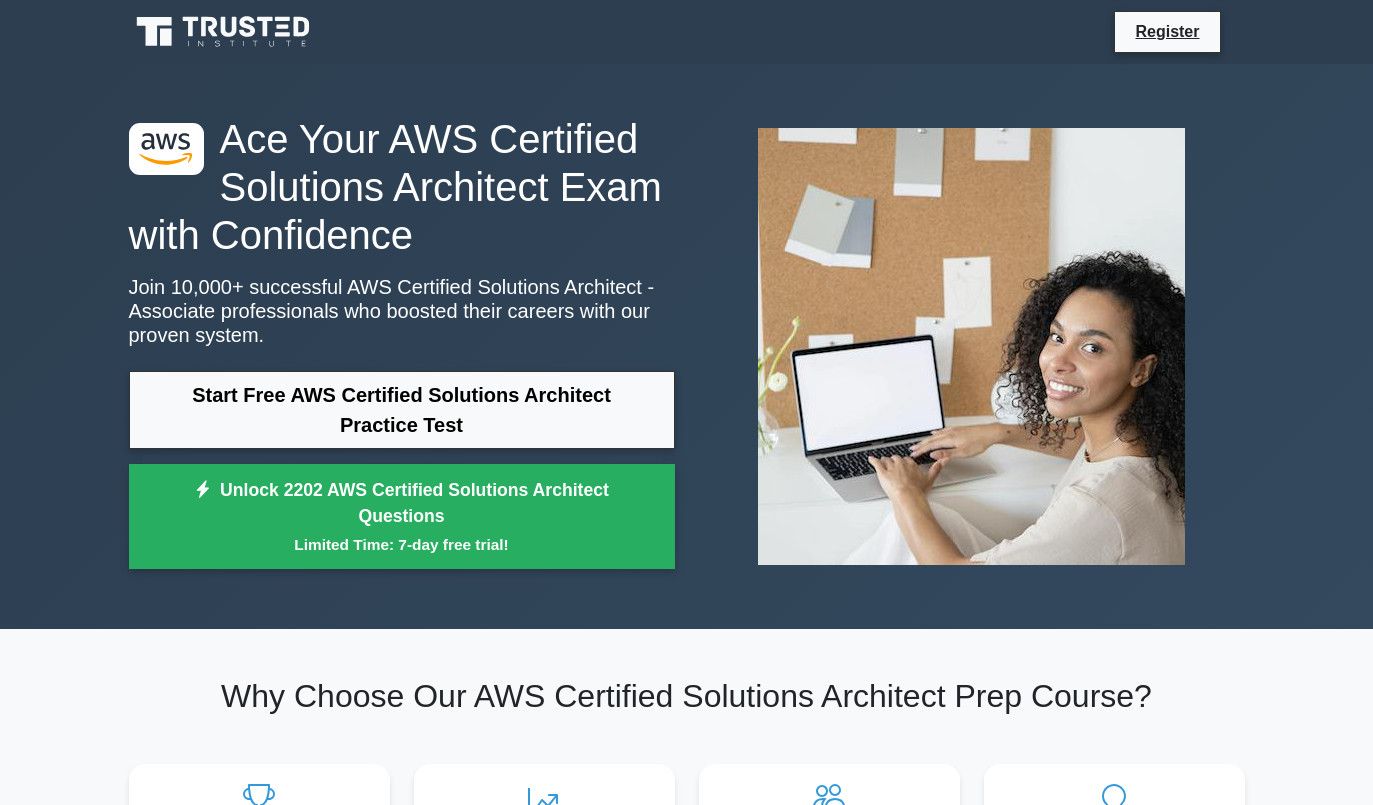 scroll, scrollTop: 0, scrollLeft: 0, axis: both 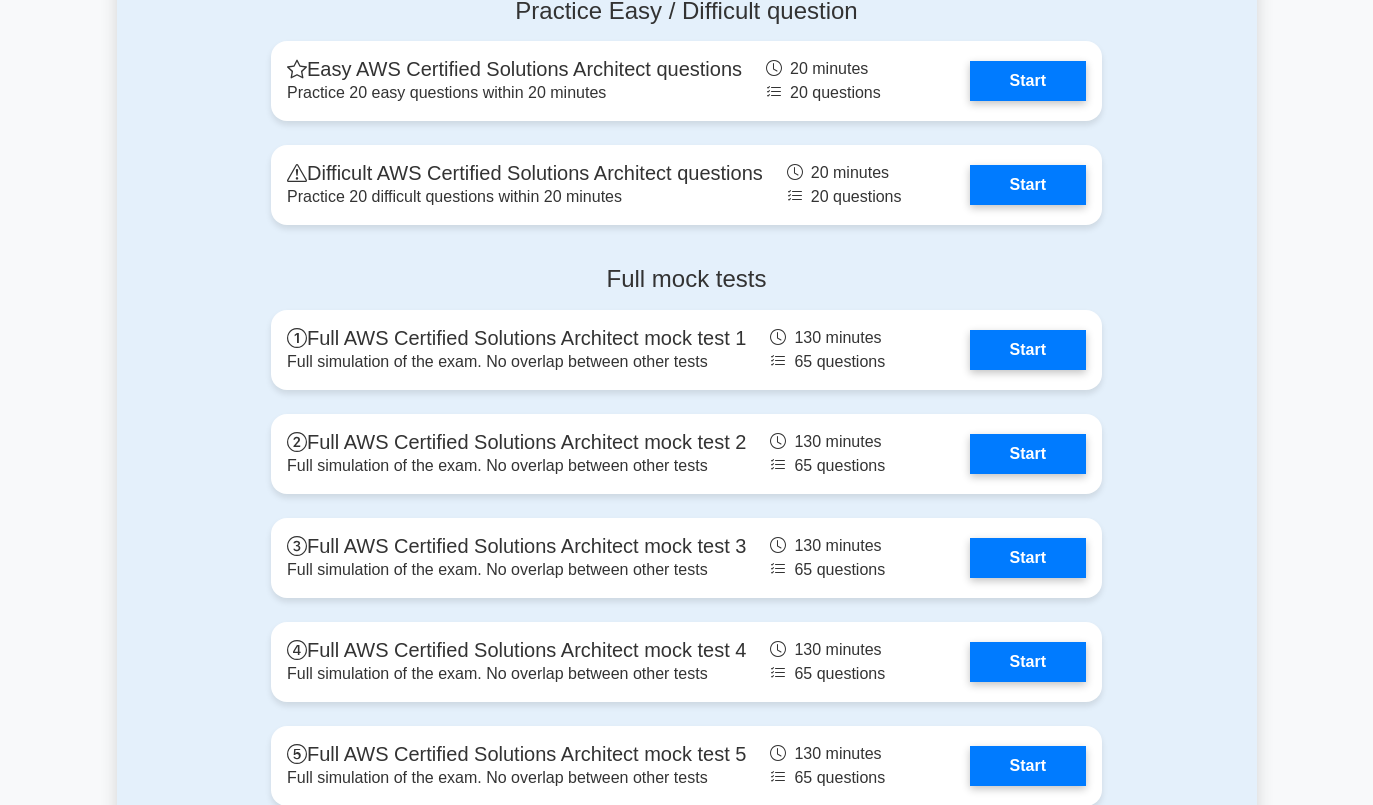 click on "Start" at bounding box center [1028, 81] 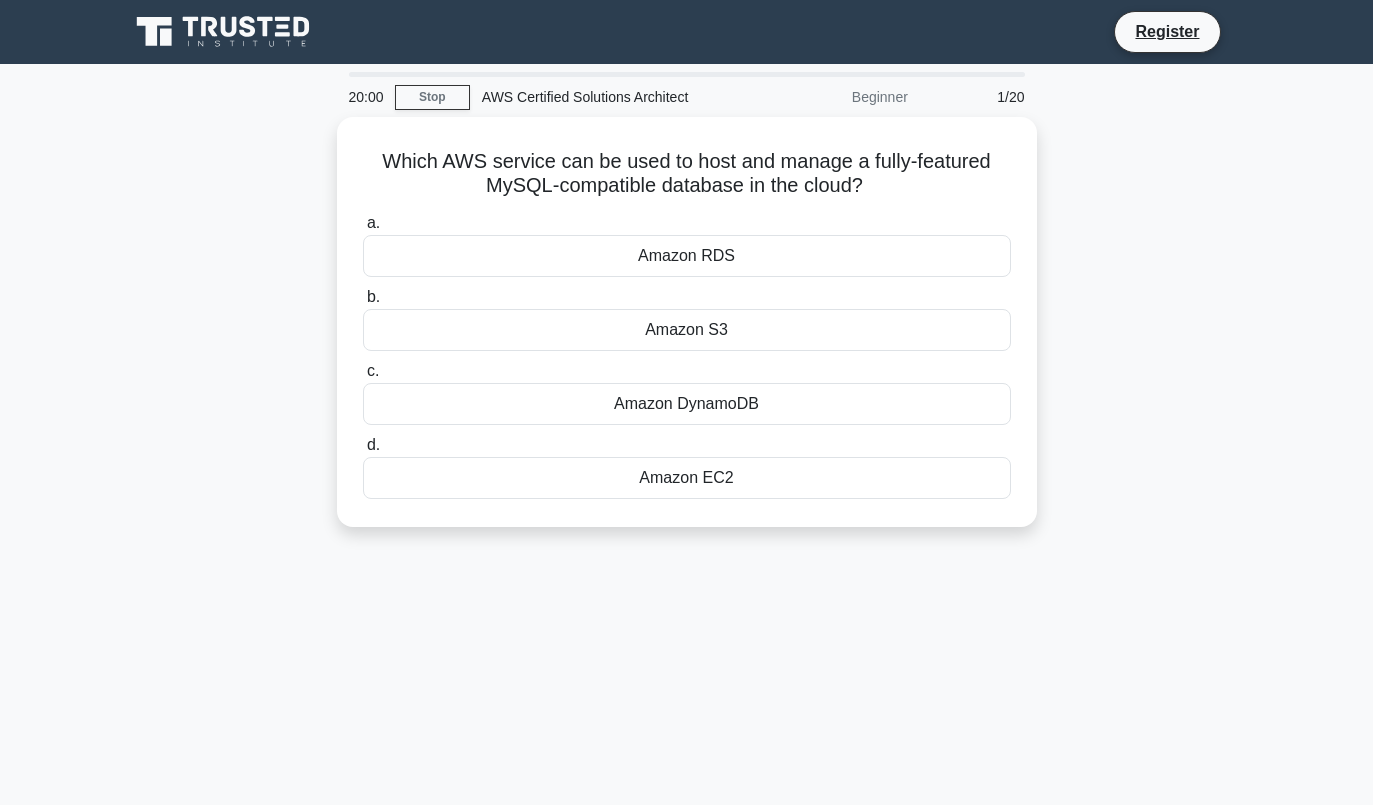 scroll, scrollTop: 0, scrollLeft: 0, axis: both 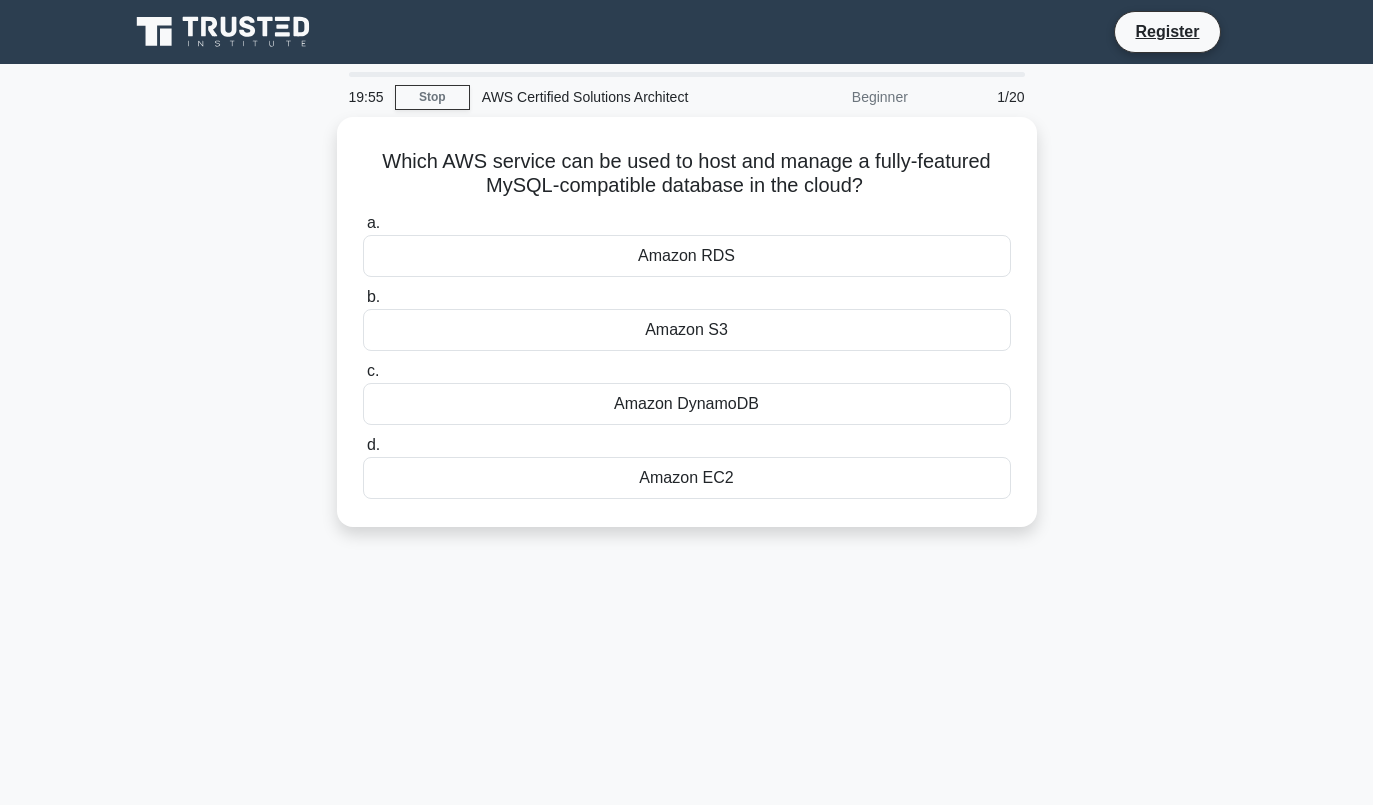 click on "Amazon RDS" at bounding box center (687, 256) 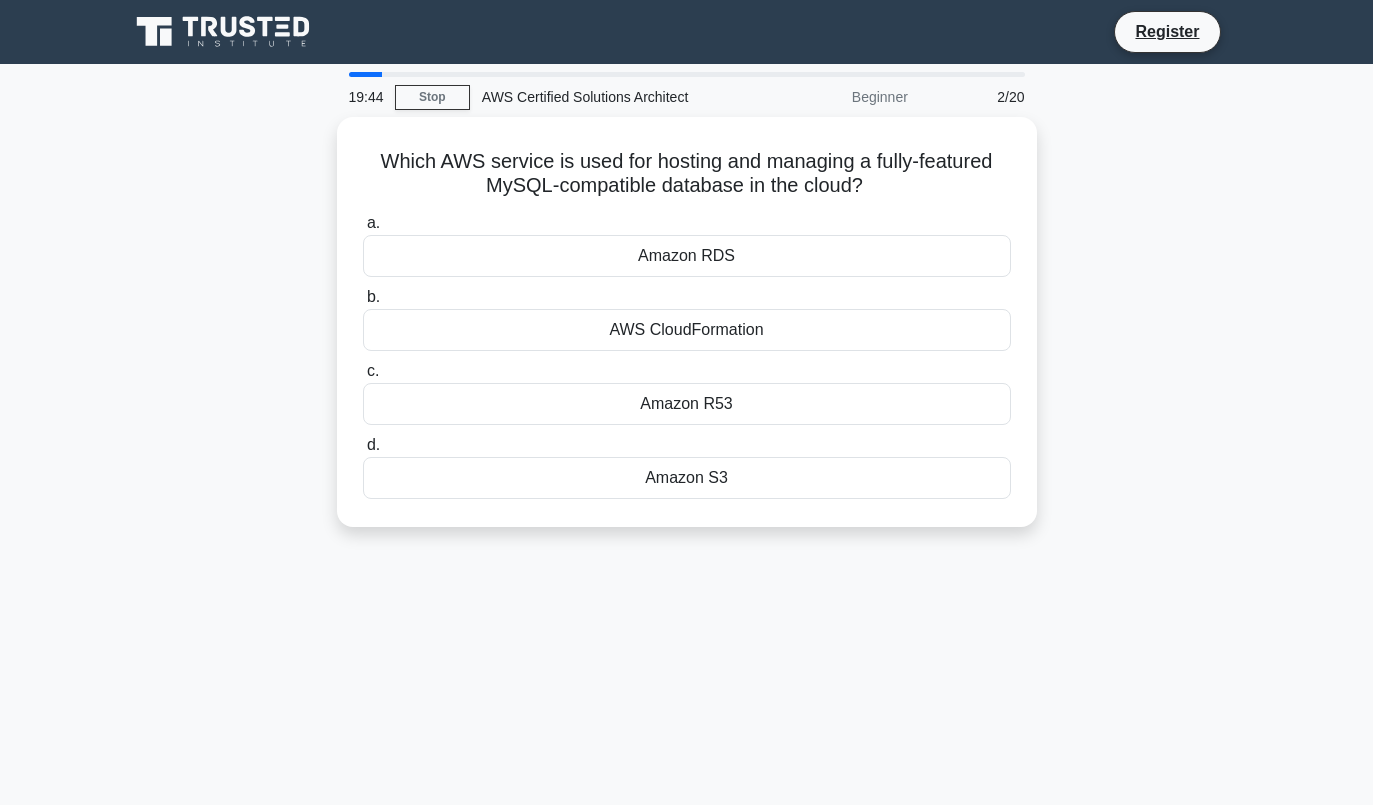 click on "Amazon RDS" at bounding box center [687, 256] 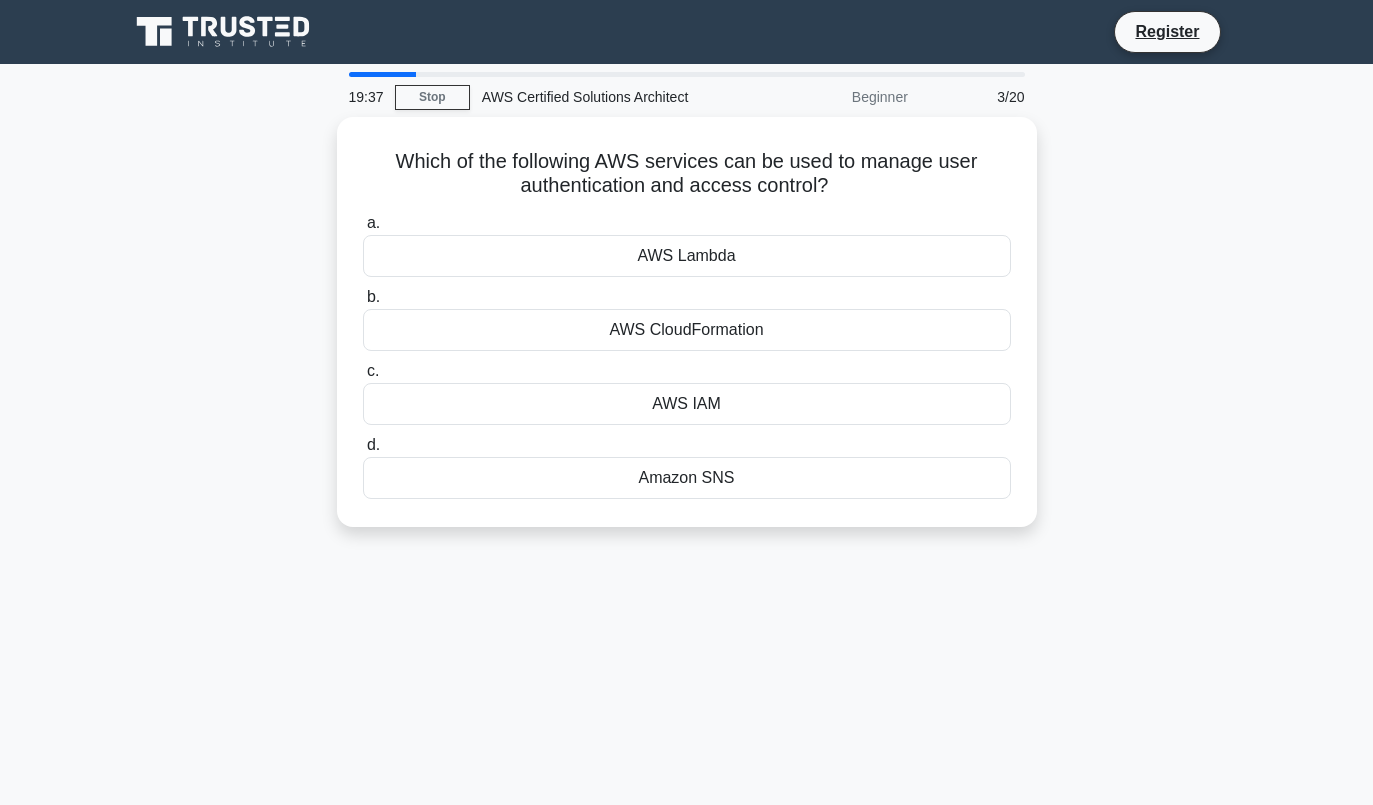 click on "AWS IAM" at bounding box center (687, 404) 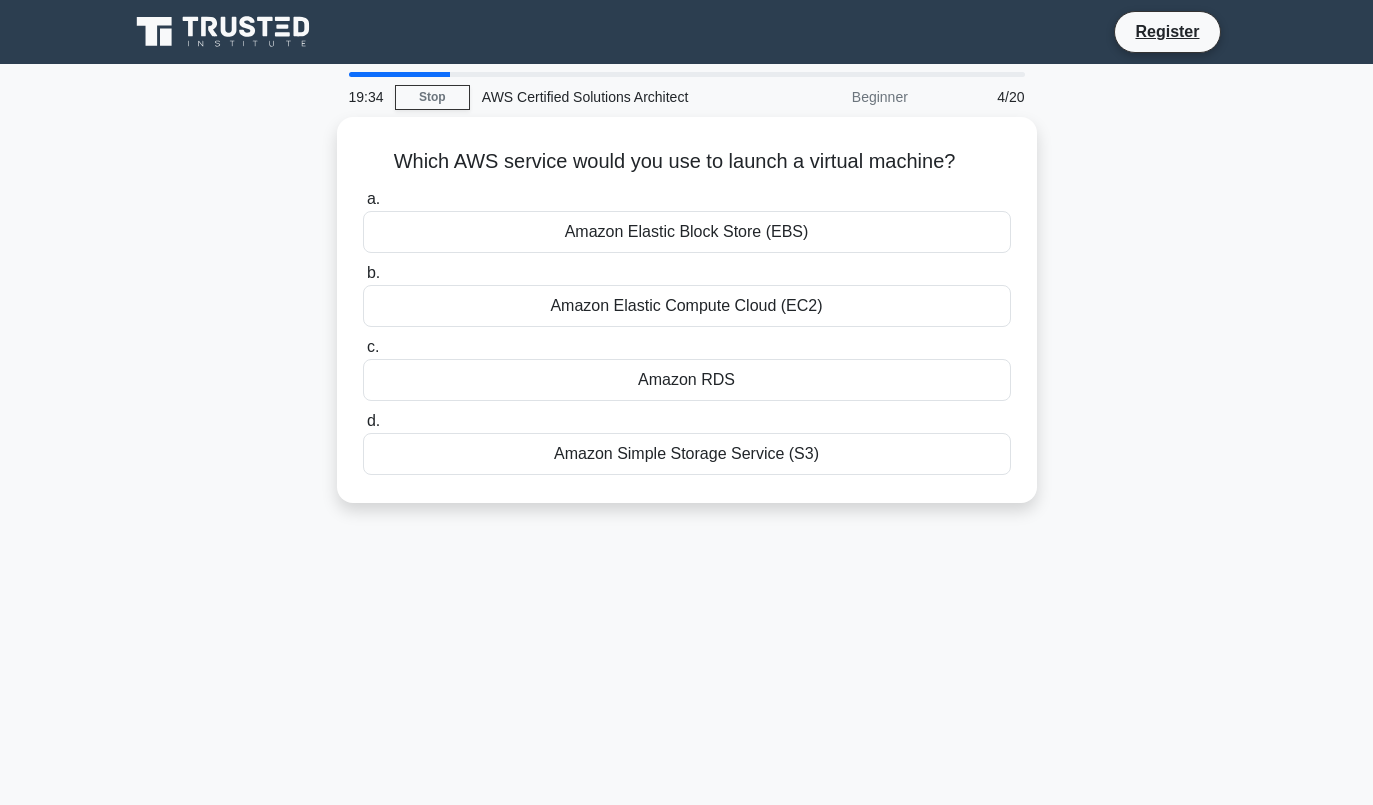 click on "Amazon Elastic Compute Cloud (EC2)" at bounding box center [687, 306] 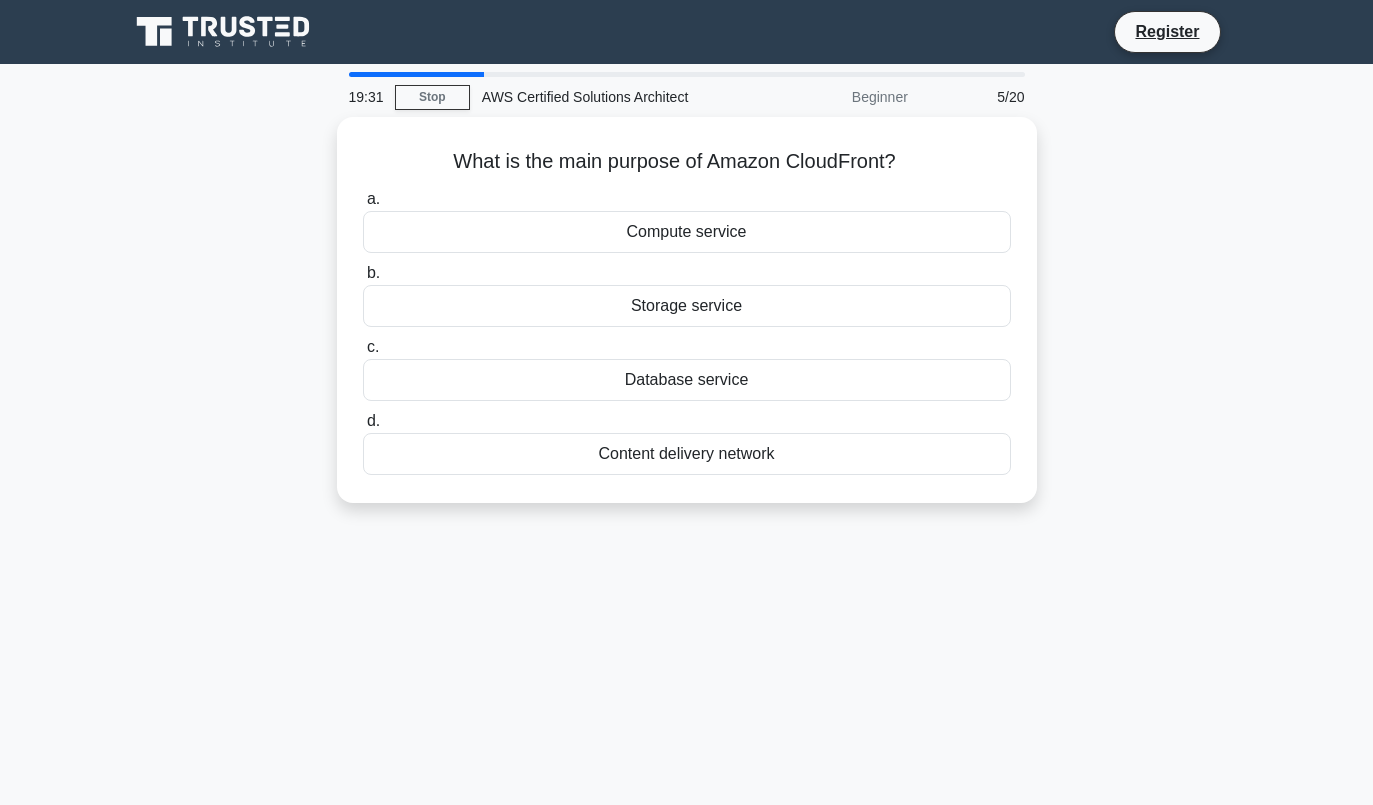 click on "Content delivery network" at bounding box center [687, 454] 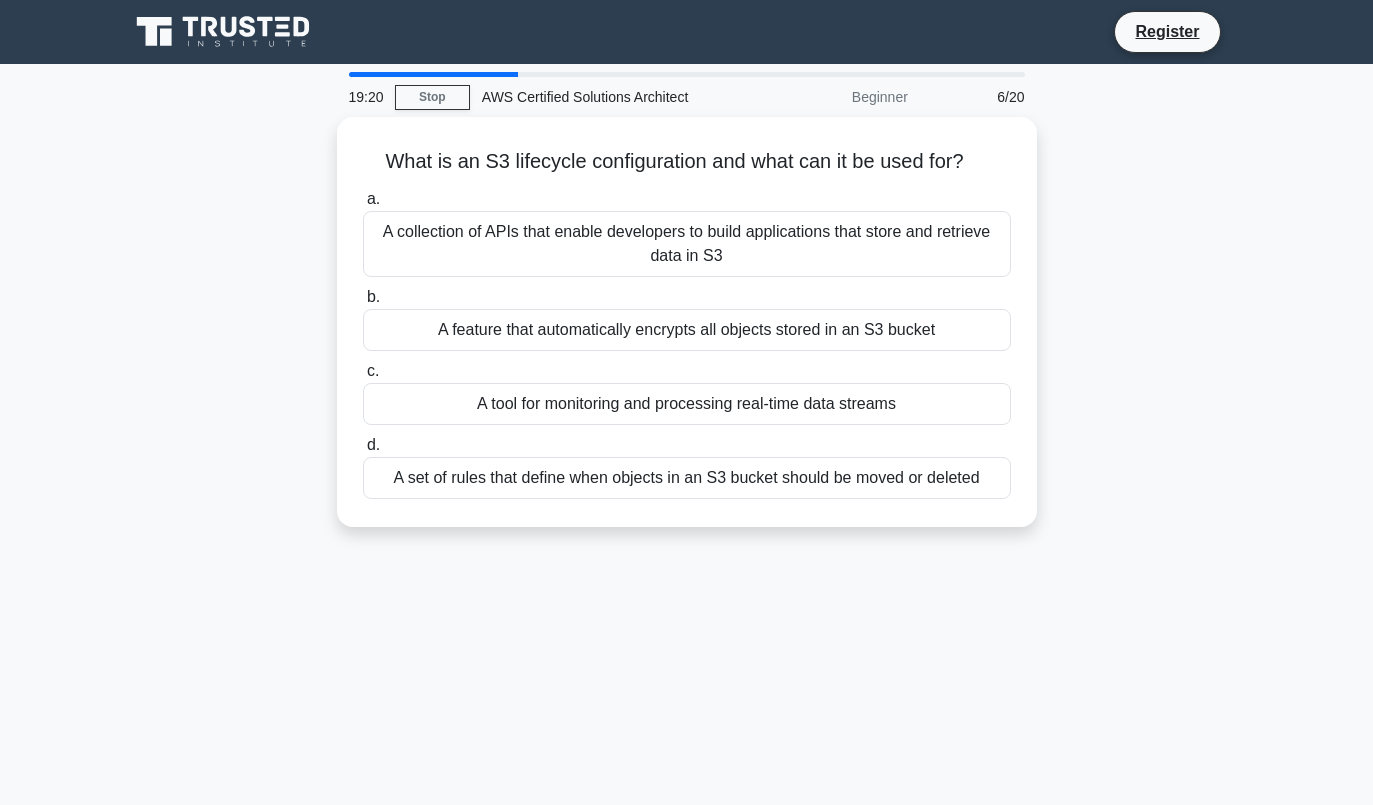 click on "A set of rules that define when objects in an S3 bucket should be moved or deleted" at bounding box center [687, 478] 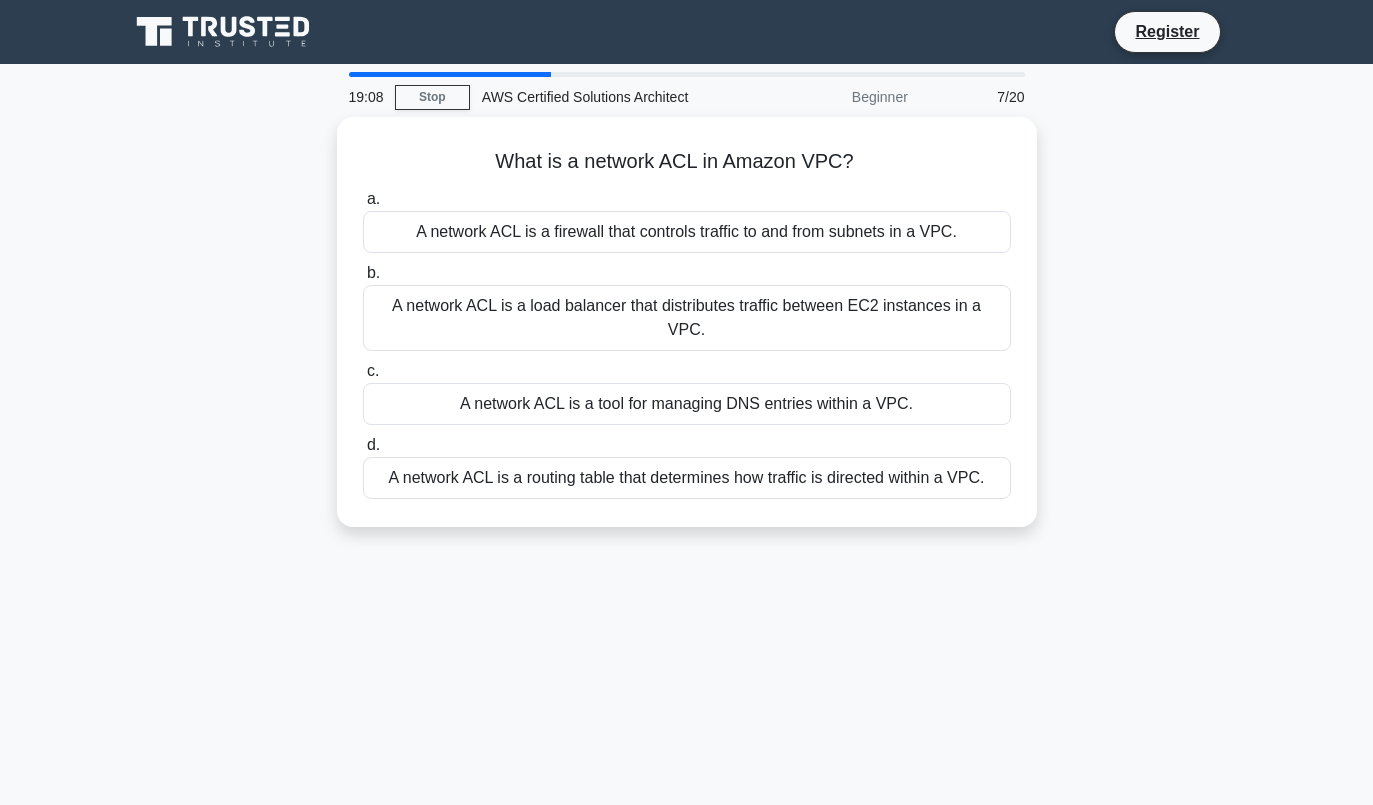 click on "A network ACL is a firewall that controls traffic to and from subnets in a VPC." at bounding box center [687, 232] 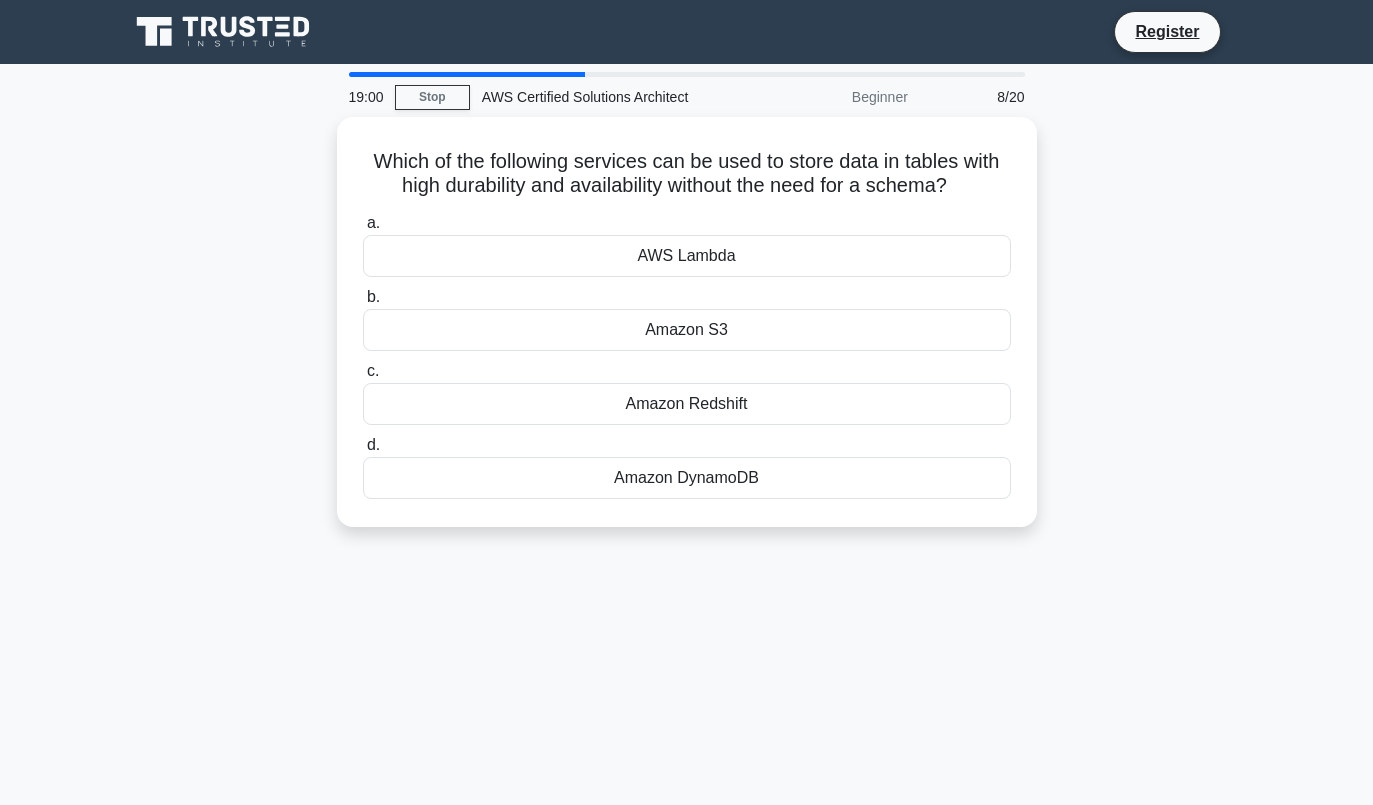 click on "Amazon DynamoDB" at bounding box center [687, 478] 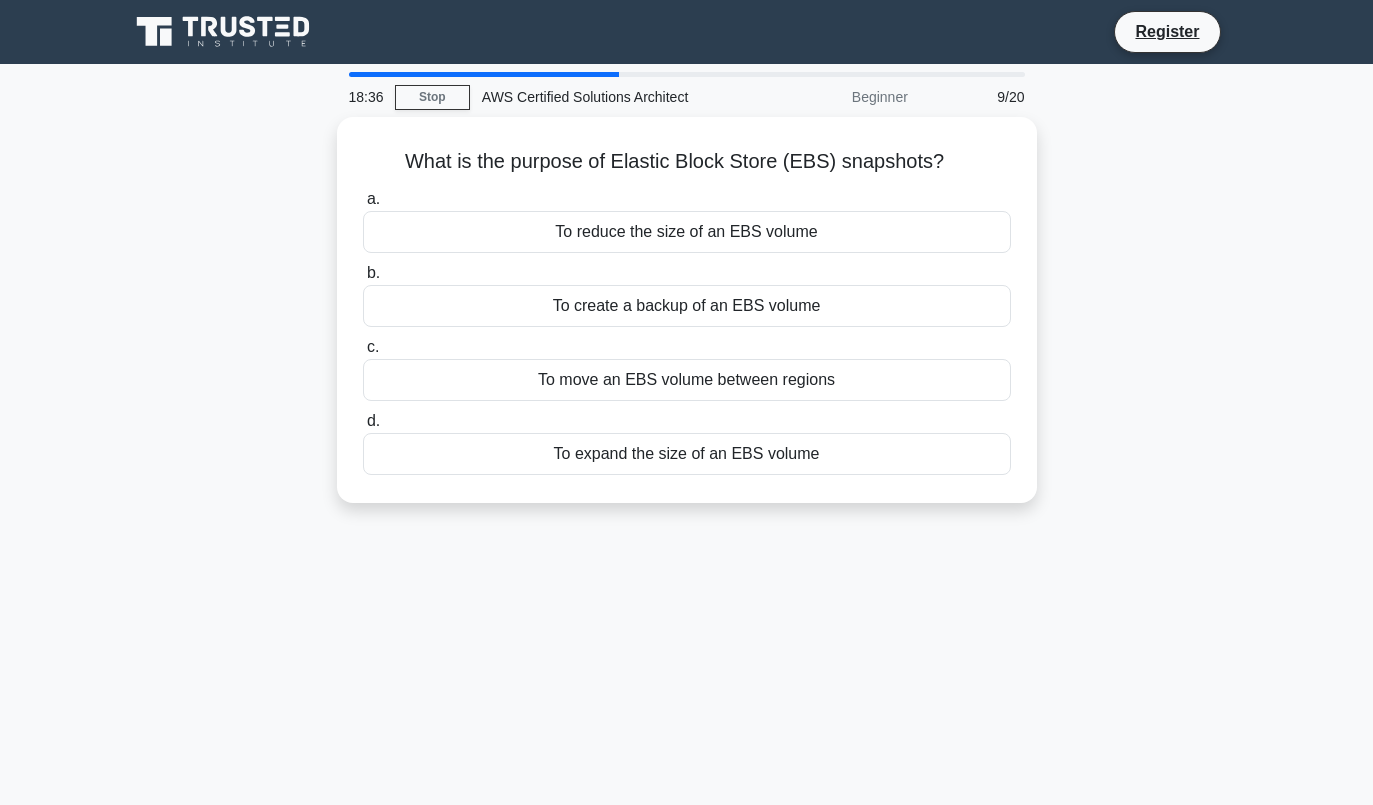 click on "To create a backup of an EBS volume" at bounding box center [687, 306] 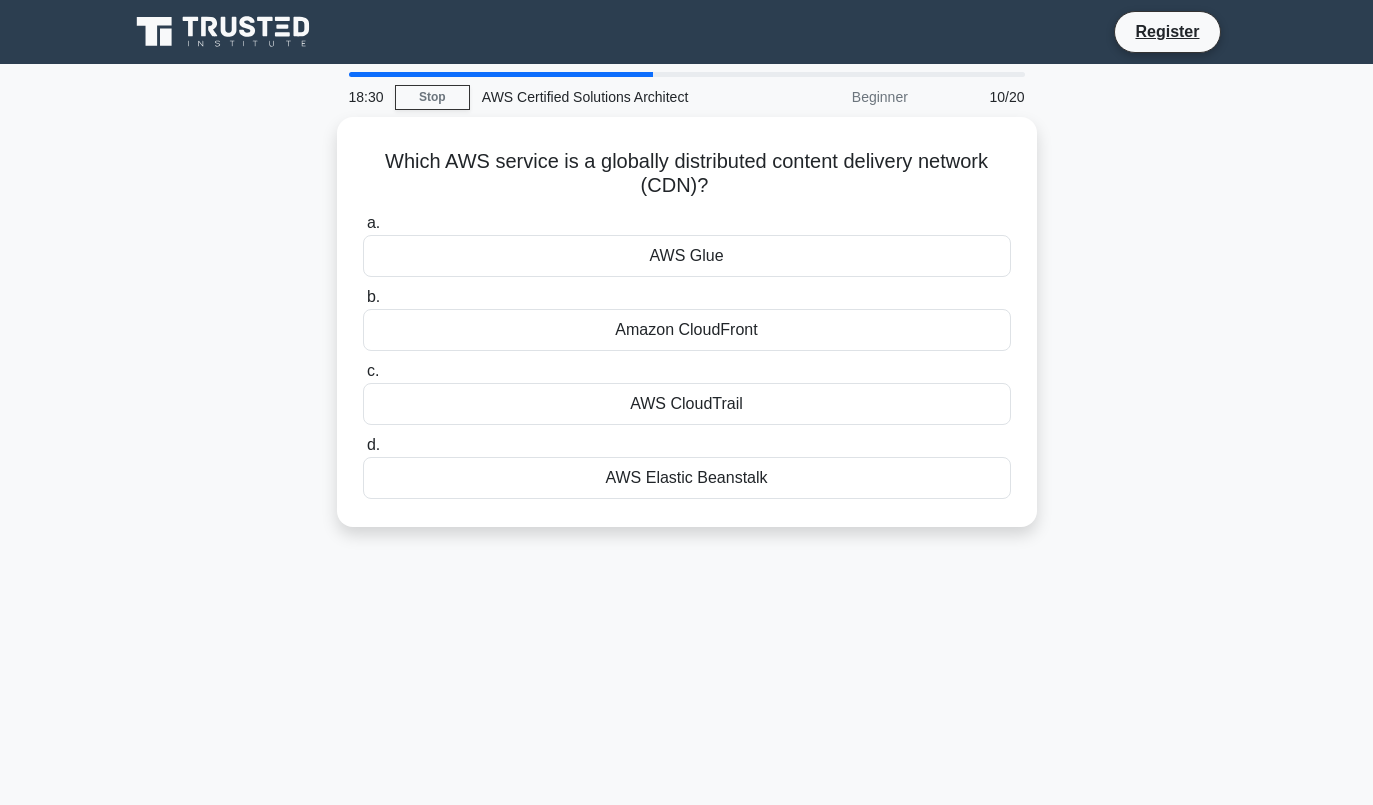 click on "Amazon CloudFront" at bounding box center (687, 330) 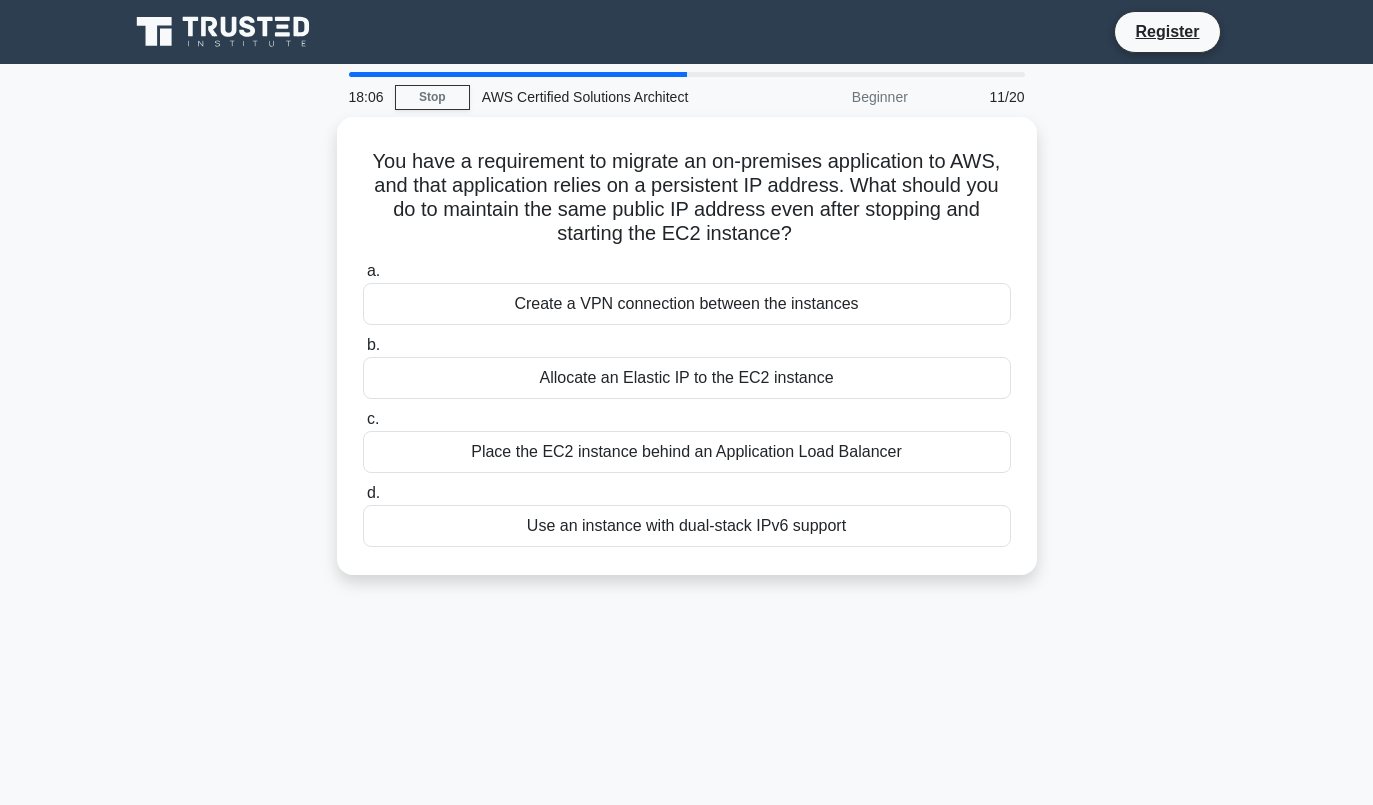 click on "Allocate an Elastic IP to the EC2 instance" at bounding box center [687, 378] 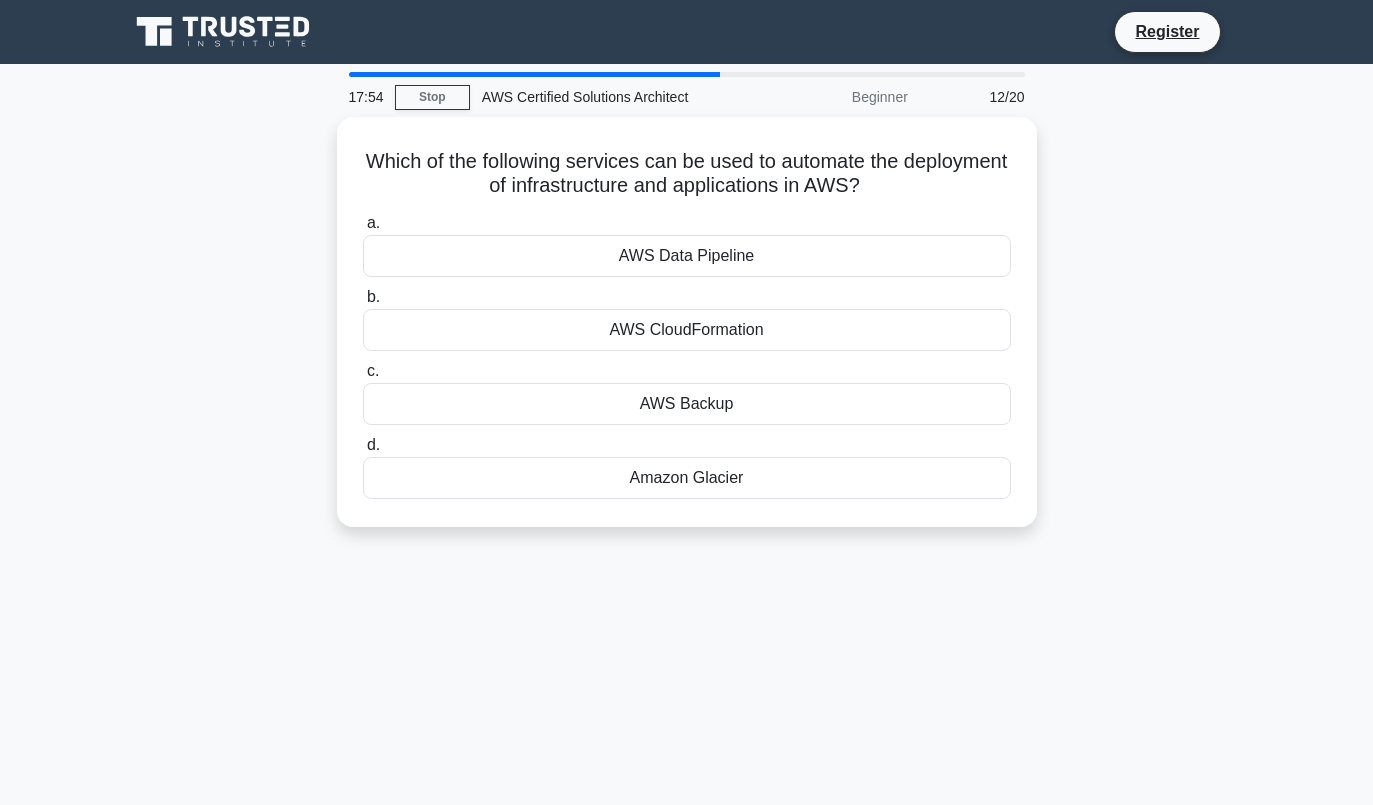 click on "AWS CloudFormation" at bounding box center (687, 330) 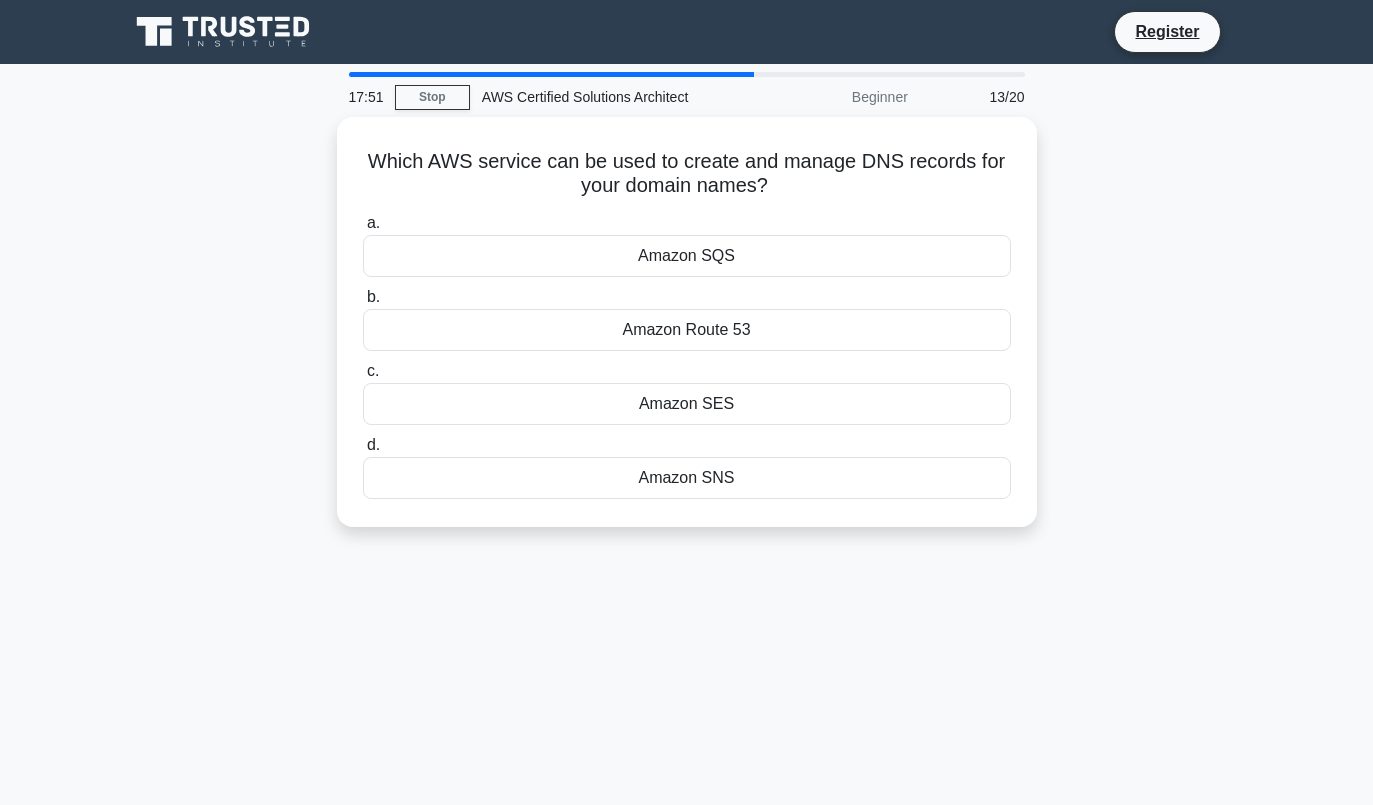 click on "Amazon Route 53" at bounding box center [687, 330] 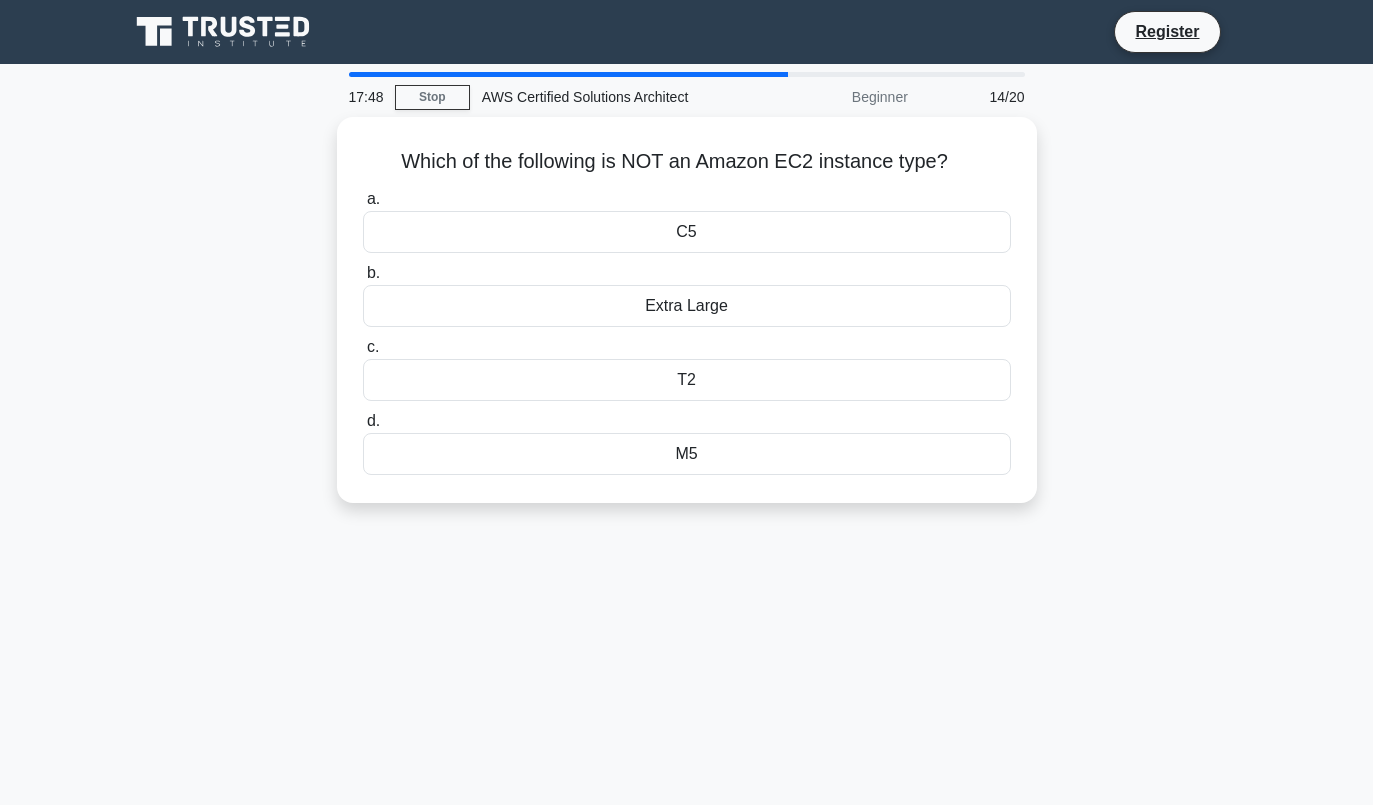 click on "Extra Large" at bounding box center (687, 306) 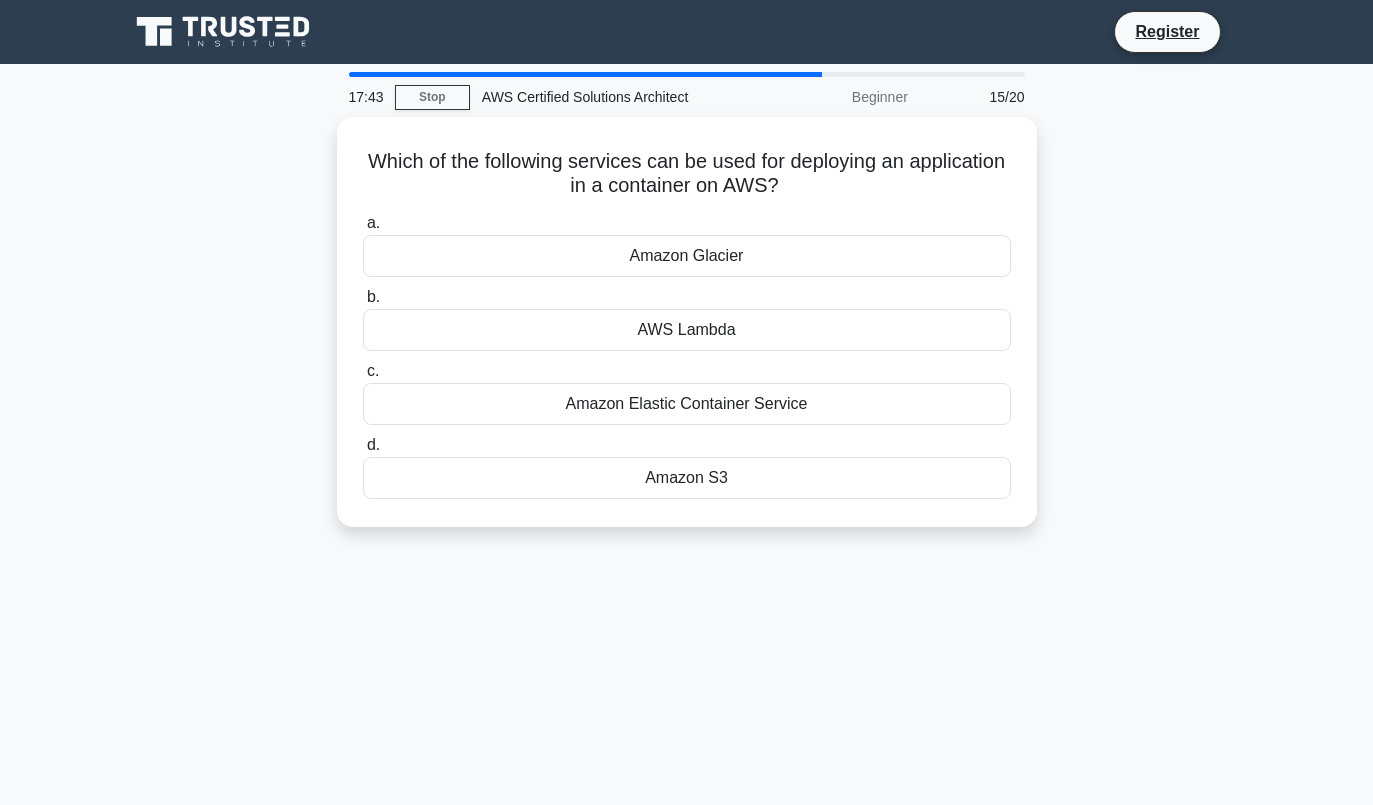 click on "Amazon Elastic Container Service" at bounding box center [687, 404] 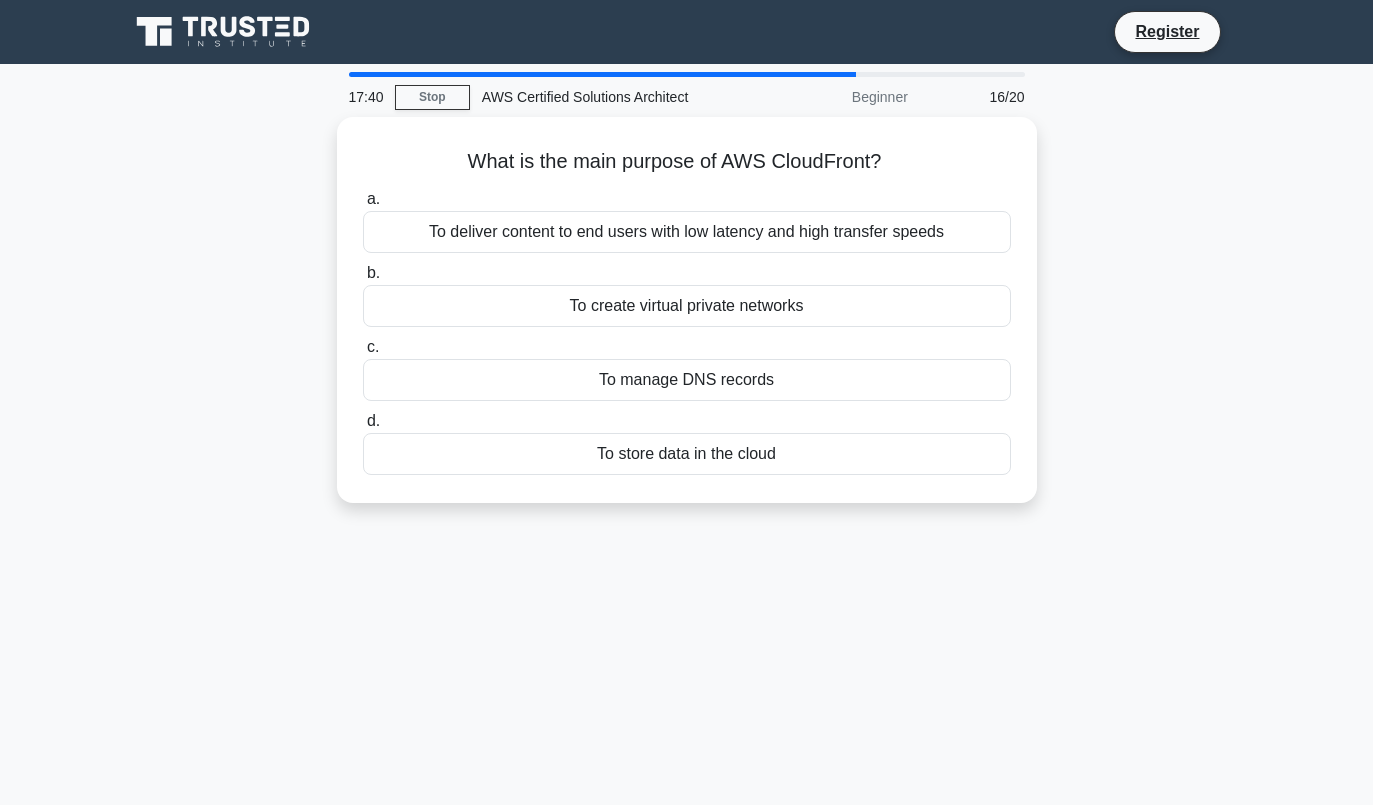 click on "To deliver content to end users with low latency and high transfer speeds" at bounding box center [687, 232] 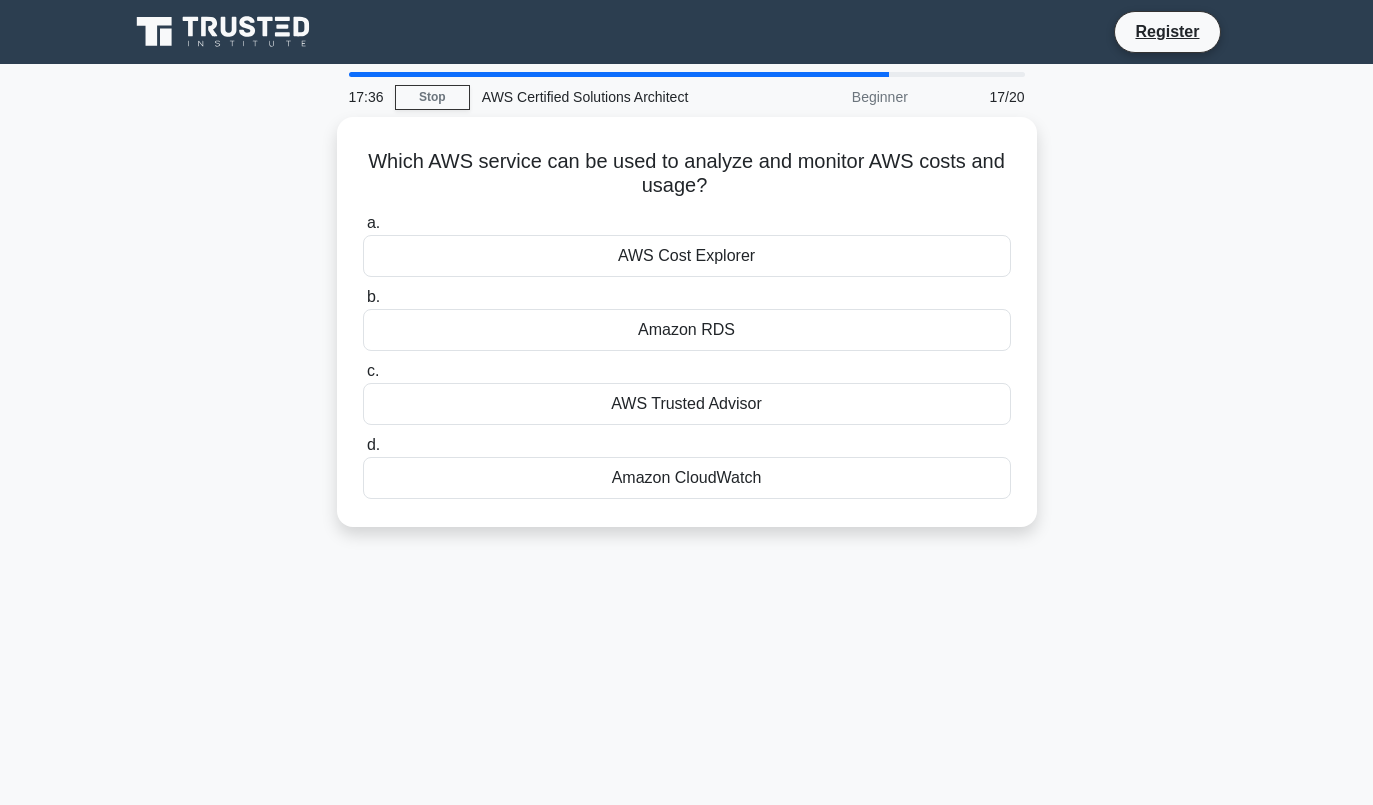 click on "AWS Cost Explorer" at bounding box center (687, 256) 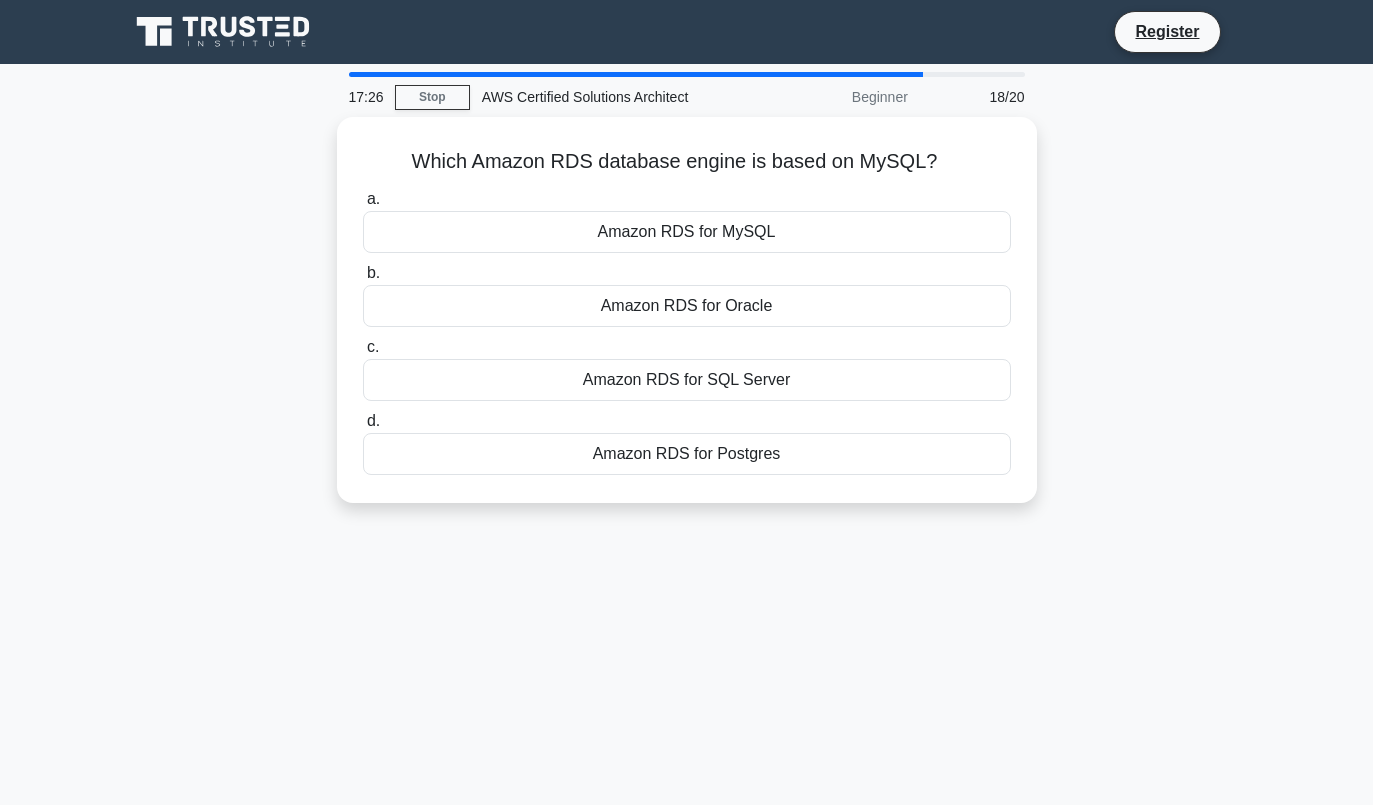 click on "Amazon RDS for MySQL" at bounding box center (687, 232) 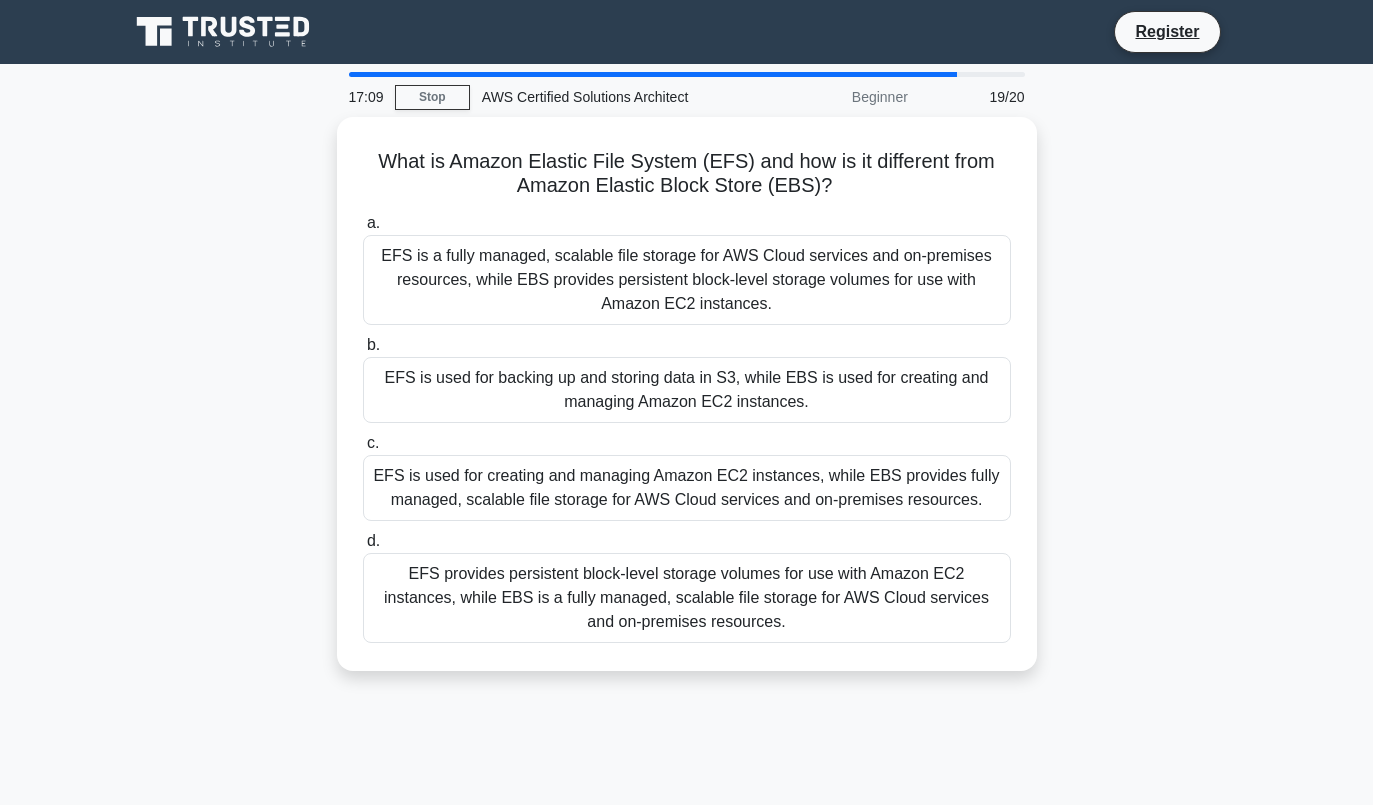 click on "EFS is a fully managed, scalable file storage for AWS Cloud services and on-premises resources, while EBS provides persistent block-level storage volumes for use with Amazon EC2 instances." at bounding box center (687, 280) 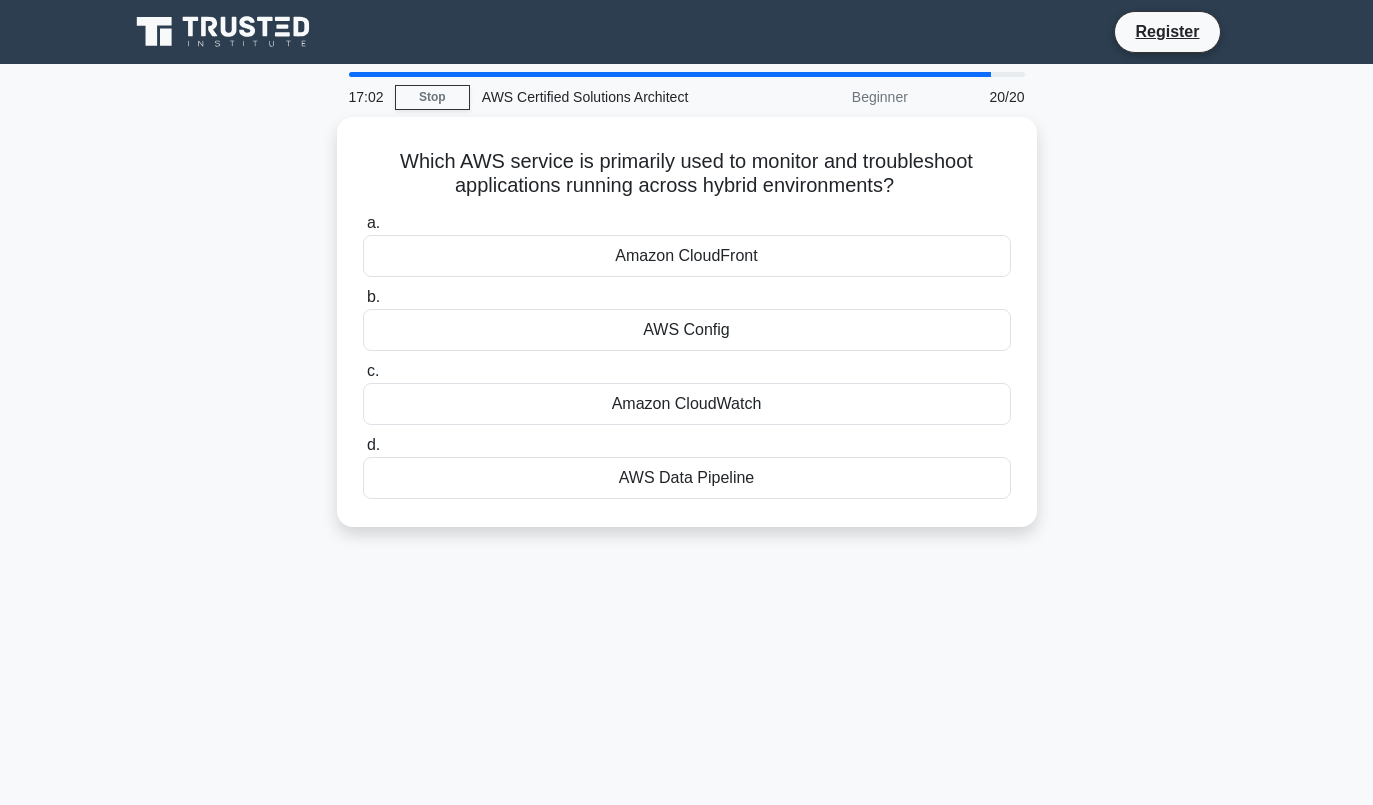 click on "Amazon CloudWatch" at bounding box center [687, 404] 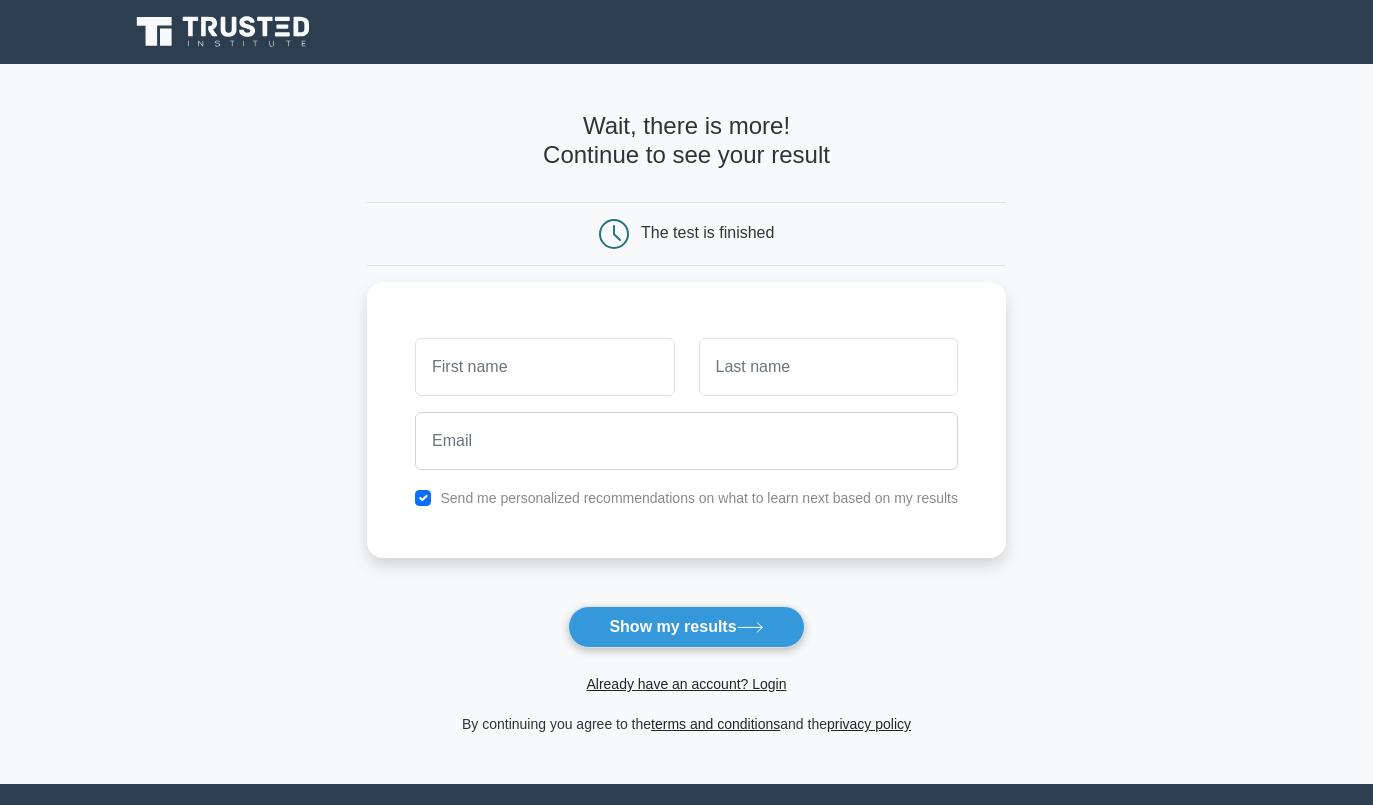 scroll, scrollTop: 0, scrollLeft: 0, axis: both 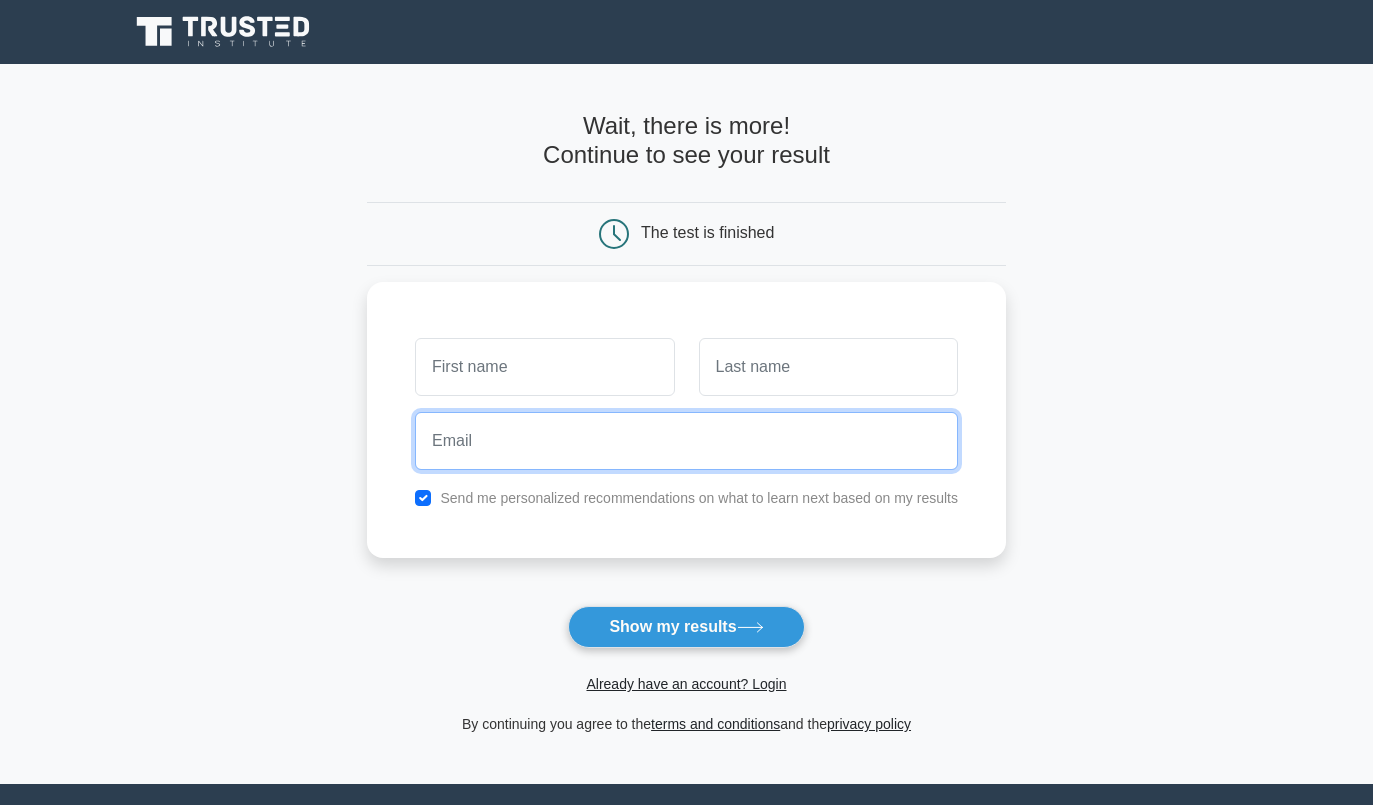 click at bounding box center [686, 441] 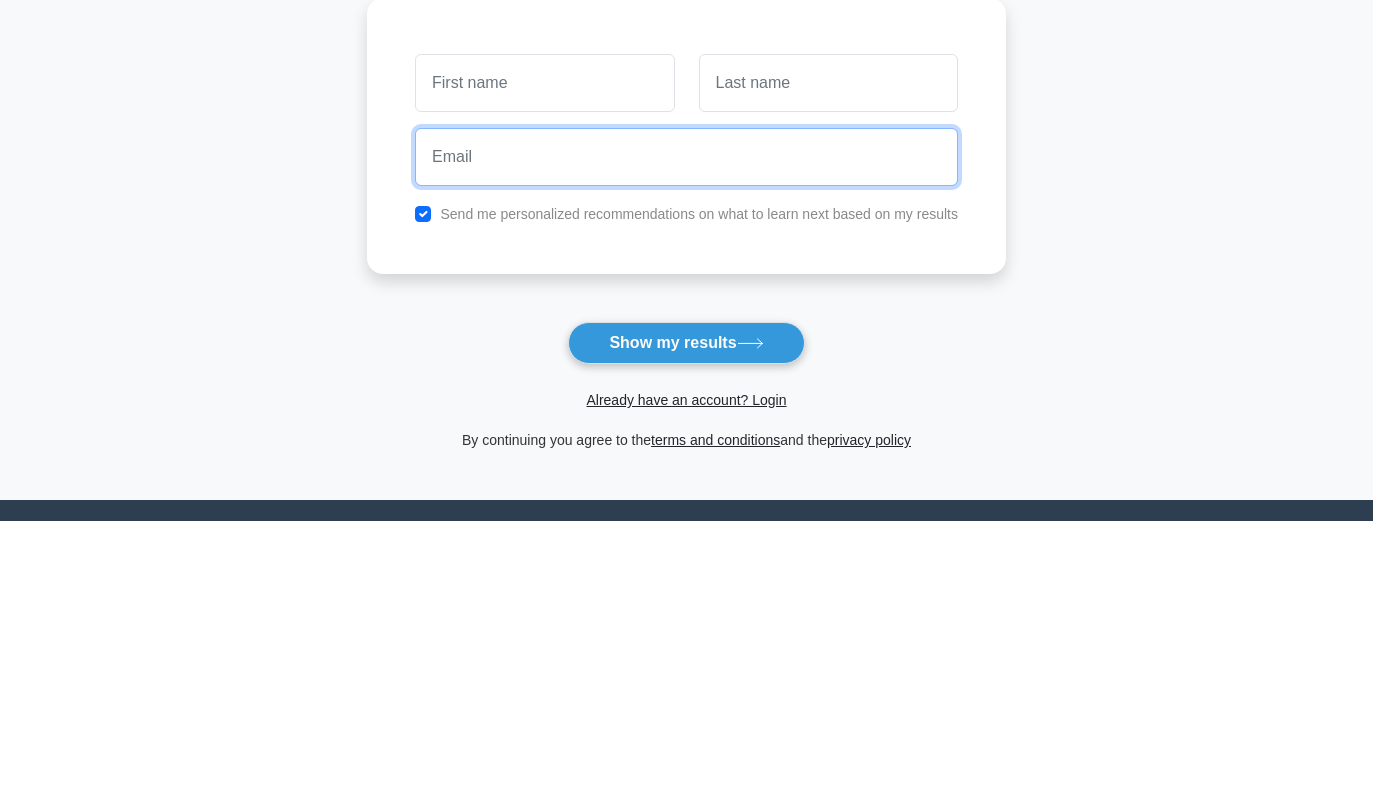 paste on "[EMAIL]" 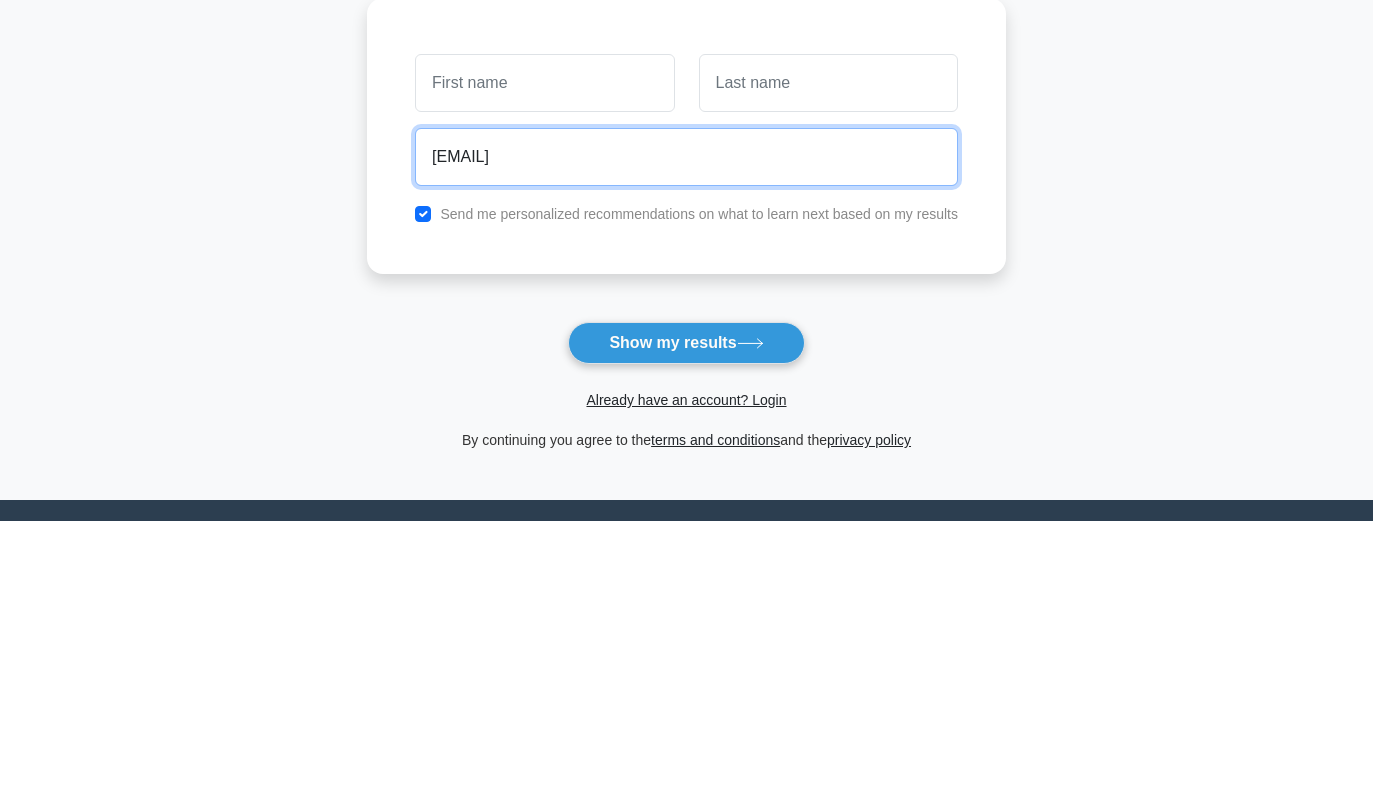 type on "[EMAIL]" 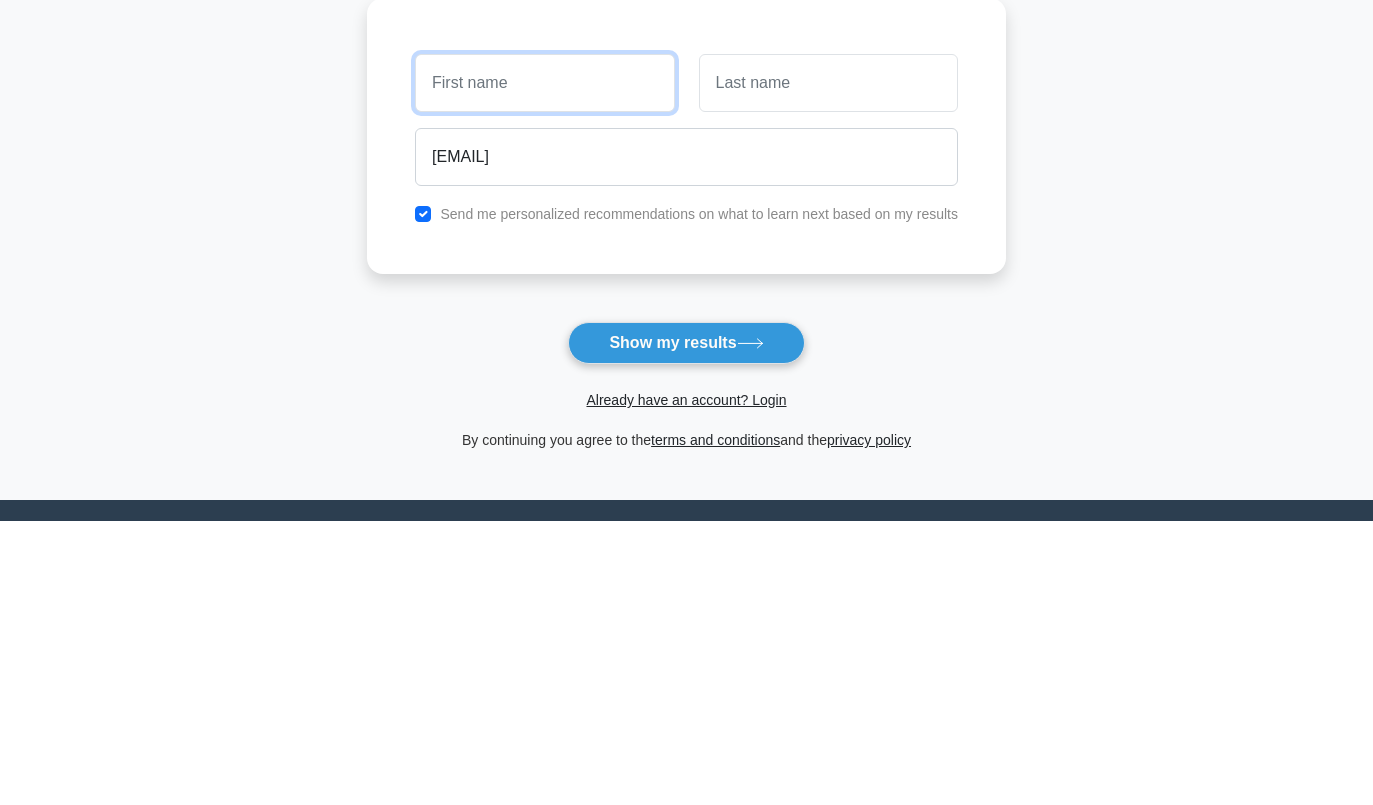 click at bounding box center (544, 367) 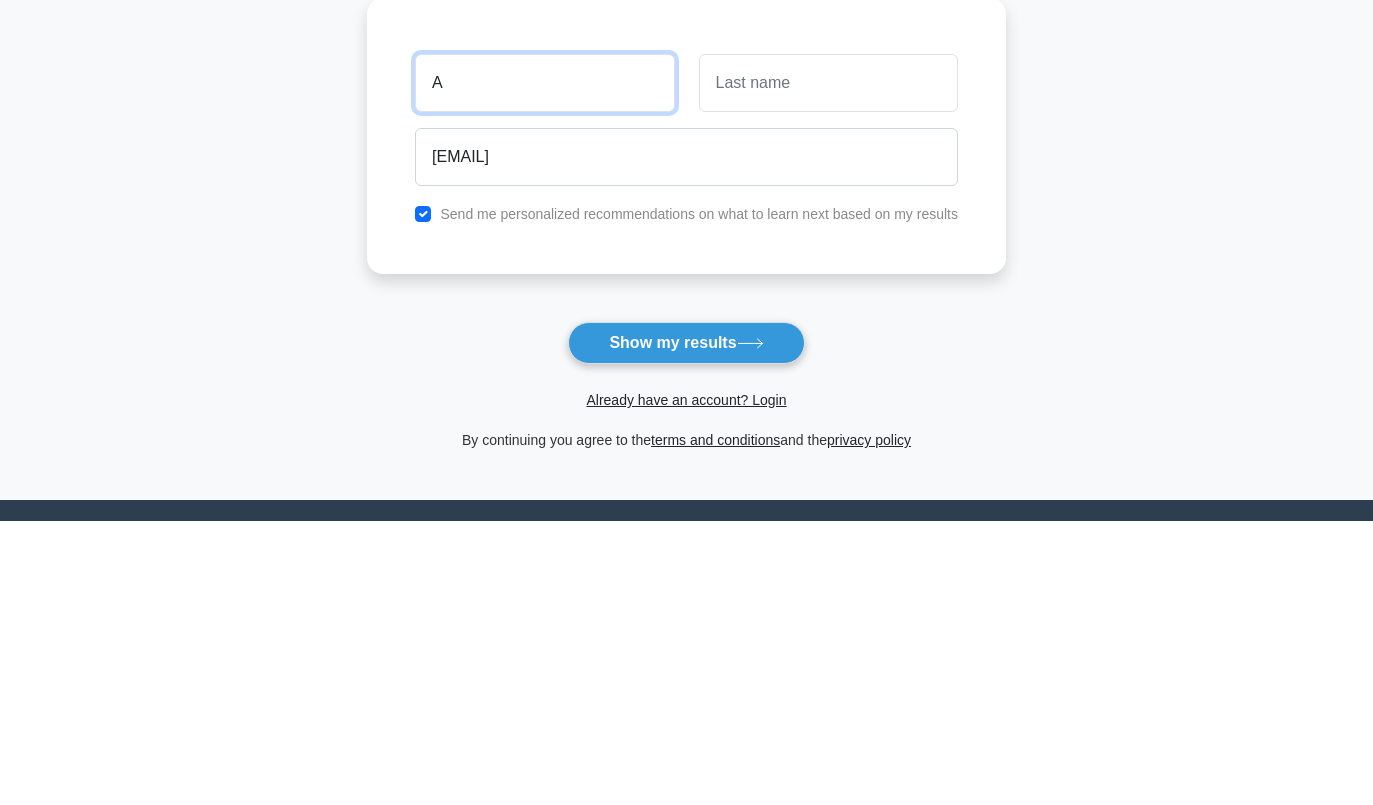 type on "[FIRST]" 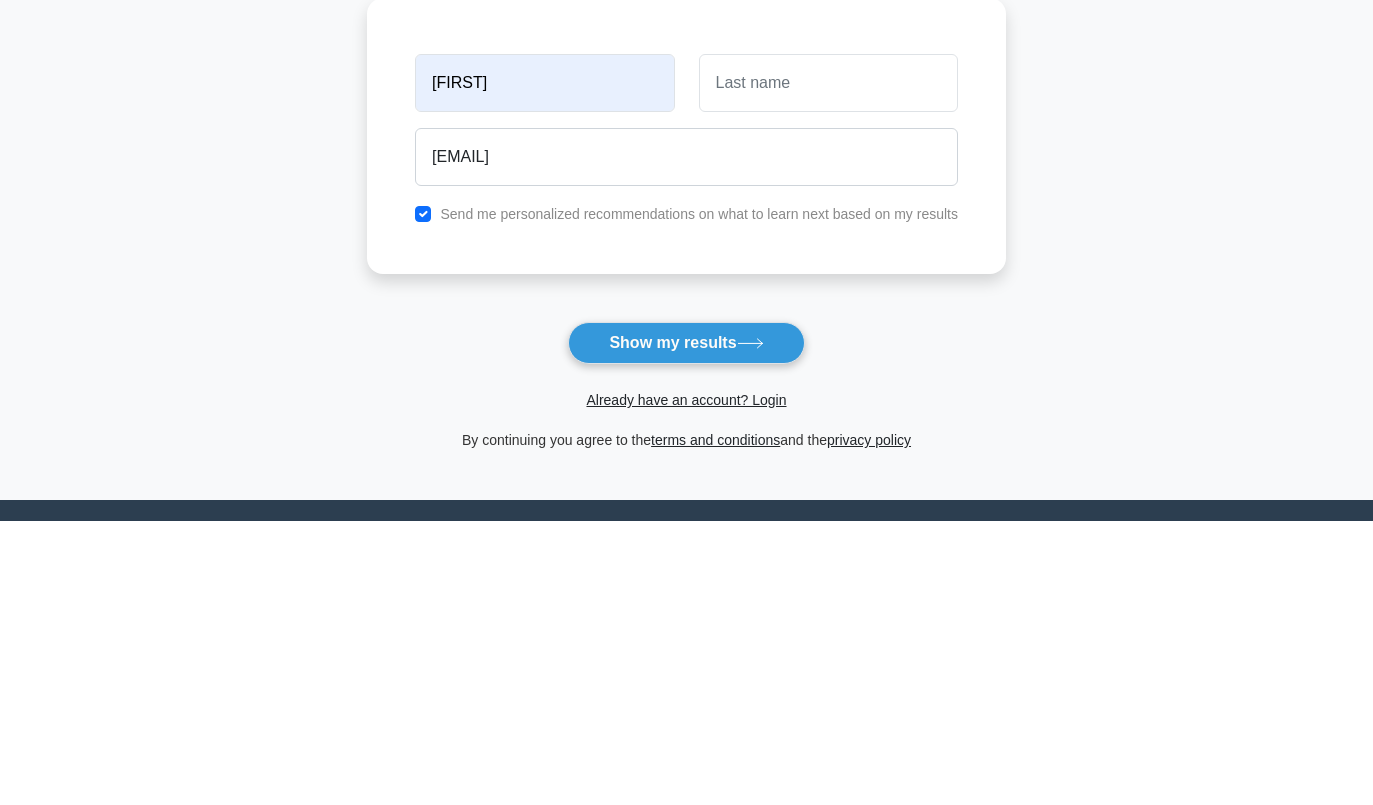 scroll, scrollTop: 197, scrollLeft: 0, axis: vertical 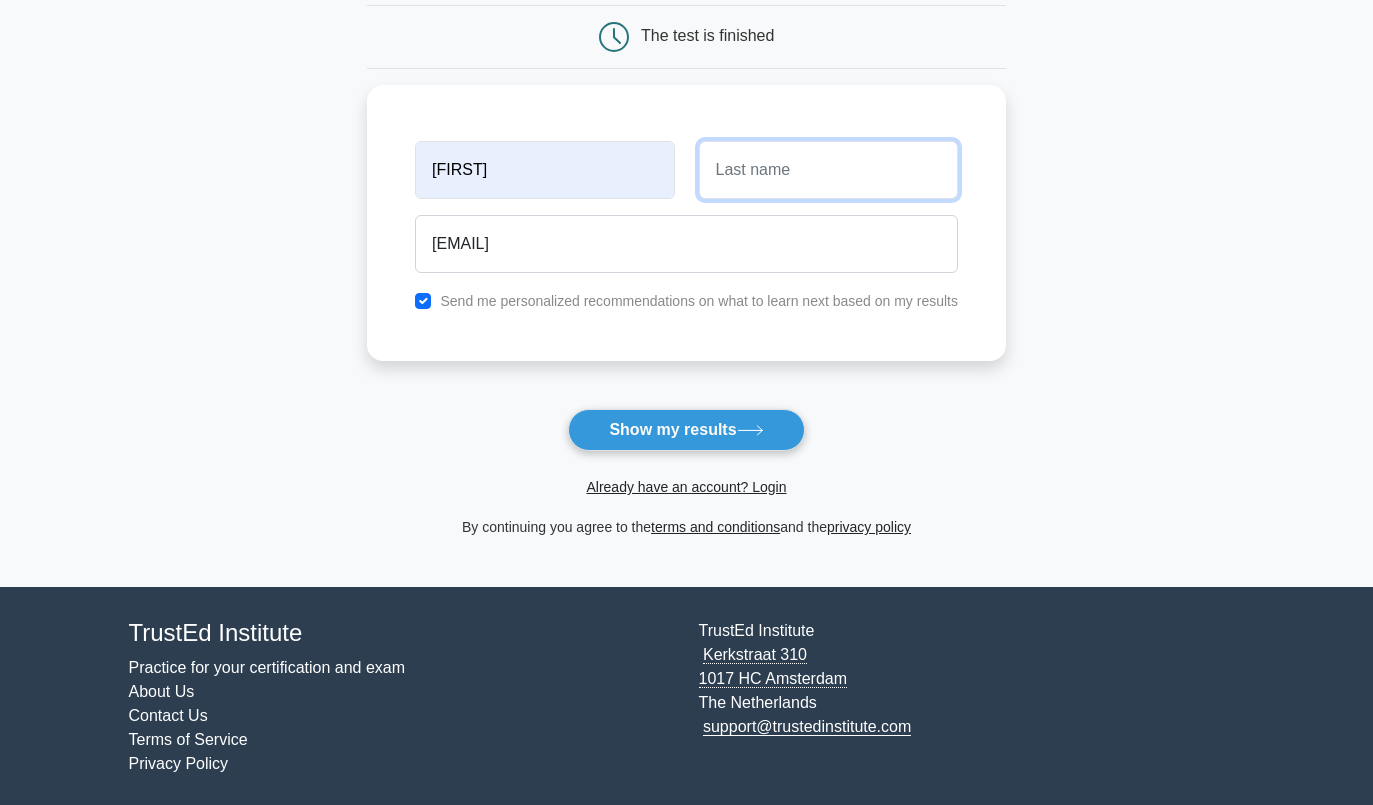 click at bounding box center (828, 170) 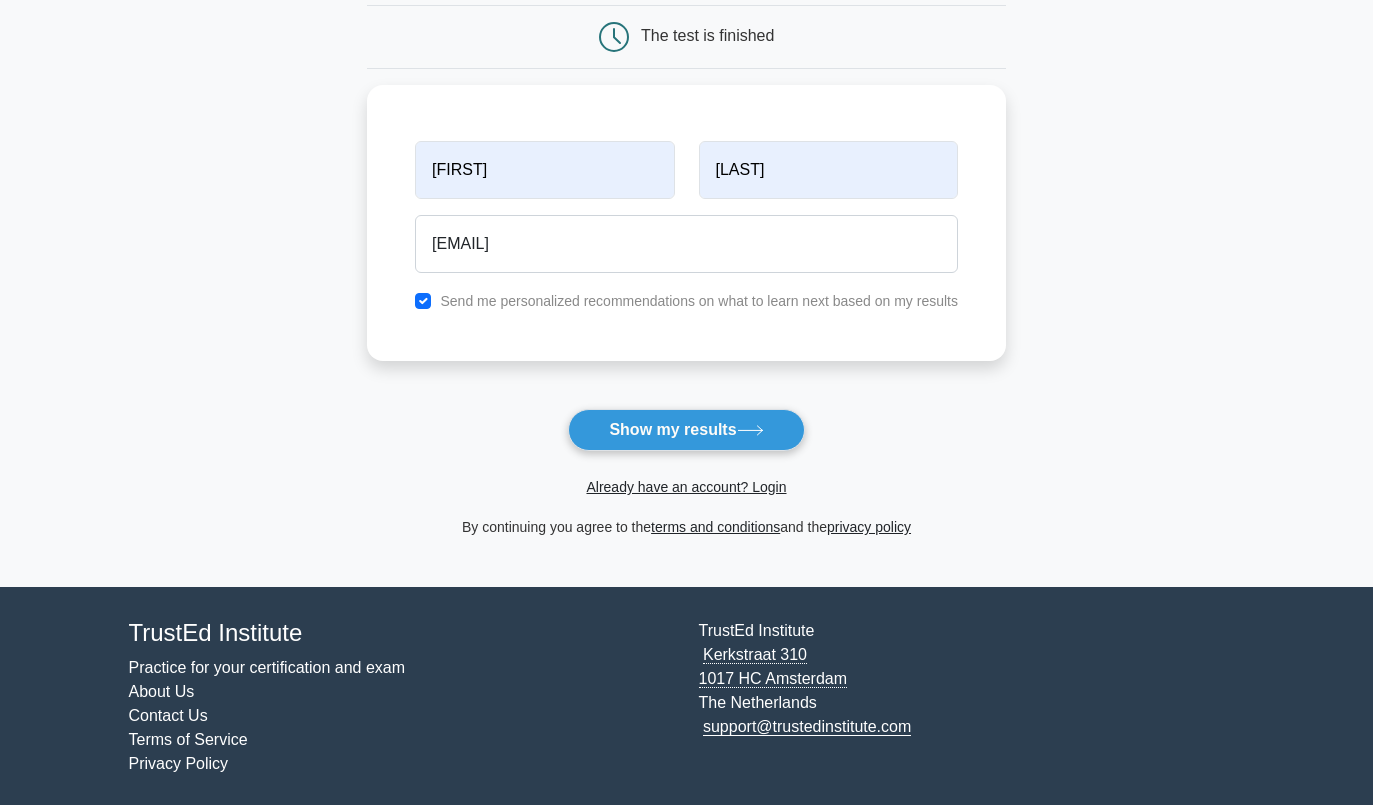 click on "Send me personalized recommendations on what to learn next based on my results" at bounding box center (686, 301) 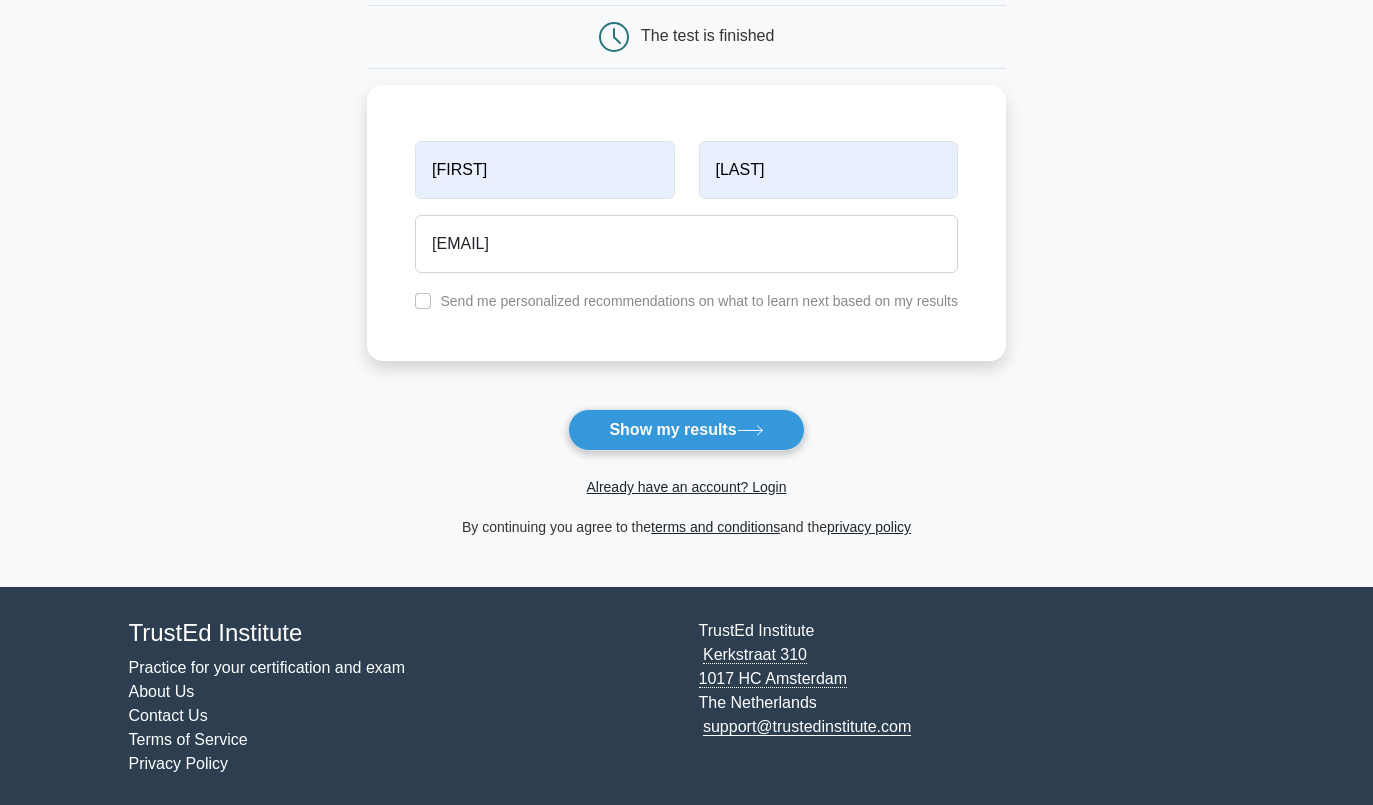 click on "Show my results" at bounding box center (686, 430) 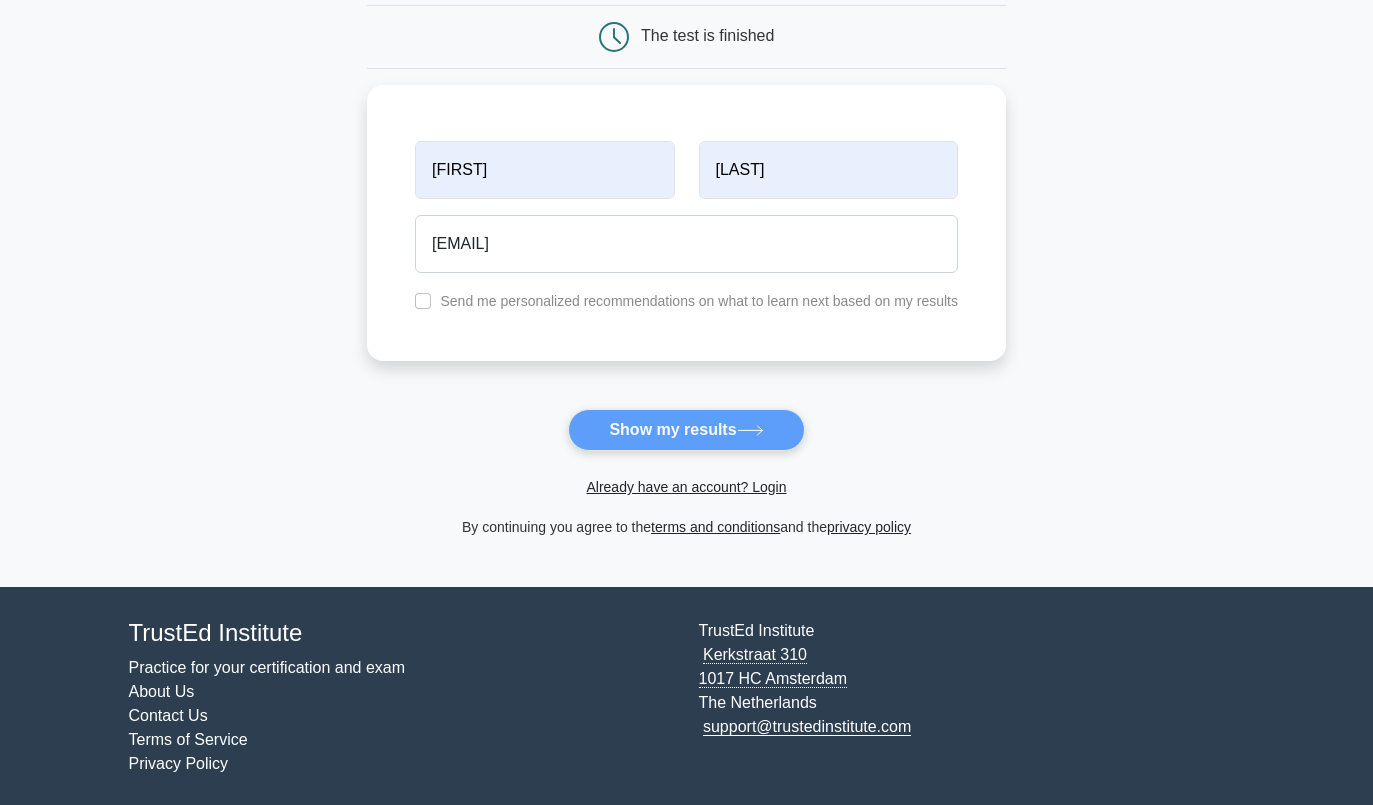 scroll, scrollTop: 197, scrollLeft: 0, axis: vertical 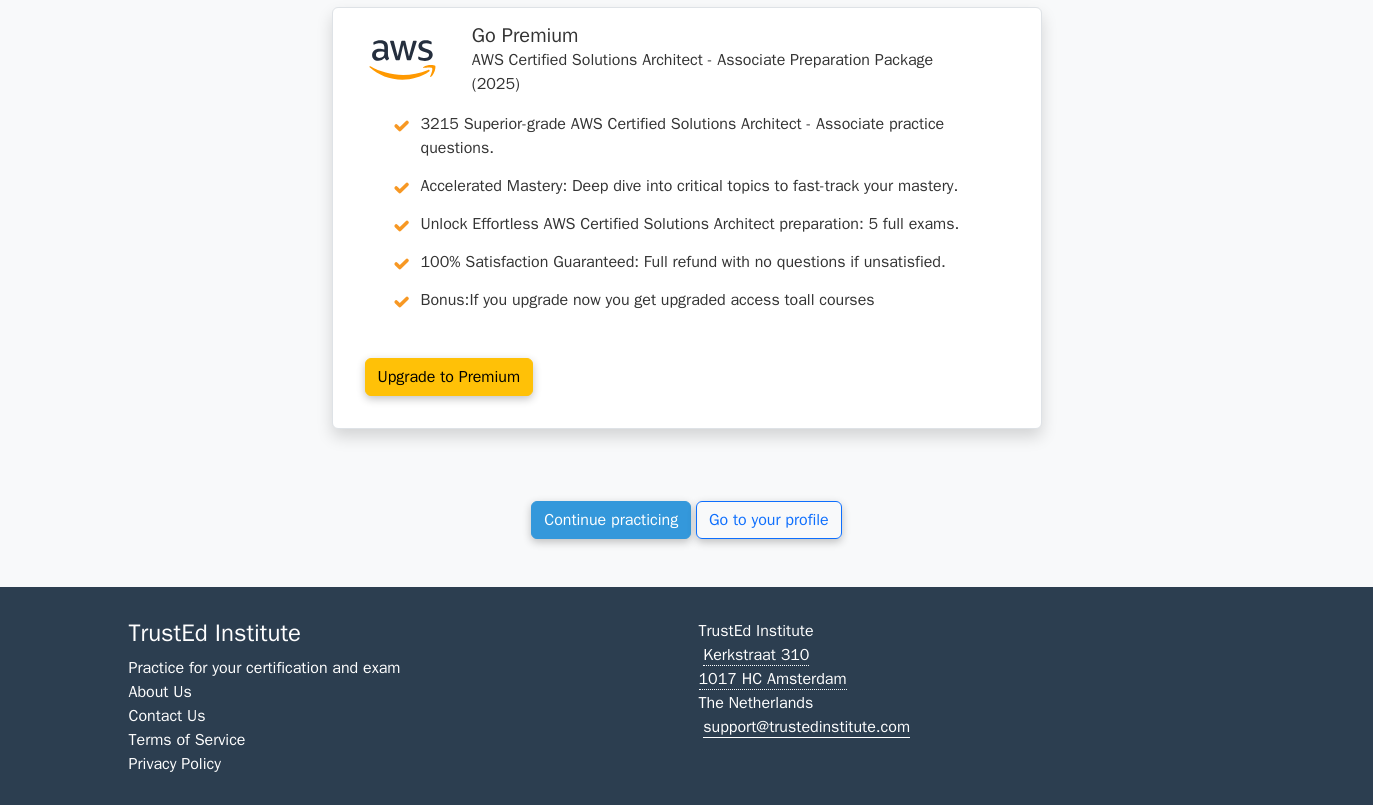 click on "Continue practicing" at bounding box center (611, 520) 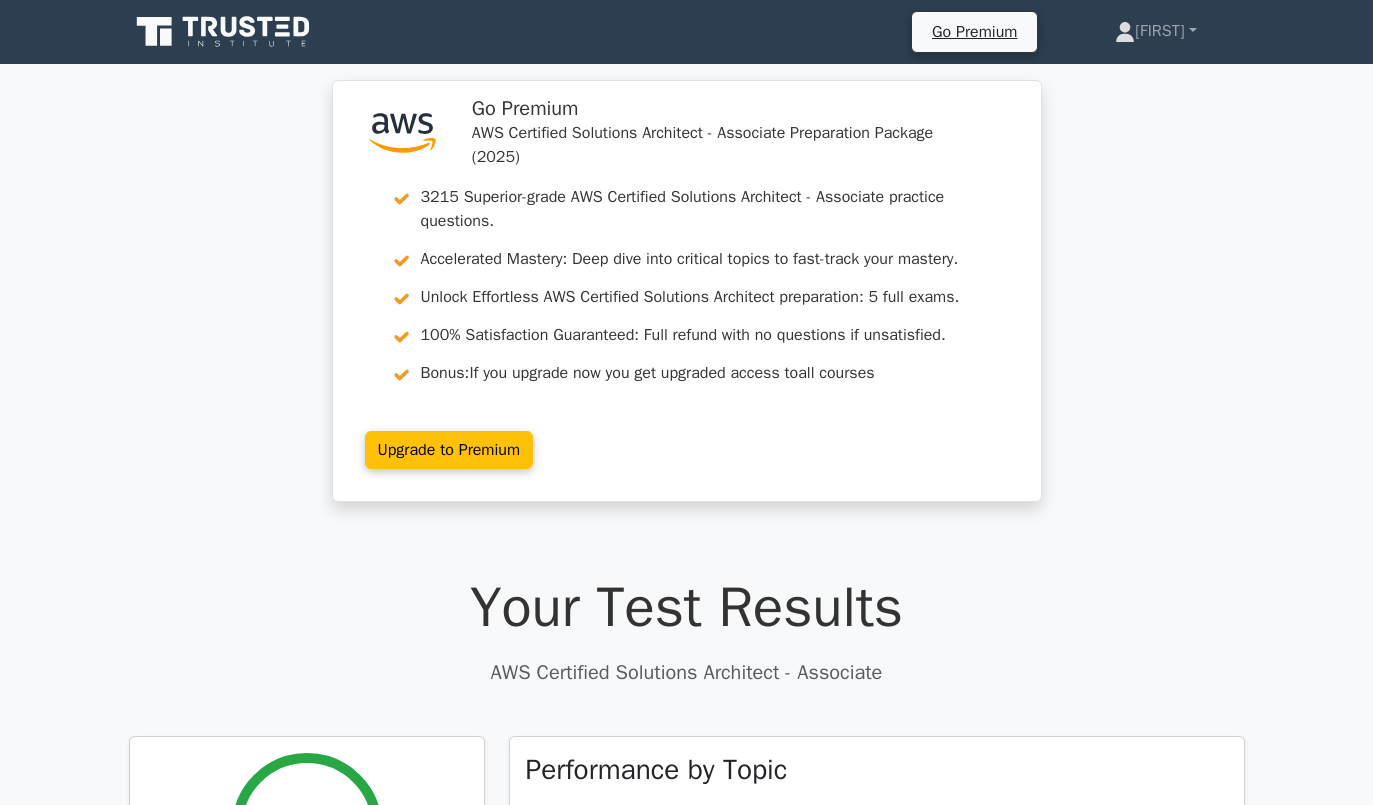scroll, scrollTop: 3451, scrollLeft: 0, axis: vertical 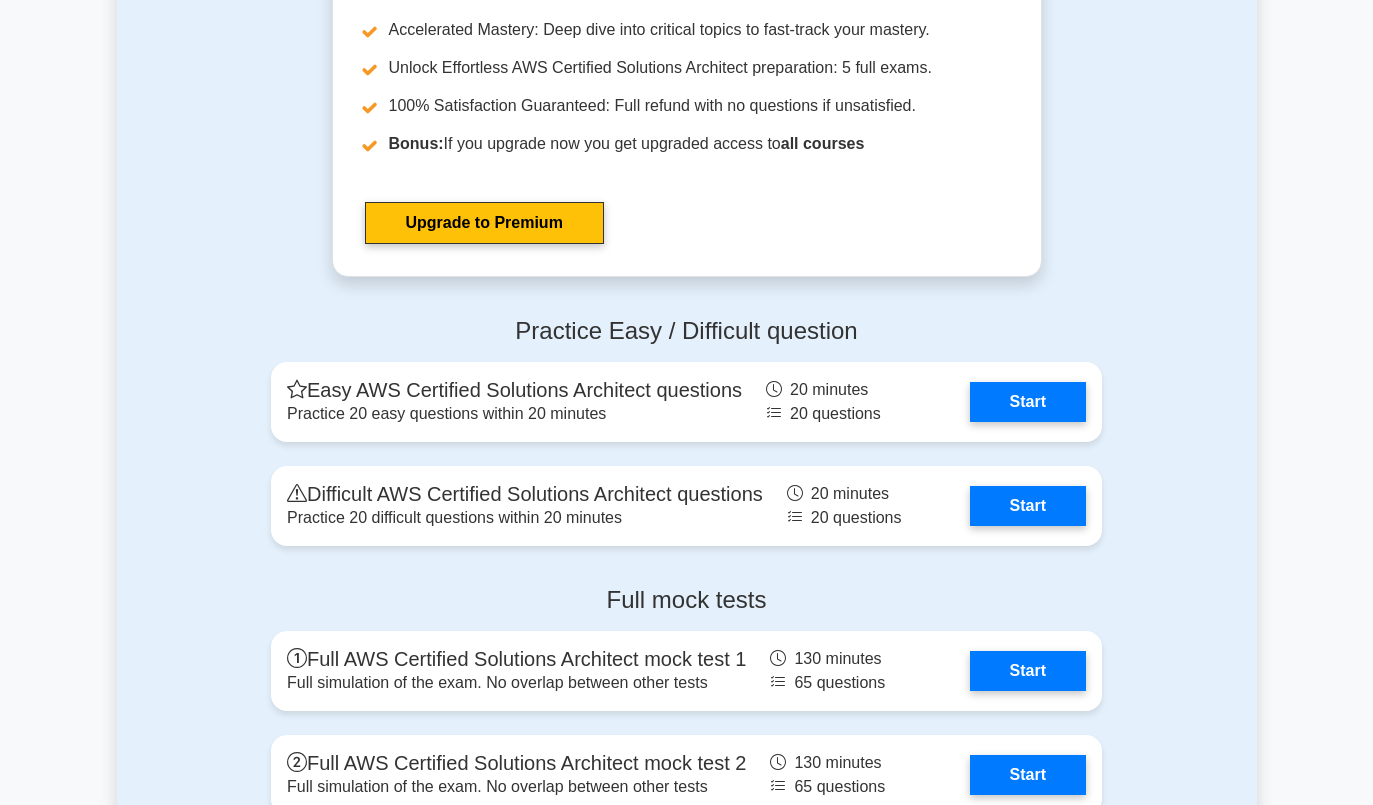 click on "Start" at bounding box center [1028, 506] 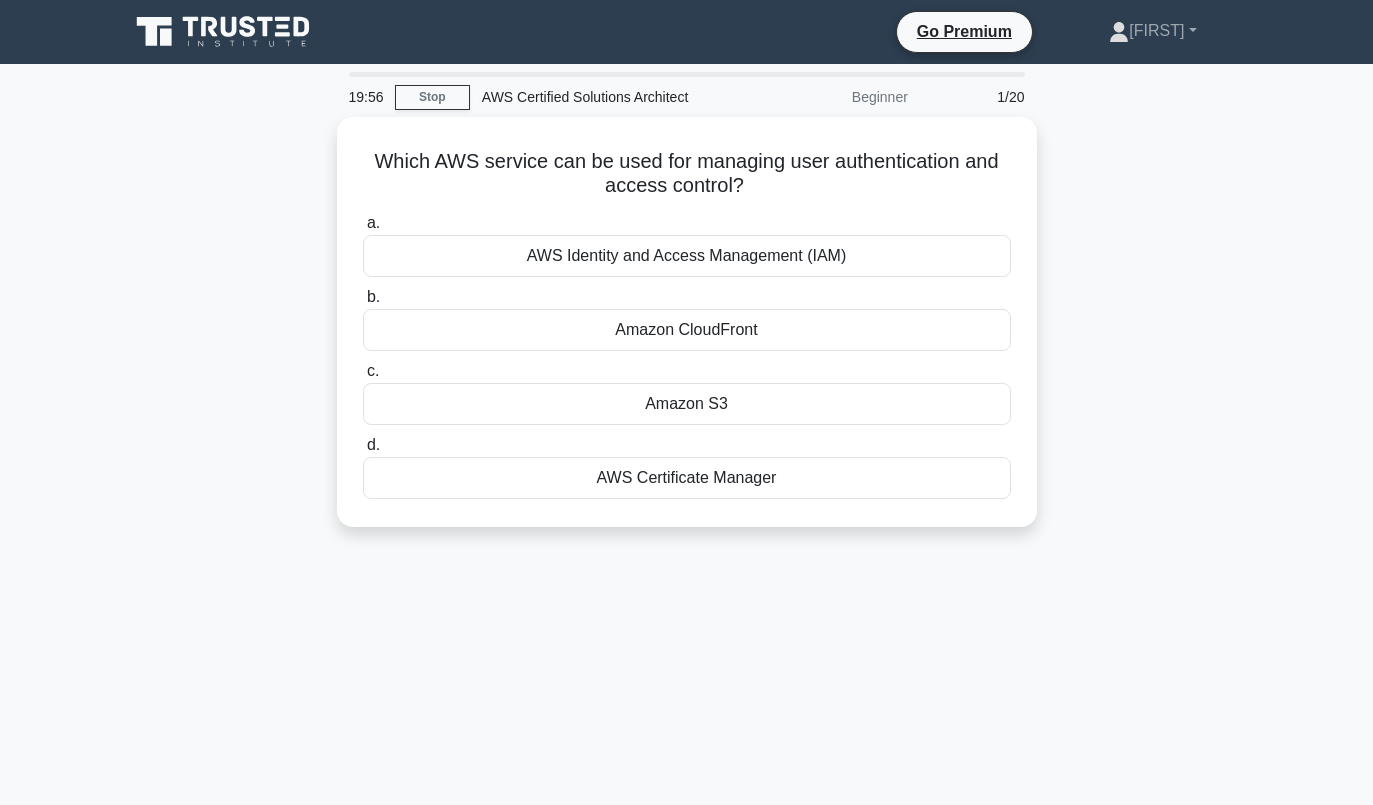scroll, scrollTop: 0, scrollLeft: 0, axis: both 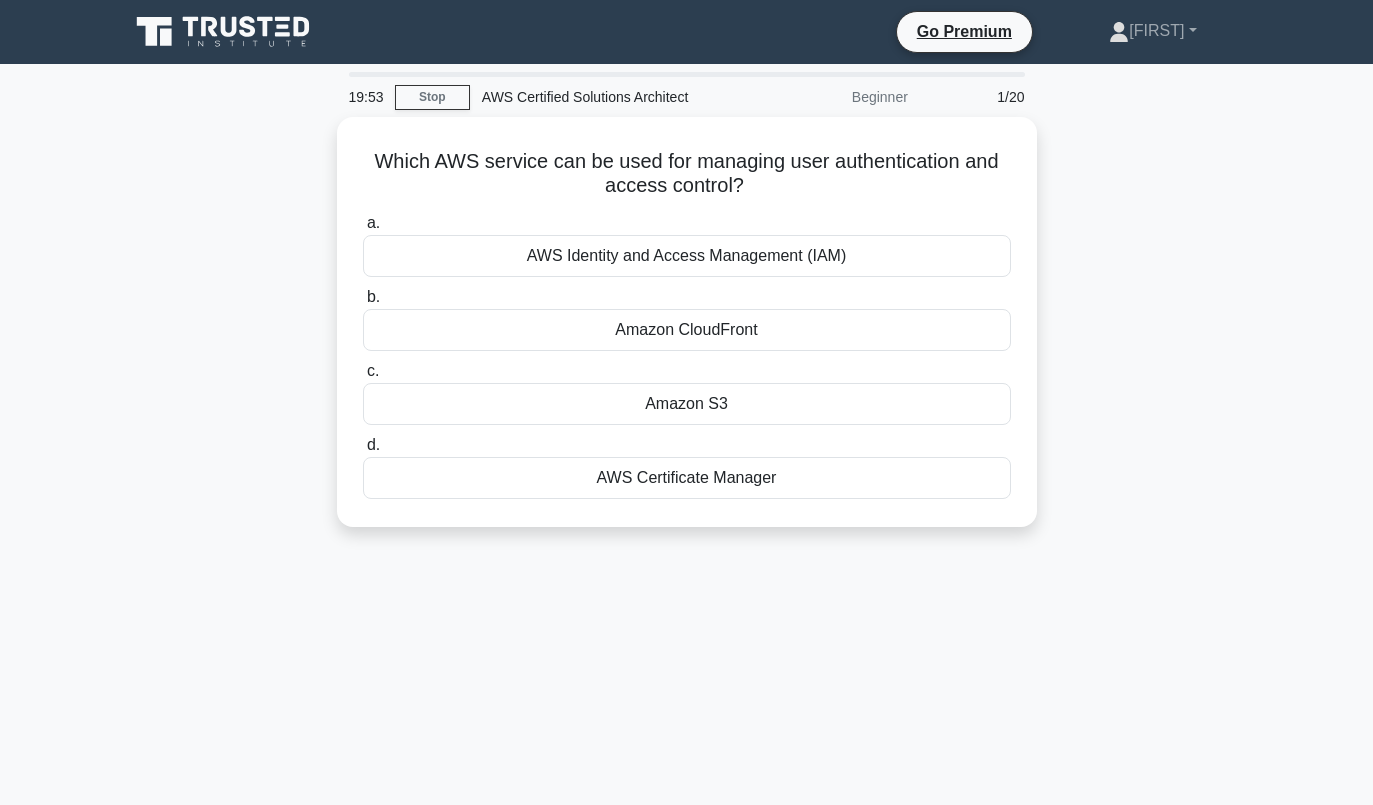 click on "AWS Identity and Access Management (IAM)" at bounding box center (687, 256) 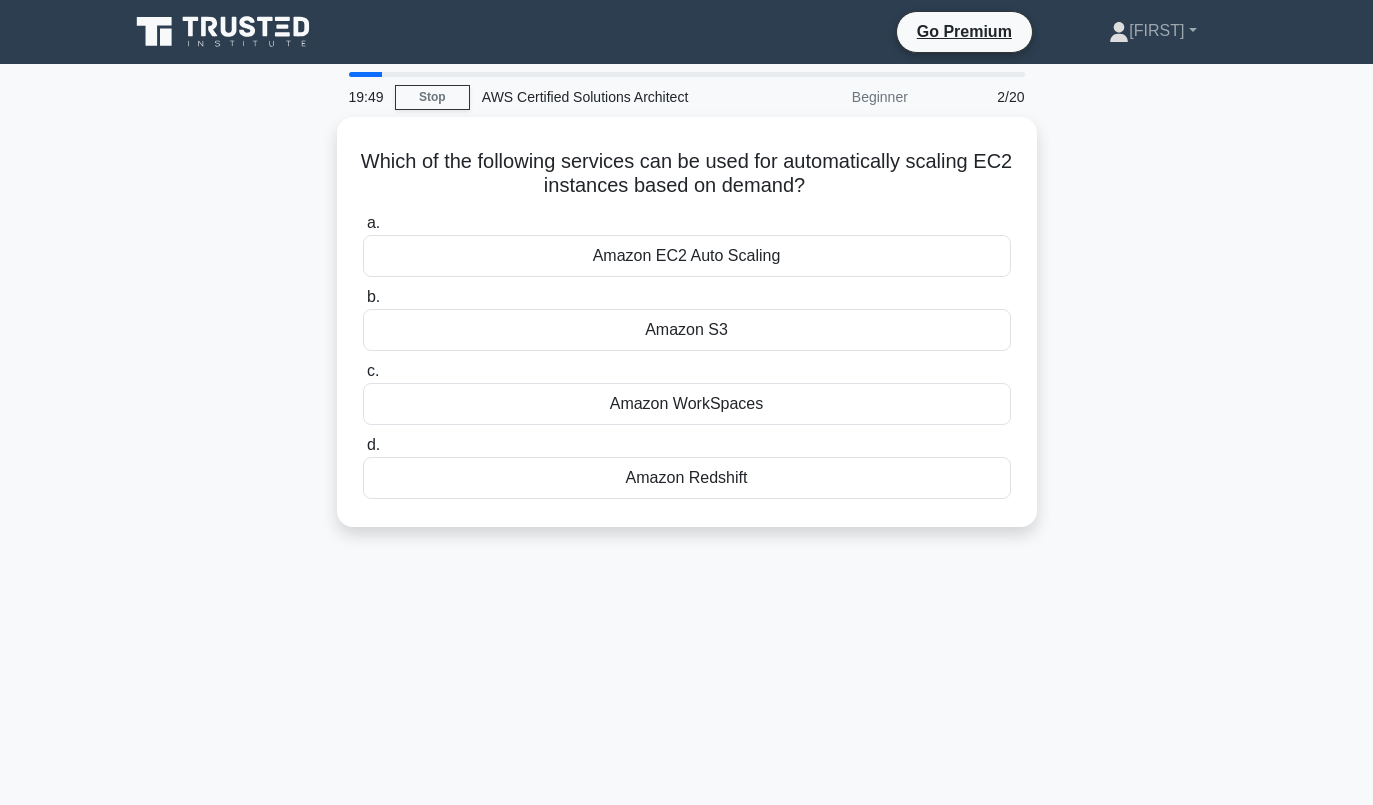 click on "Amazon EC2 Auto Scaling" at bounding box center [687, 256] 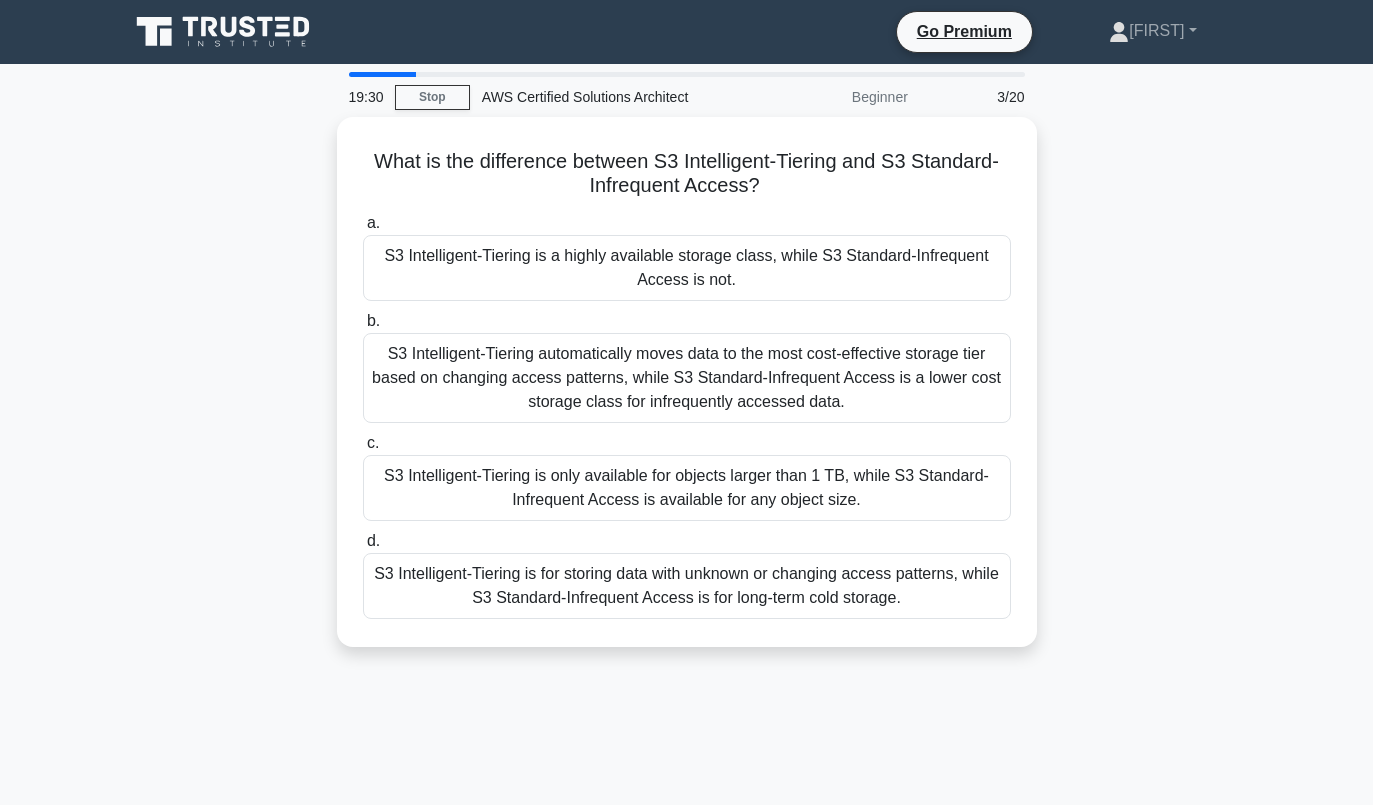 click on "S3 Intelligent-Tiering automatically moves data to the most cost-effective storage tier based on changing access patterns, while S3 Standard-Infrequent Access is a lower cost storage class for infrequently accessed data." at bounding box center [687, 378] 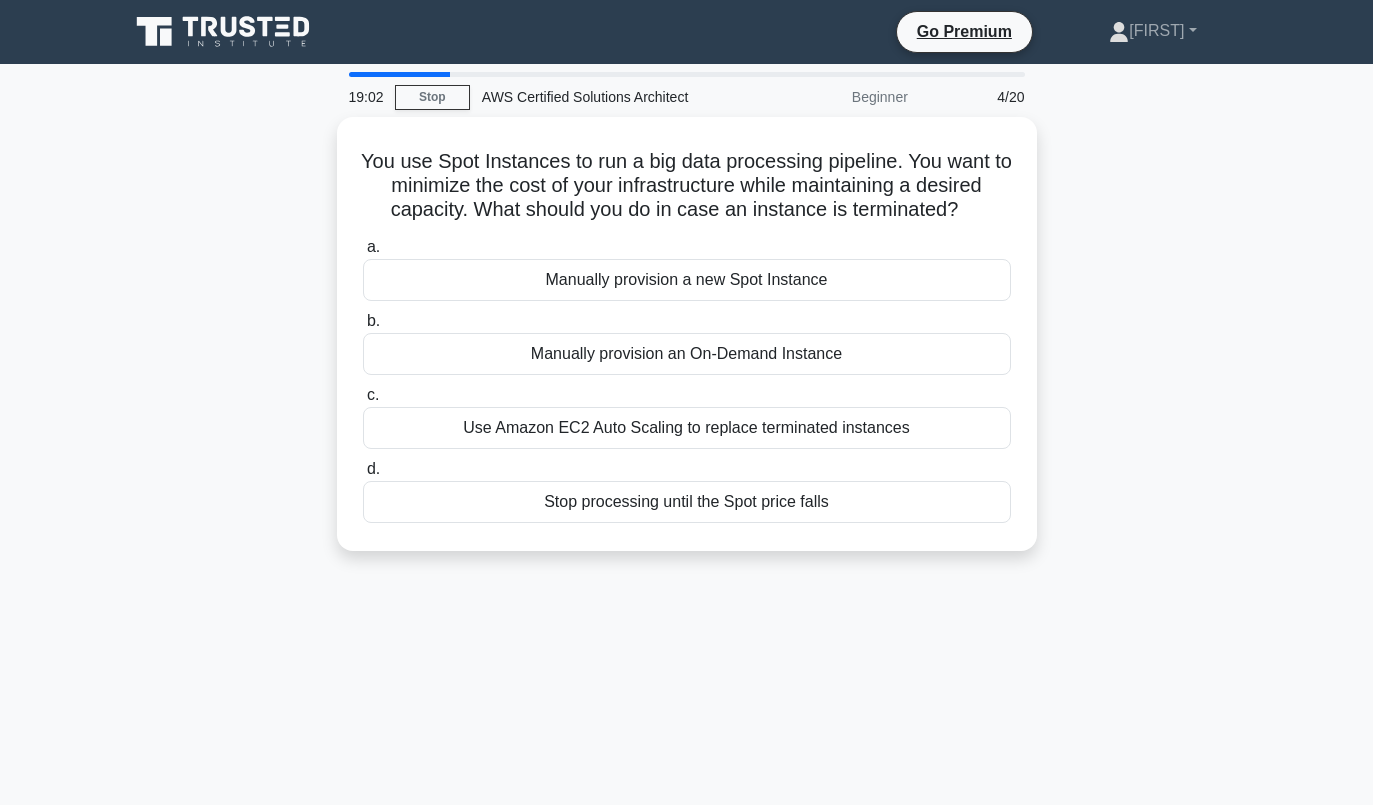 click on "Manually provision a new Spot Instance" at bounding box center [687, 280] 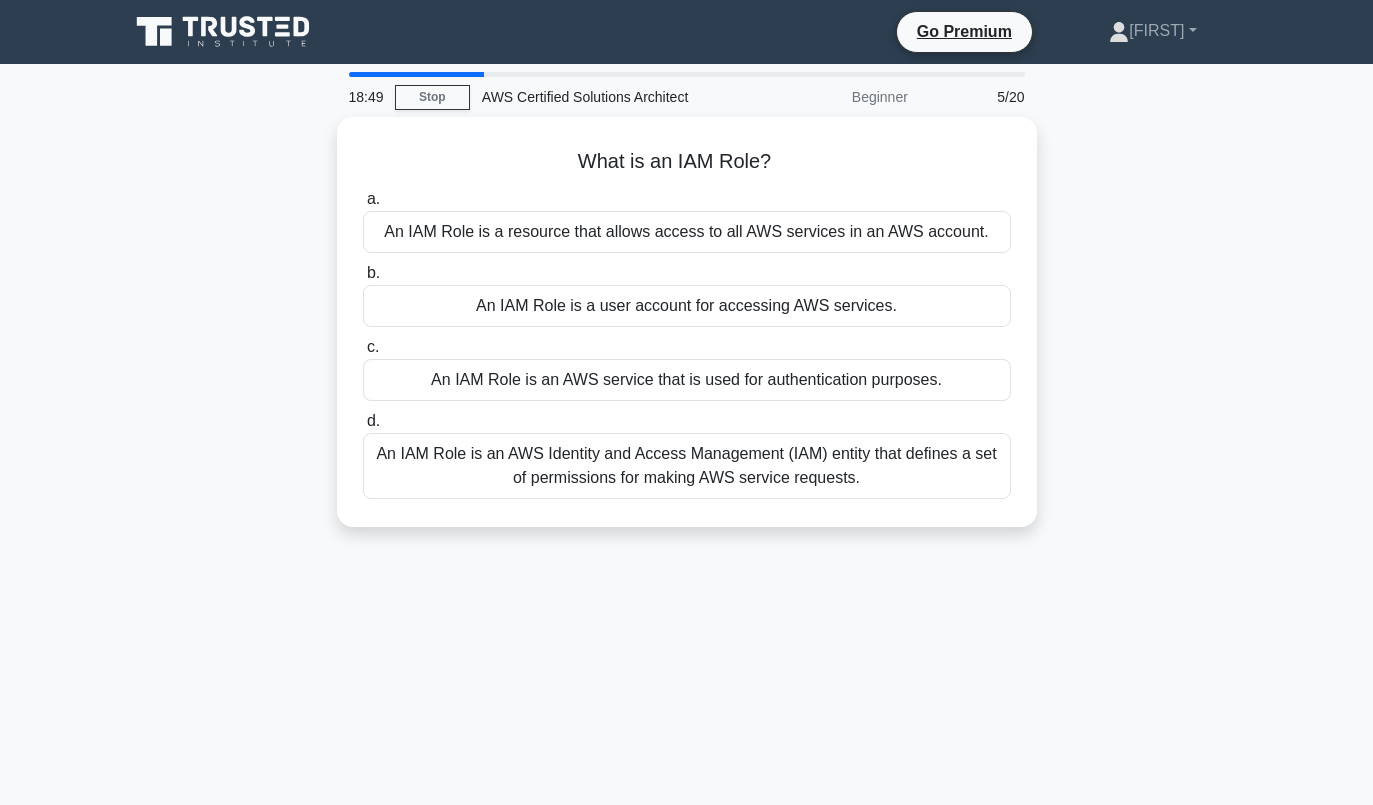 click on "An IAM Role is an AWS Identity and Access Management (IAM) entity that defines a set of permissions for making AWS service requests." at bounding box center (687, 466) 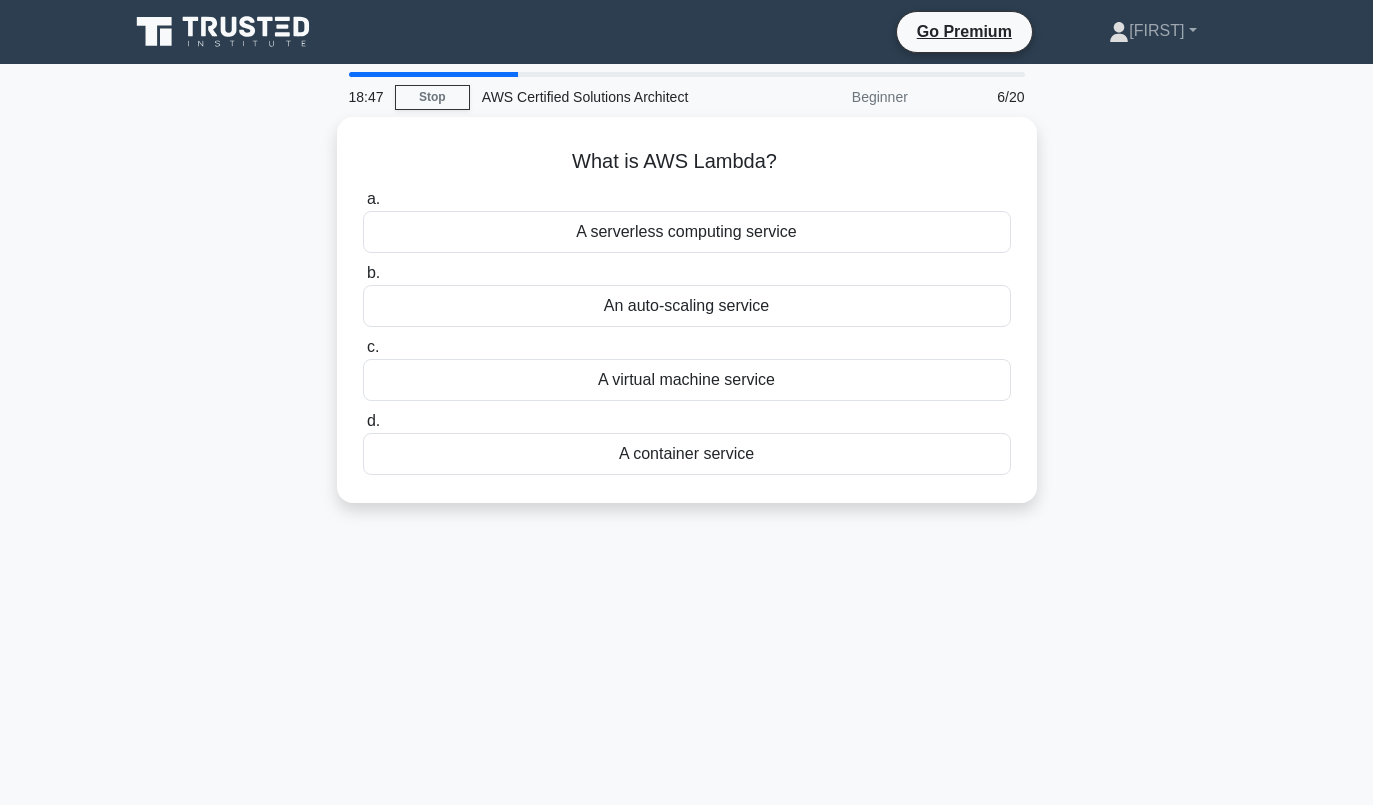 click on "A serverless computing service" at bounding box center (687, 232) 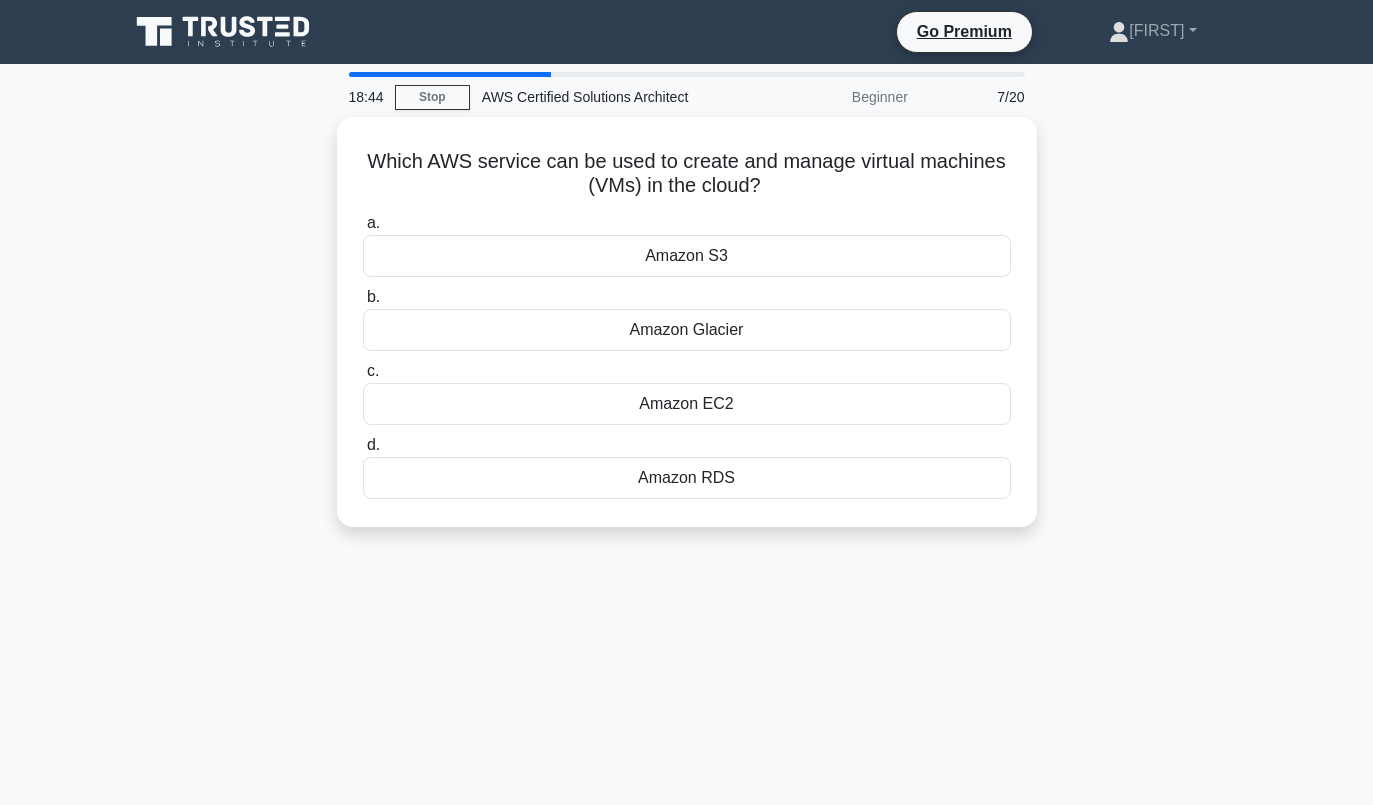 click on "Amazon EC2" at bounding box center [687, 404] 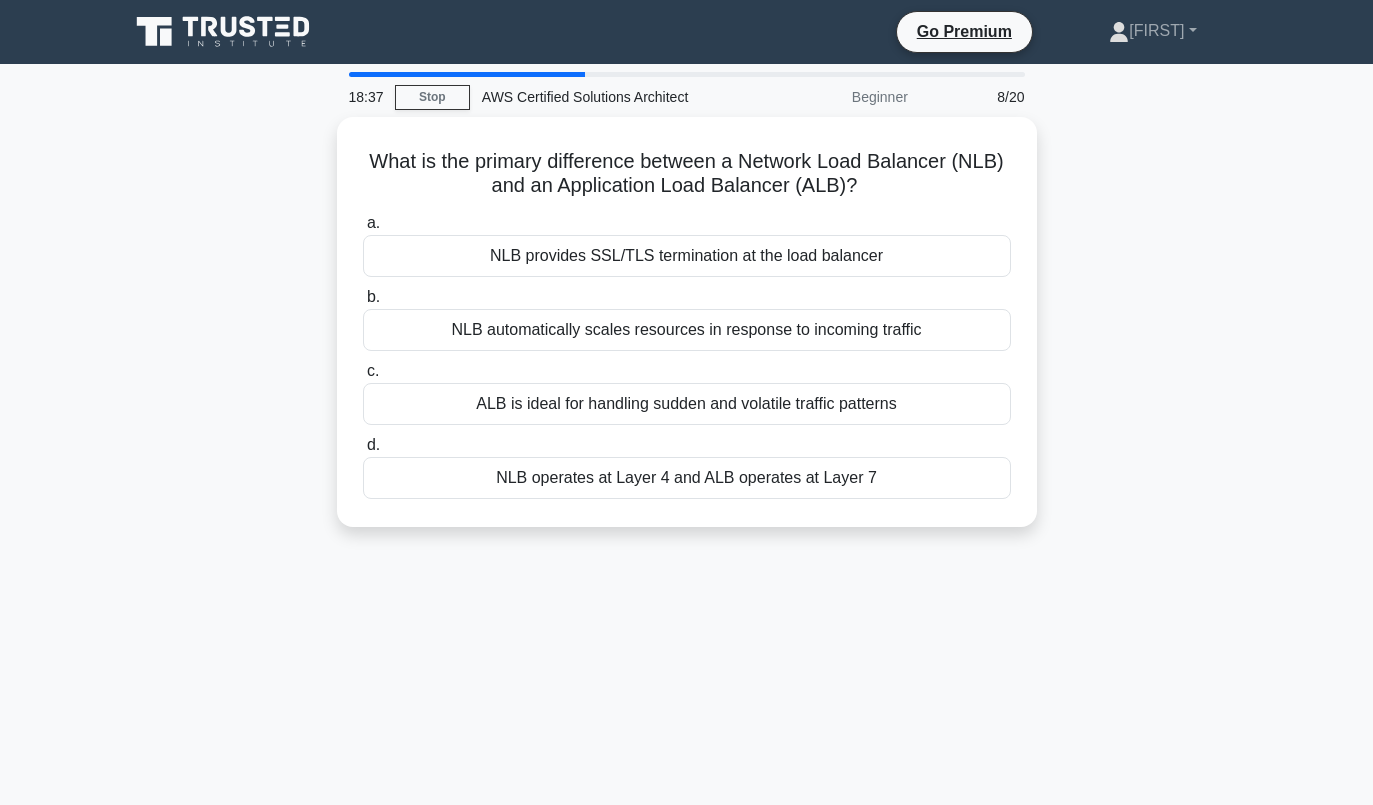 click on "NLB operates at Layer 4 and ALB operates at Layer 7" at bounding box center [687, 478] 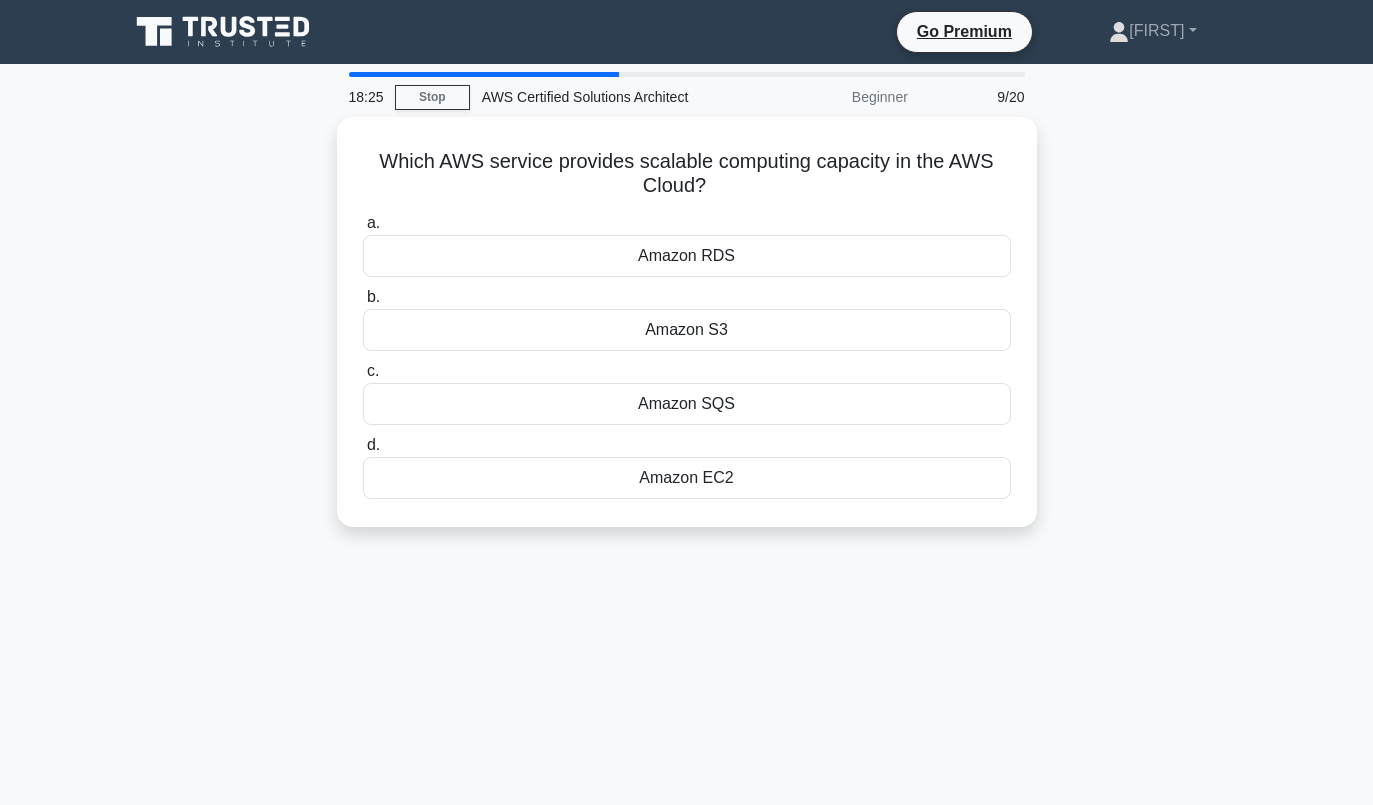 click on "Amazon EC2" at bounding box center [687, 478] 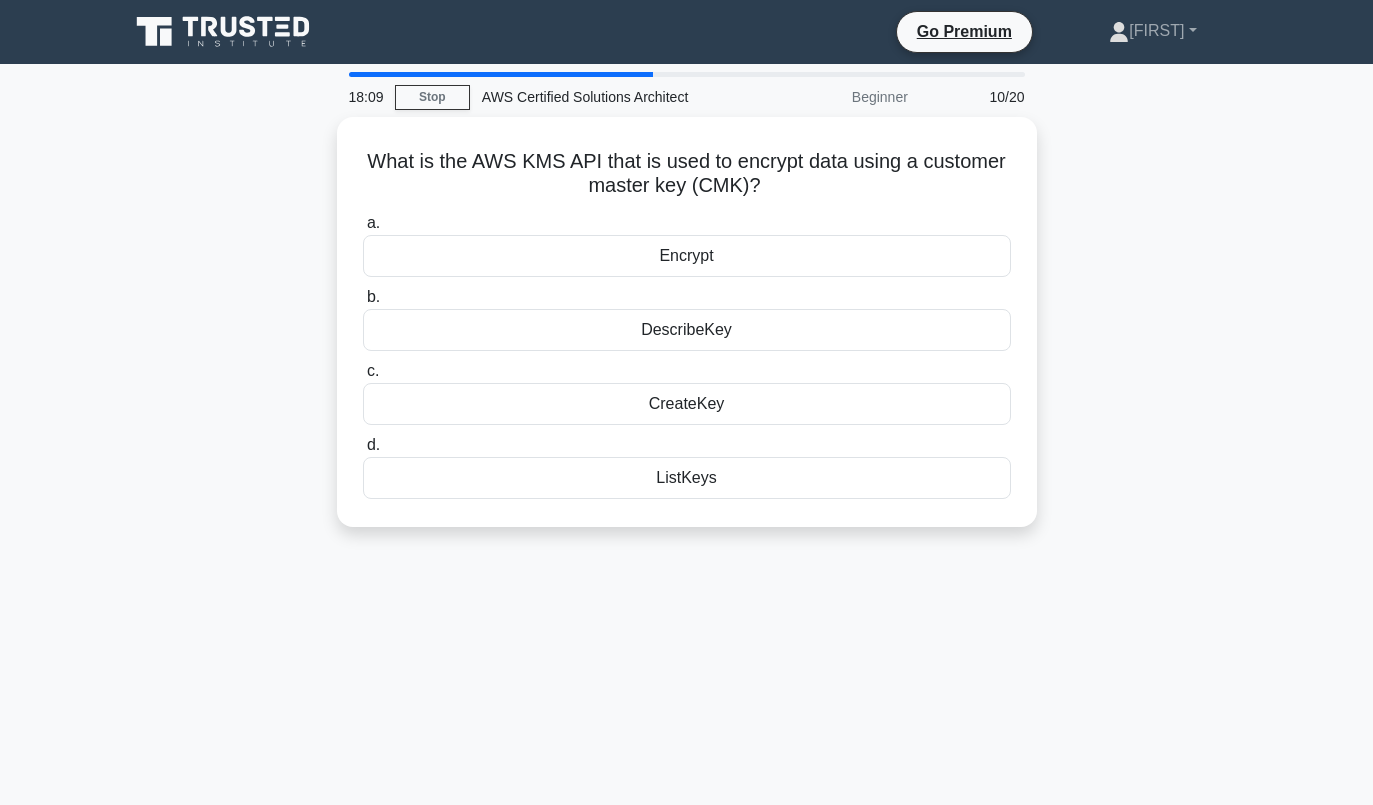 click on "Encrypt" at bounding box center (687, 256) 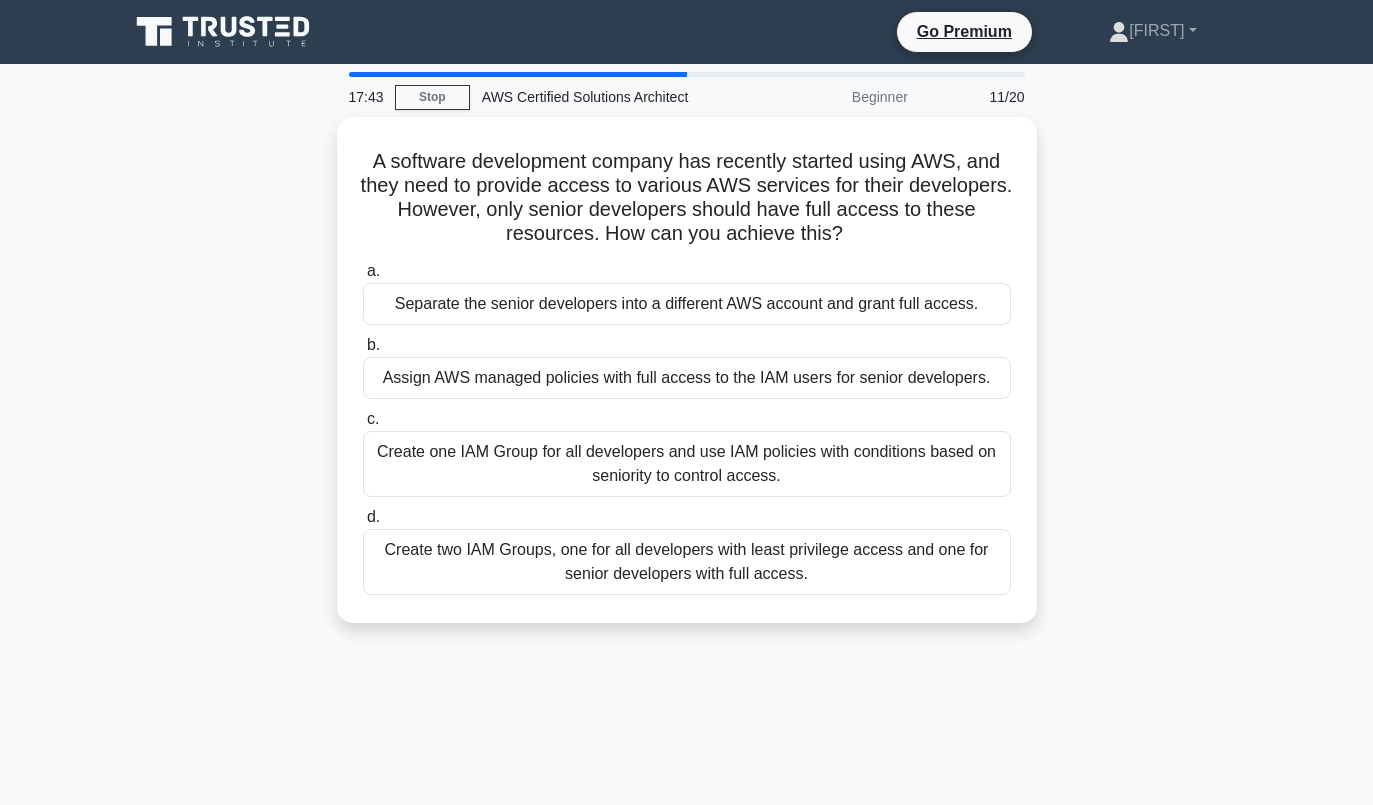 click on "Create two IAM Groups, one for all developers with least privilege access and one for senior developers with full access." at bounding box center (687, 562) 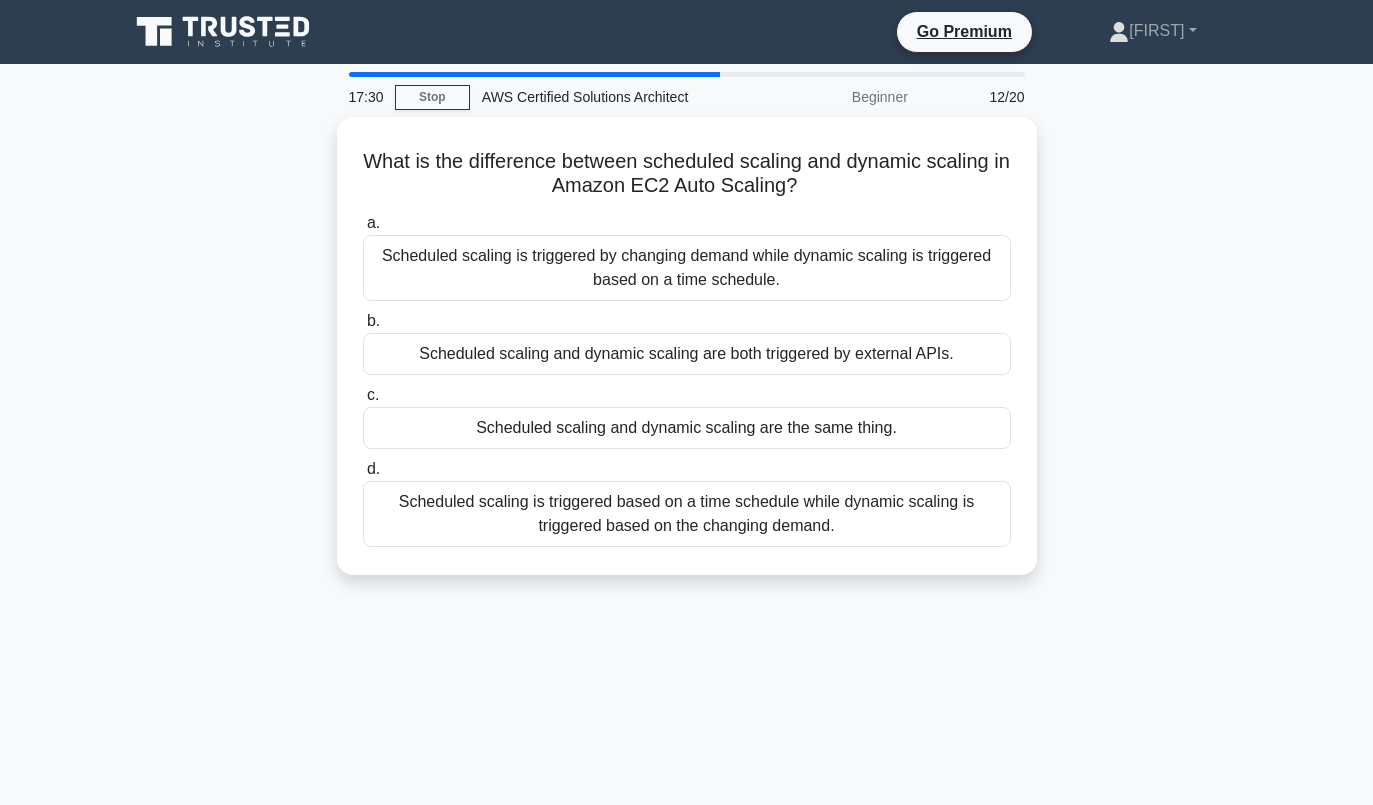click on "Scheduled scaling is triggered based on a time schedule while dynamic scaling is triggered based on the changing demand." at bounding box center [687, 514] 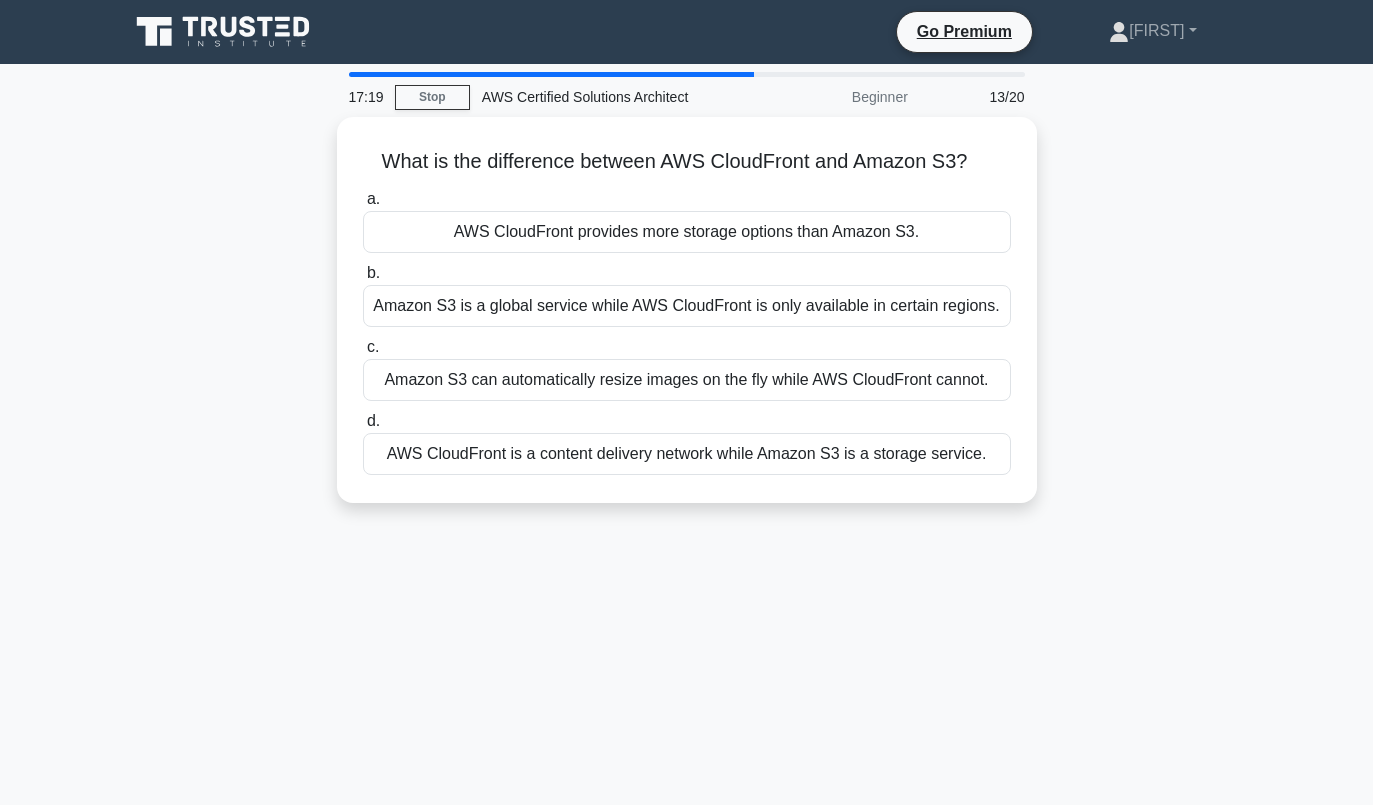 click on "AWS CloudFront is a content delivery network while Amazon S3 is a storage service." at bounding box center [687, 454] 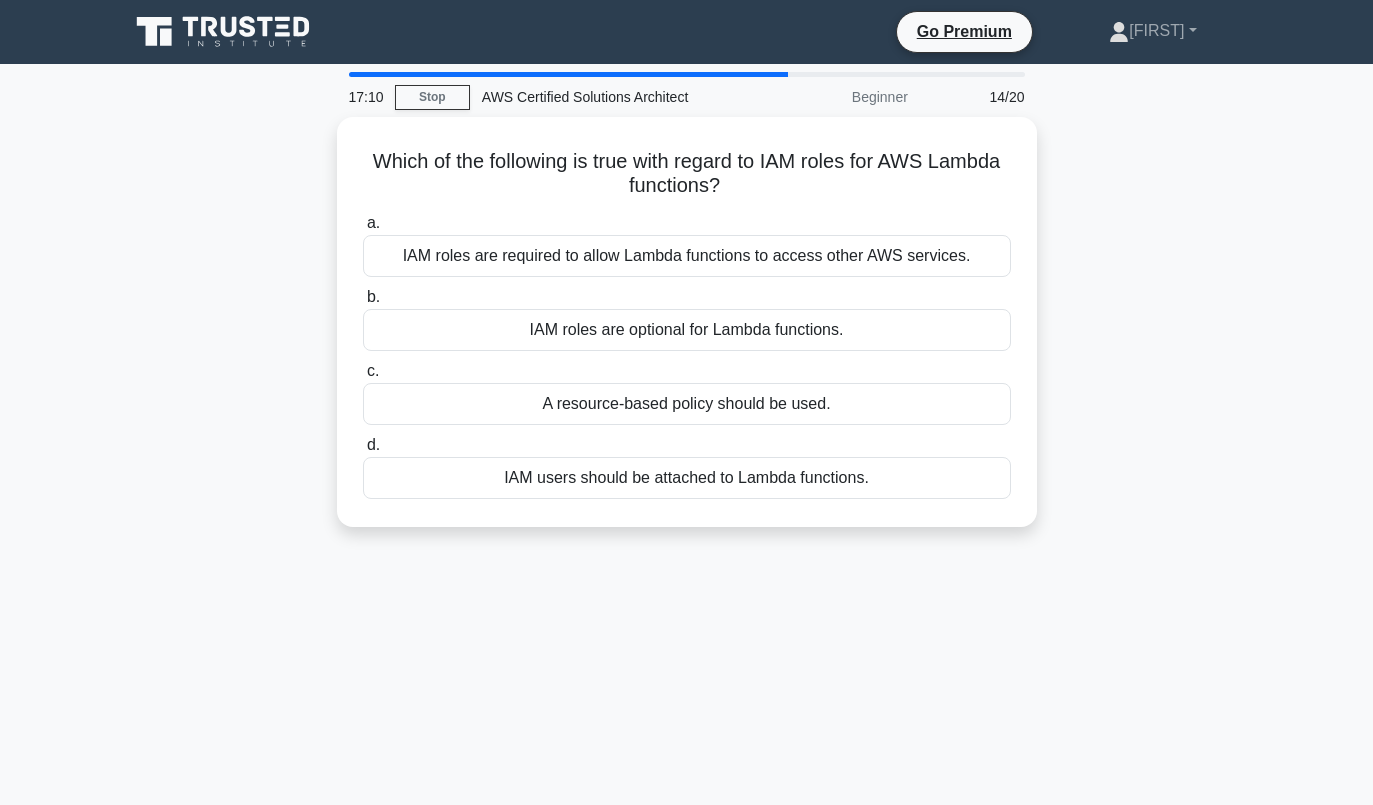 click on "IAM roles are required to allow Lambda functions to access other AWS services." at bounding box center [687, 256] 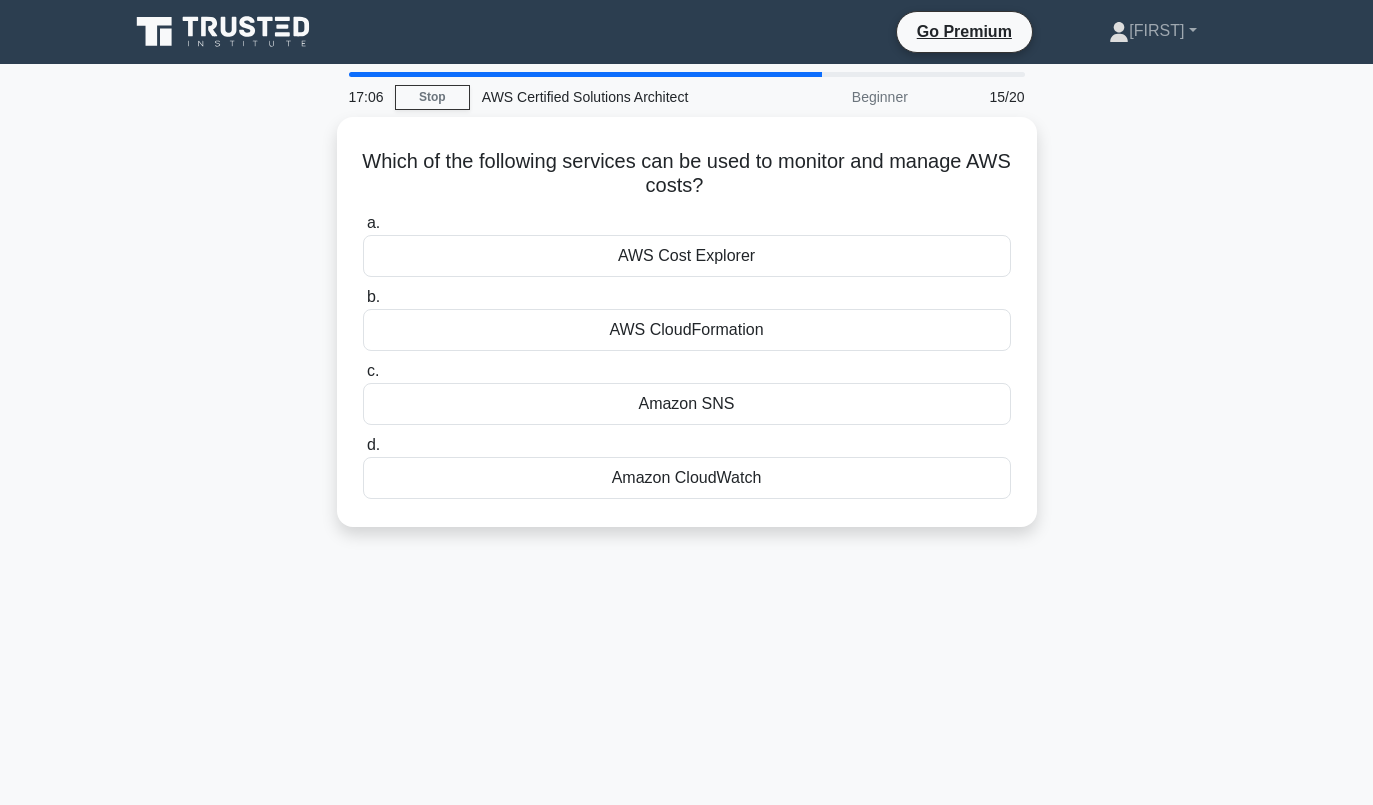 click on "Amazon CloudWatch" at bounding box center [687, 478] 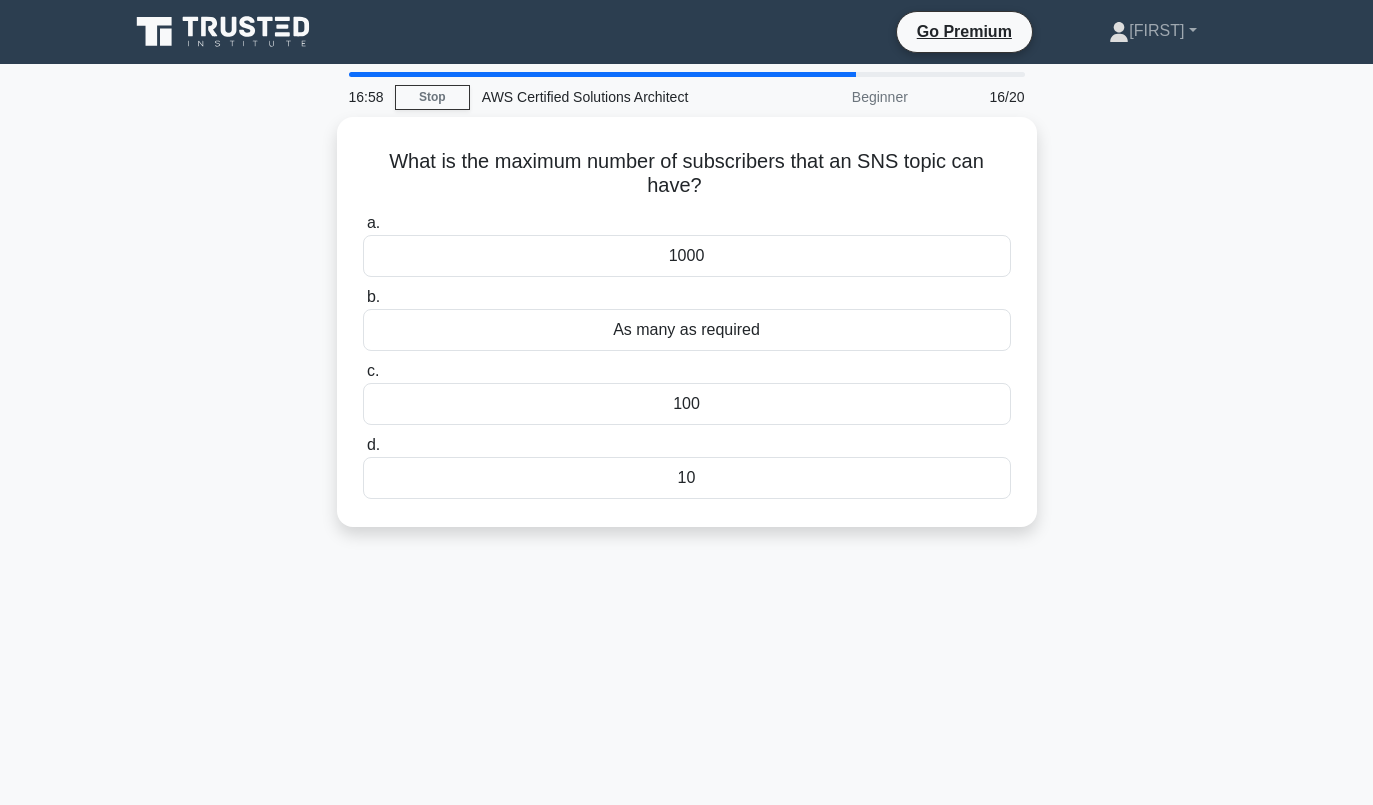 click on "1000" at bounding box center [687, 256] 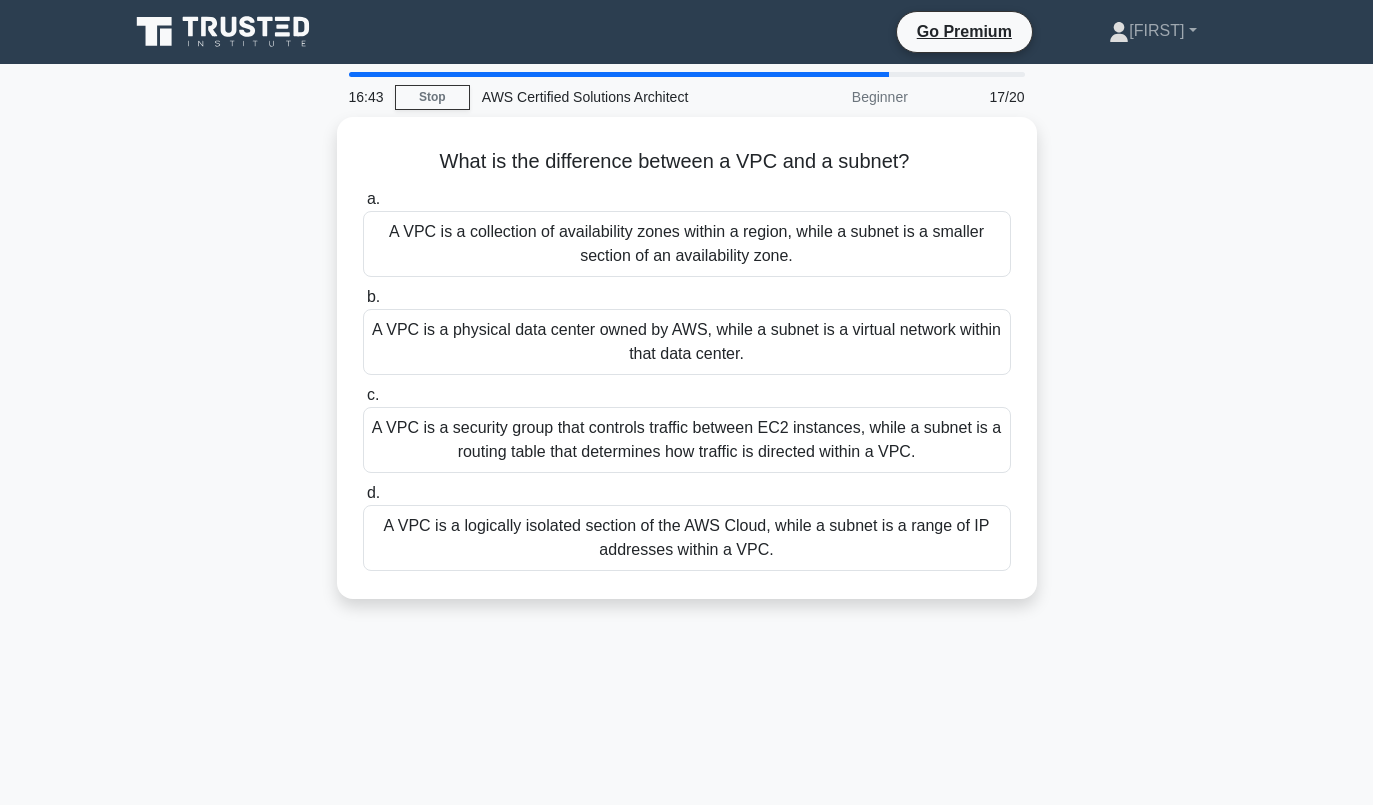 click on "A VPC is a logically isolated section of the AWS Cloud, while a subnet is a range of IP addresses within a VPC." at bounding box center [687, 538] 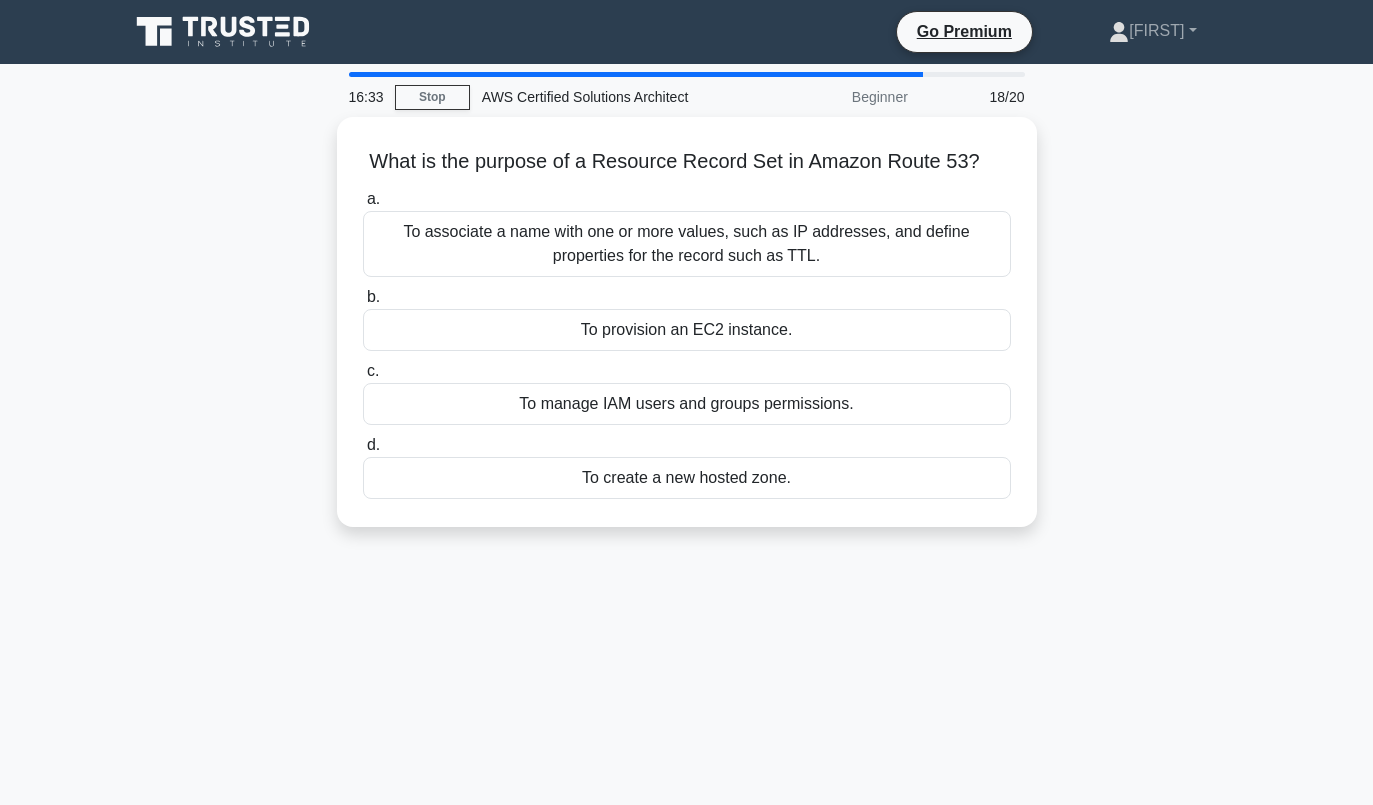 click on "To associate a name with one or more values, such as IP addresses, and define properties for the record such as TTL." at bounding box center (687, 244) 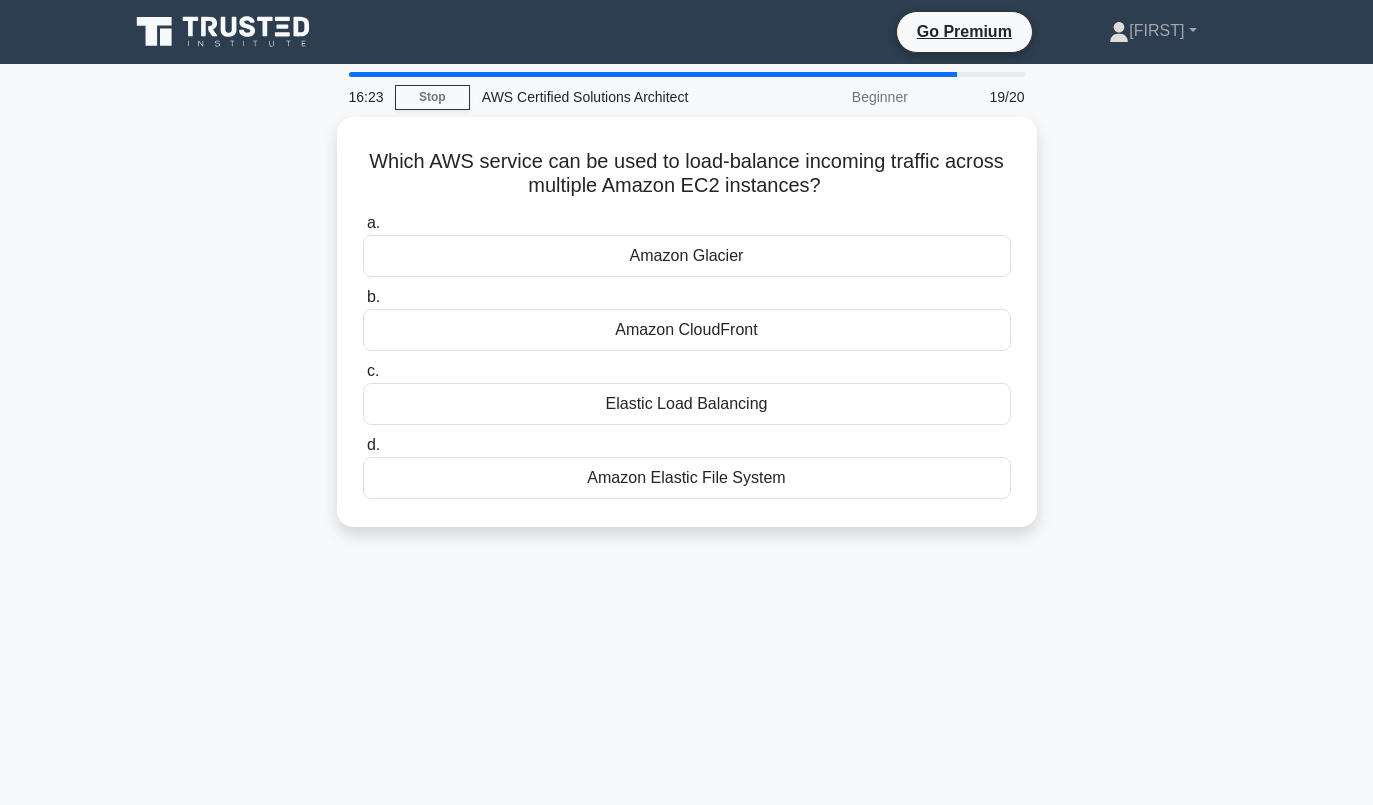 click on "Elastic Load Balancing" at bounding box center (687, 404) 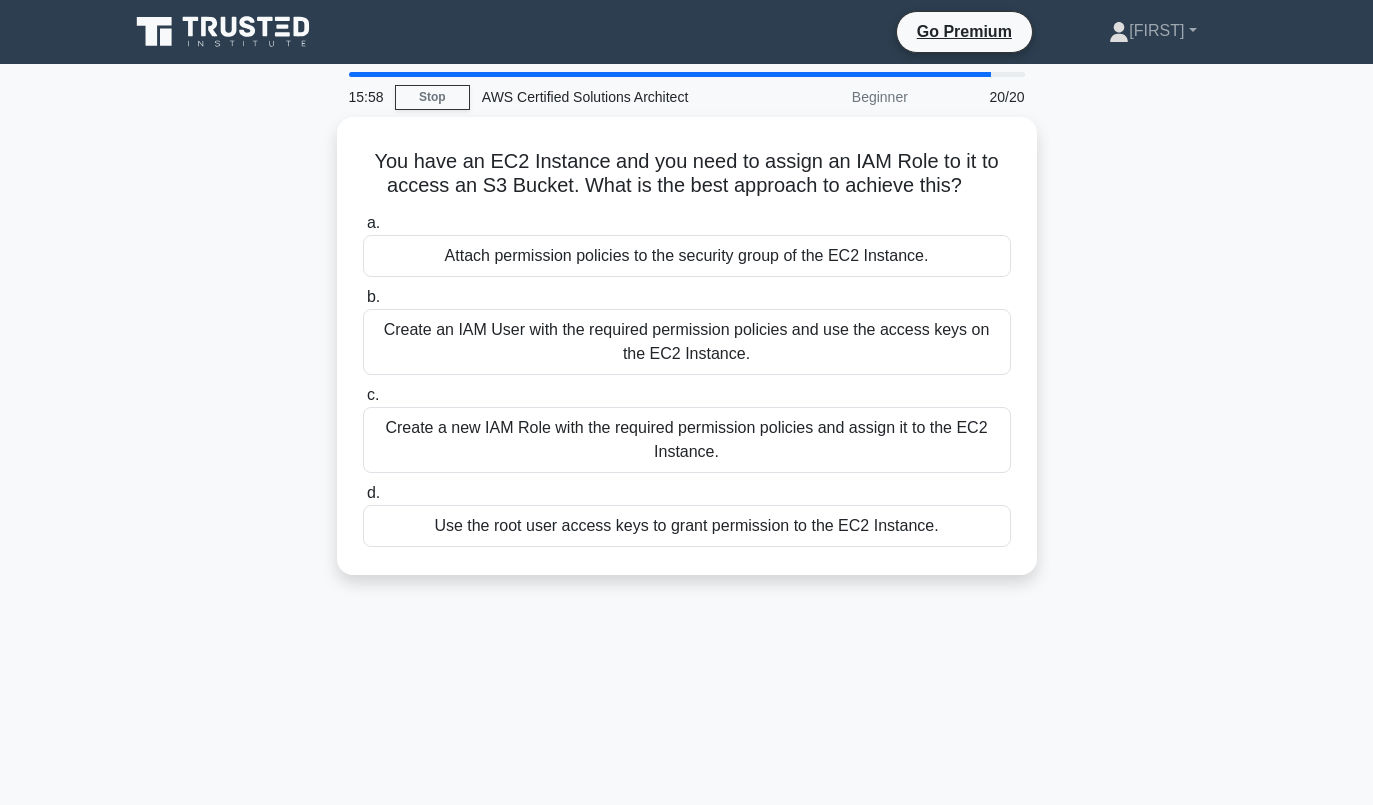 click on "Create a new IAM Role with the required permission policies and assign it to the EC2 Instance." at bounding box center (687, 440) 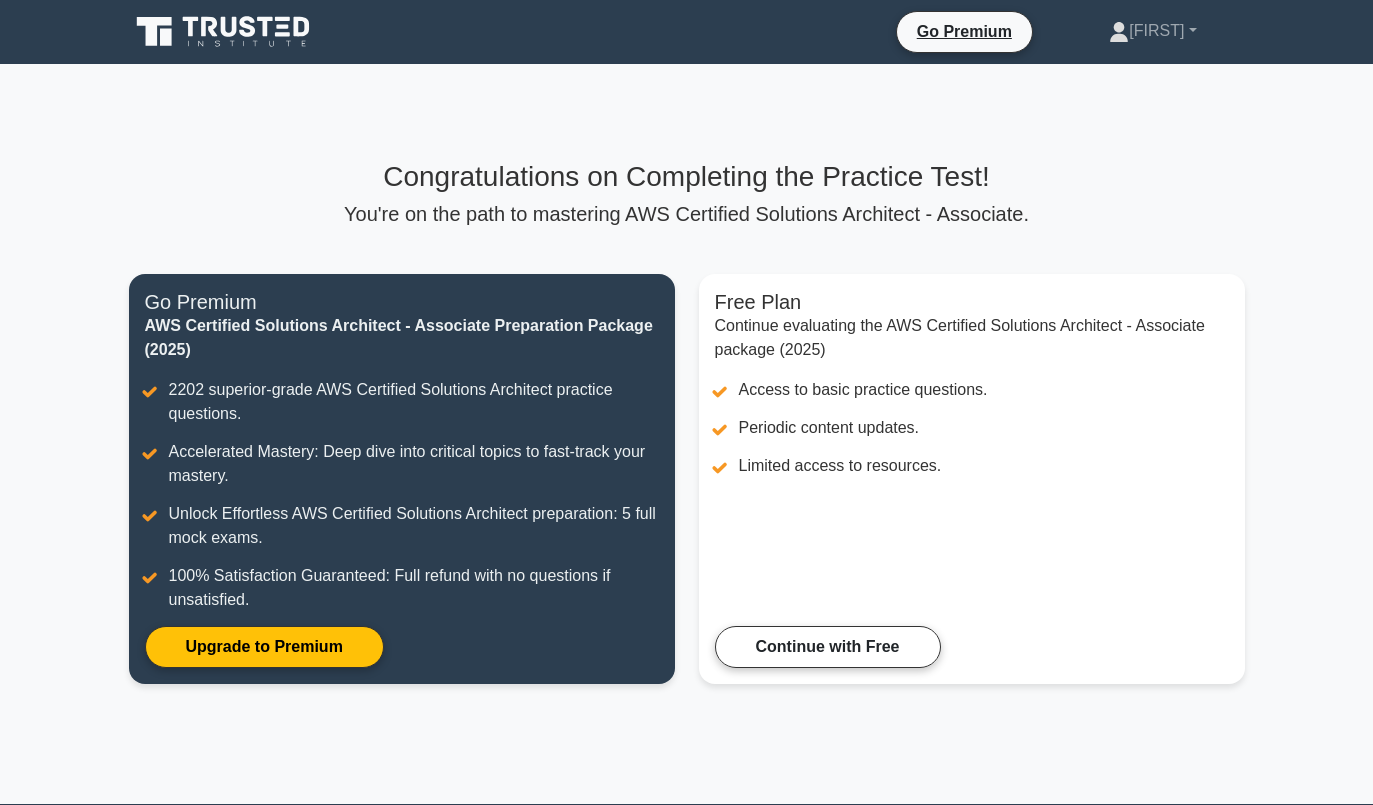 scroll, scrollTop: 0, scrollLeft: 0, axis: both 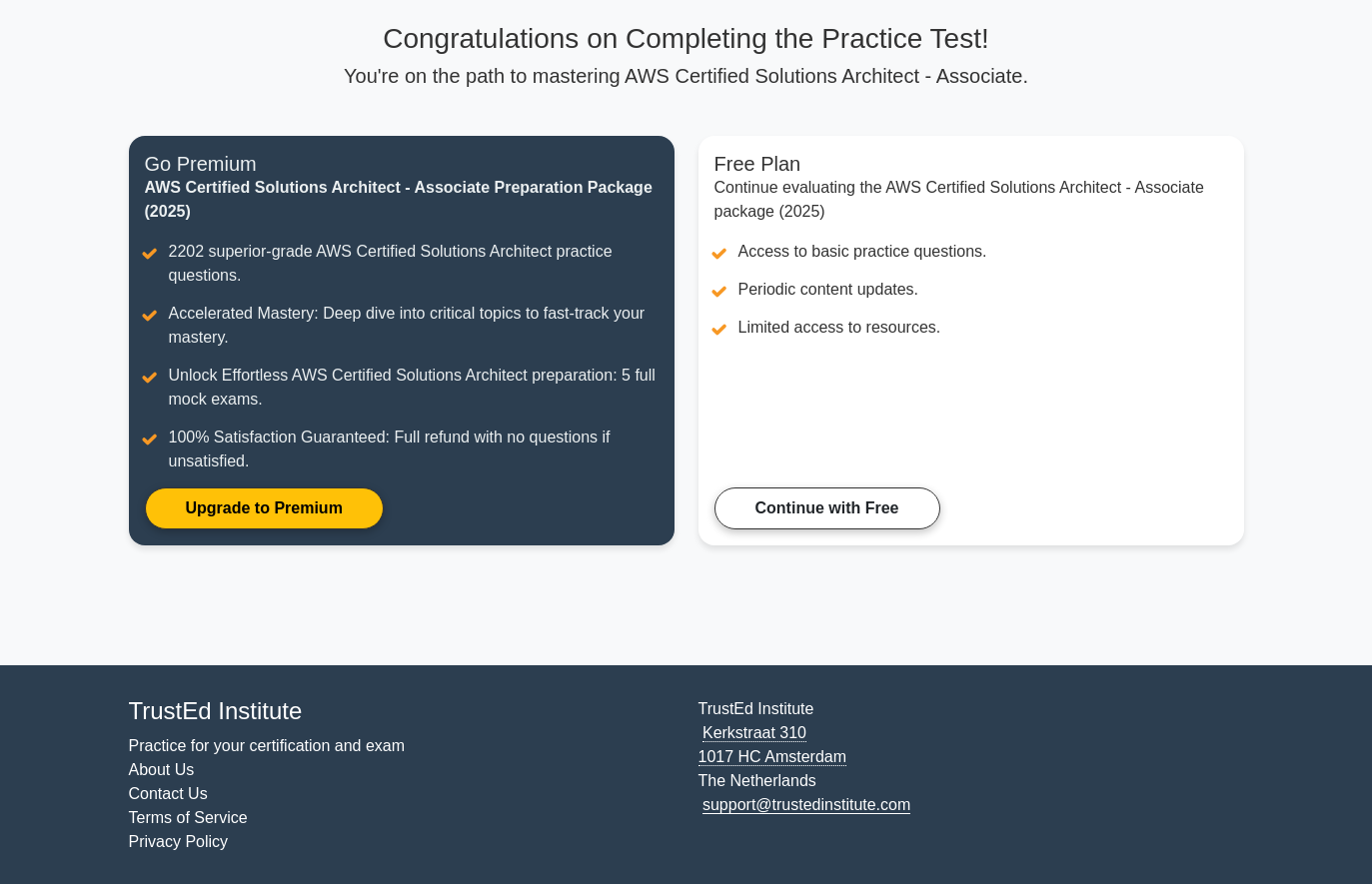 click on "Continue with Free" at bounding box center [827, 508] 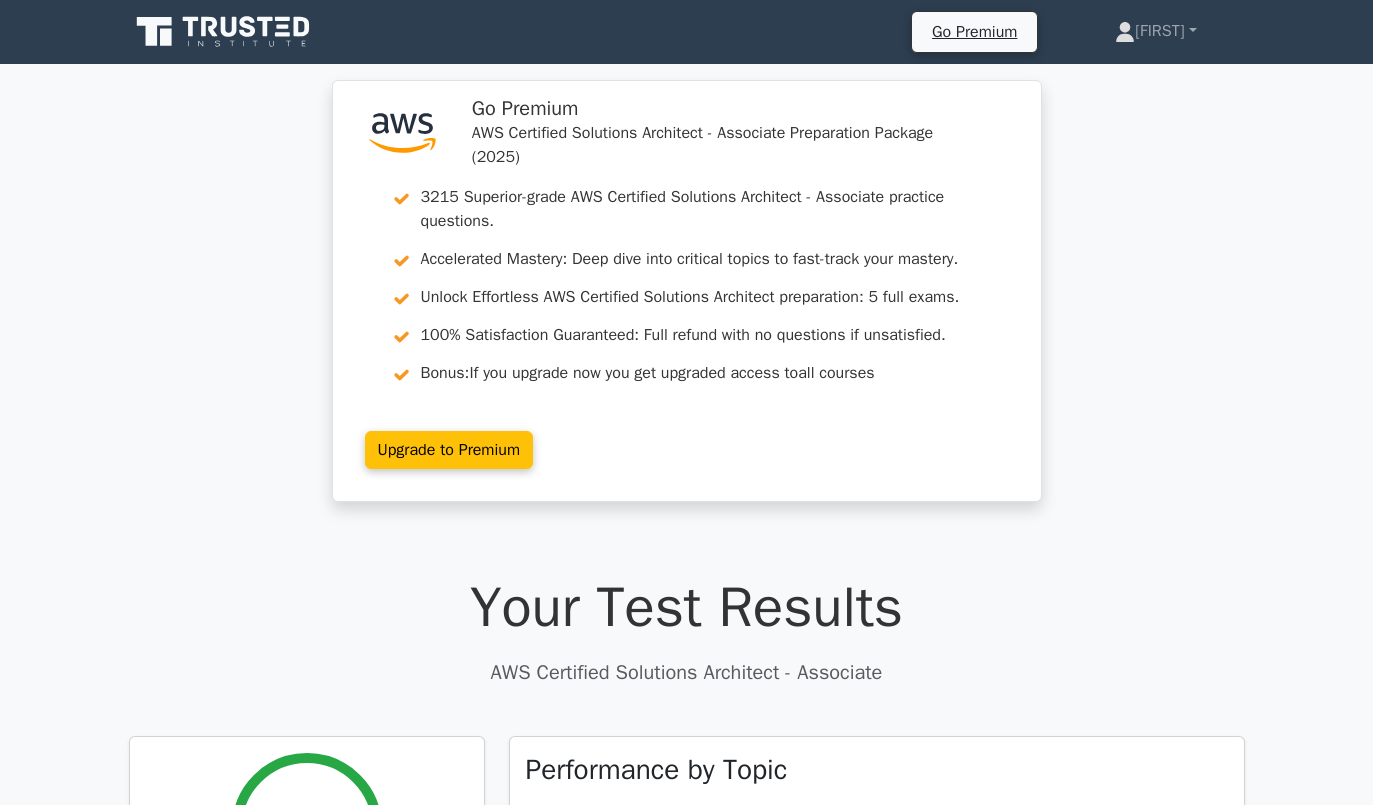 scroll, scrollTop: 0, scrollLeft: 0, axis: both 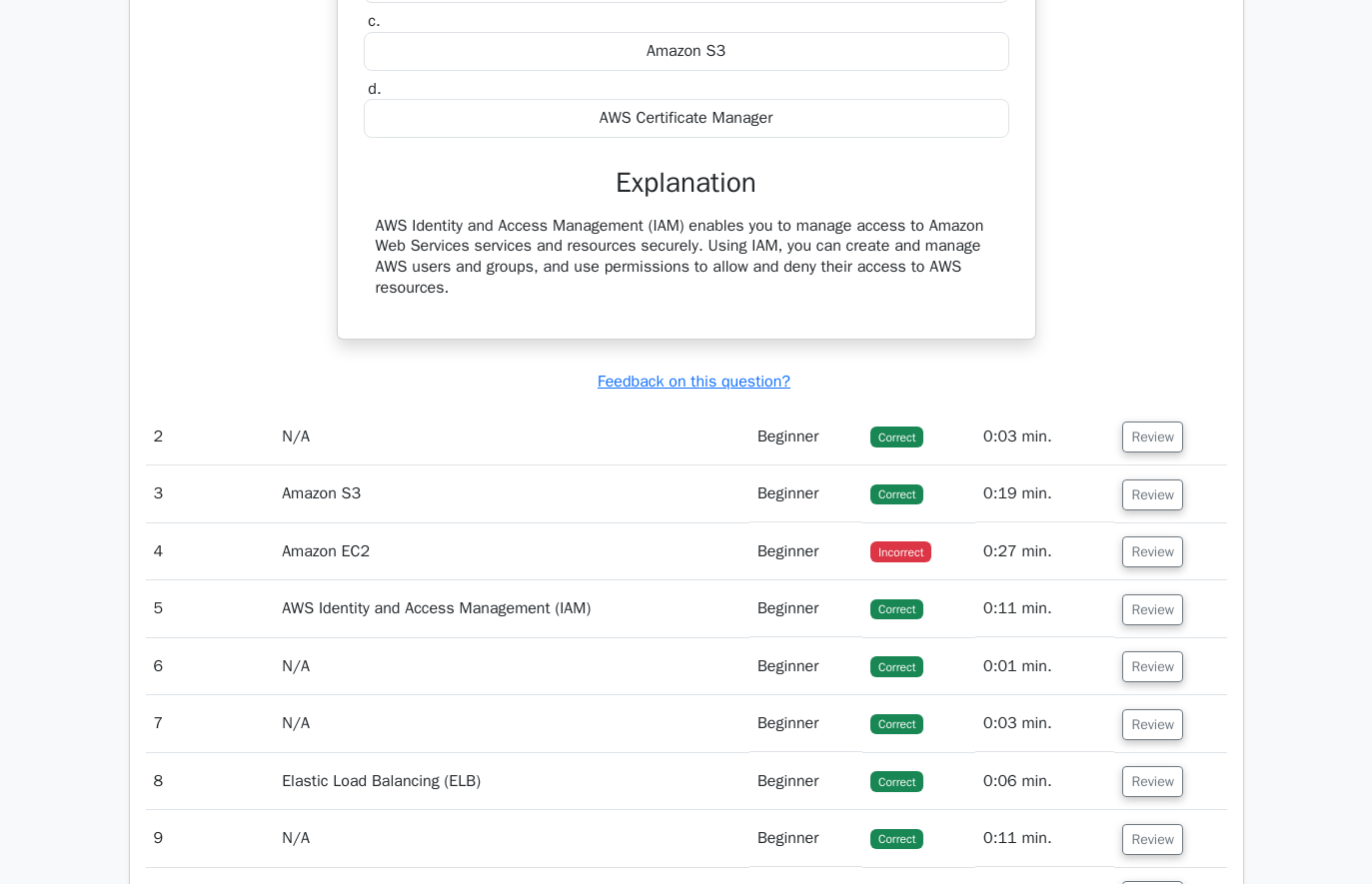 click on "0:03 min." at bounding box center (1044, 437) 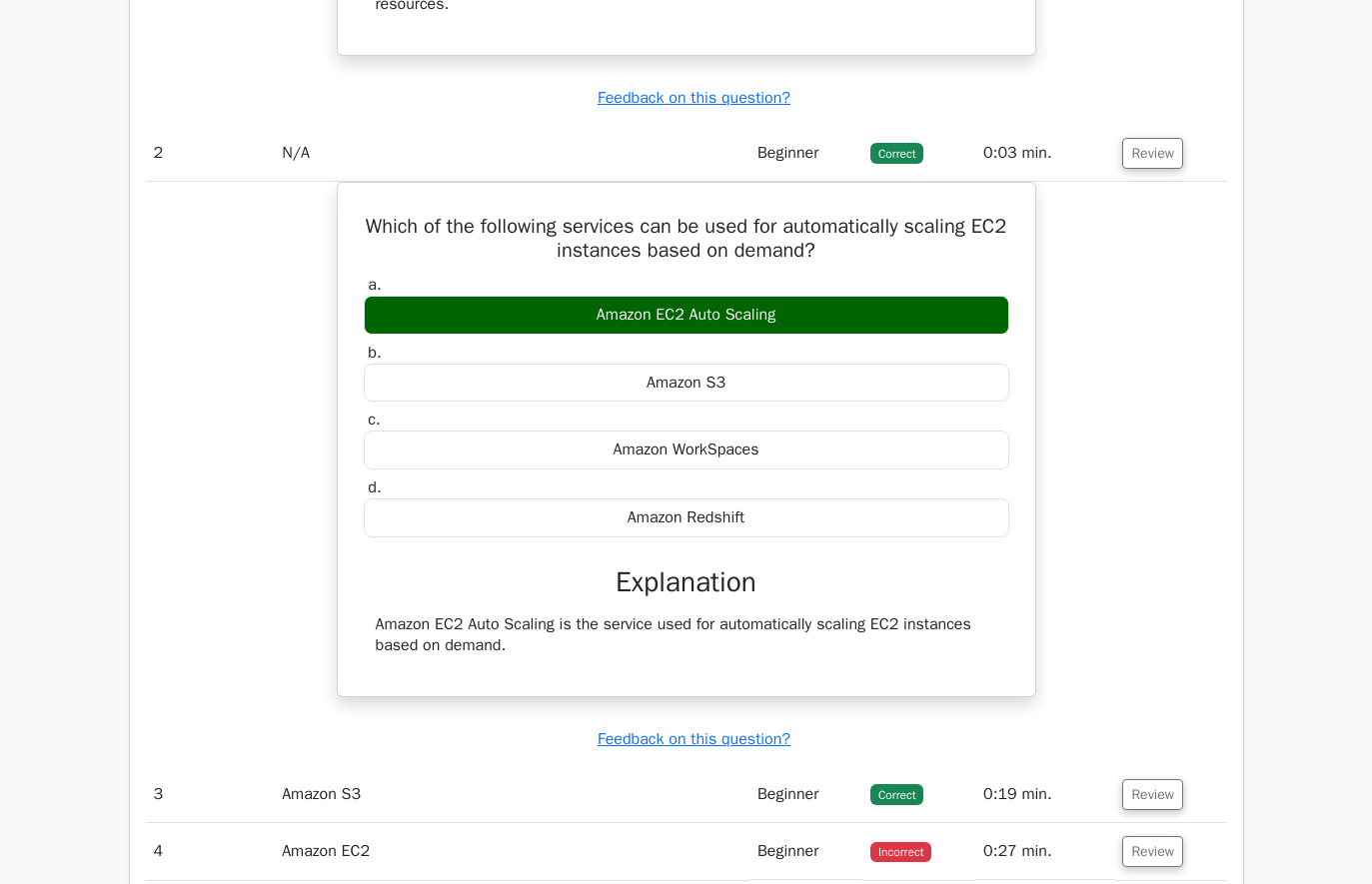 scroll, scrollTop: 2354, scrollLeft: 0, axis: vertical 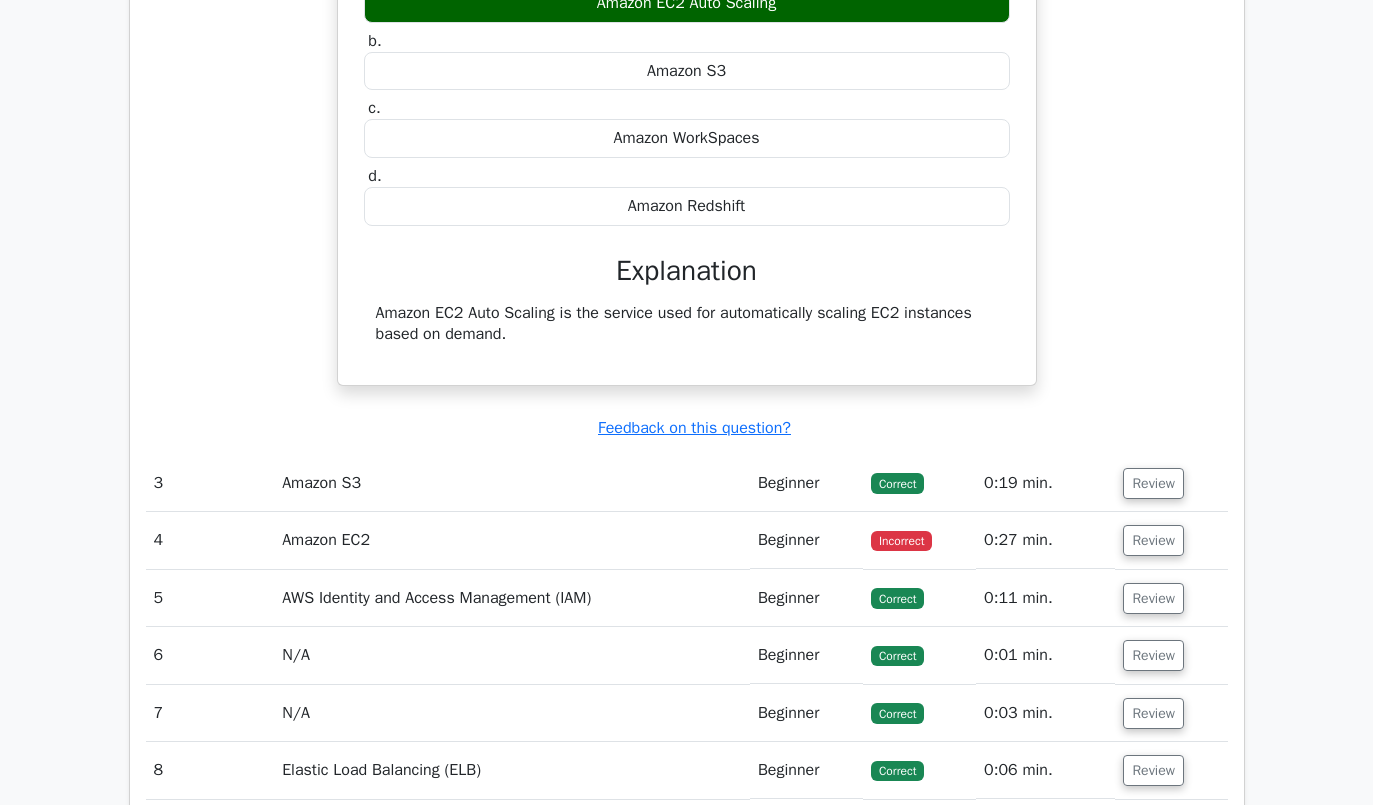 click on "Review" at bounding box center [1153, 483] 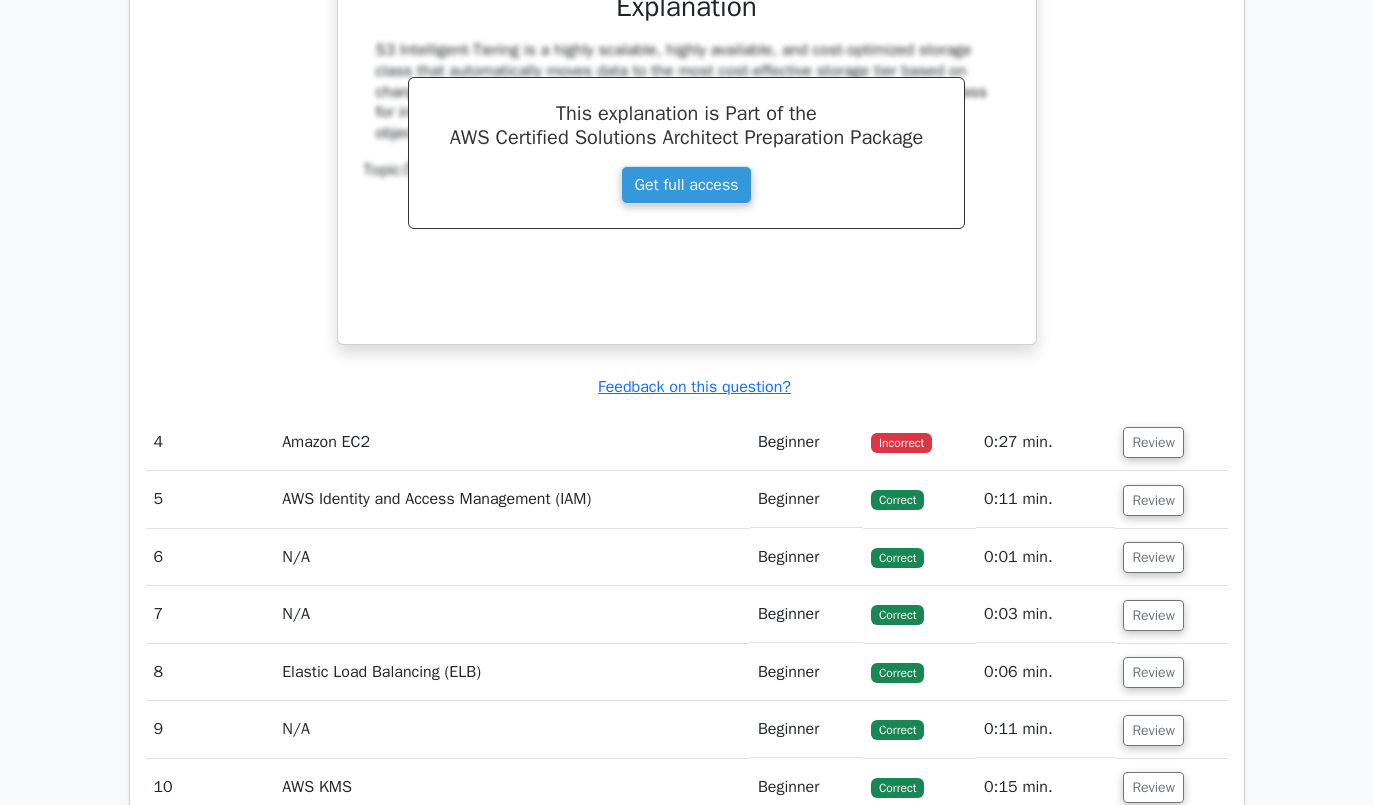 click on "Review" at bounding box center (1153, 443) 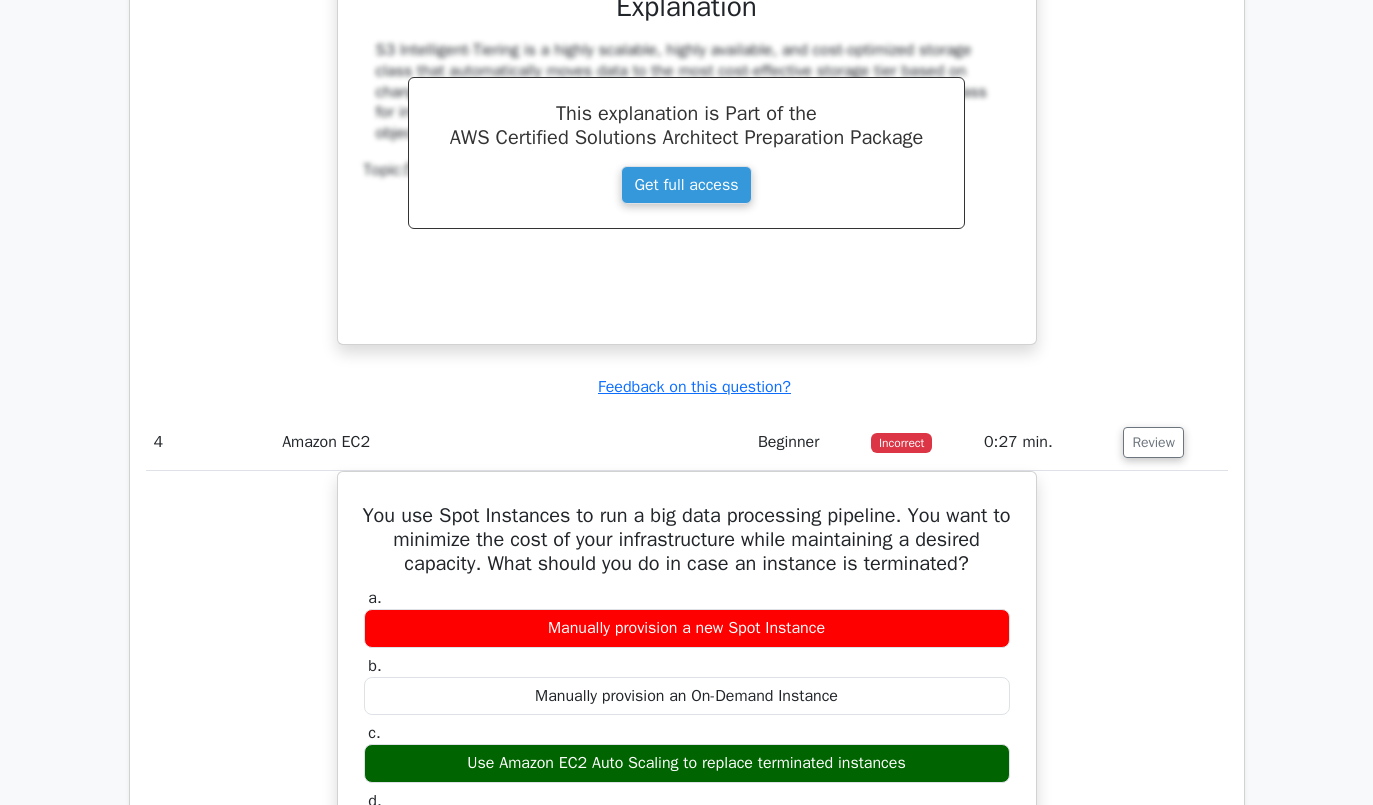 scroll, scrollTop: 0, scrollLeft: 0, axis: both 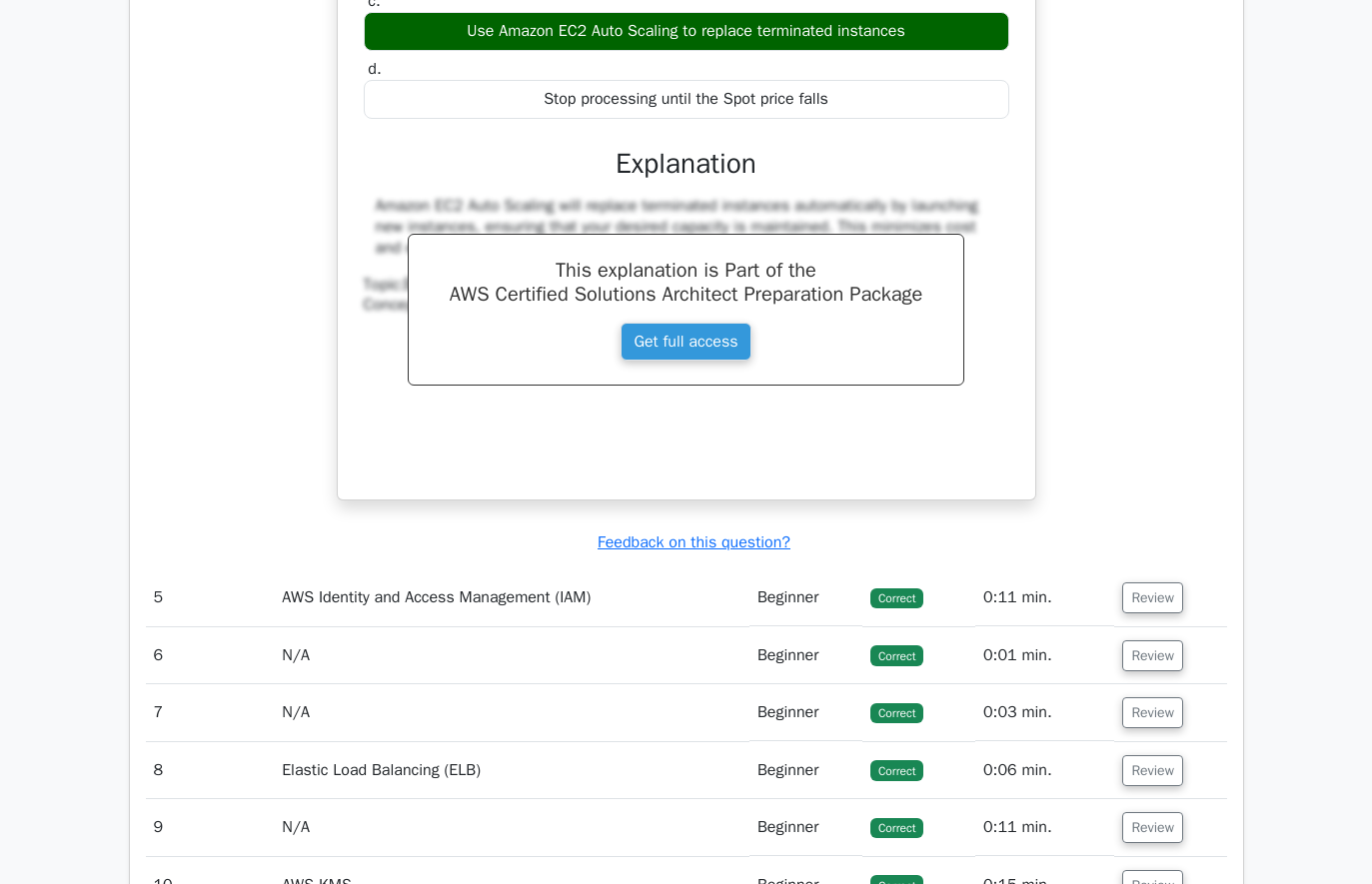 click on "Review" at bounding box center (1152, 597) 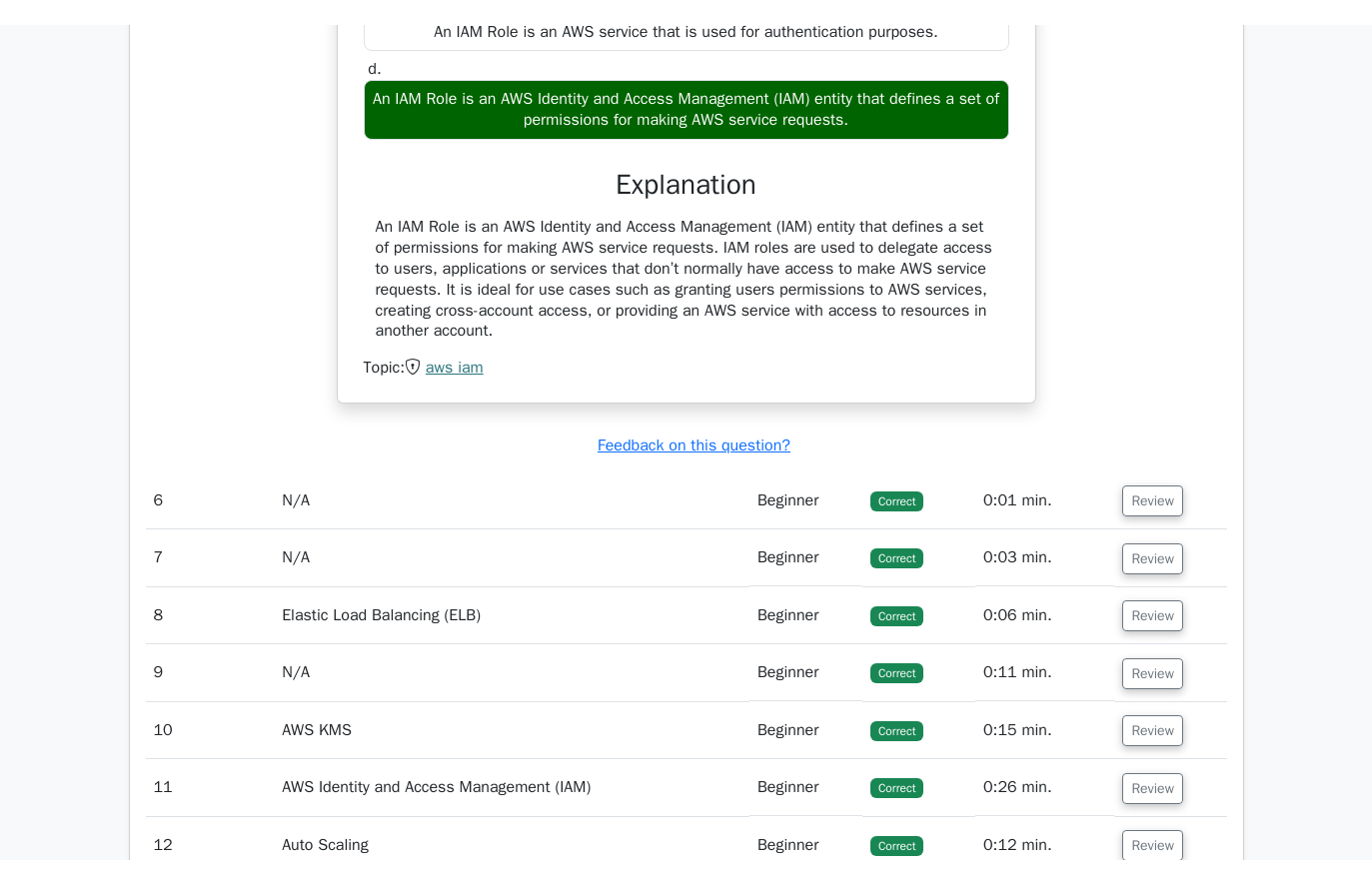 scroll, scrollTop: 5212, scrollLeft: 0, axis: vertical 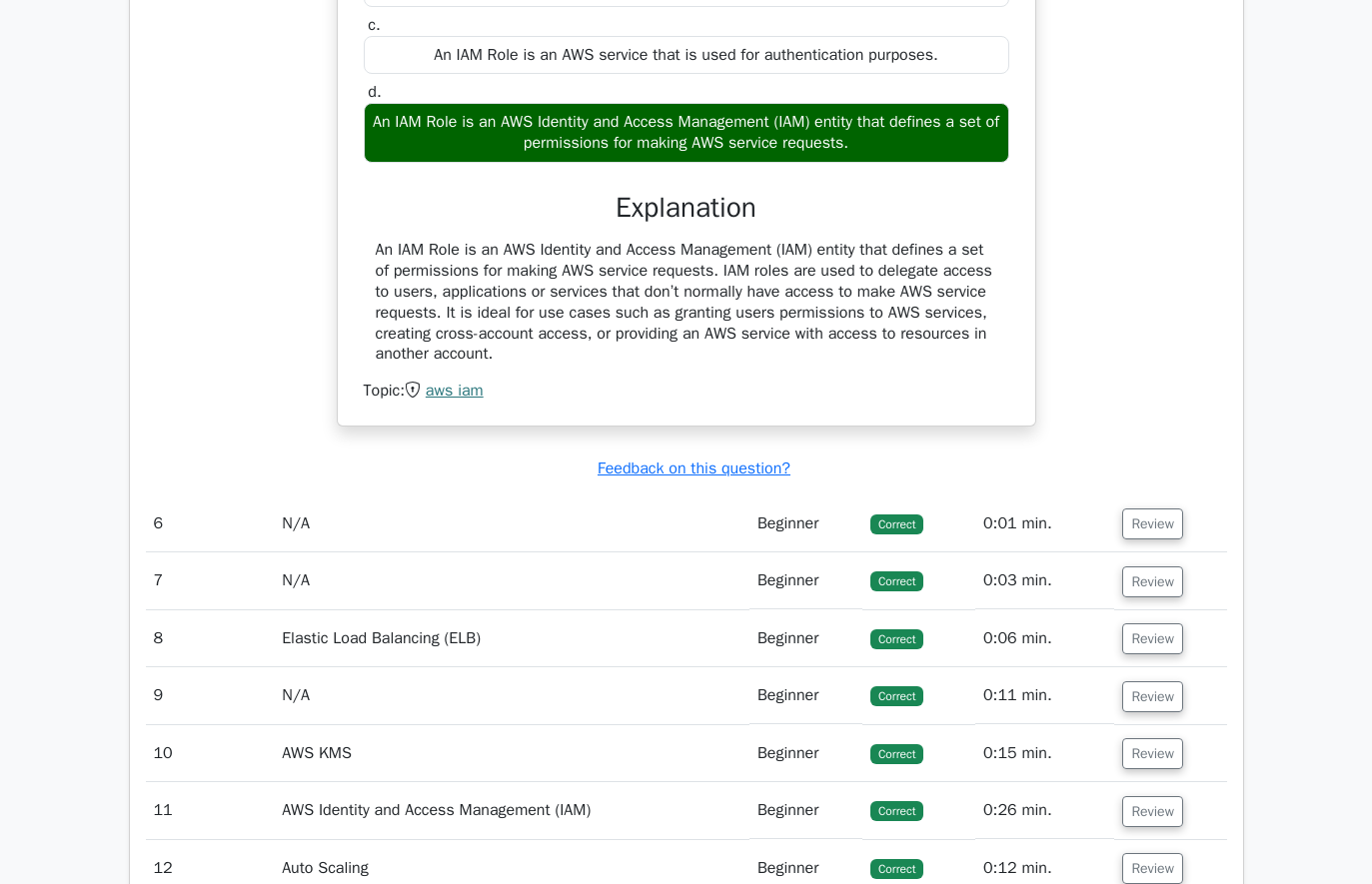 click on "Review" at bounding box center [1152, 523] 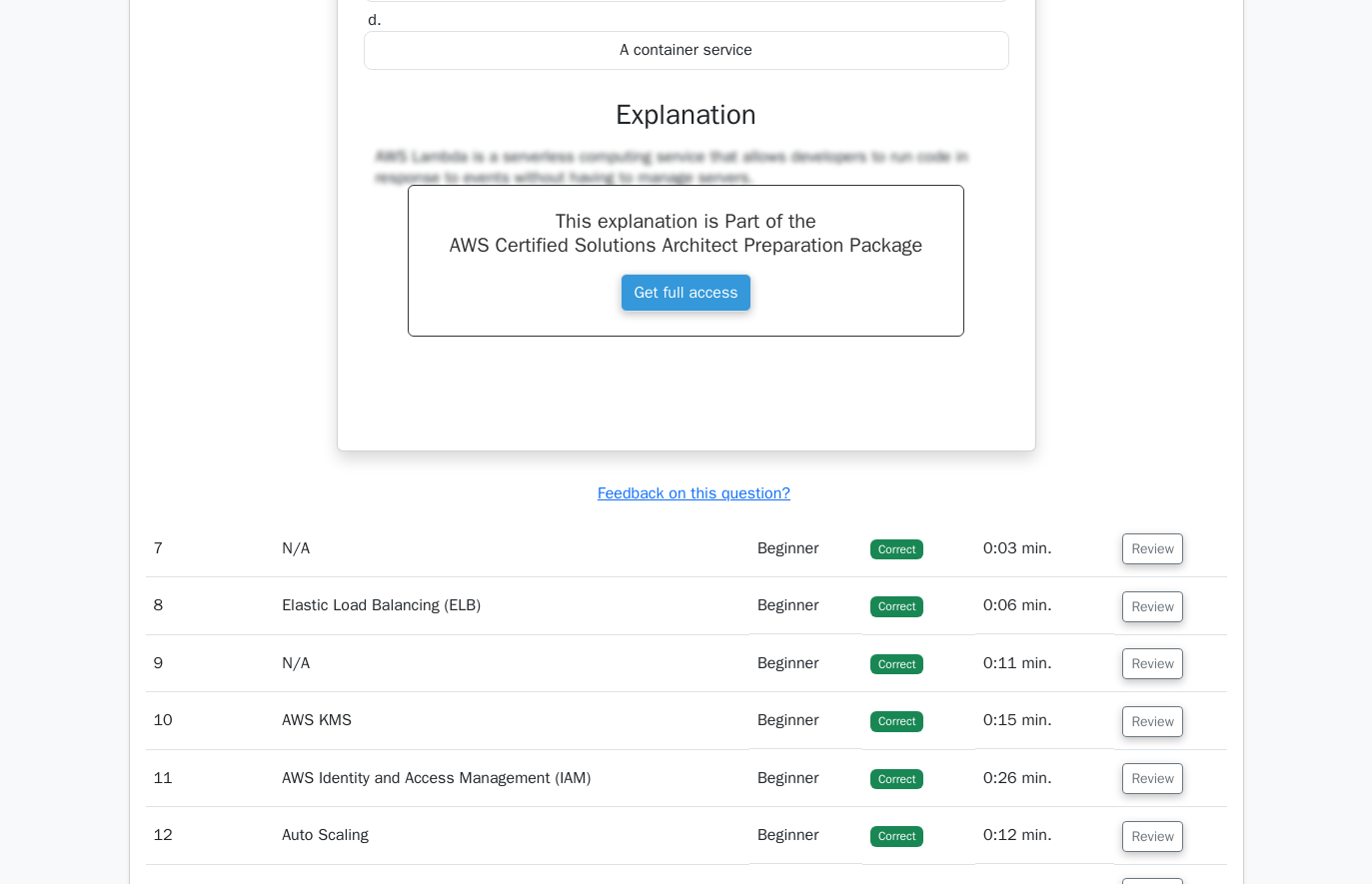 scroll, scrollTop: 6026, scrollLeft: 0, axis: vertical 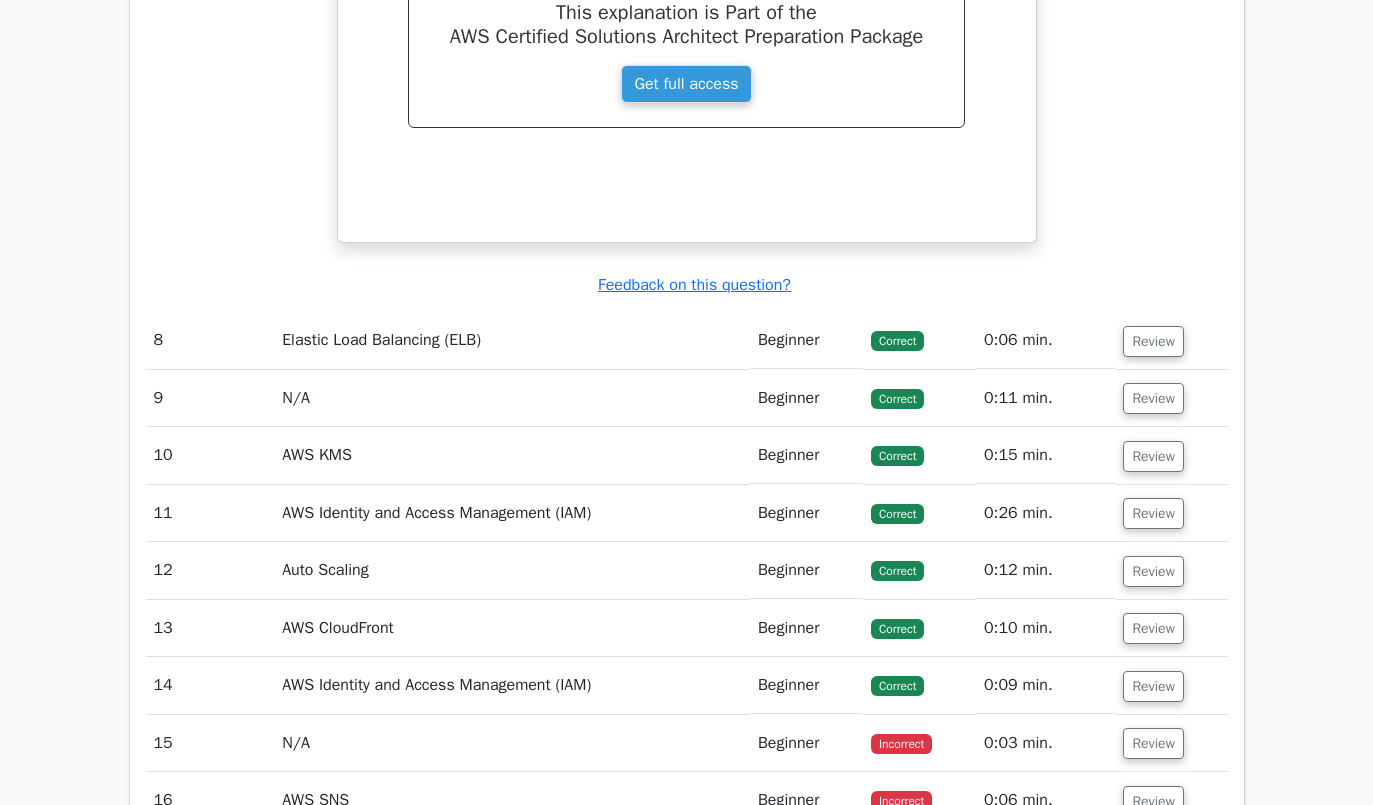 click on "Review" at bounding box center (1153, 341) 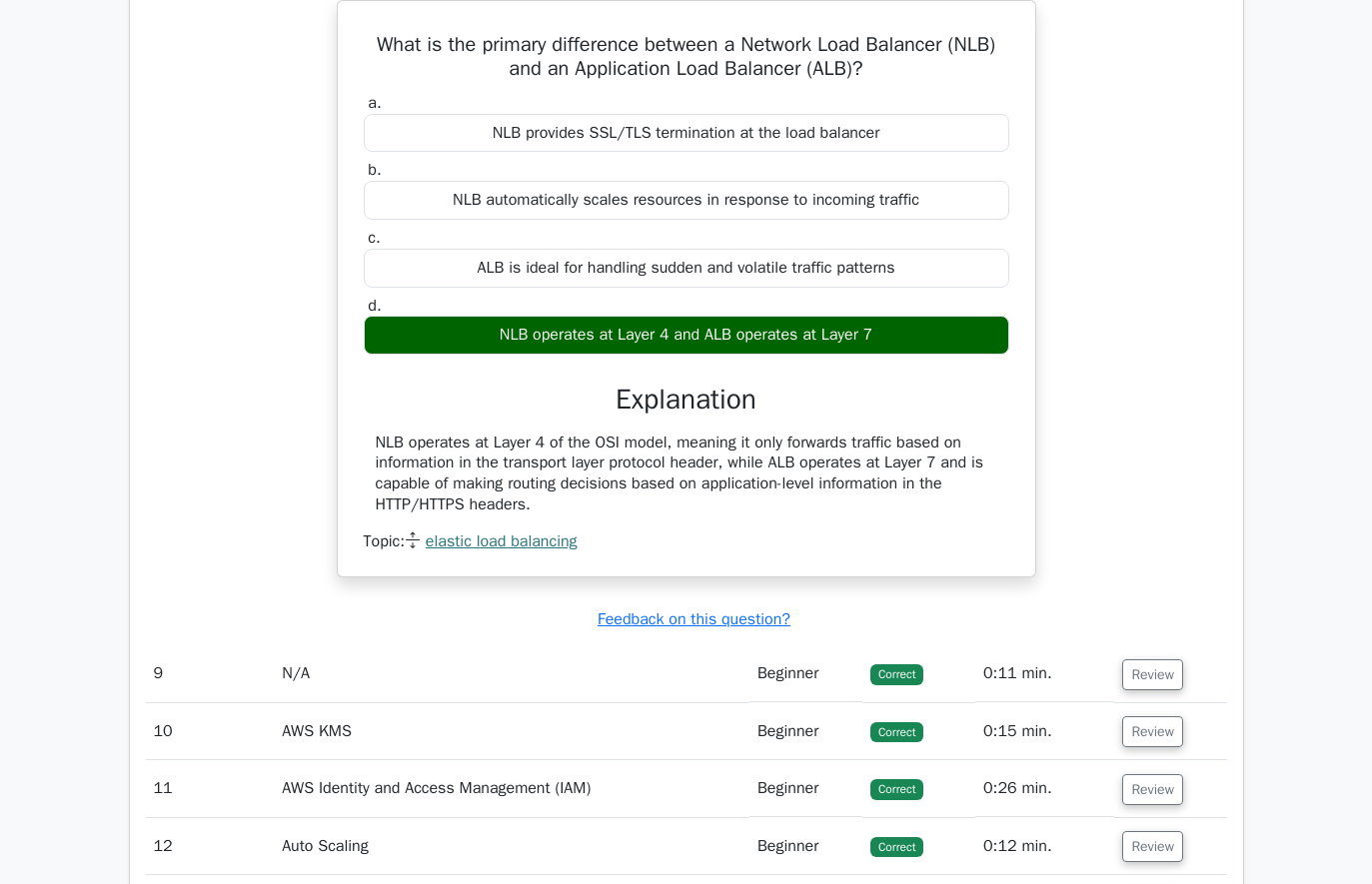 scroll, scrollTop: 7468, scrollLeft: 0, axis: vertical 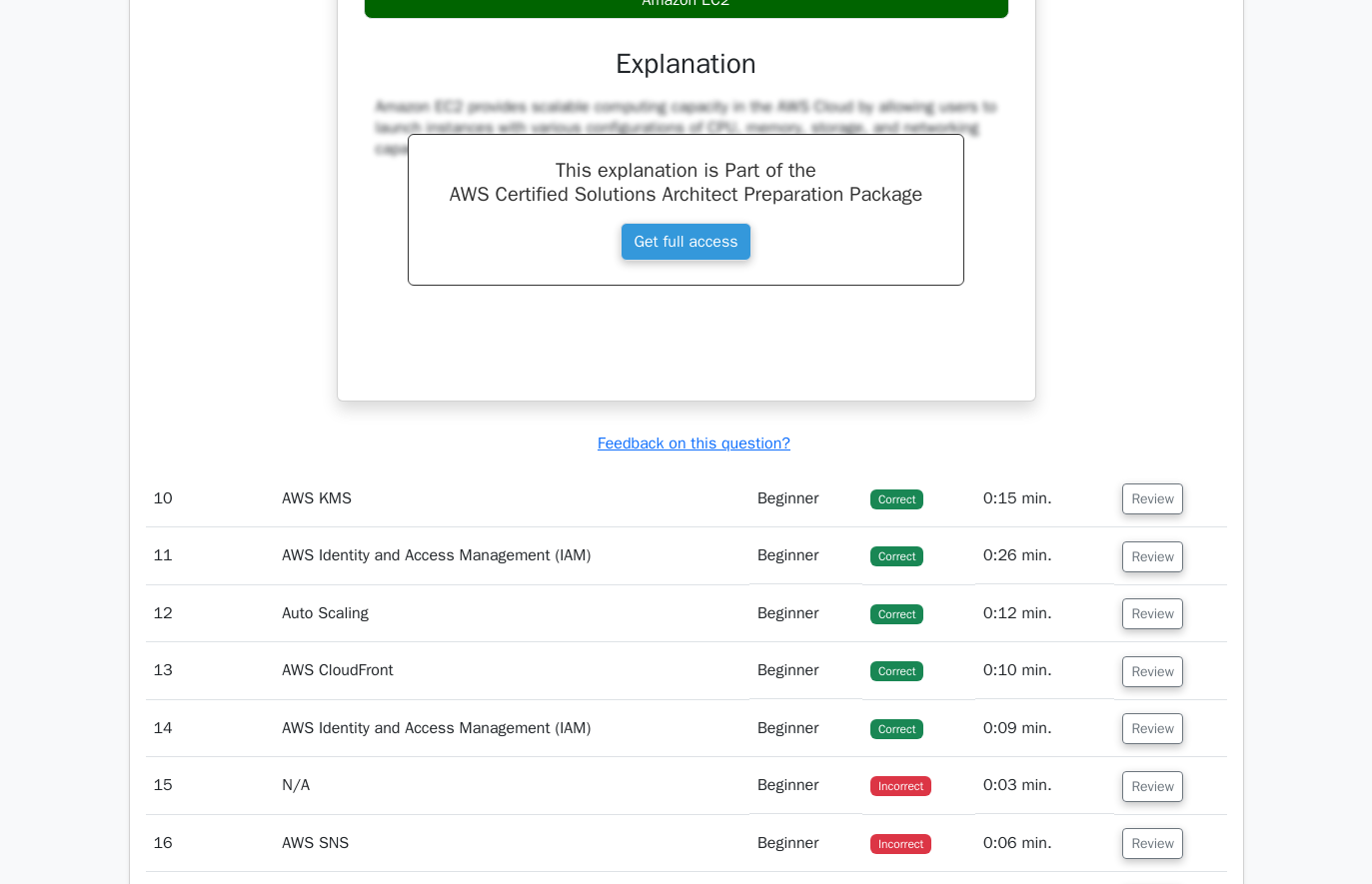 click on "Review" at bounding box center (1152, 498) 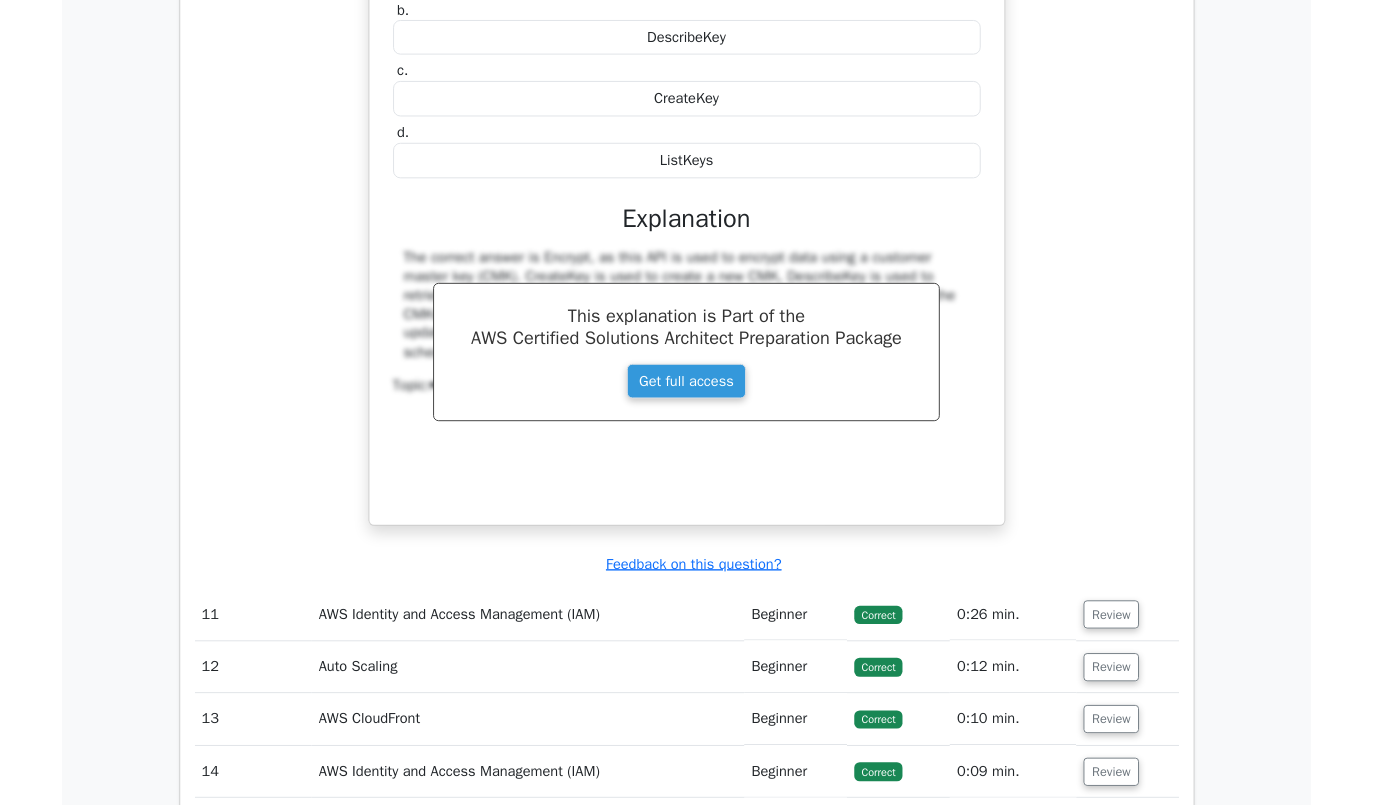 scroll, scrollTop: 9283, scrollLeft: 0, axis: vertical 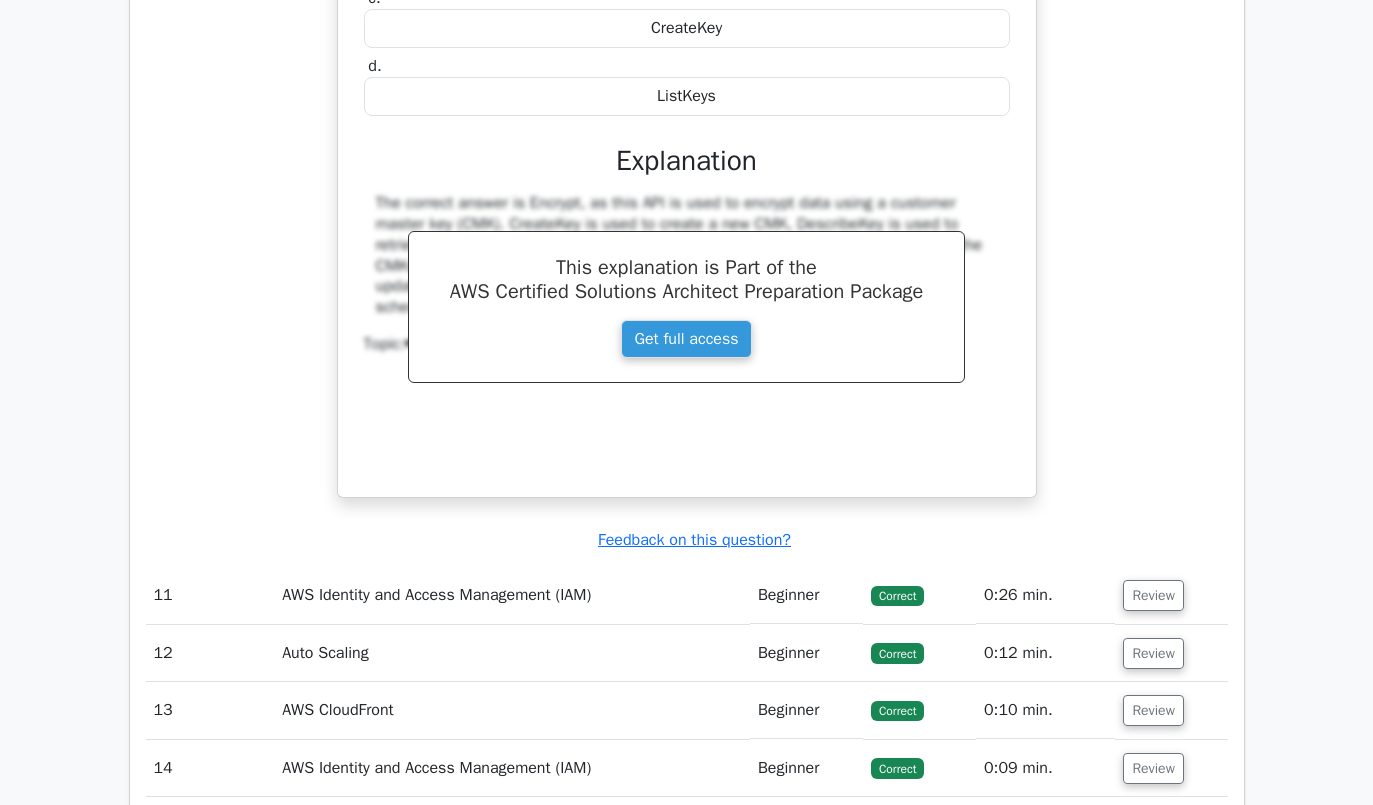 click on "Review" at bounding box center (1153, 596) 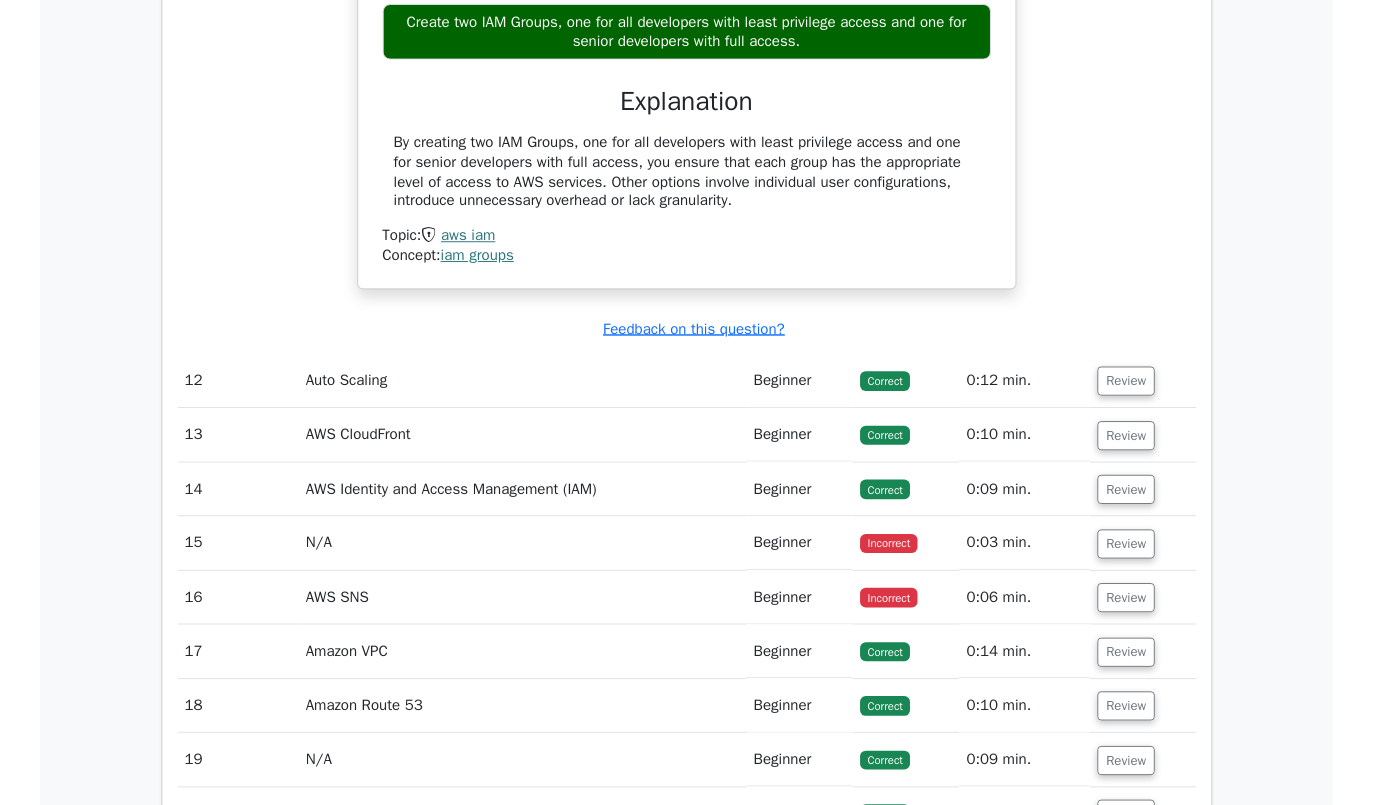 scroll, scrollTop: 10338, scrollLeft: 0, axis: vertical 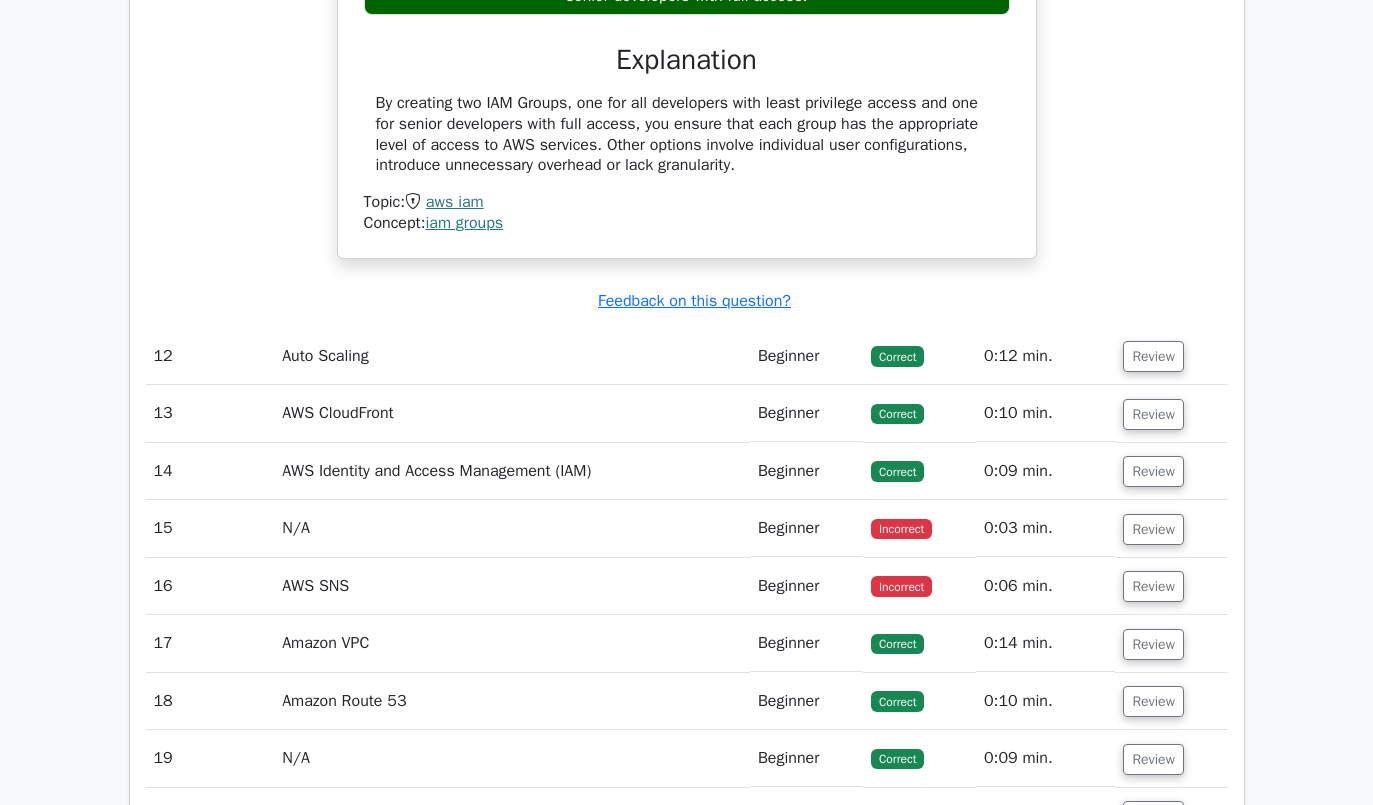 click on "Review" at bounding box center [1153, 356] 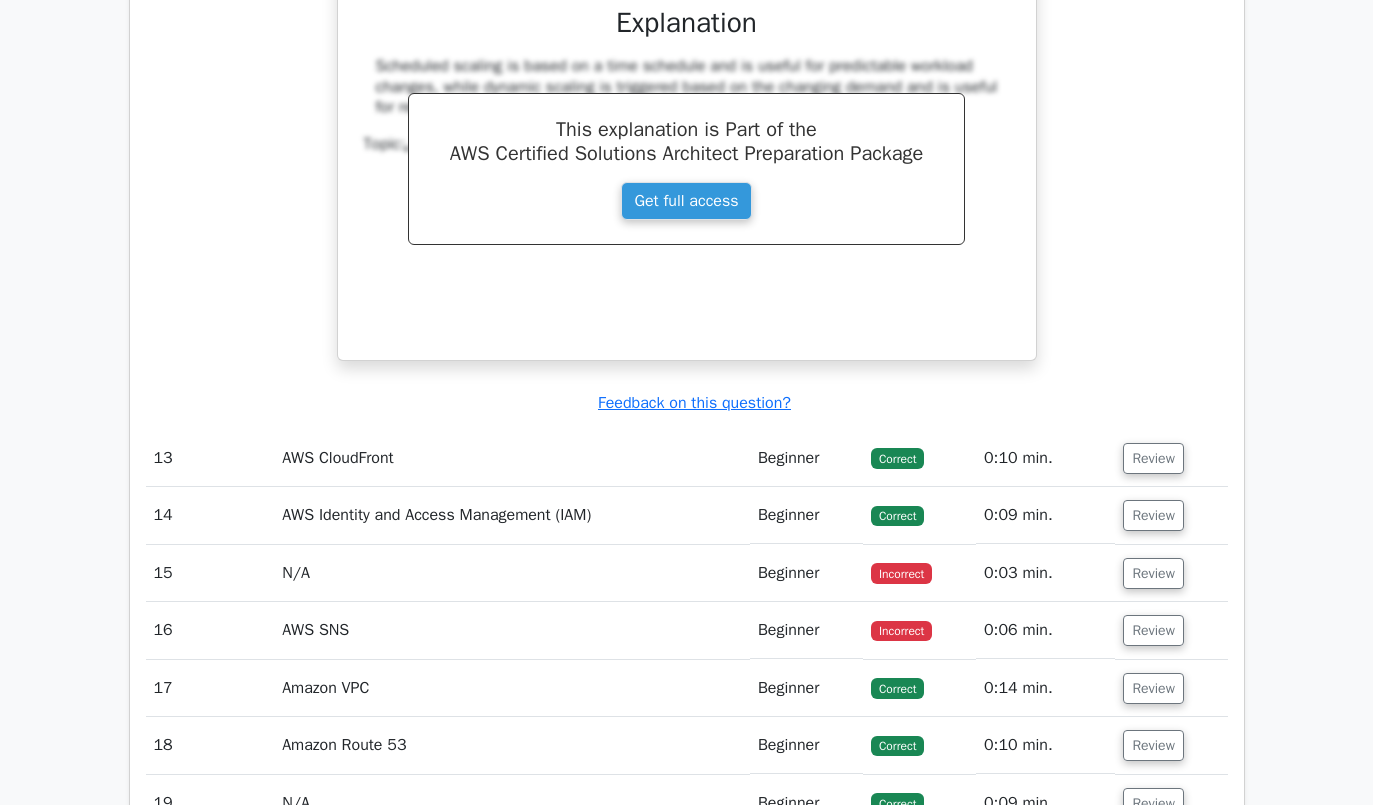 scroll, scrollTop: 11142, scrollLeft: 0, axis: vertical 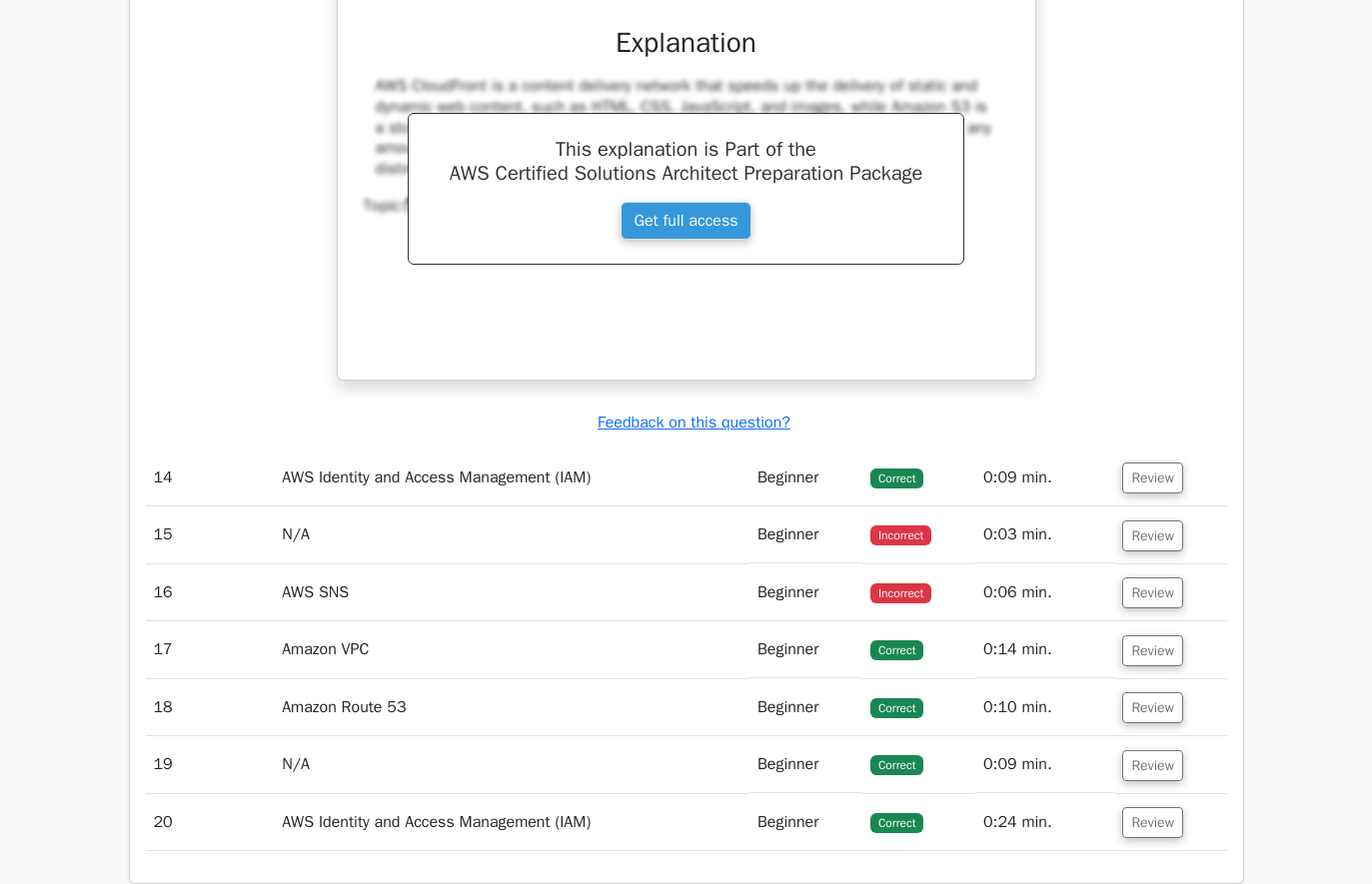 click on "Review" at bounding box center [1152, 478] 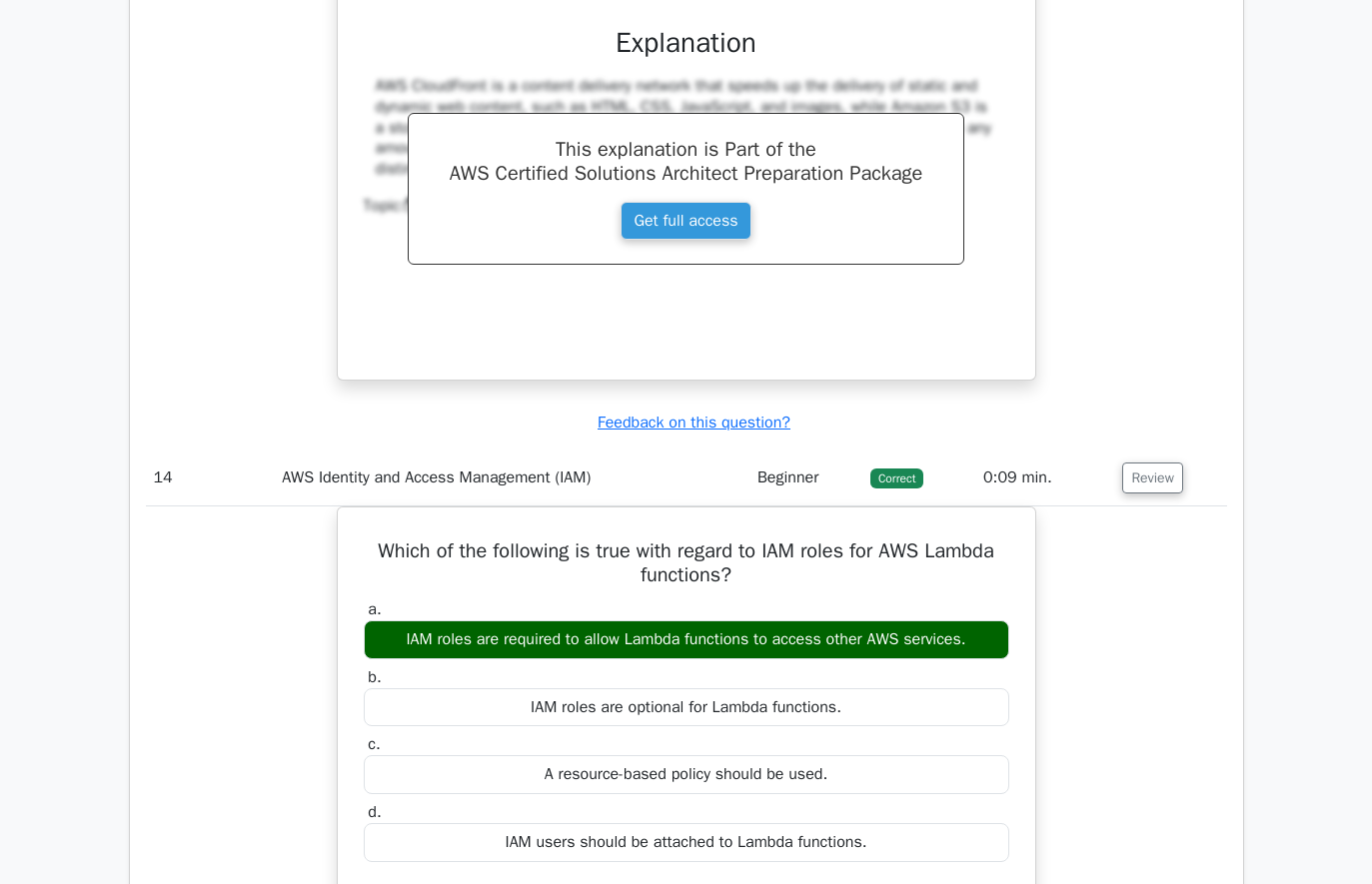 scroll, scrollTop: 0, scrollLeft: 0, axis: both 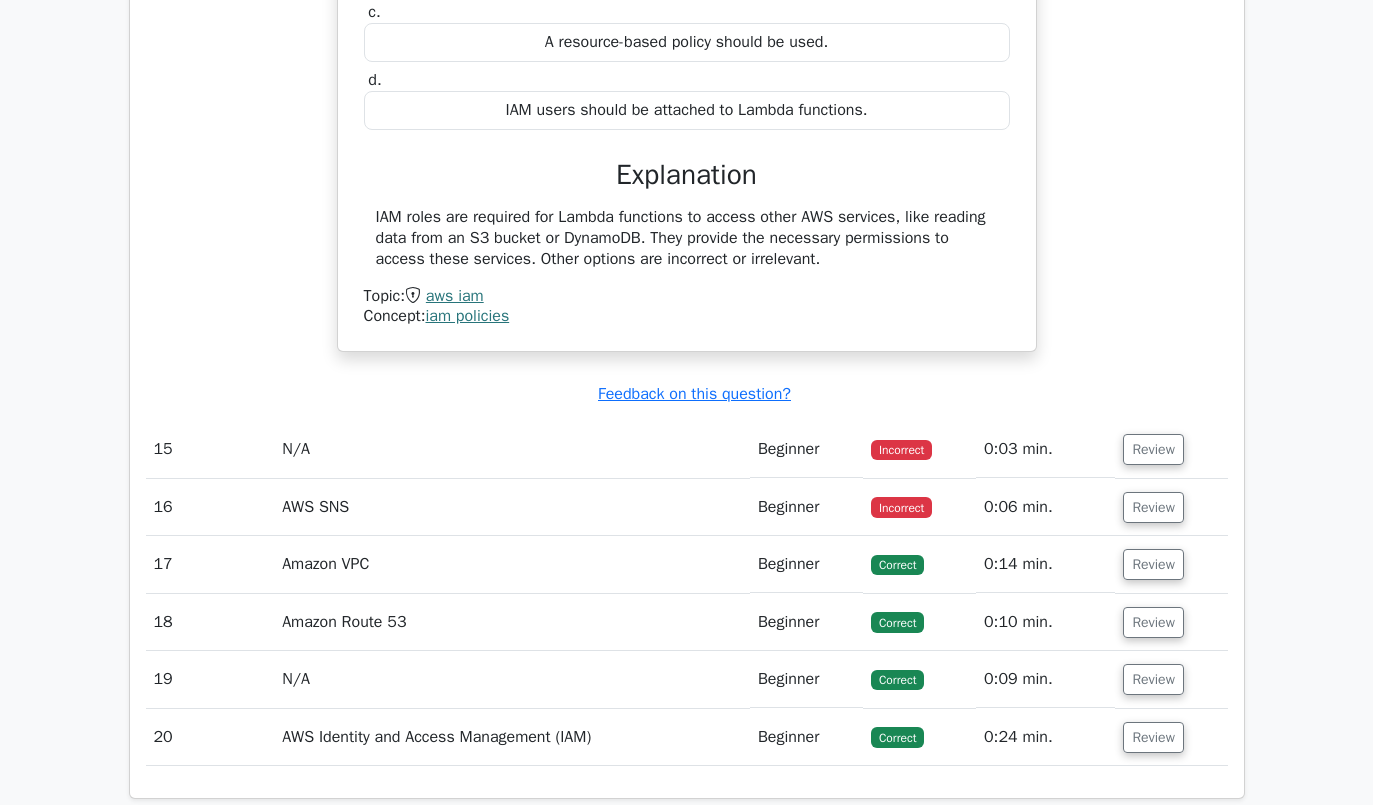 click on "Review" at bounding box center [1153, 450] 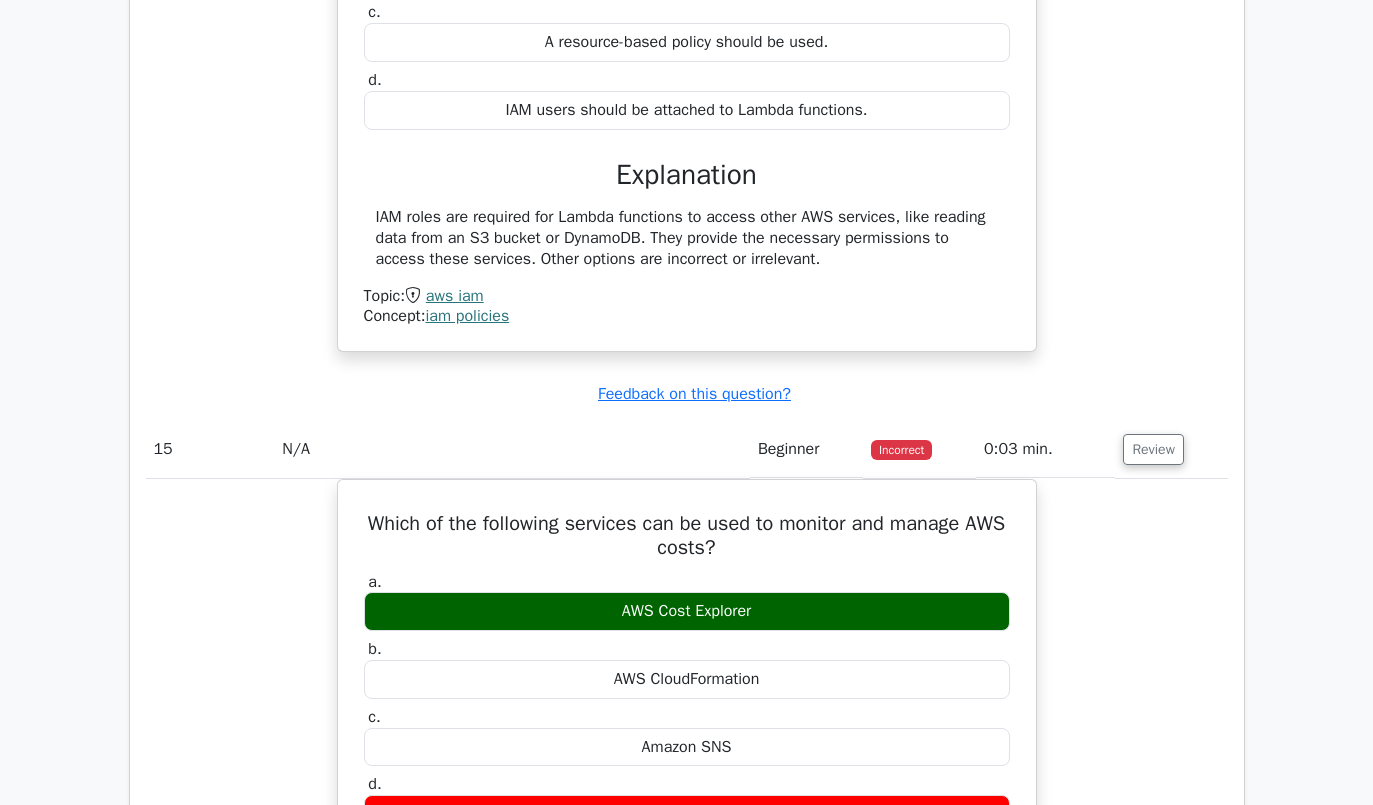 scroll, scrollTop: 0, scrollLeft: 0, axis: both 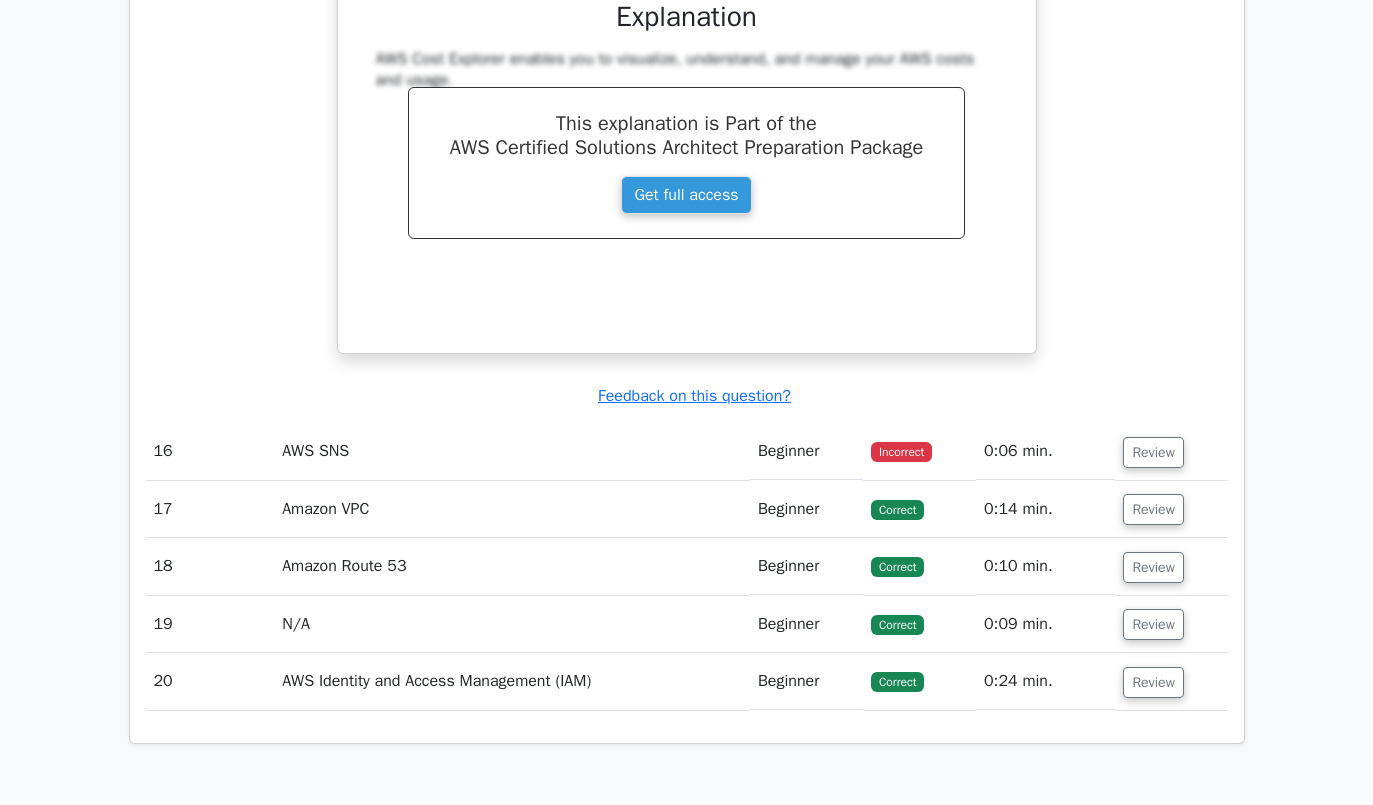click on "Review" at bounding box center (1153, 452) 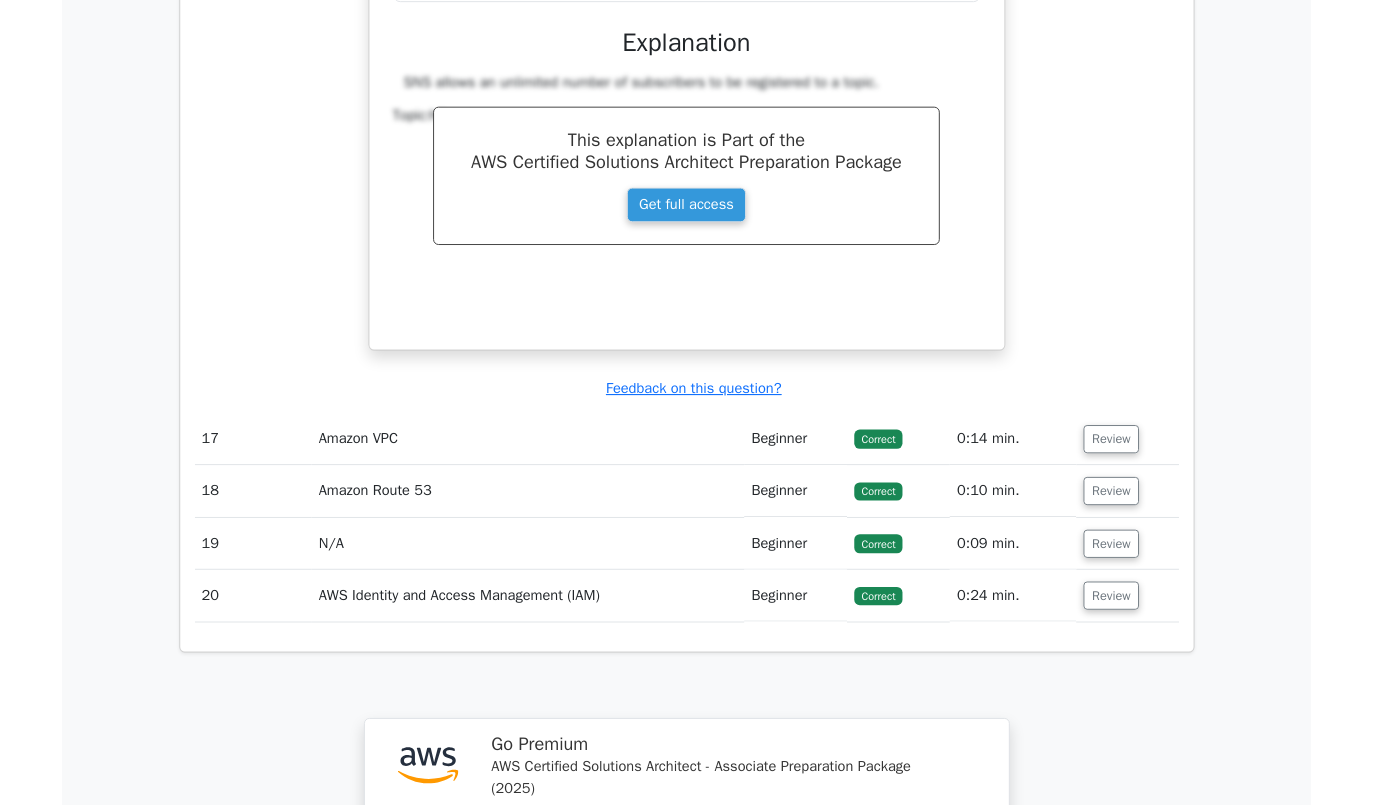 scroll, scrollTop: 14446, scrollLeft: 0, axis: vertical 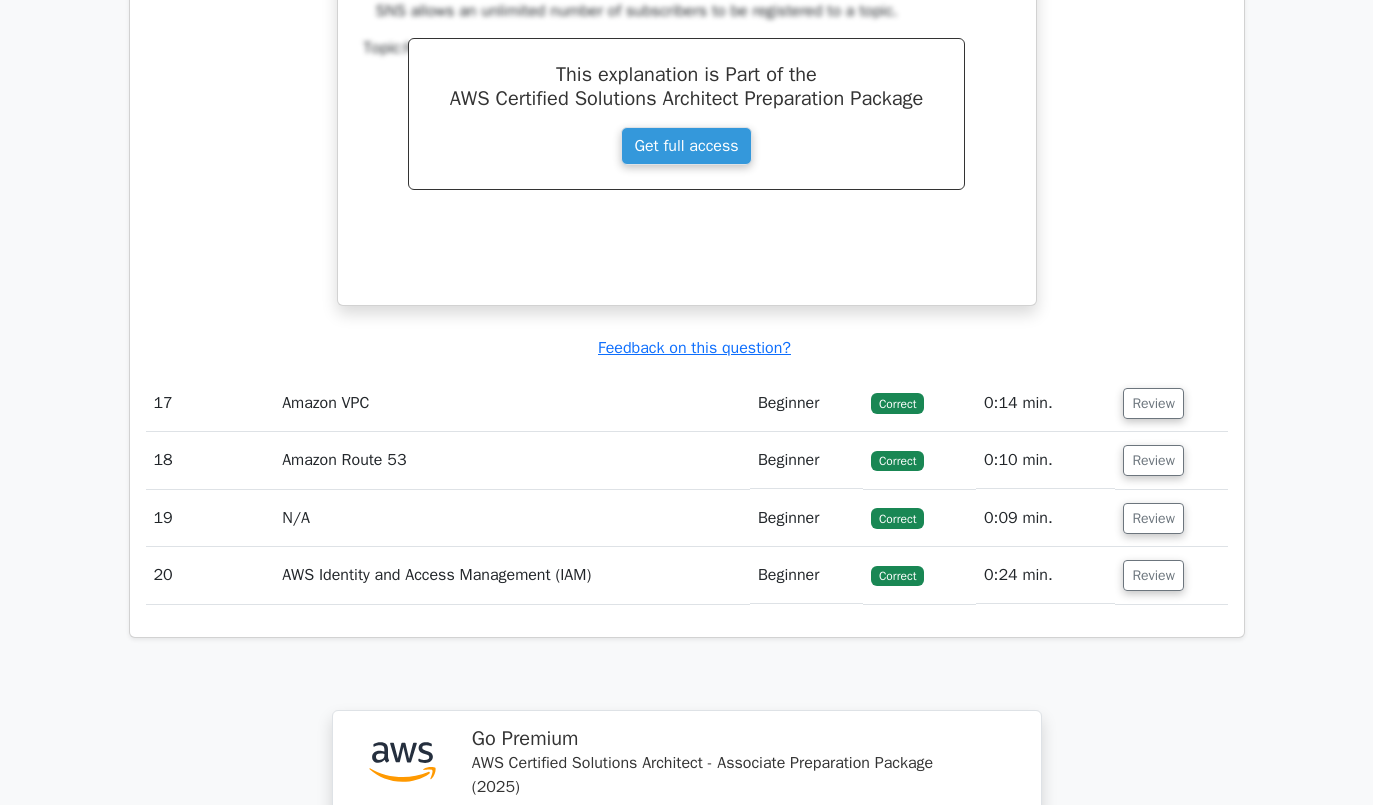 click on "Review" at bounding box center (1153, 403) 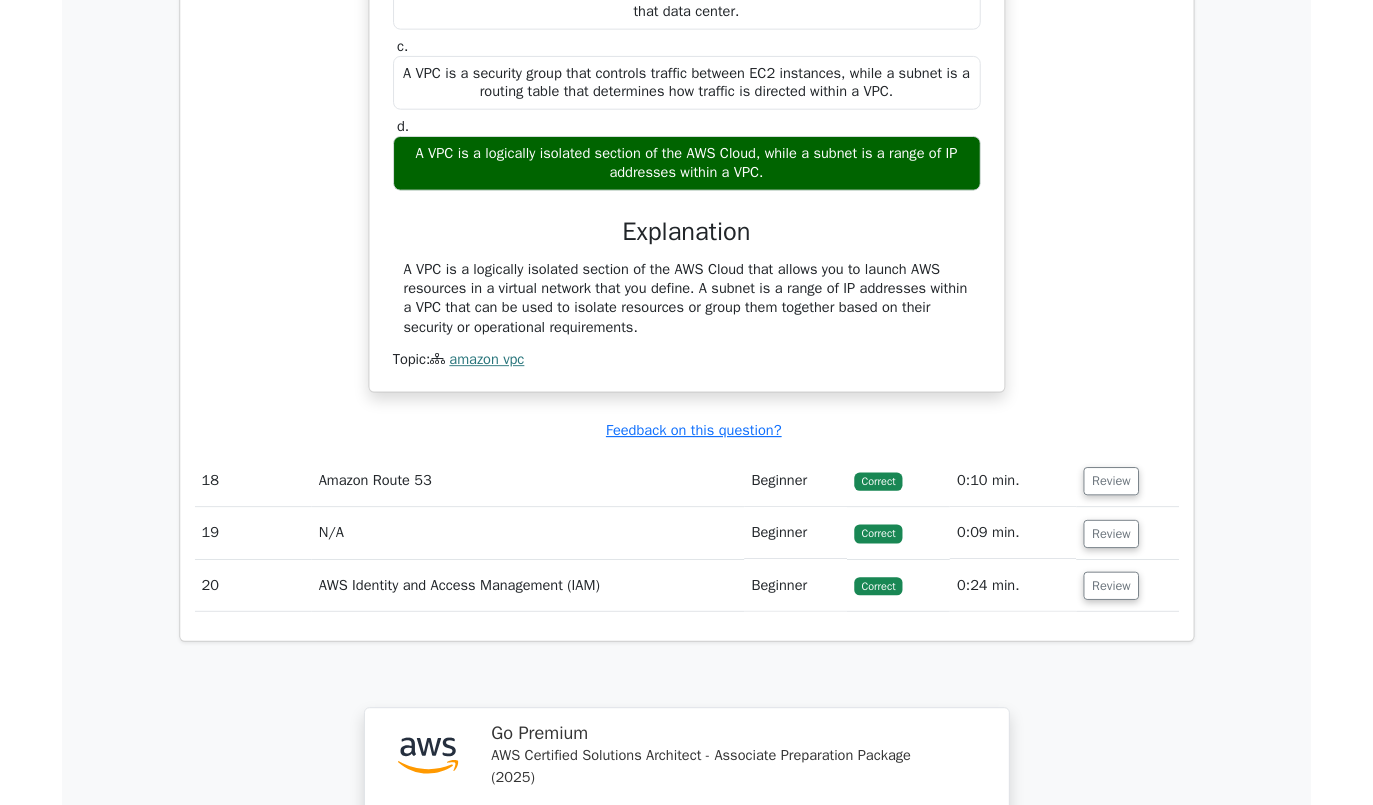 scroll, scrollTop: 15163, scrollLeft: 0, axis: vertical 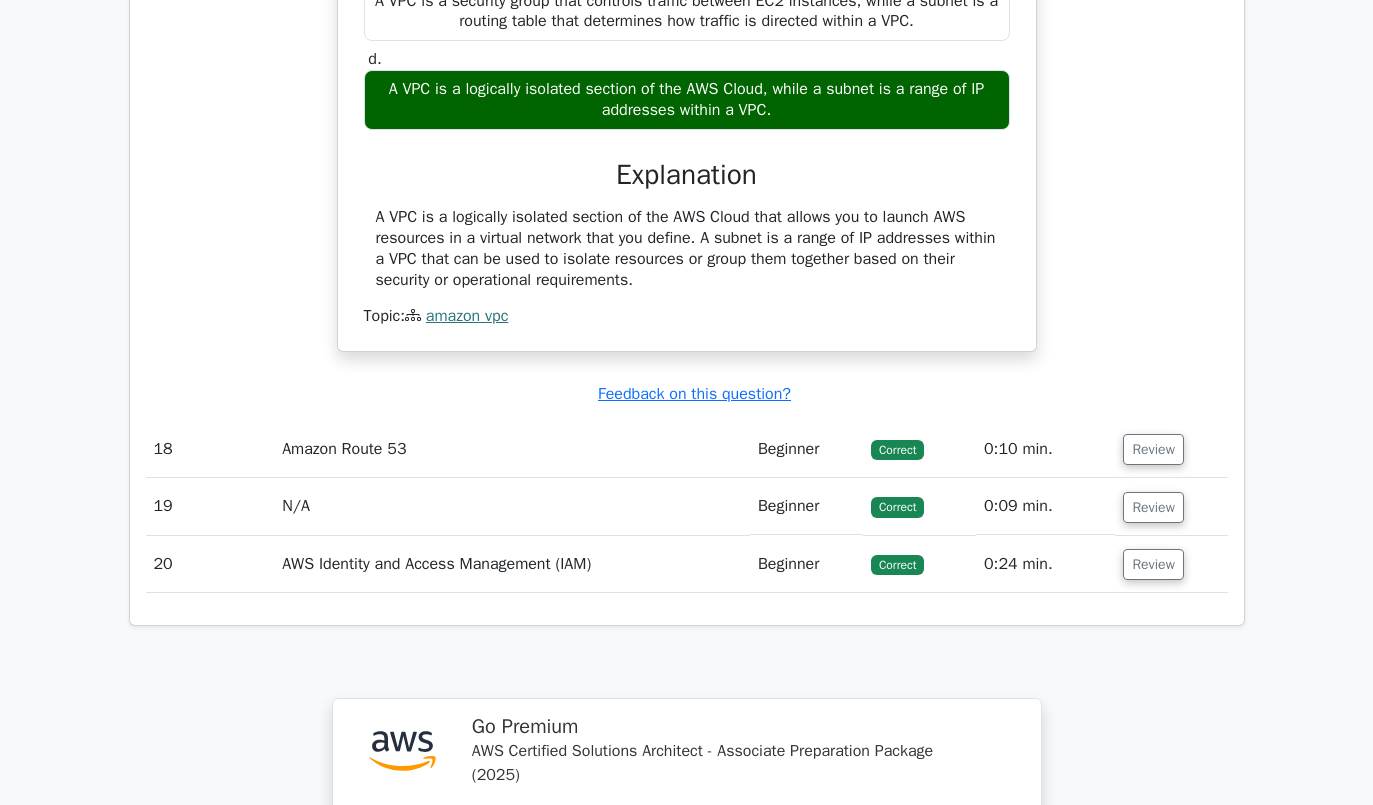 click on "Review" at bounding box center (1153, 449) 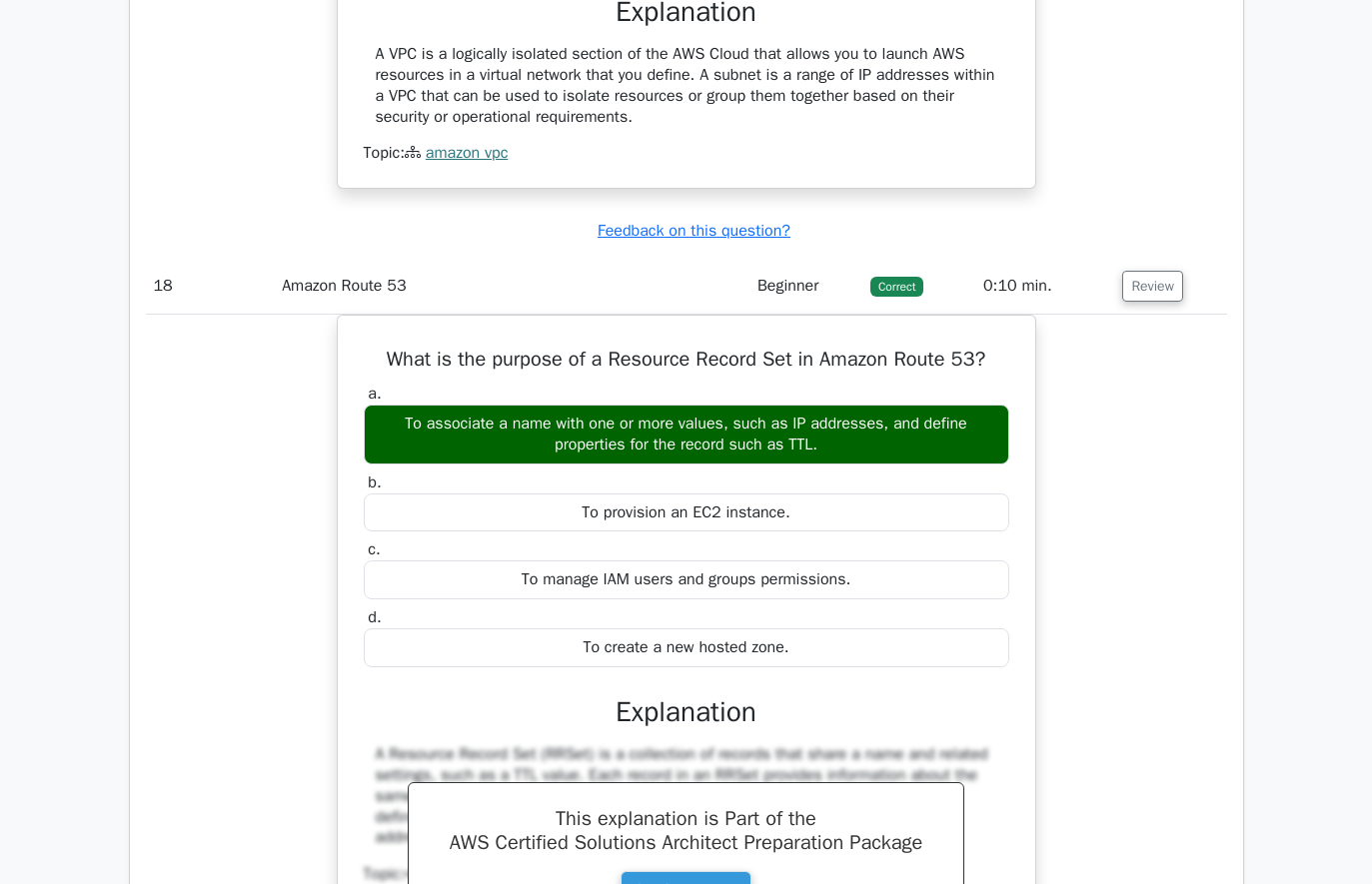 scroll, scrollTop: 15367, scrollLeft: 0, axis: vertical 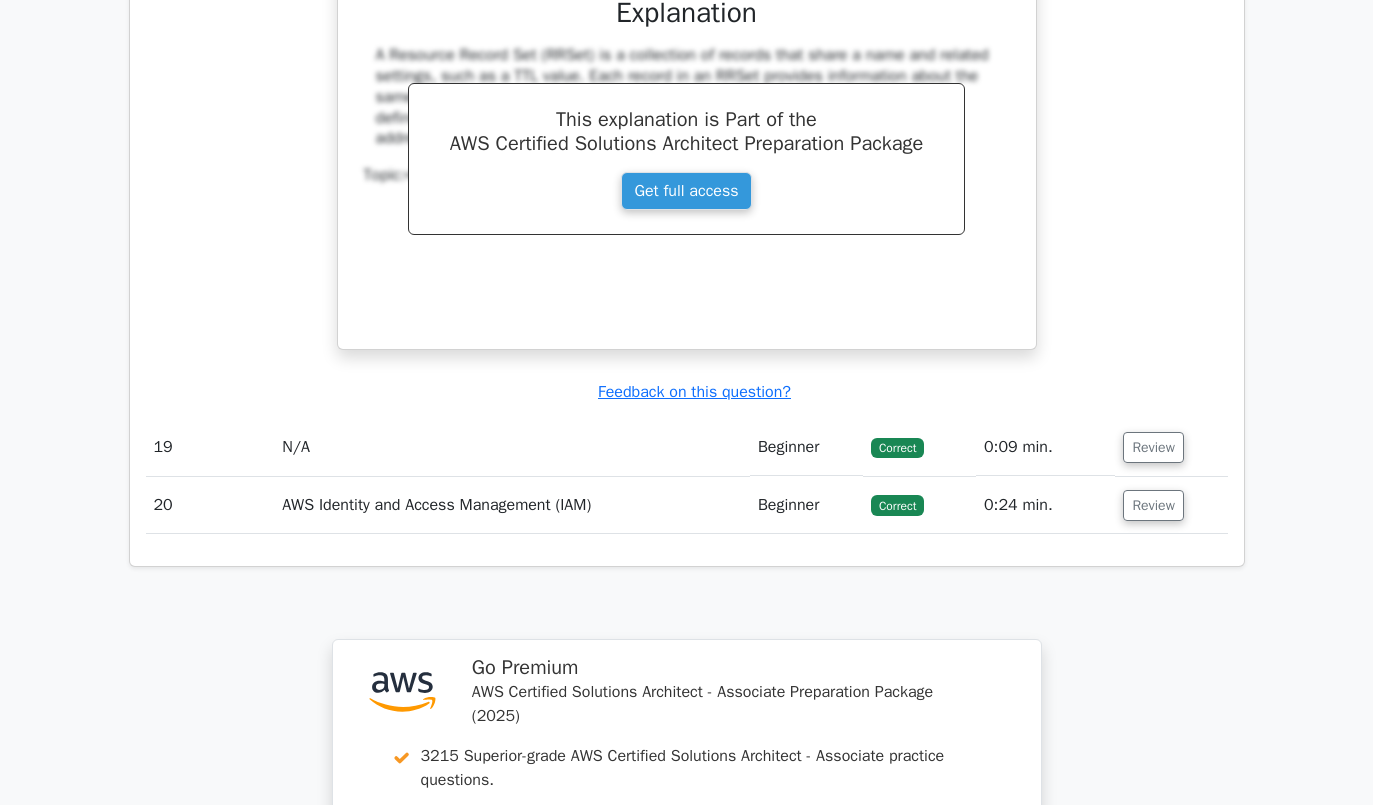 click on "Review" at bounding box center (1153, 447) 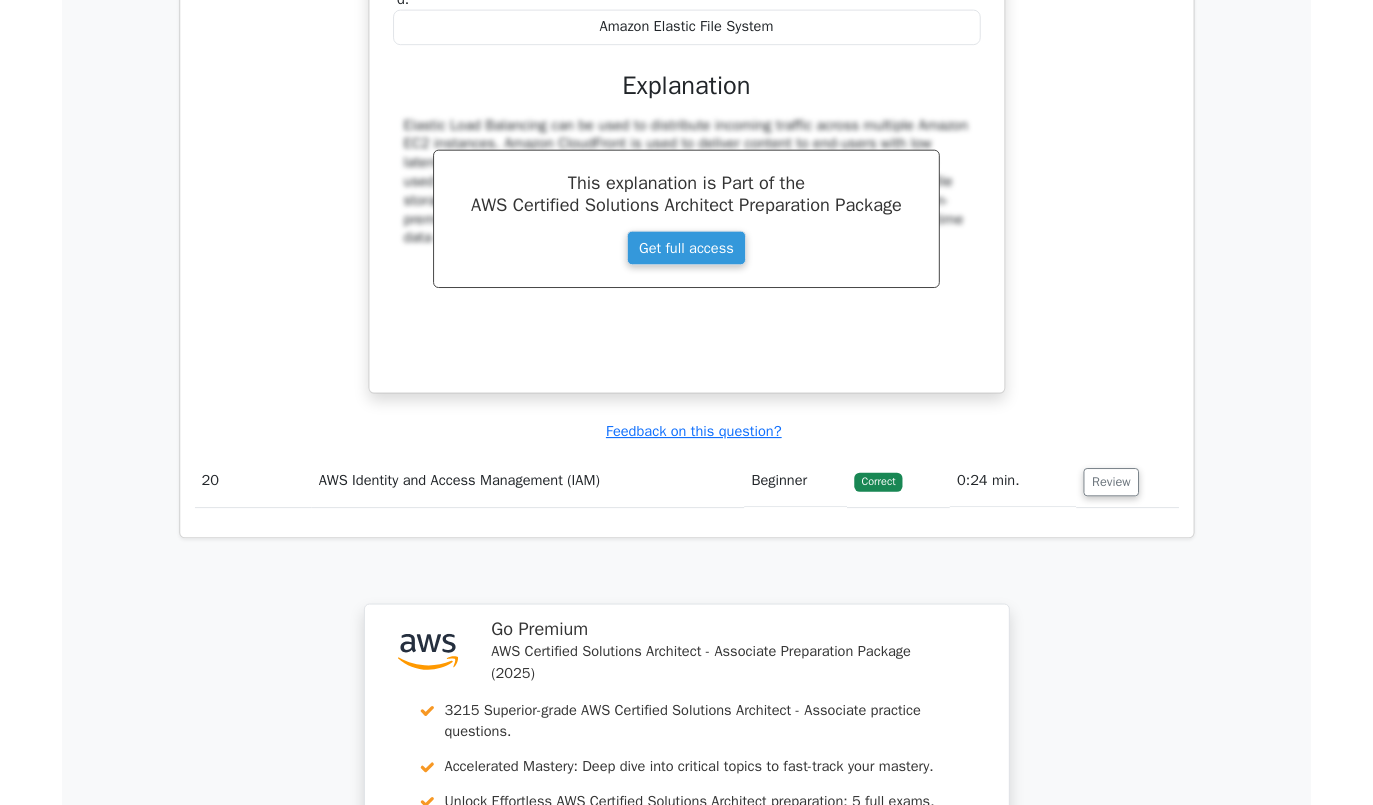 scroll, scrollTop: 16888, scrollLeft: 0, axis: vertical 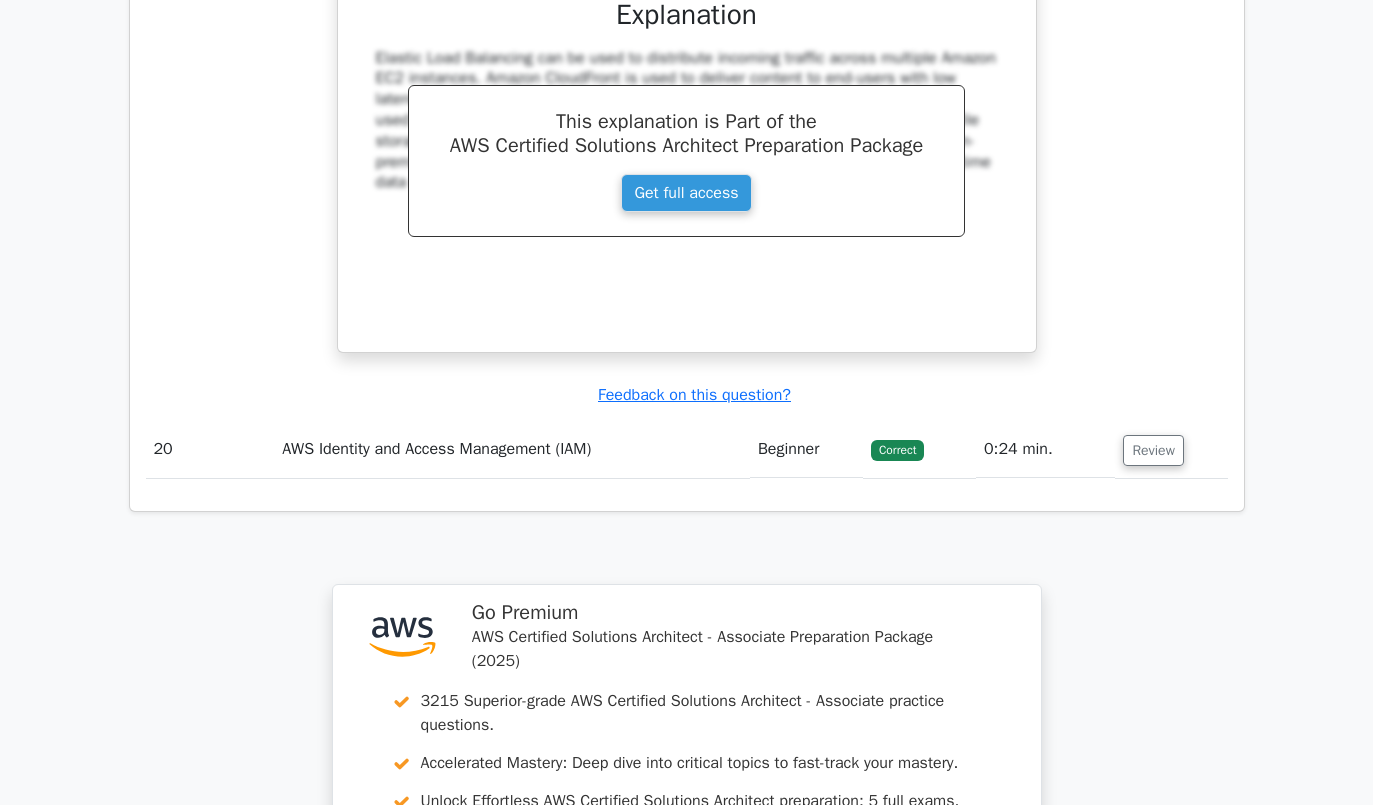 click on "Review" at bounding box center (1153, 450) 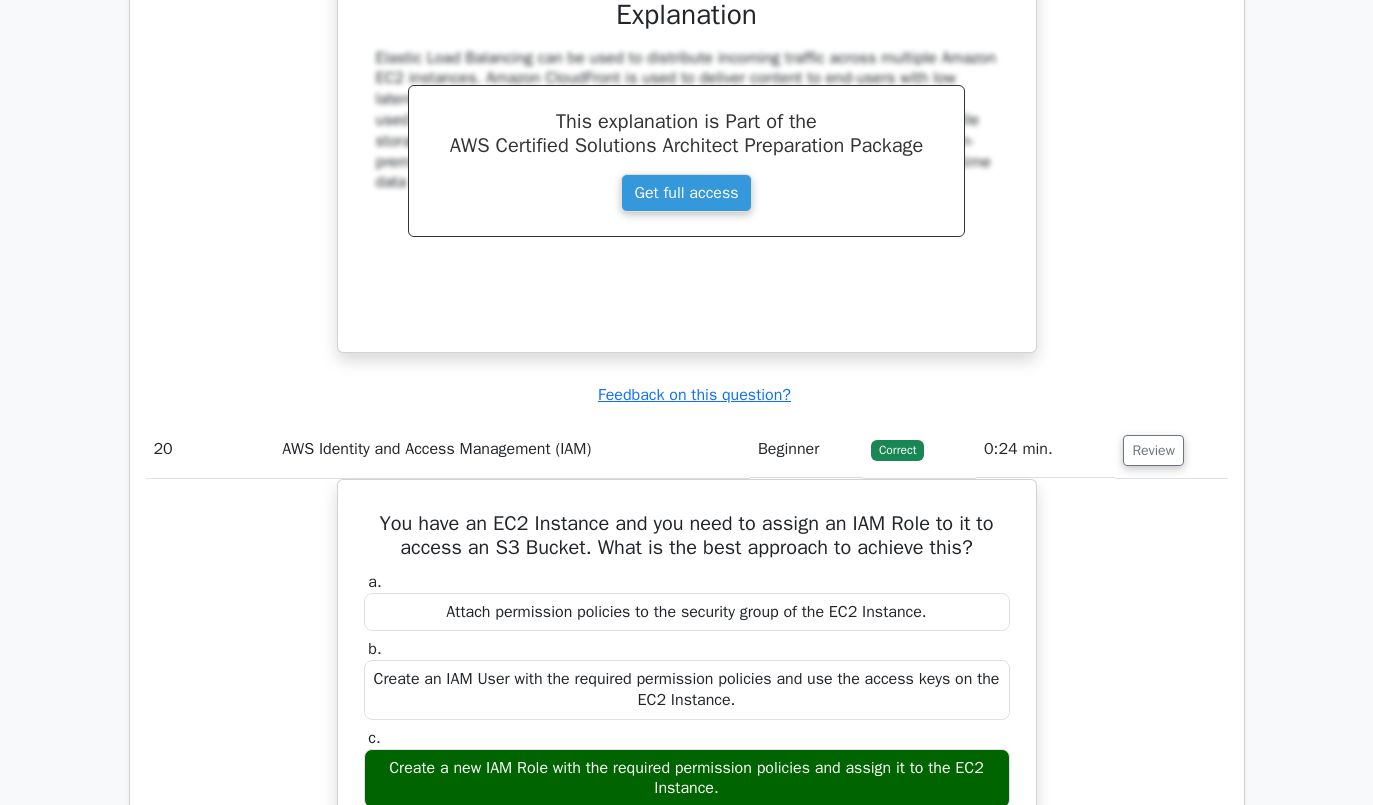 scroll, scrollTop: 0, scrollLeft: 0, axis: both 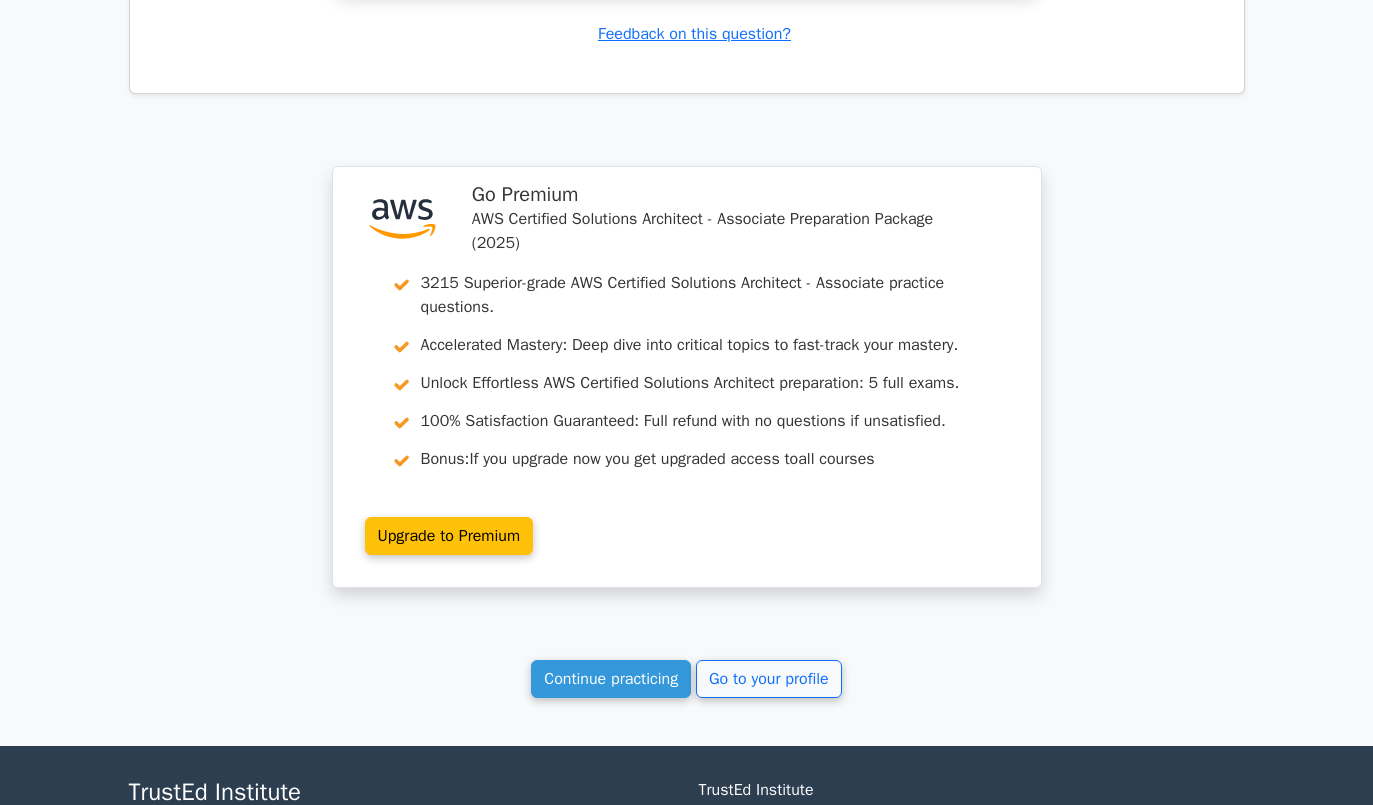 click on "Continue practicing" at bounding box center (611, 679) 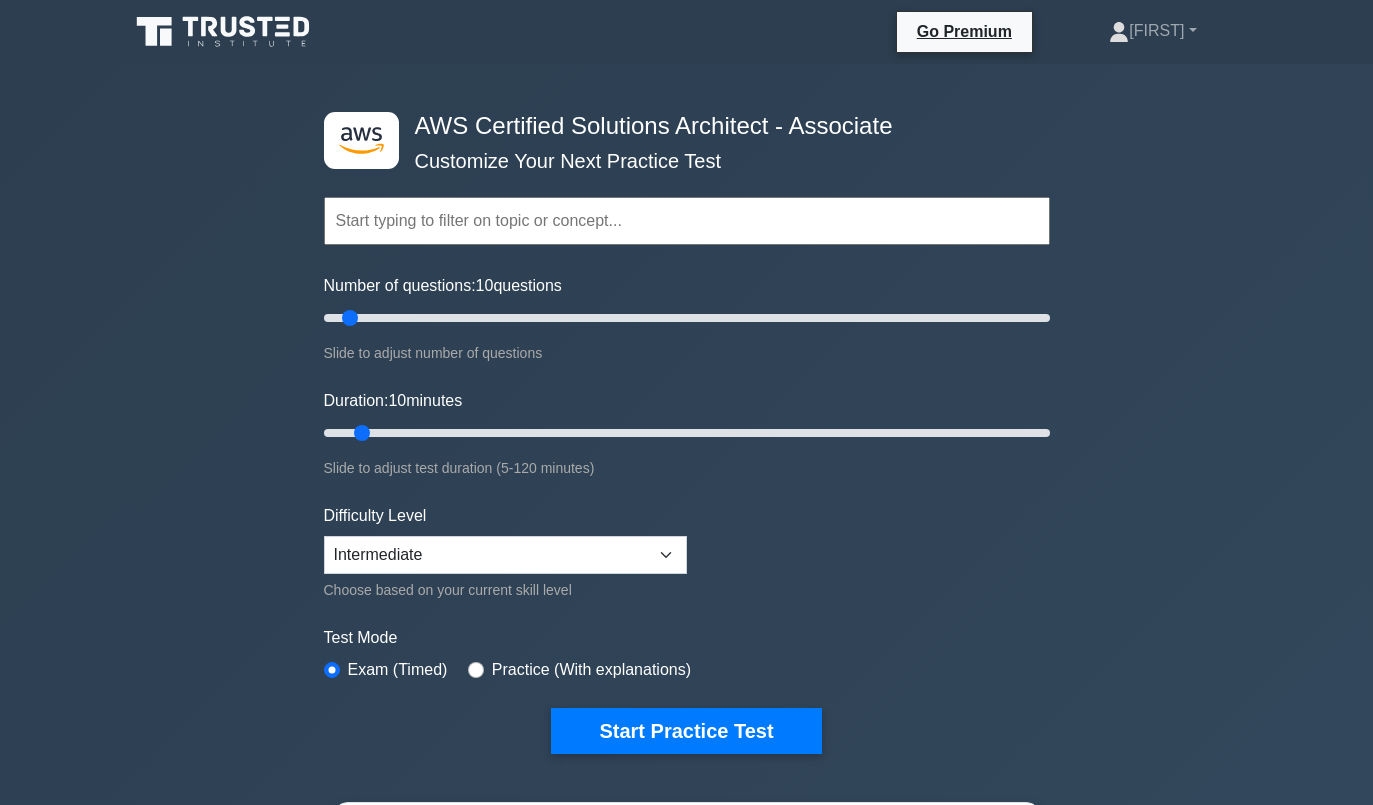 scroll, scrollTop: 0, scrollLeft: 0, axis: both 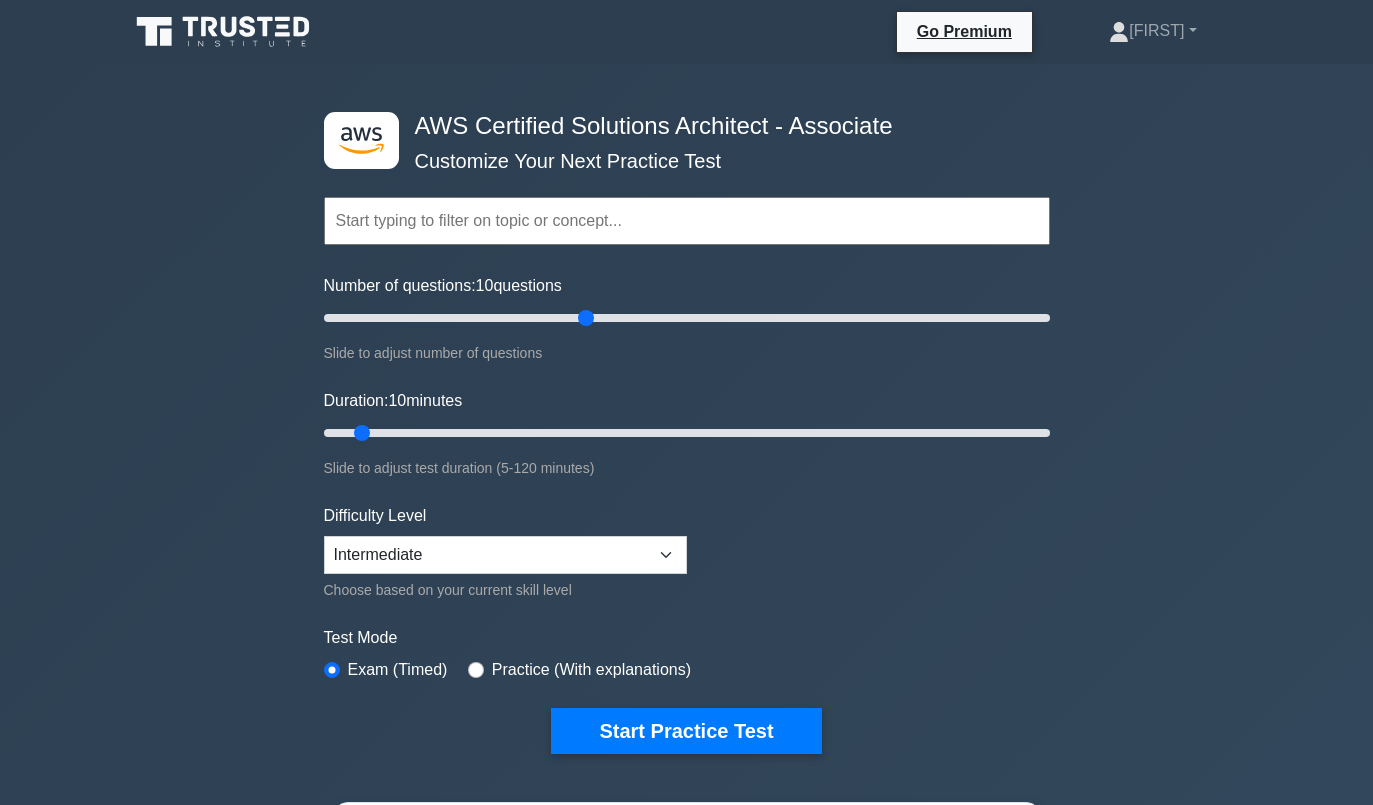 click on "Number of questions:  10  questions" at bounding box center (687, 318) 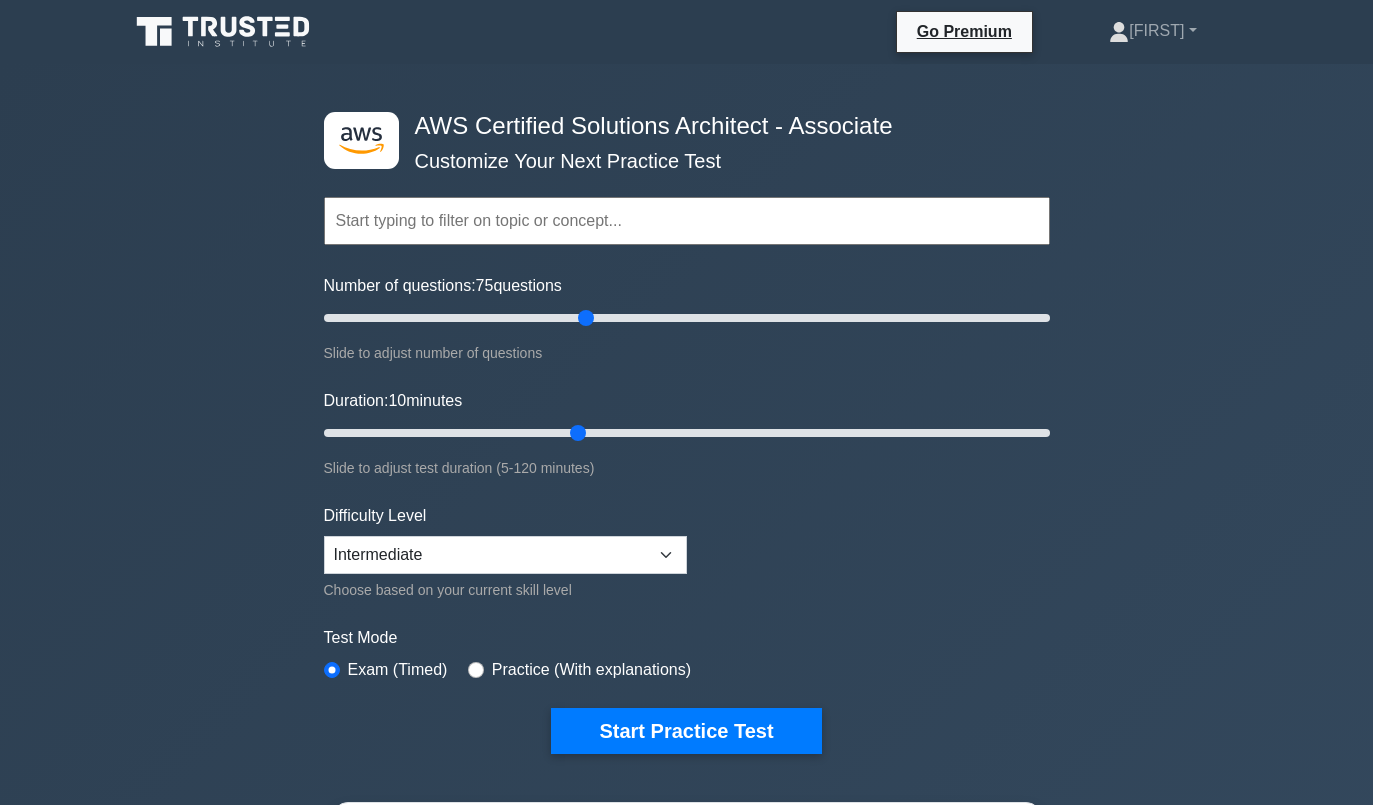 click on "Duration:  10  minutes" at bounding box center [687, 433] 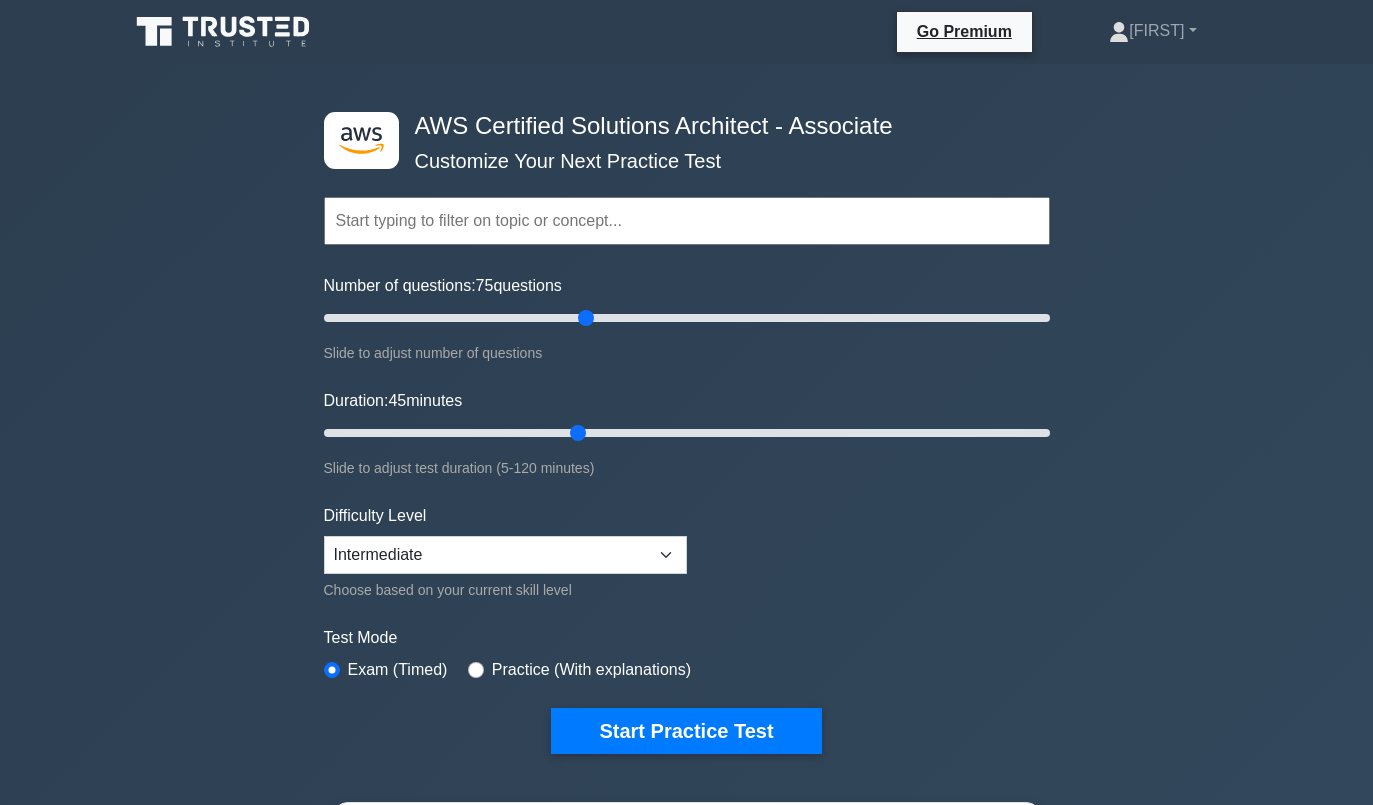 type on "25" 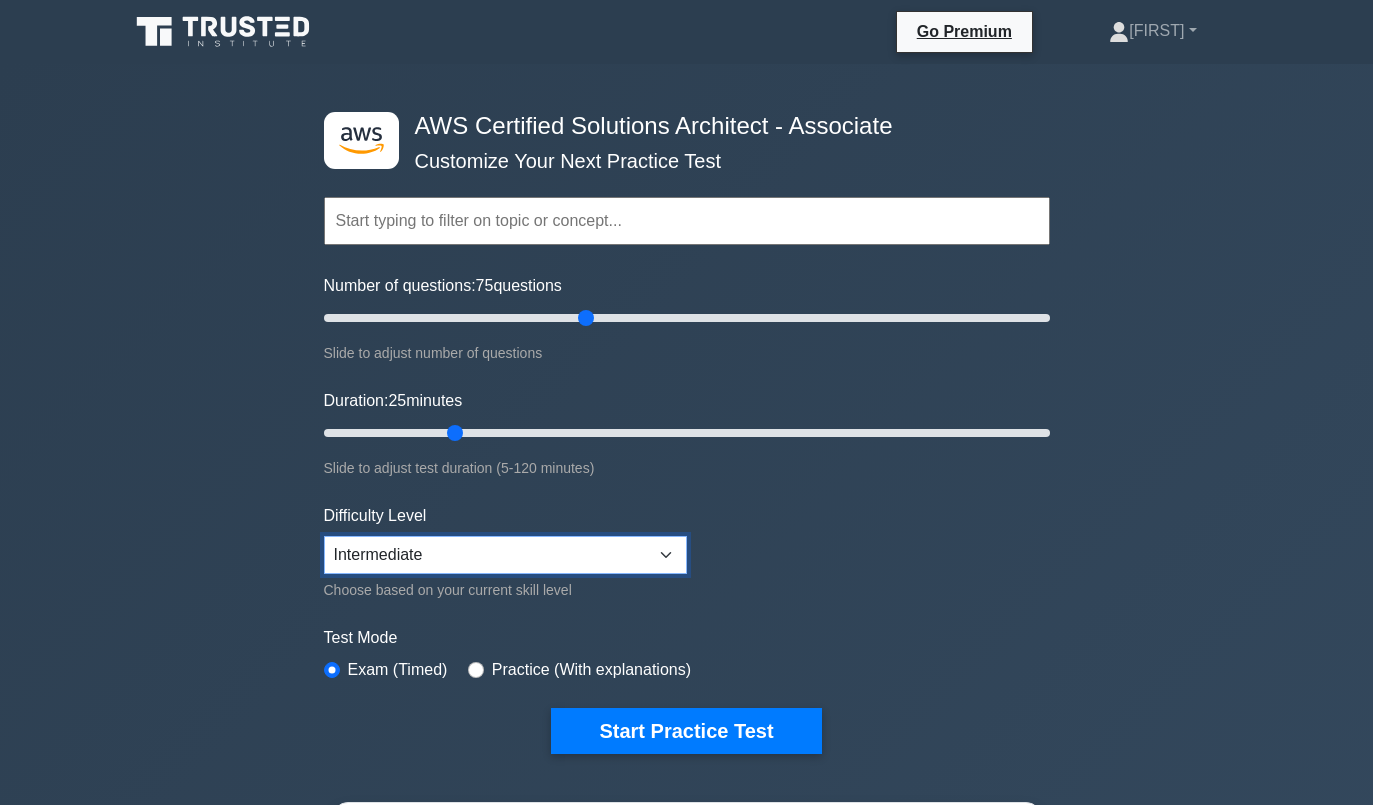 click on "Beginner
Intermediate
Expert" at bounding box center (505, 555) 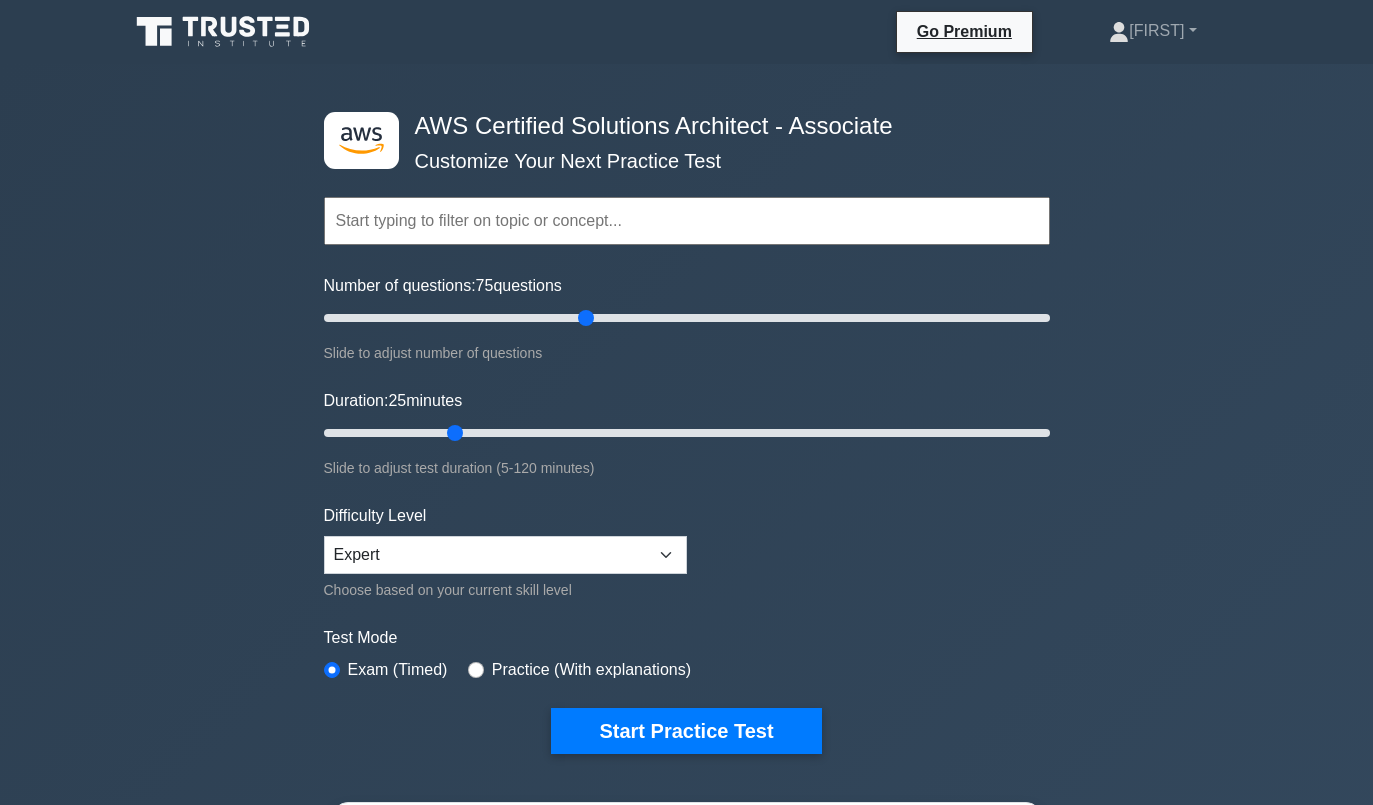 click on "Start Practice Test" at bounding box center [686, 731] 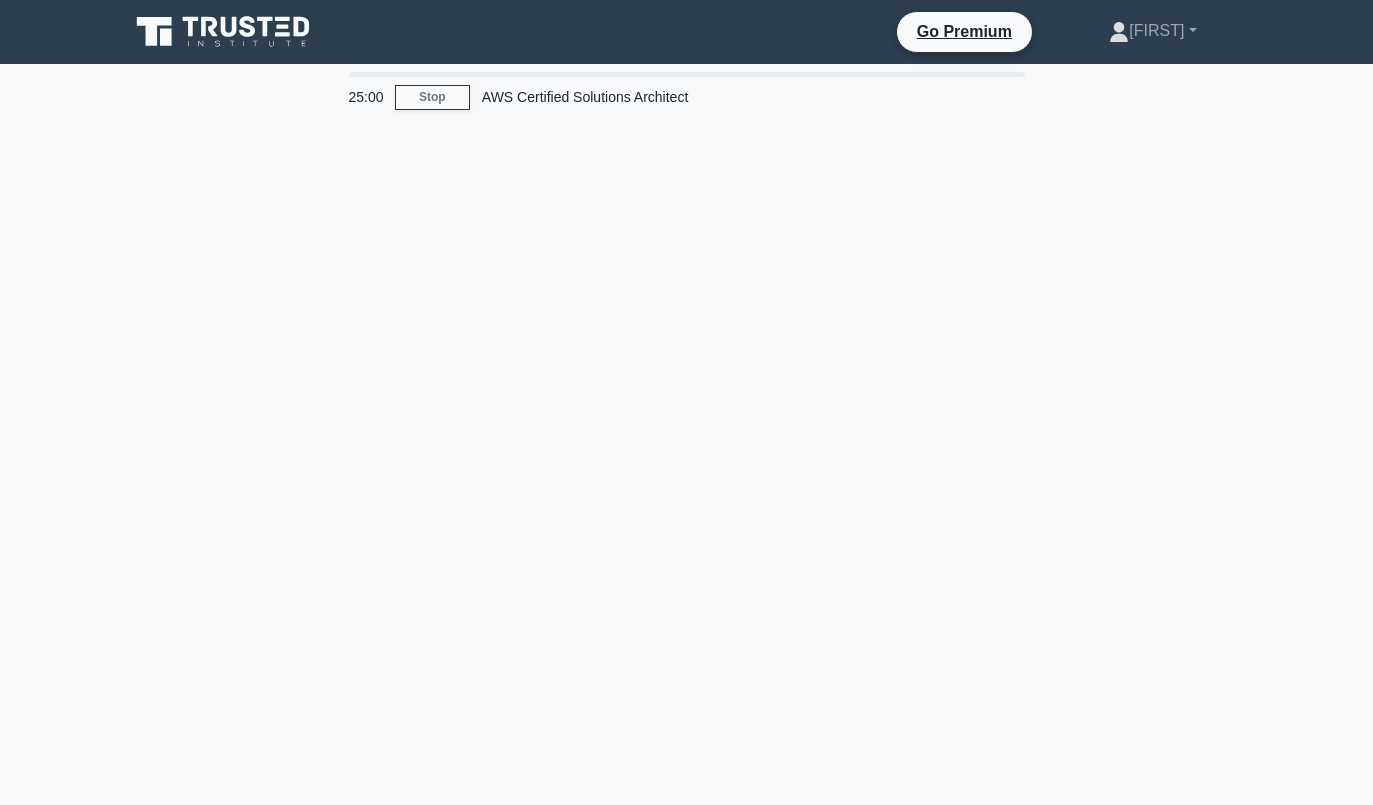 scroll, scrollTop: 0, scrollLeft: 0, axis: both 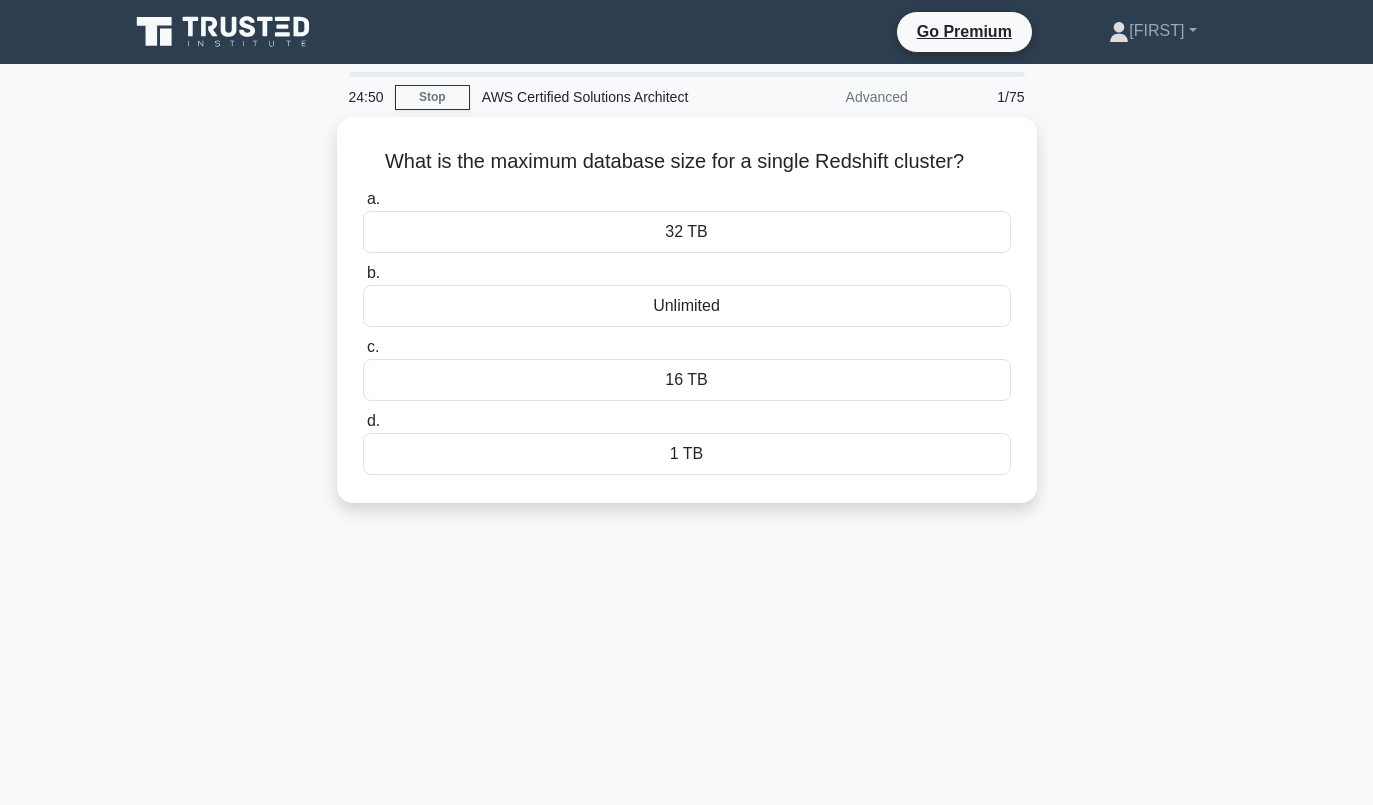click on "16 TB" at bounding box center [687, 380] 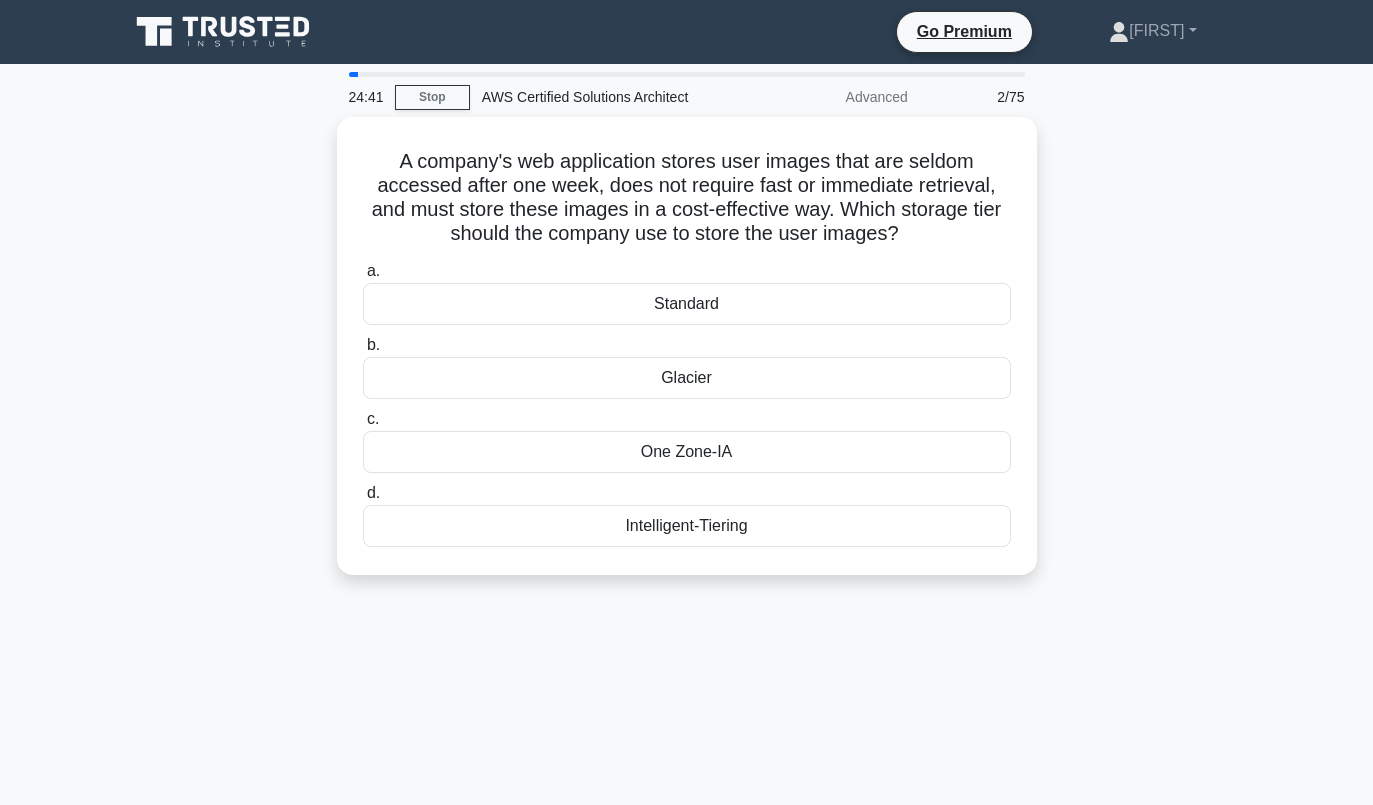 click on "One Zone-IA" at bounding box center [687, 452] 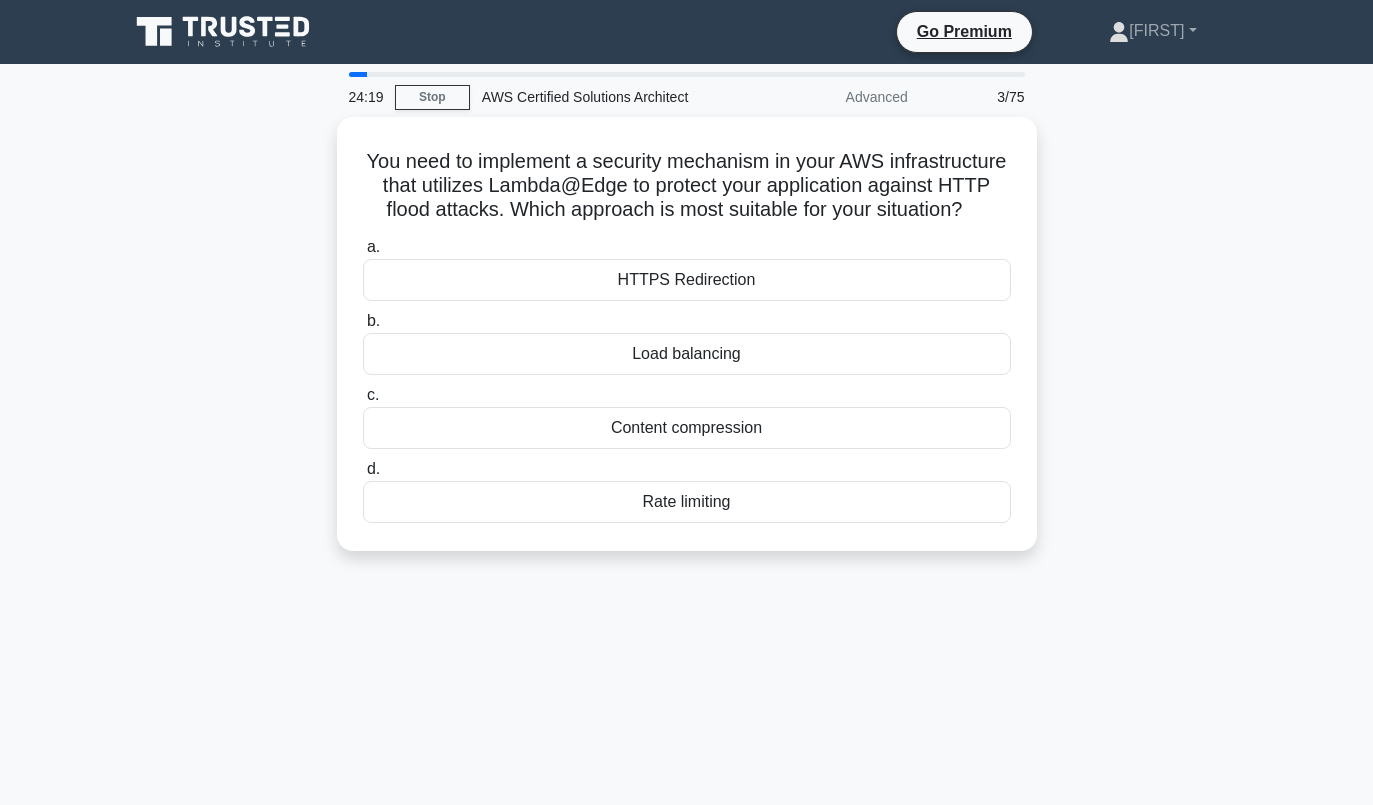 click on "HTTPS Redirection" at bounding box center [687, 280] 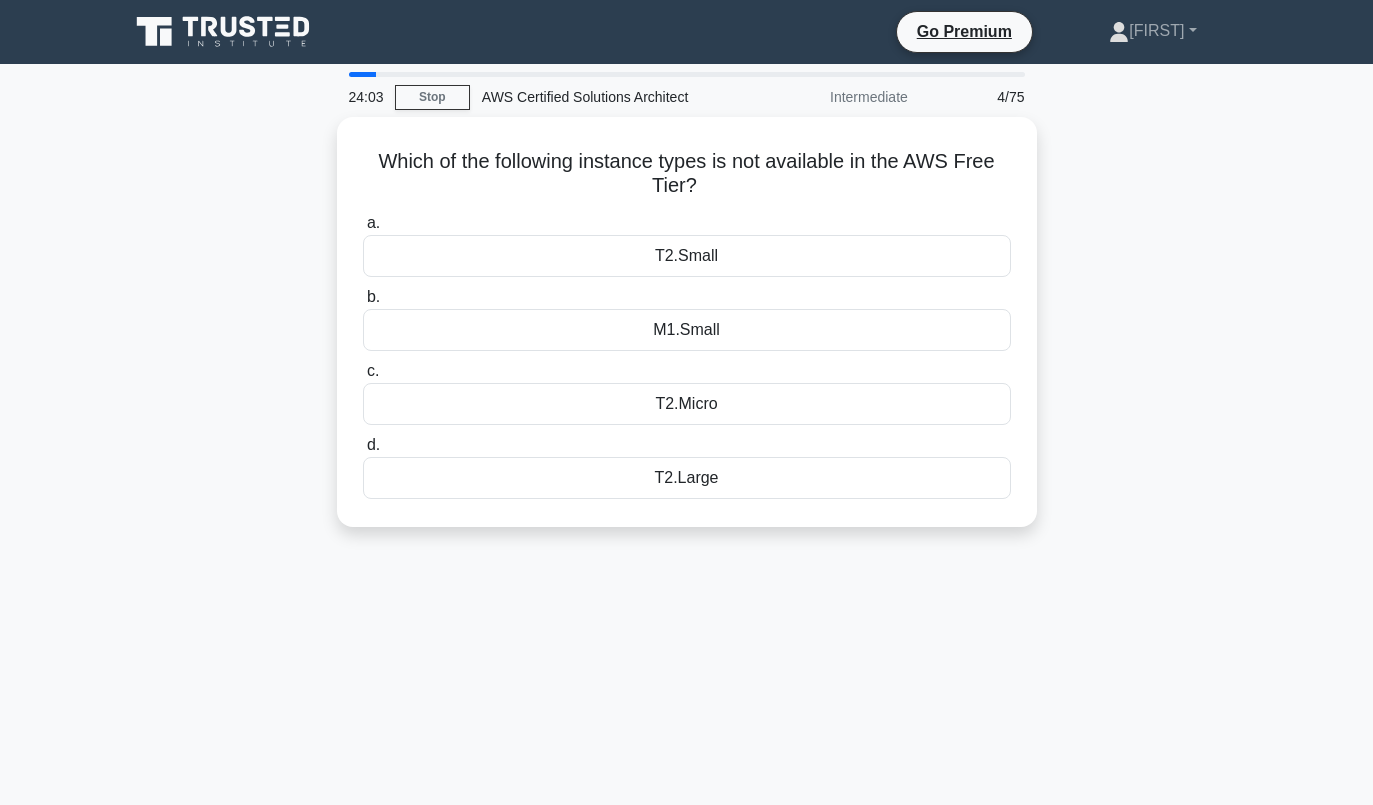 click on "T2.Large" at bounding box center (687, 478) 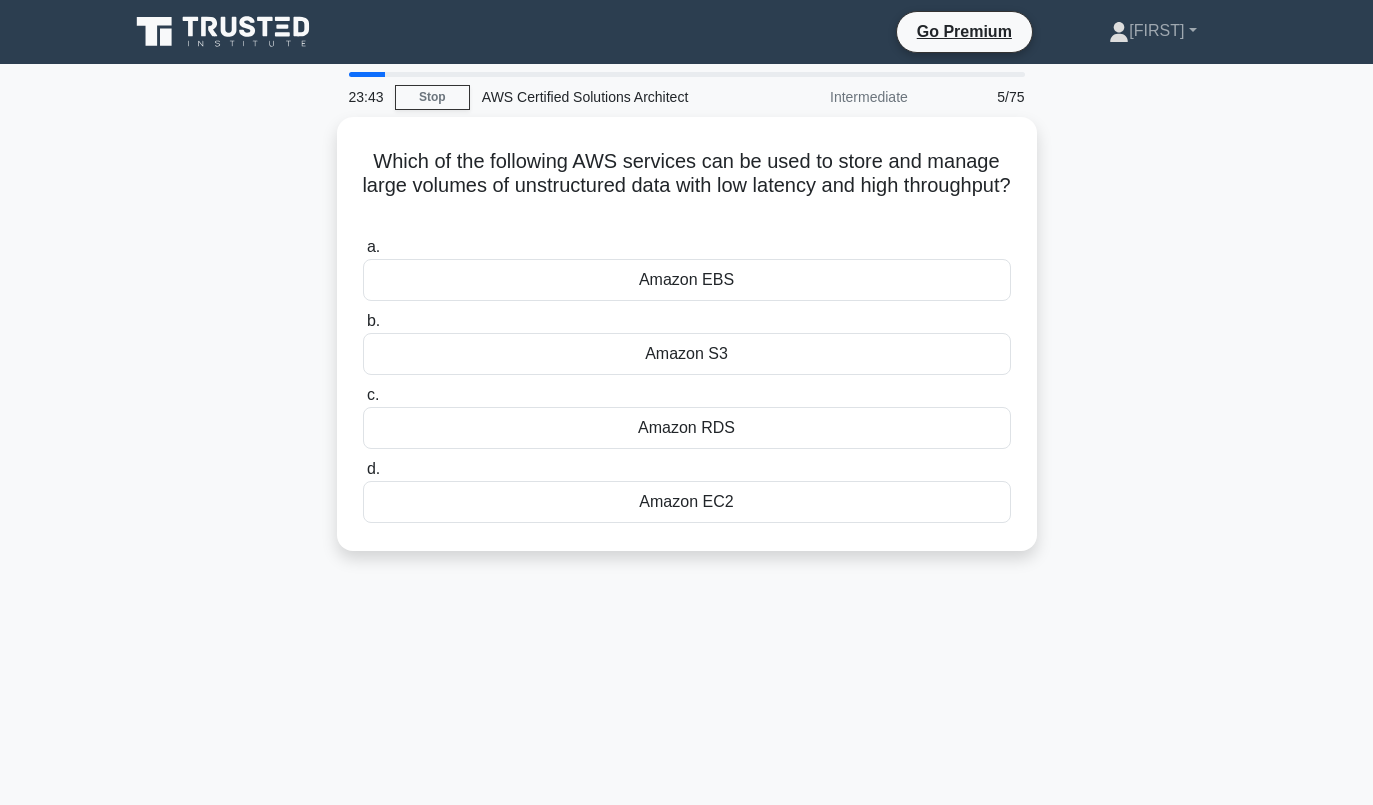 click on "Amazon RDS" at bounding box center [687, 428] 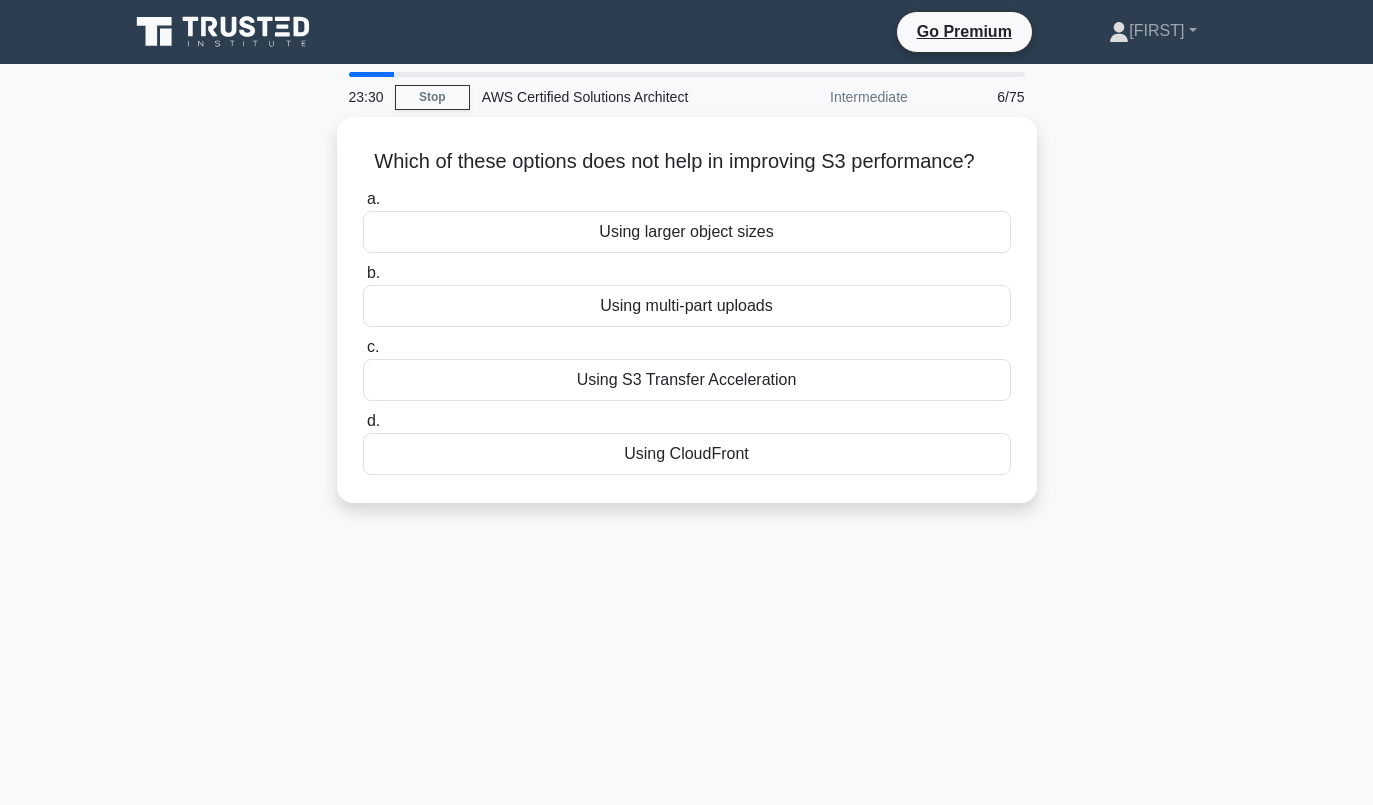 click on "Using larger object sizes" at bounding box center [687, 232] 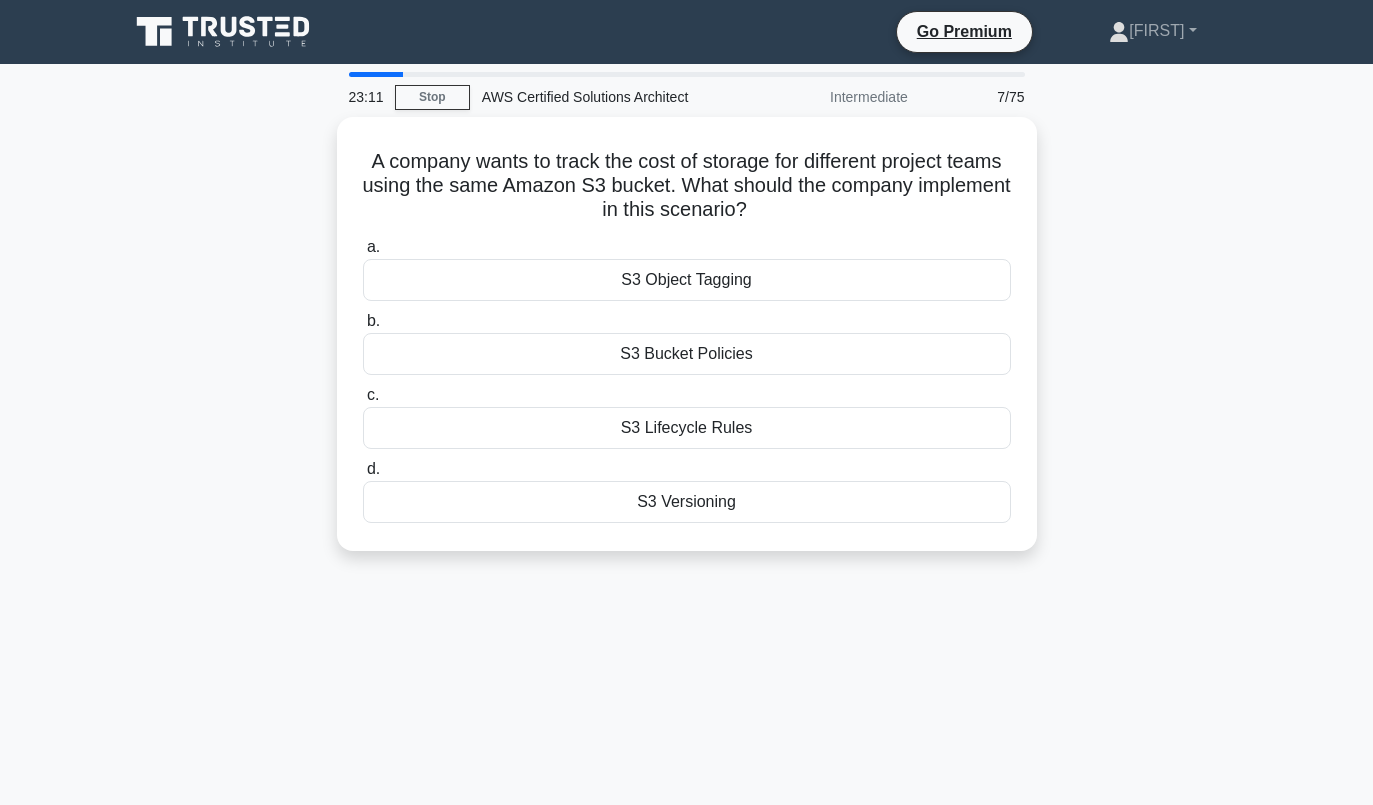 click on "S3 Object Tagging" at bounding box center (687, 280) 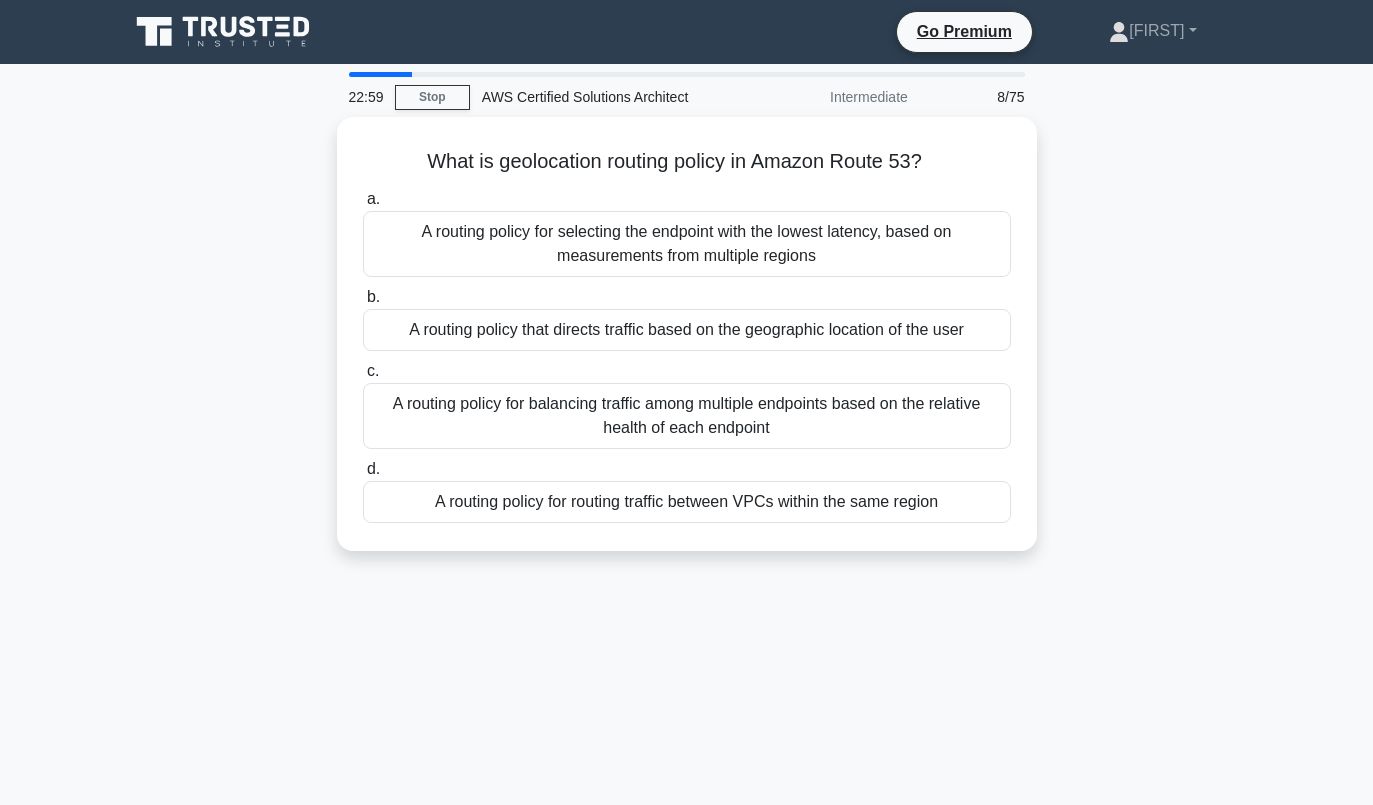 click on "A routing policy that directs traffic based on the geographic location of the user" at bounding box center [687, 330] 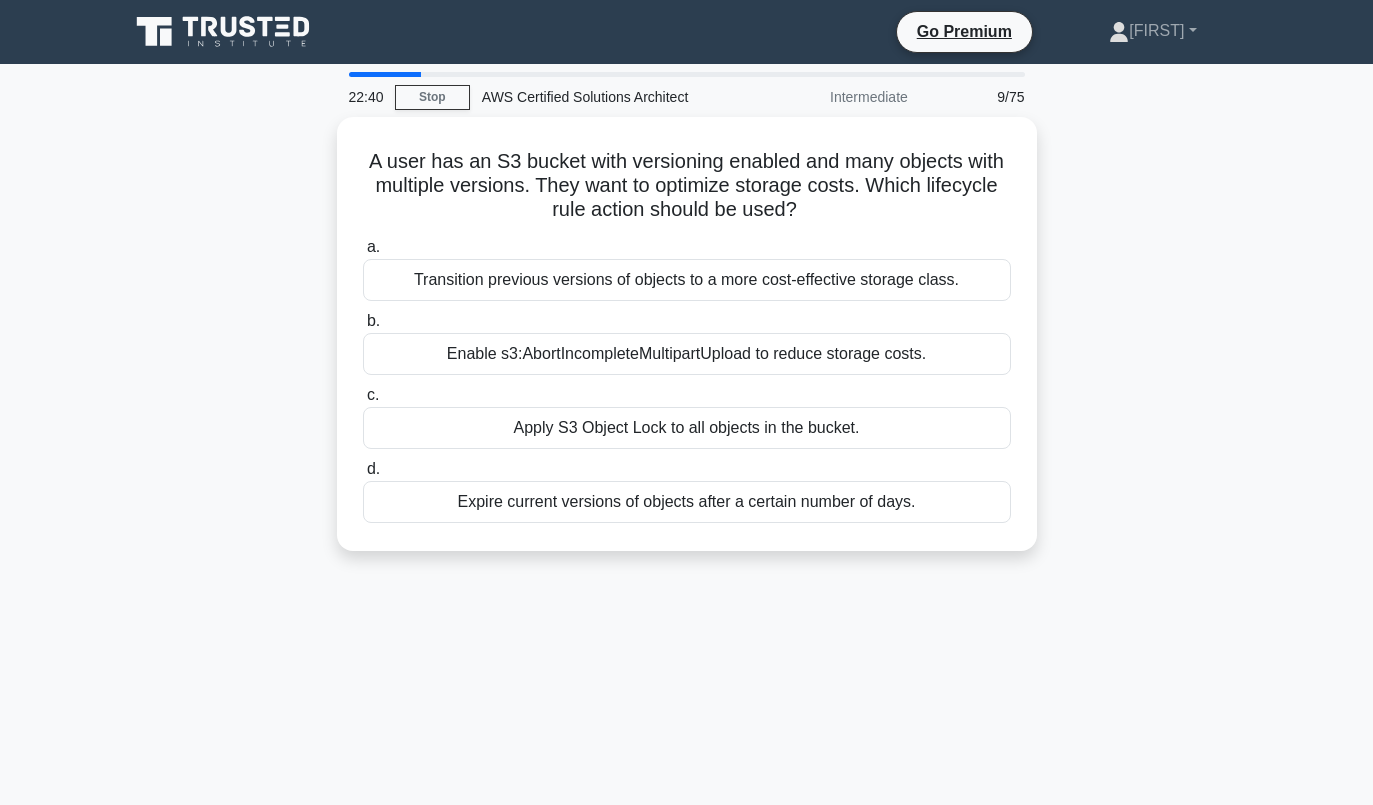 click on "Enable s3:AbortIncompleteMultipartUpload to reduce storage costs." at bounding box center (687, 354) 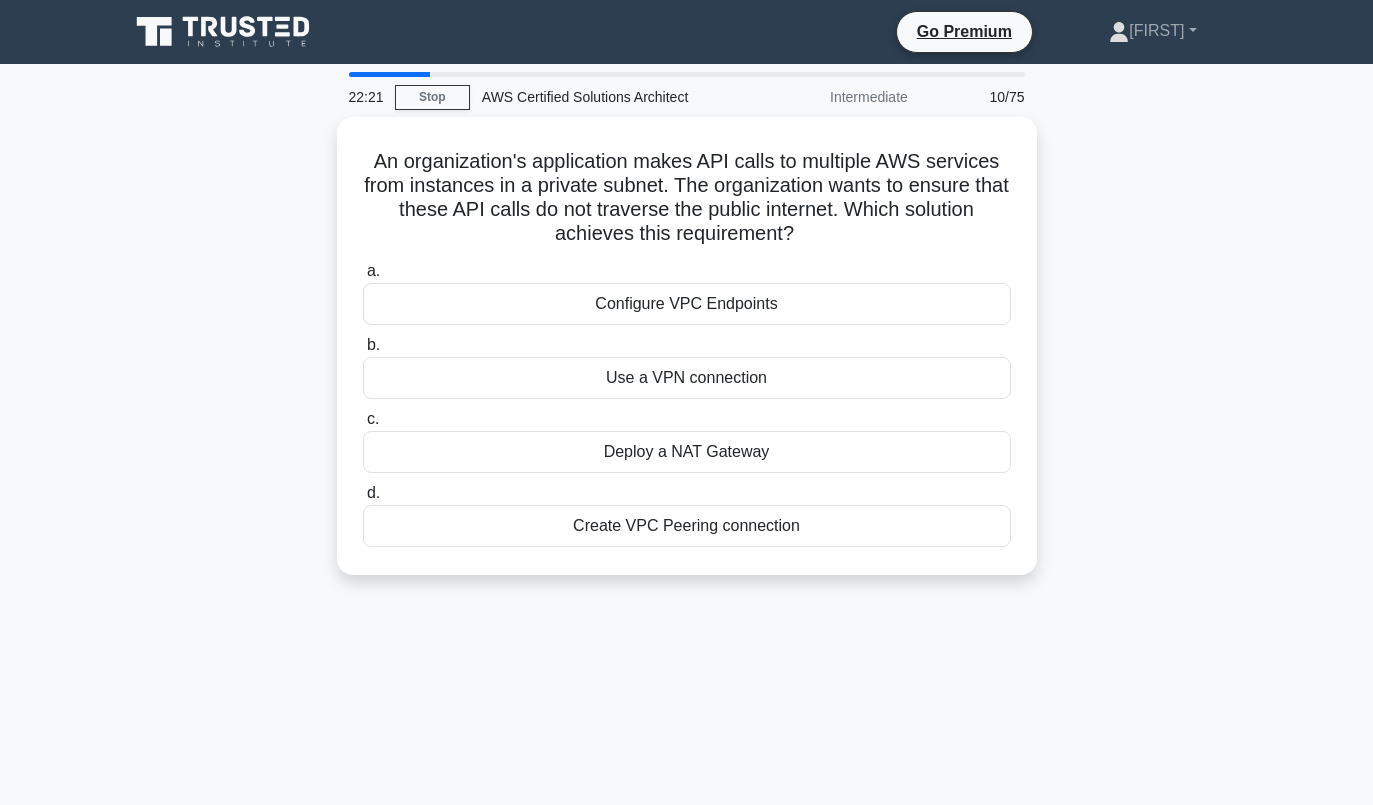 click on "Deploy a NAT Gateway" at bounding box center (687, 452) 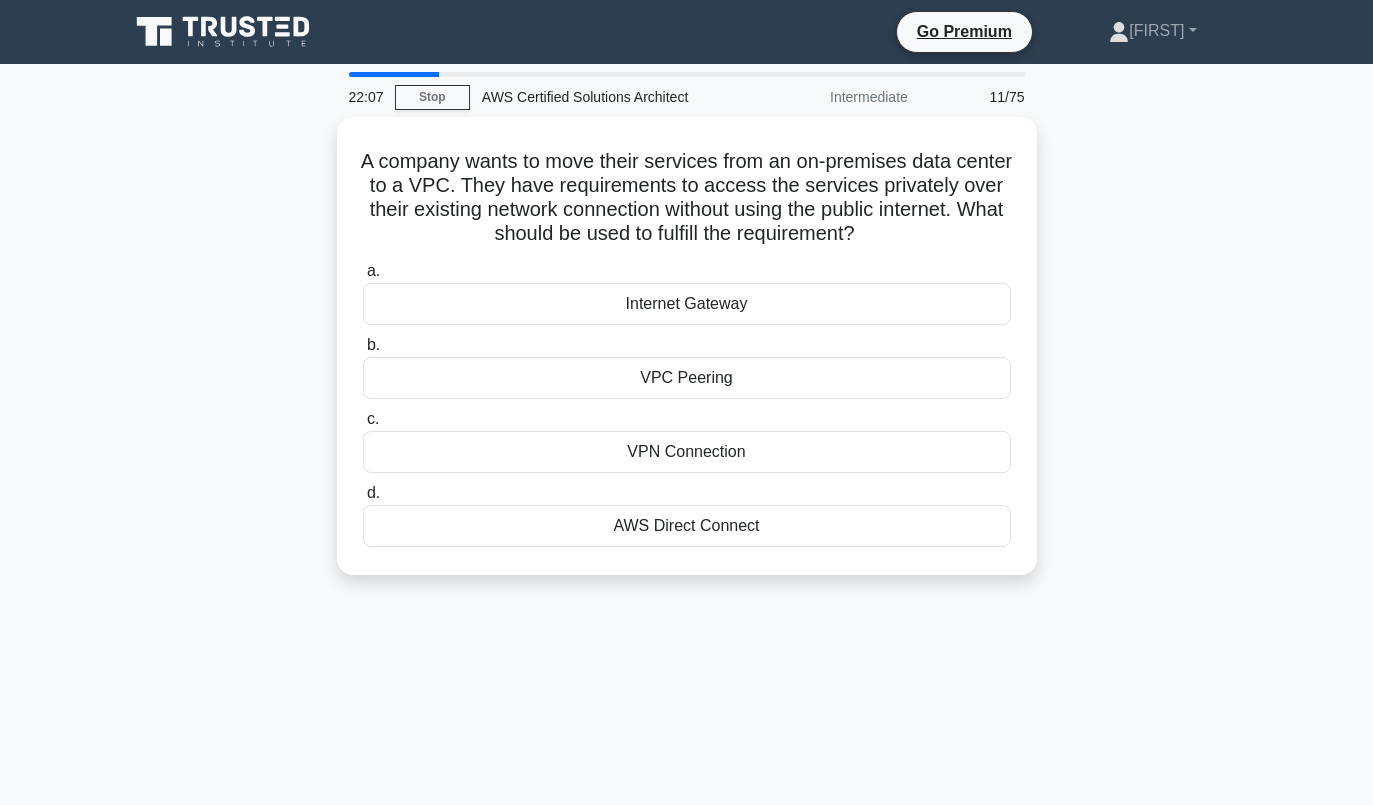 click on "VPN Connection" at bounding box center (687, 452) 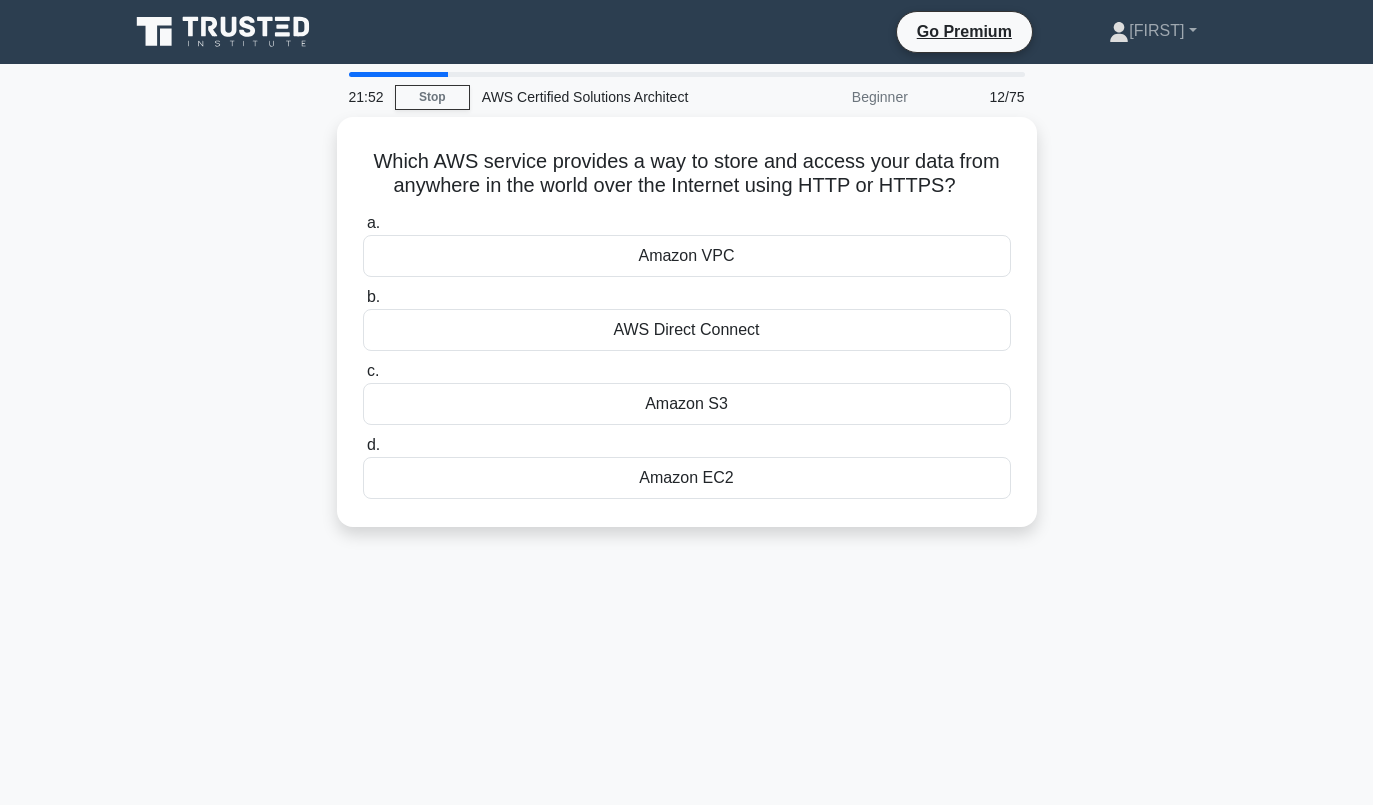 click on "Amazon S3" at bounding box center (687, 404) 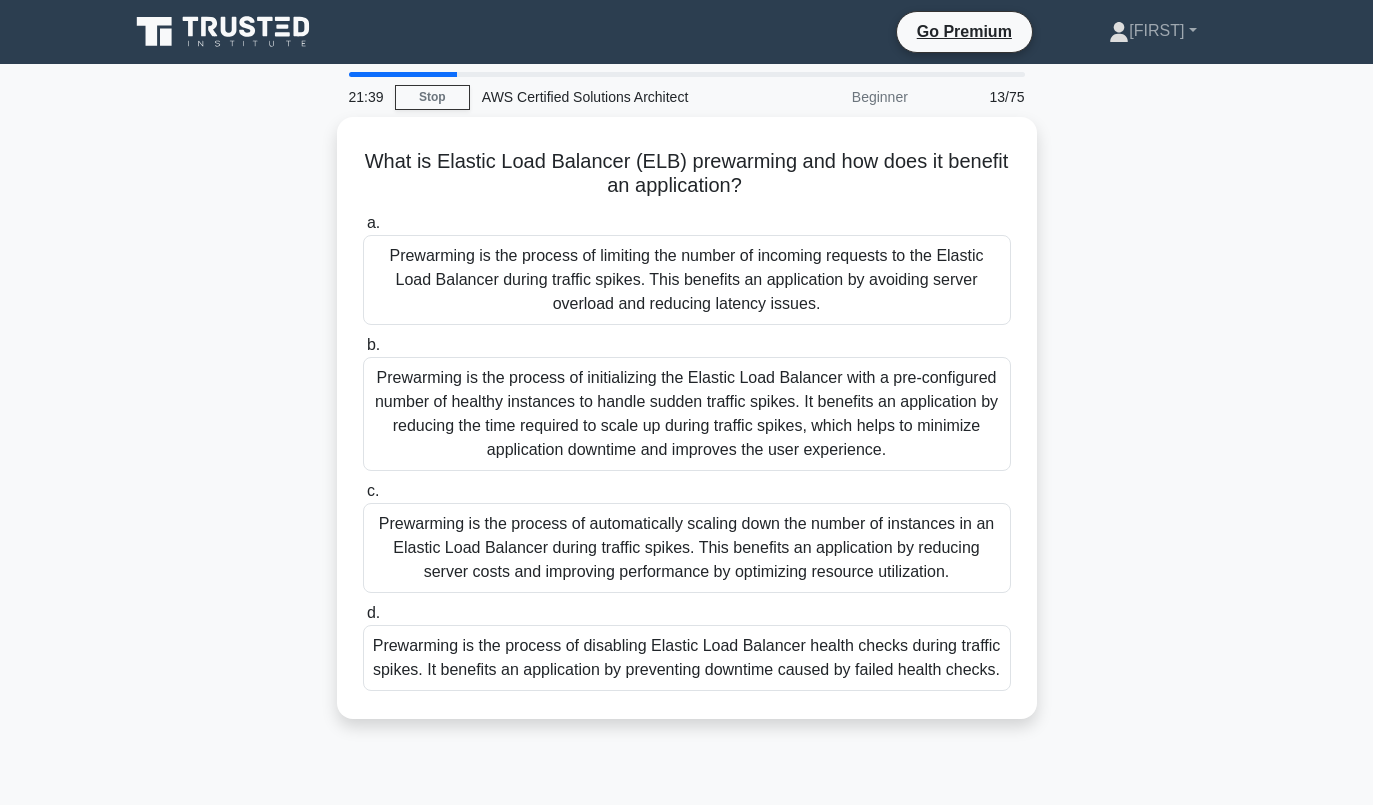 click on "Prewarming is the process of initializing the Elastic Load Balancer with a pre-configured number of healthy instances to handle sudden traffic spikes. It benefits an application by reducing the time required to scale up during traffic spikes, which helps to minimize application downtime and improves the user experience." at bounding box center [687, 414] 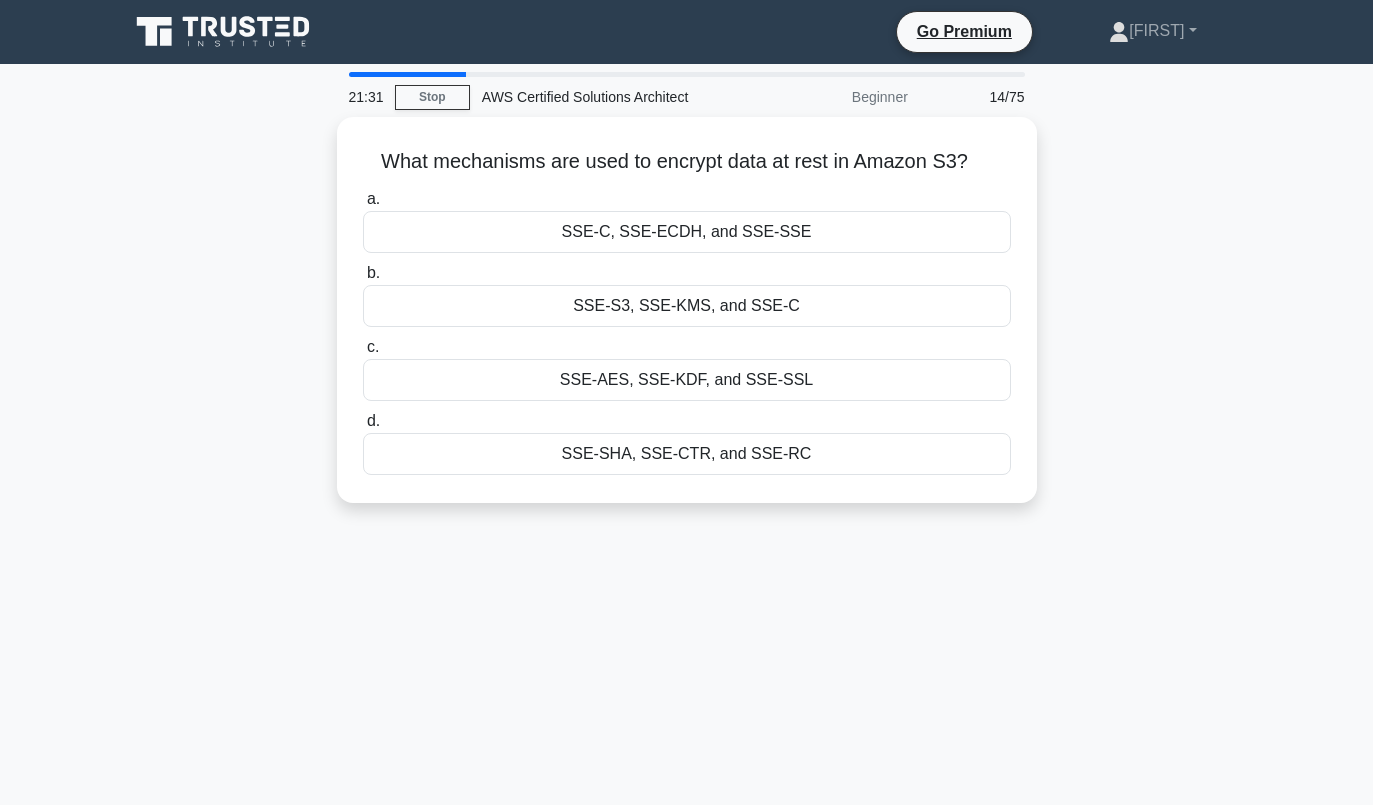 click on "SSE-S3, SSE-KMS, and SSE-C" at bounding box center [687, 306] 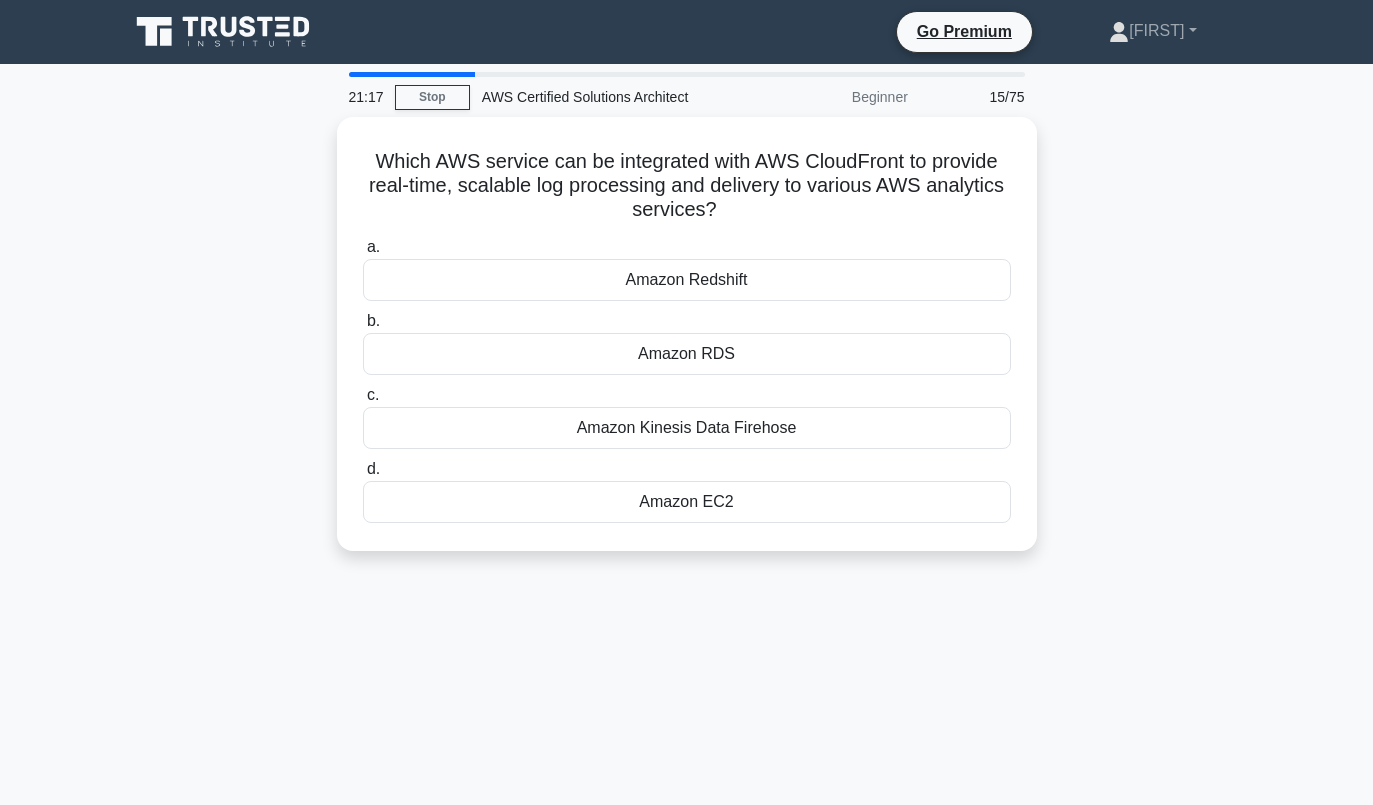 click on "Amazon Kinesis Data Firehose" at bounding box center [687, 428] 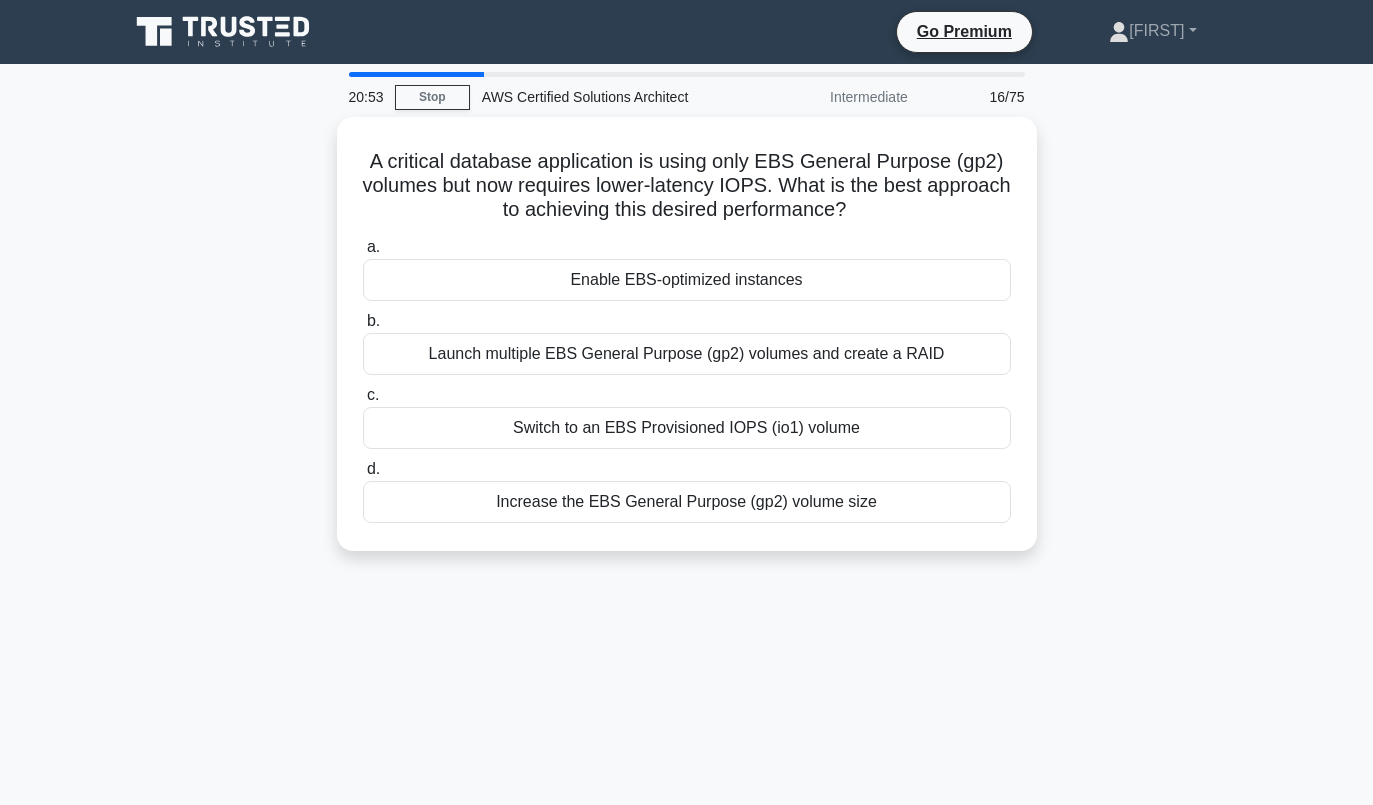 click on "Switch to an EBS Provisioned IOPS (io1) volume" at bounding box center [687, 428] 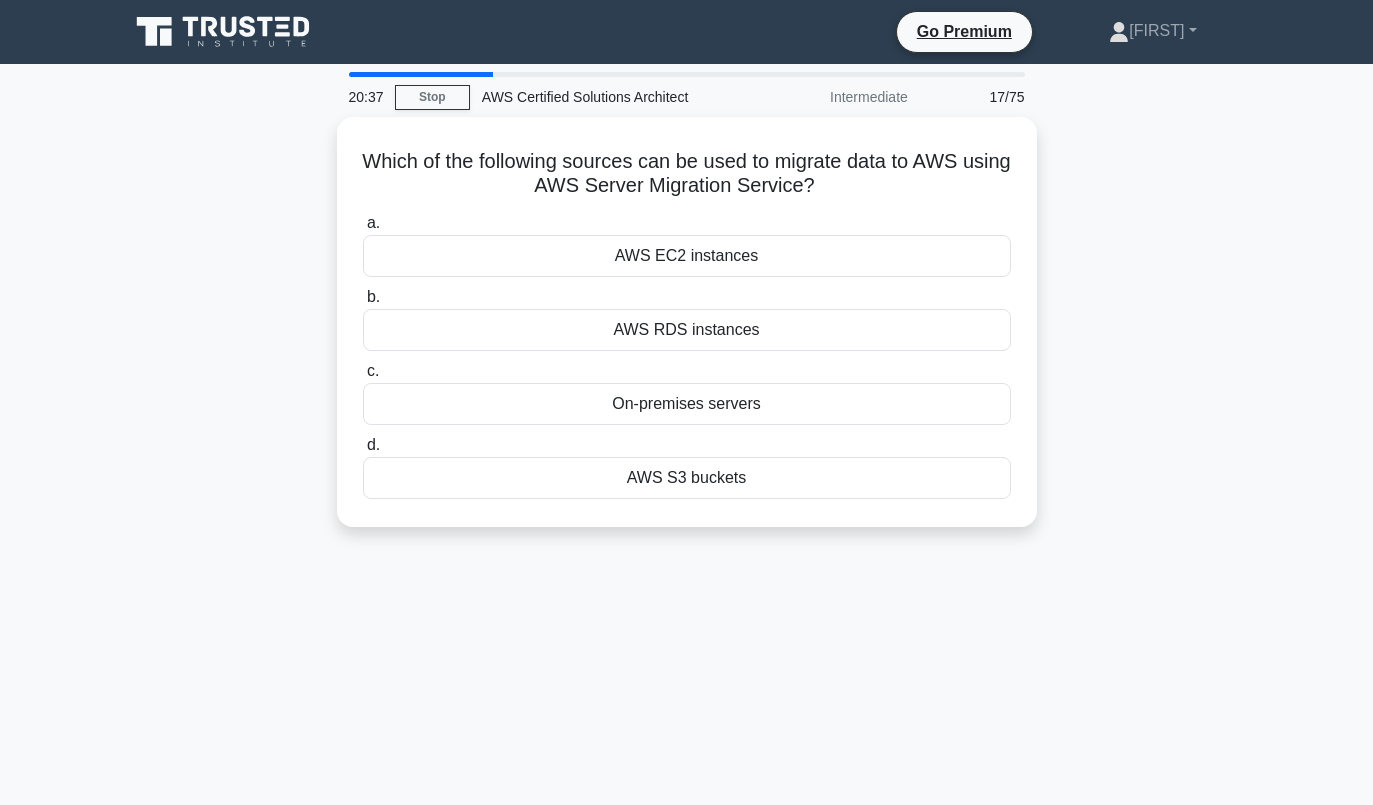 click on "On-premises servers" at bounding box center [687, 404] 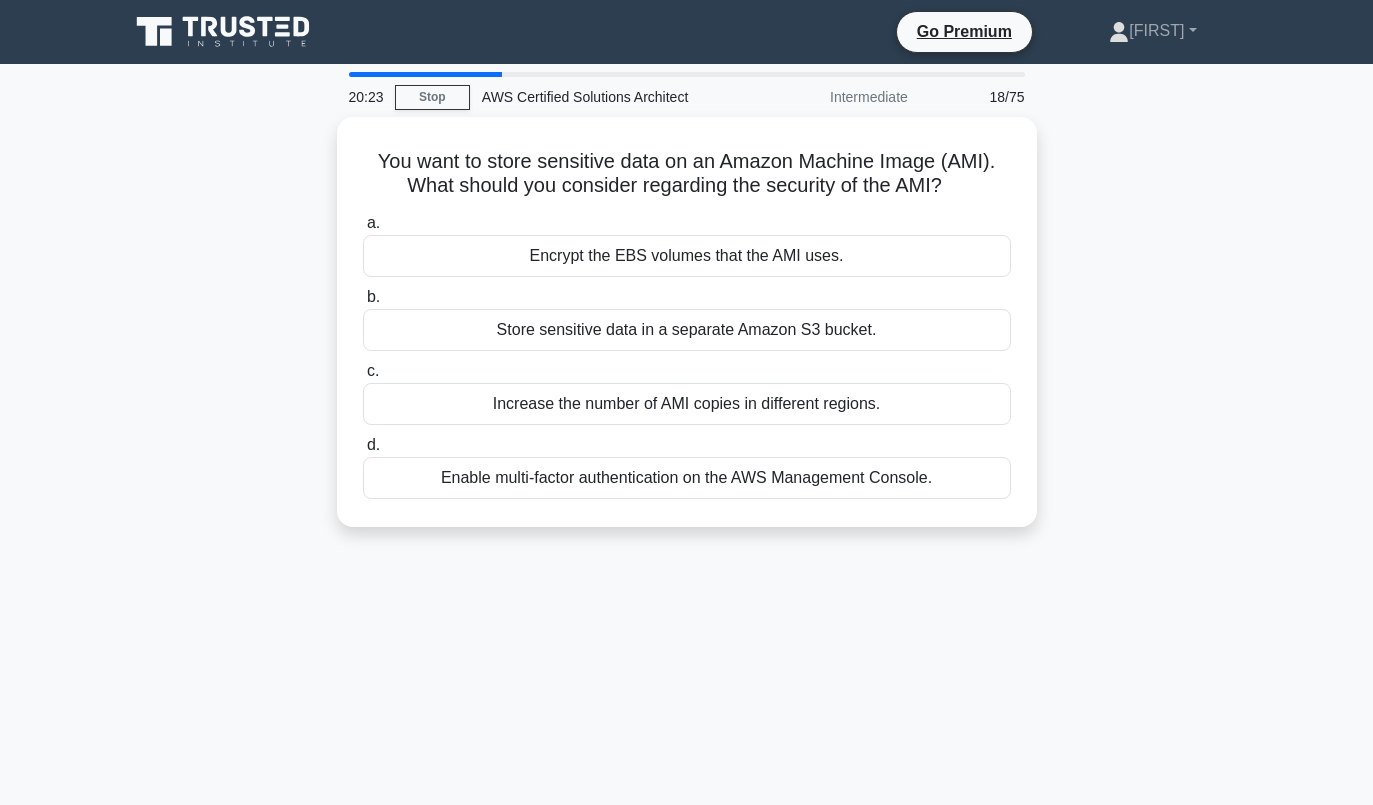 click on "Encrypt the EBS volumes that the AMI uses." at bounding box center (687, 256) 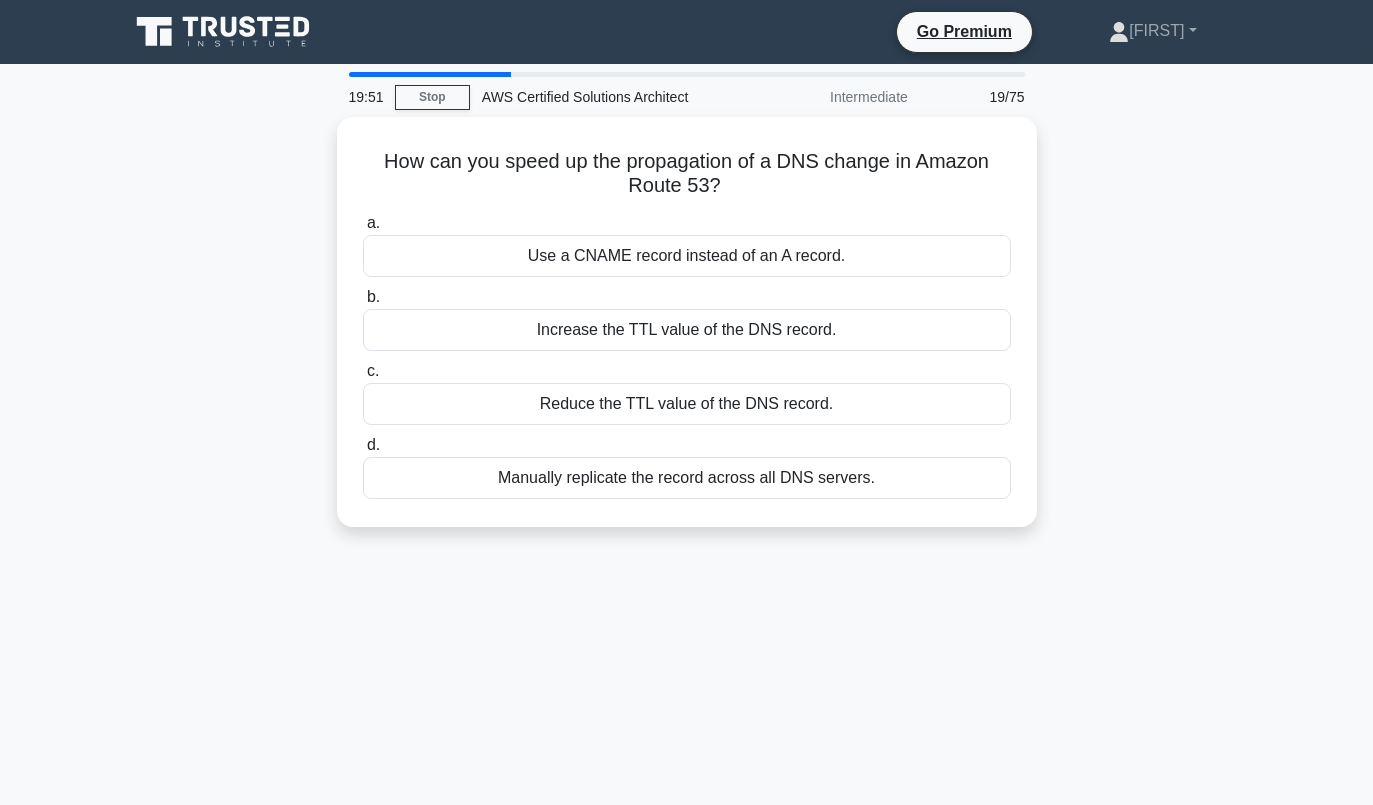 click on "Reduce the TTL value of the DNS record." at bounding box center [687, 404] 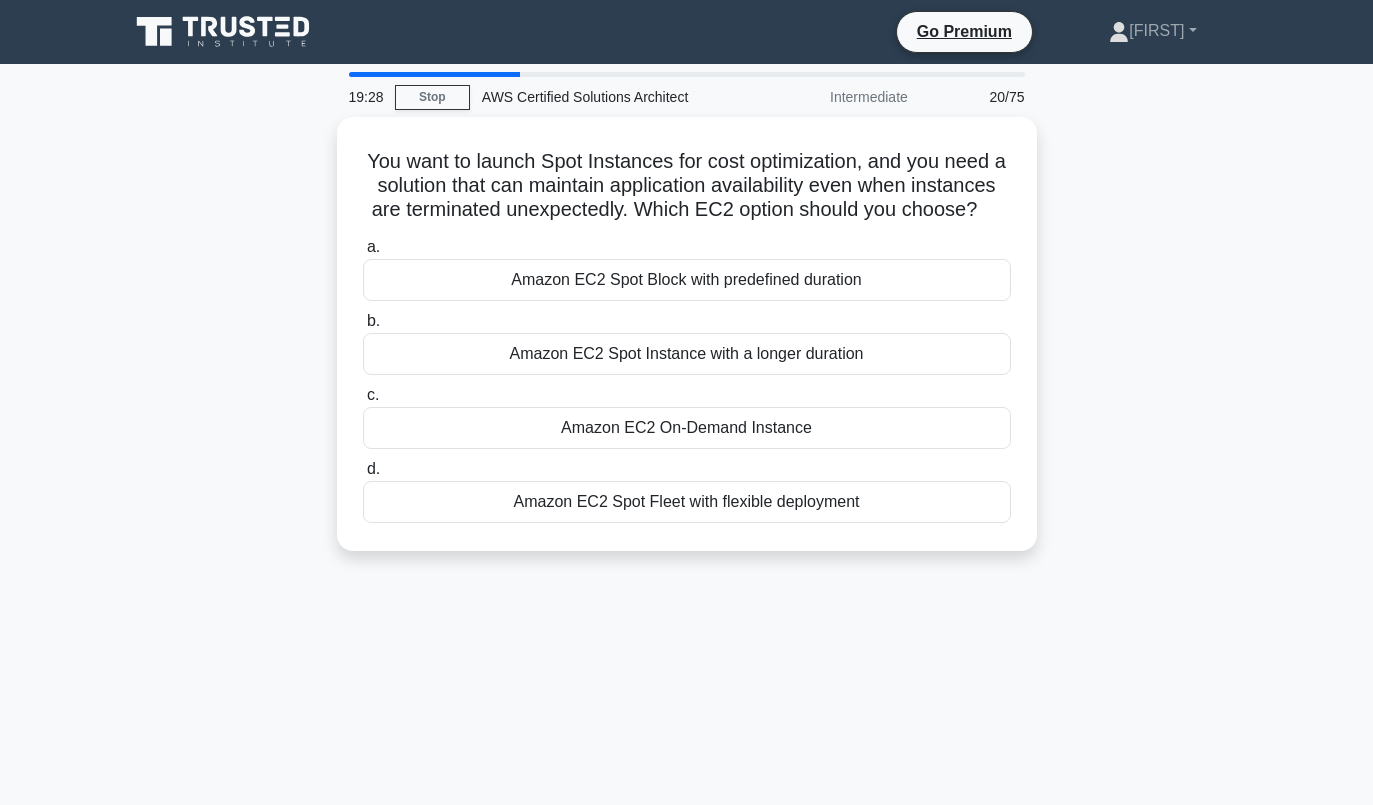 click on "Amazon EC2 Spot Fleet with flexible deployment" at bounding box center [687, 502] 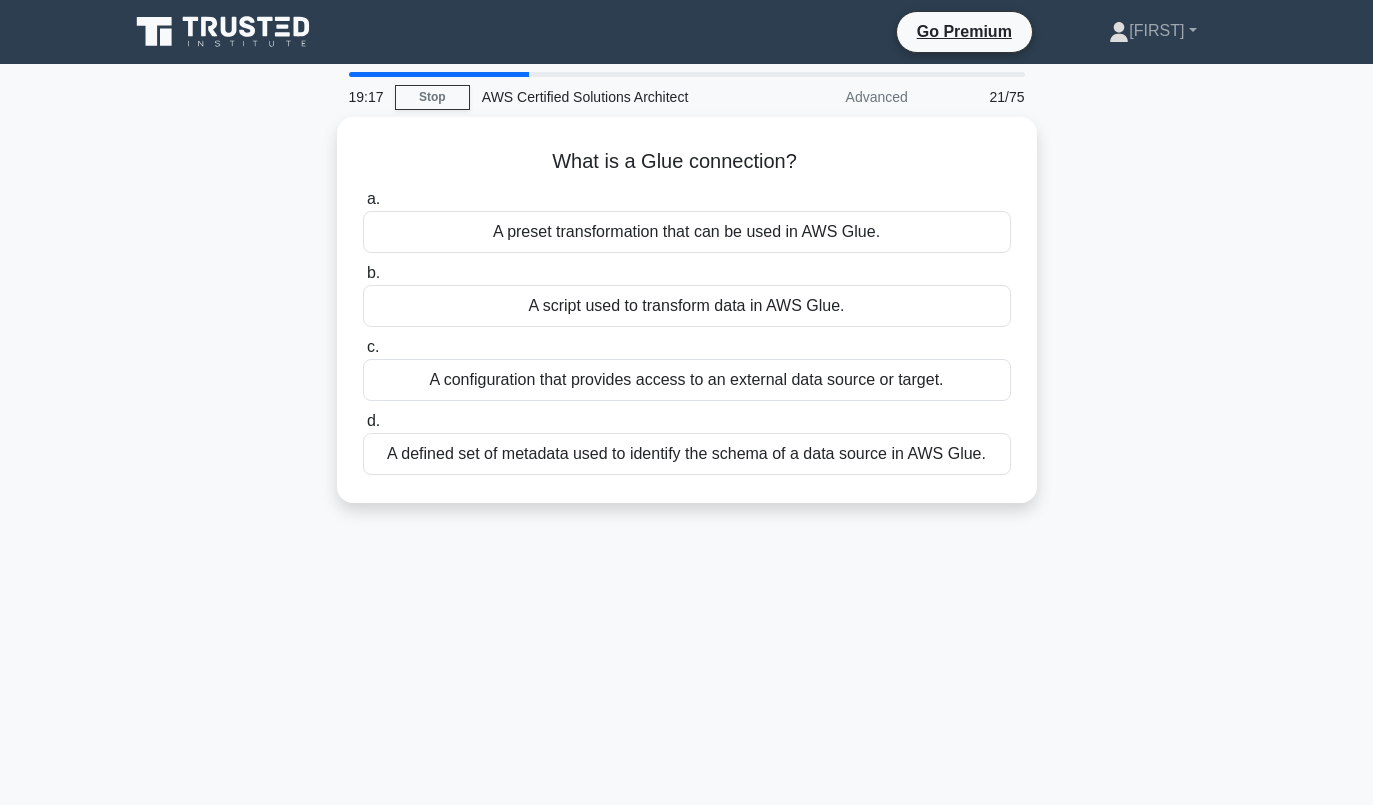 click on "A script used to transform data in AWS Glue." at bounding box center (687, 306) 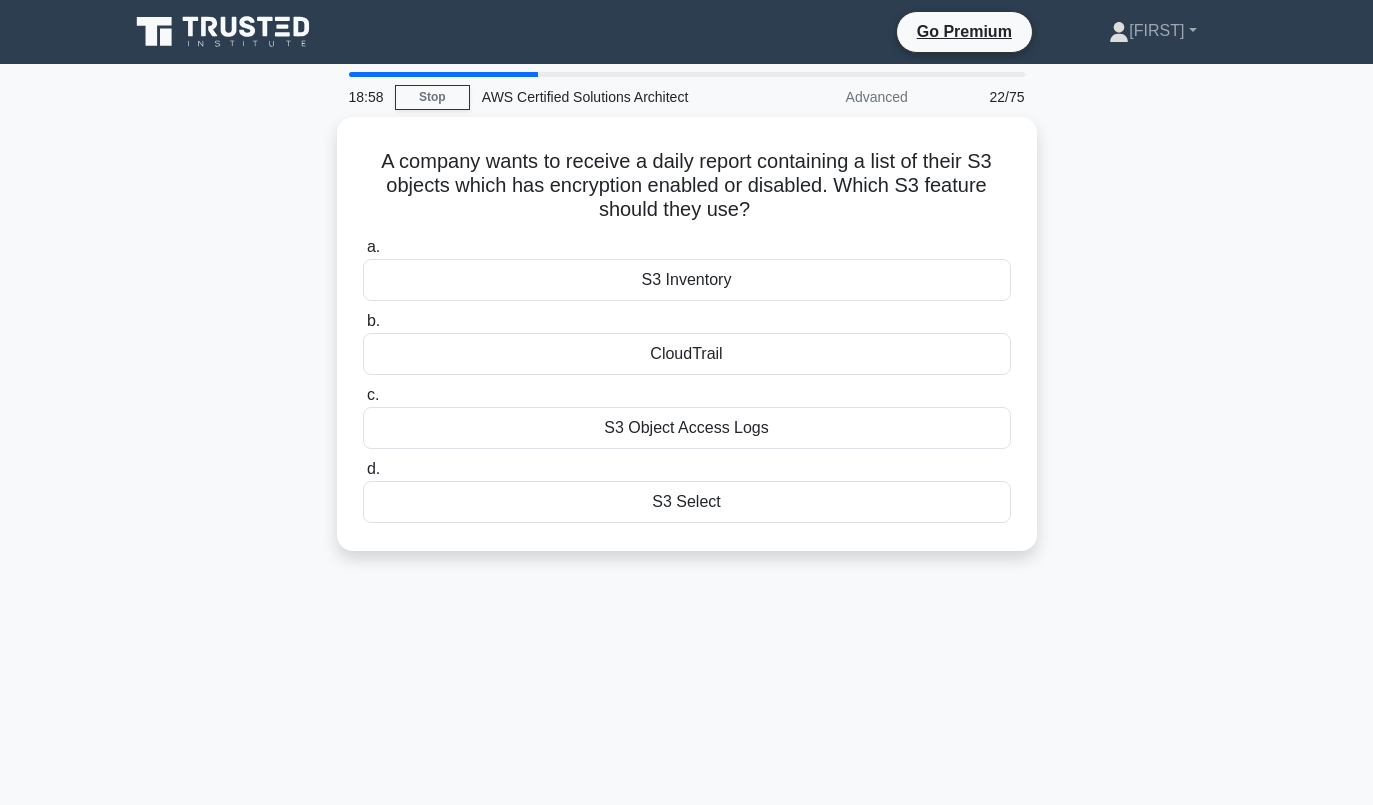 click on "CloudTrail" at bounding box center (687, 354) 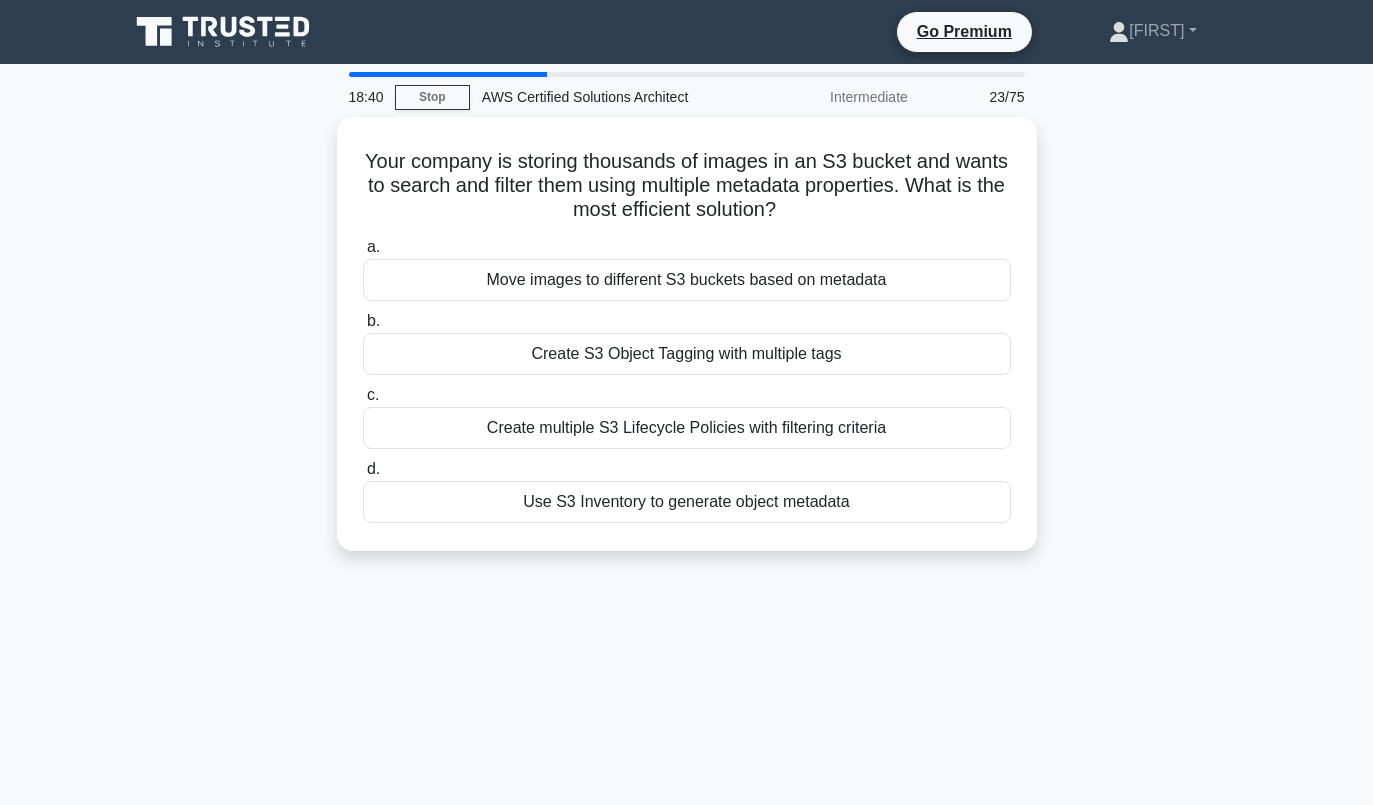 click on "Create S3 Object Tagging with multiple tags" at bounding box center [687, 354] 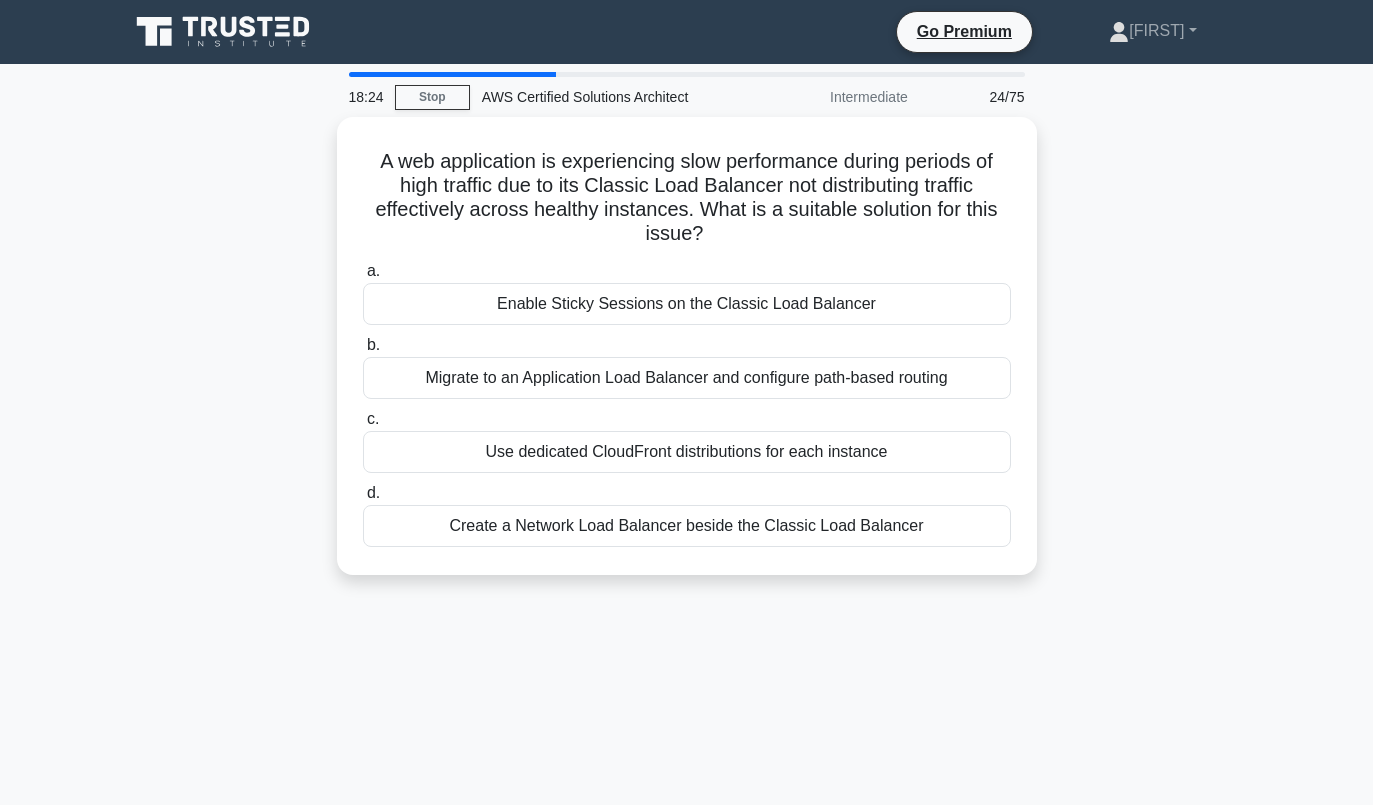 click on "Migrate to an Application Load Balancer and configure path-based routing" at bounding box center [687, 378] 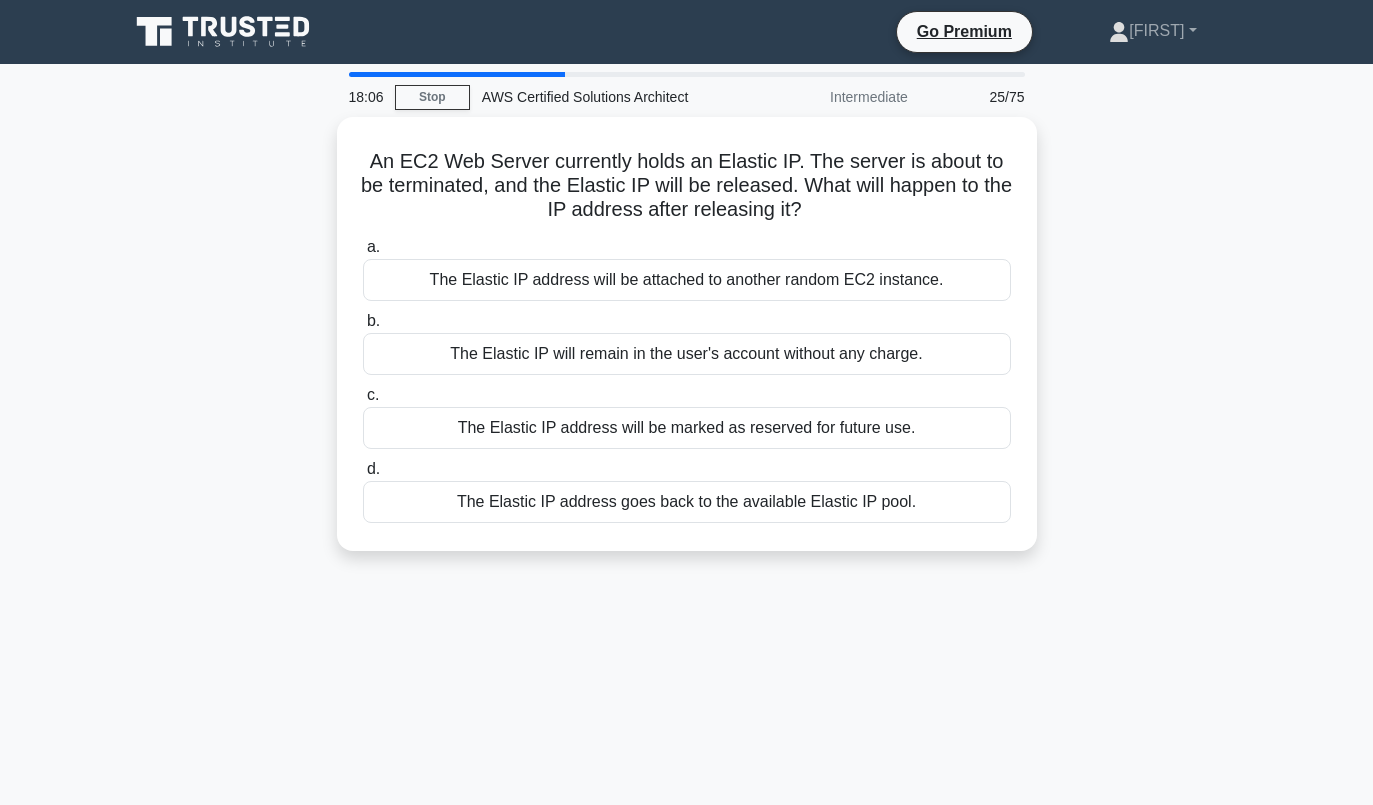 click on "The Elastic IP address goes back to the available Elastic IP pool." at bounding box center (687, 502) 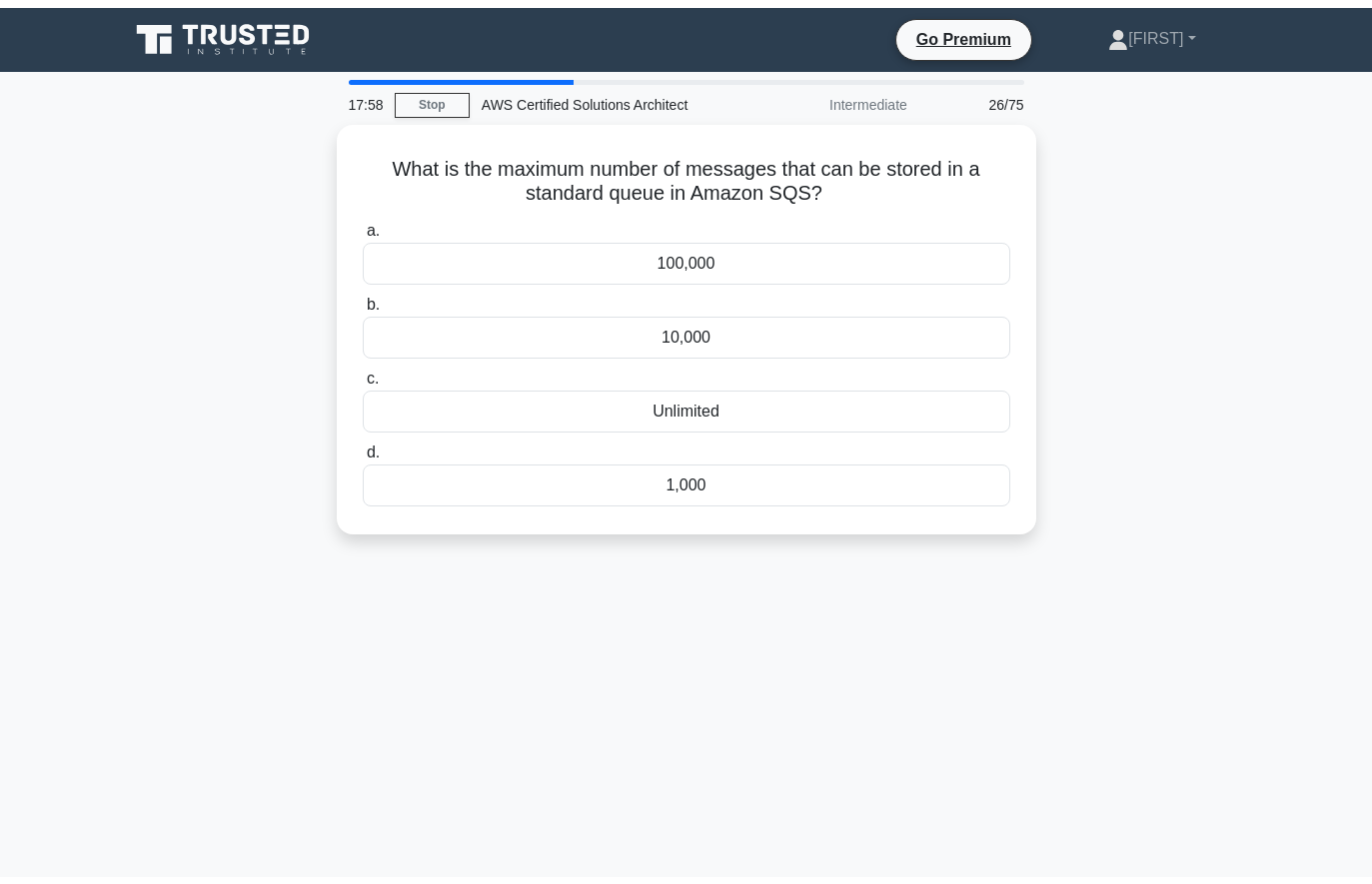 scroll, scrollTop: 56, scrollLeft: 0, axis: vertical 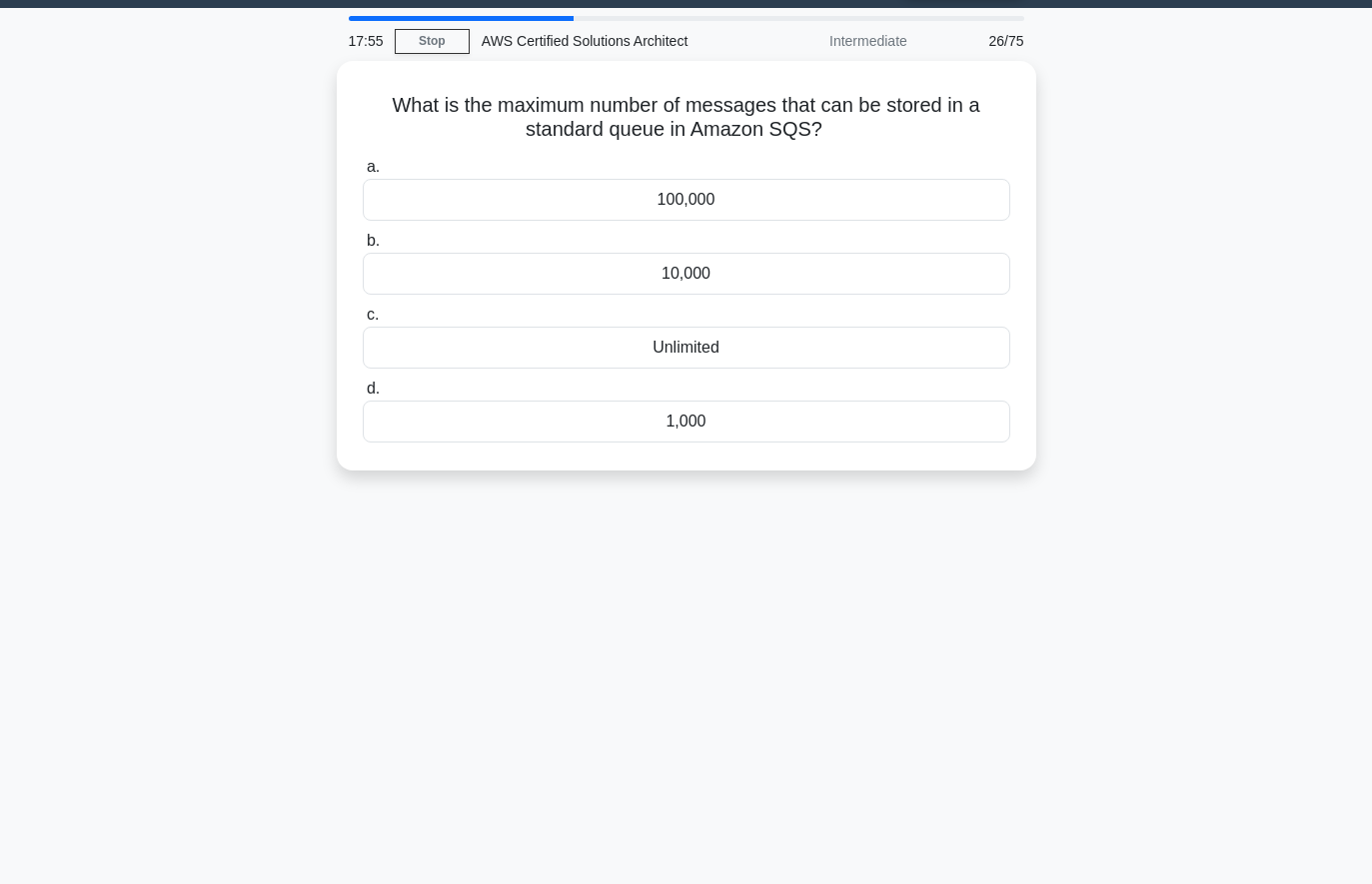 click on "10,000" at bounding box center (686, 274) 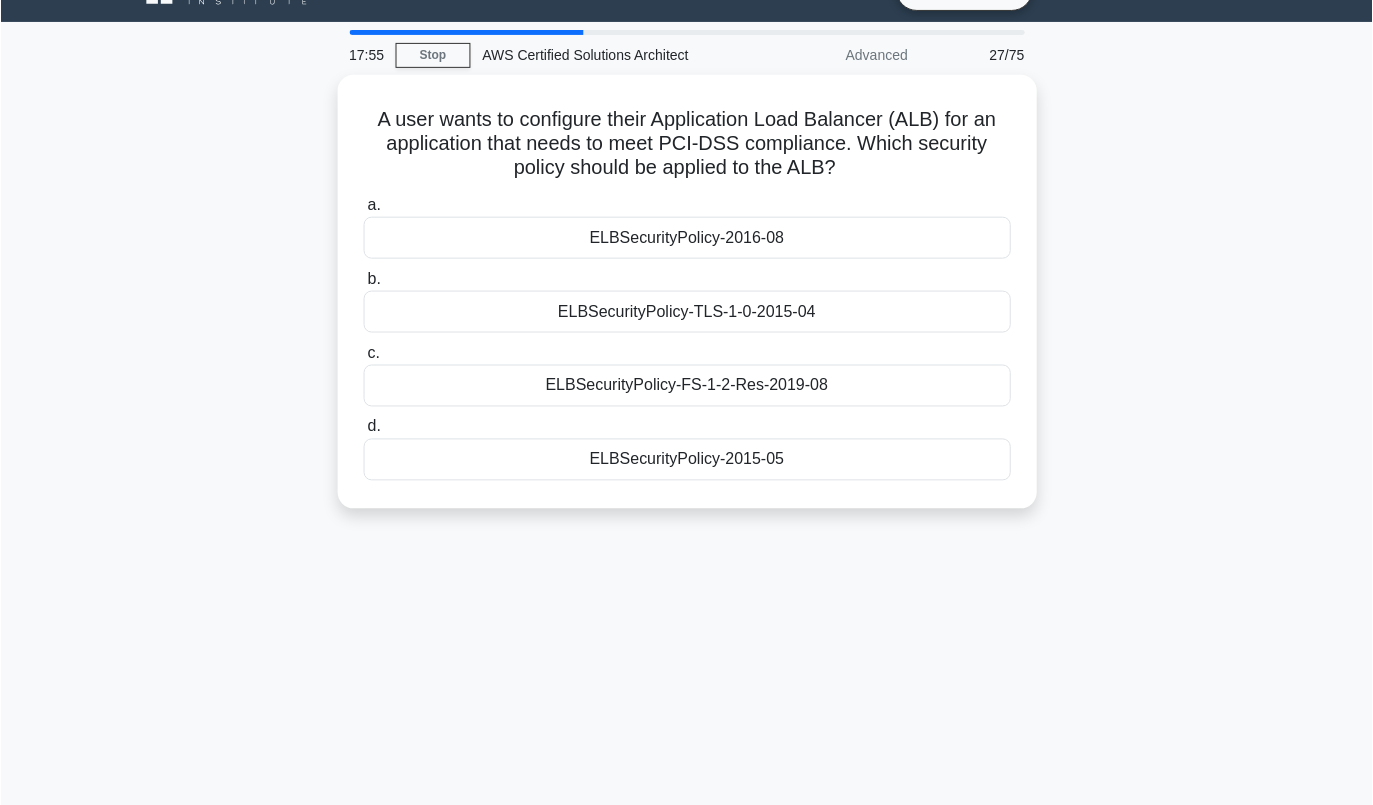 scroll, scrollTop: 0, scrollLeft: 0, axis: both 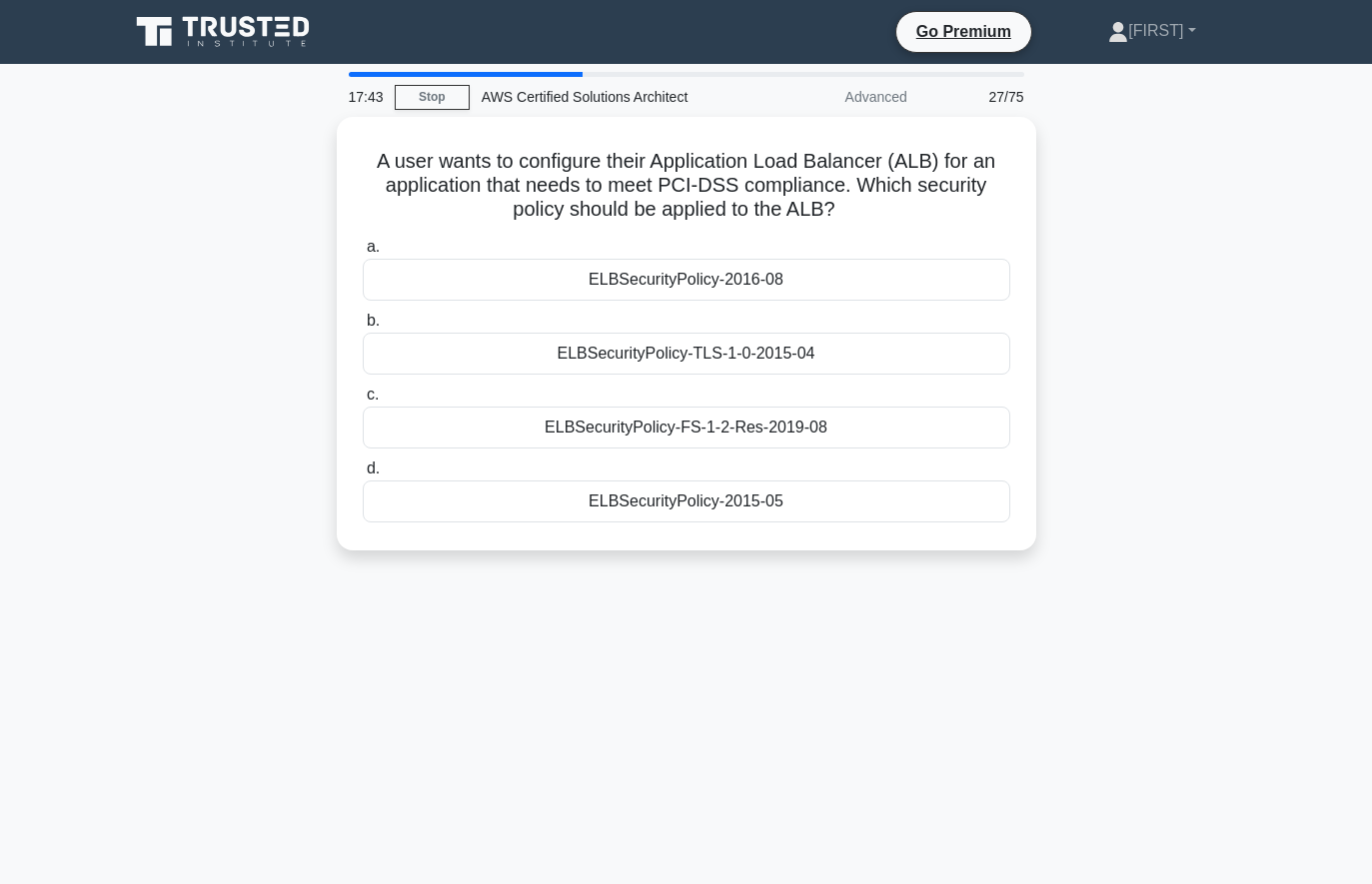click on "ELBSecurityPolicy-TLS-1-0-2015-04" at bounding box center [686, 354] 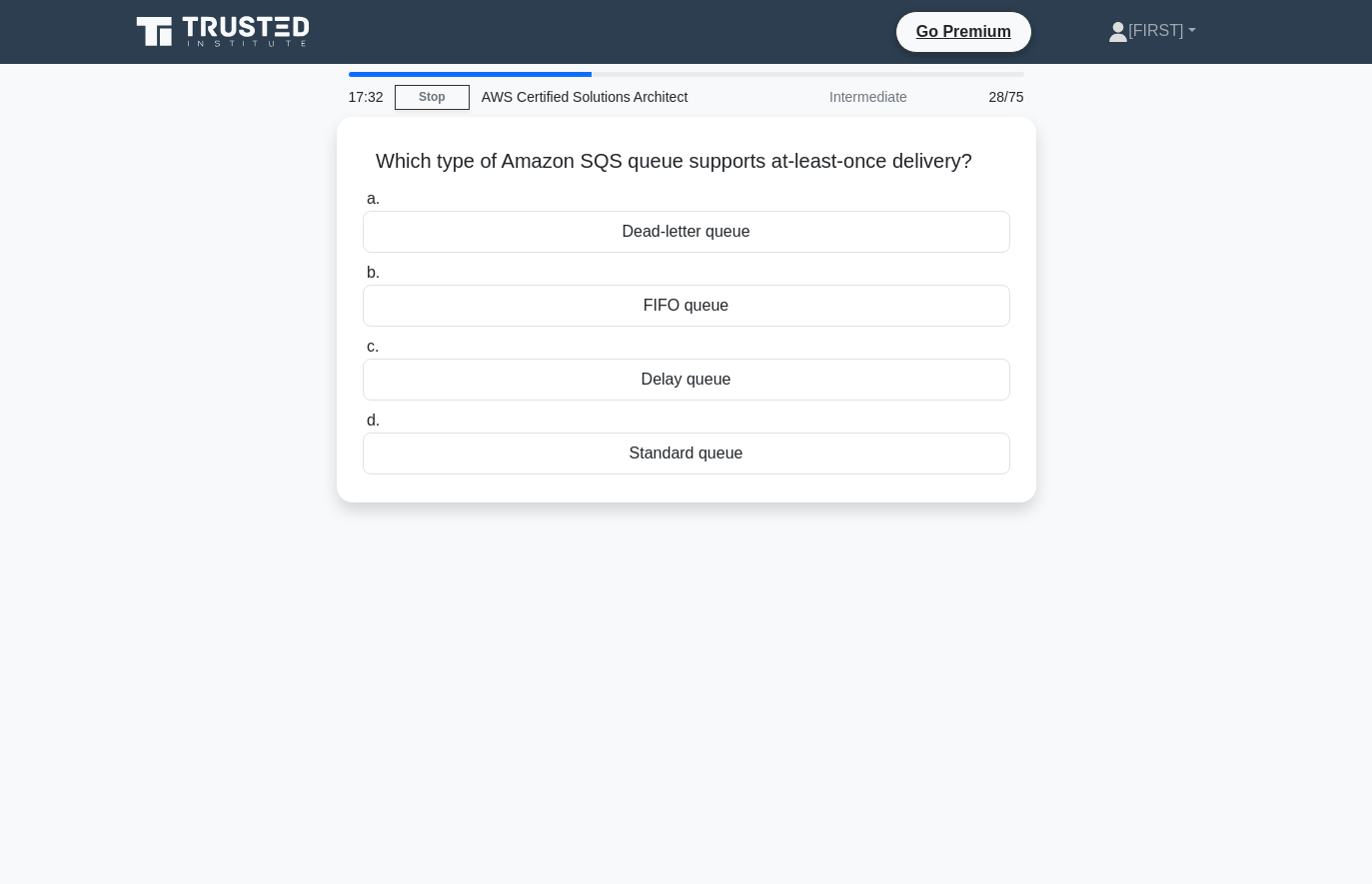 click on "Dead-letter queue" at bounding box center (686, 232) 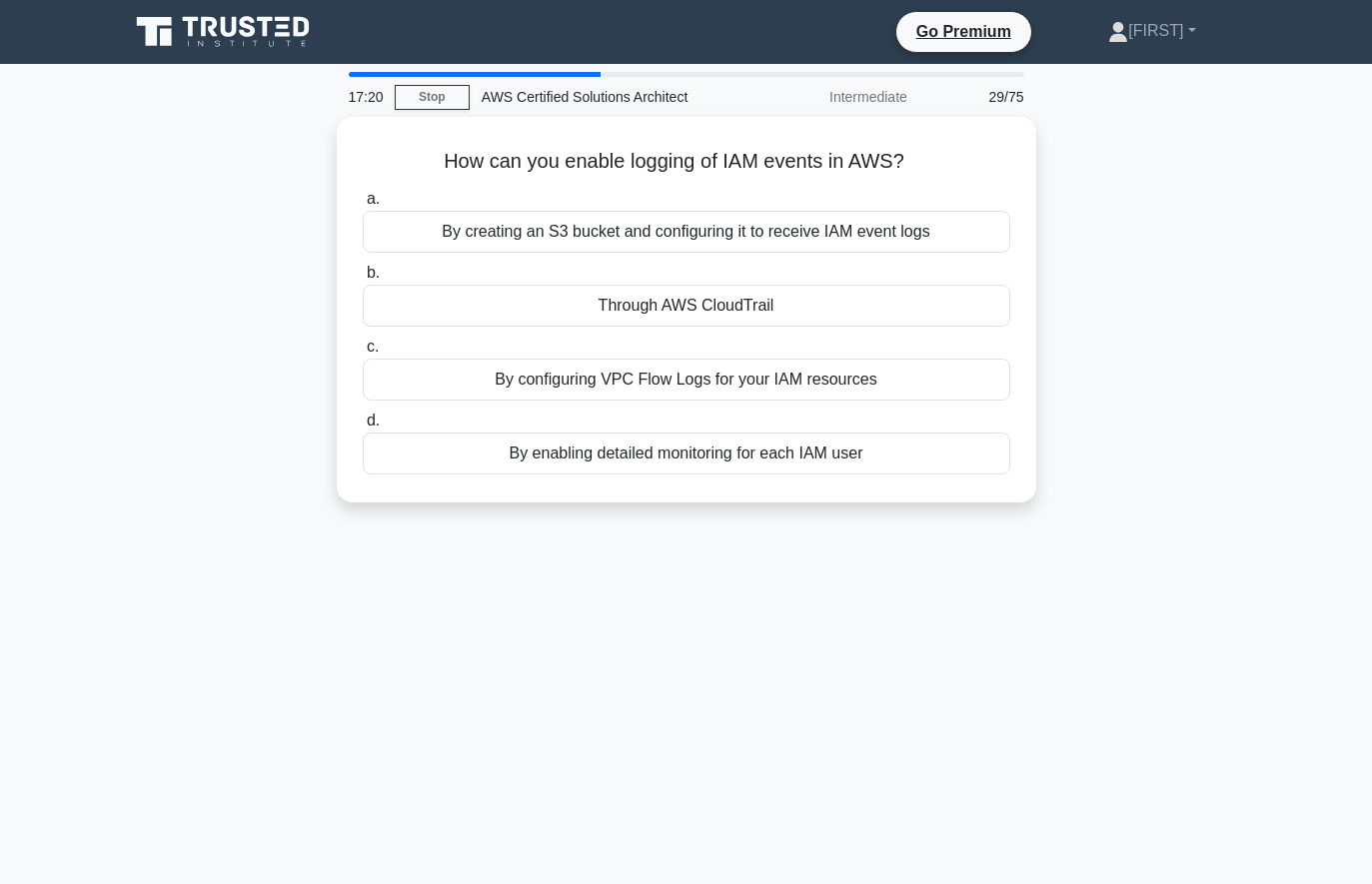 click on "Through AWS CloudTrail" at bounding box center (686, 306) 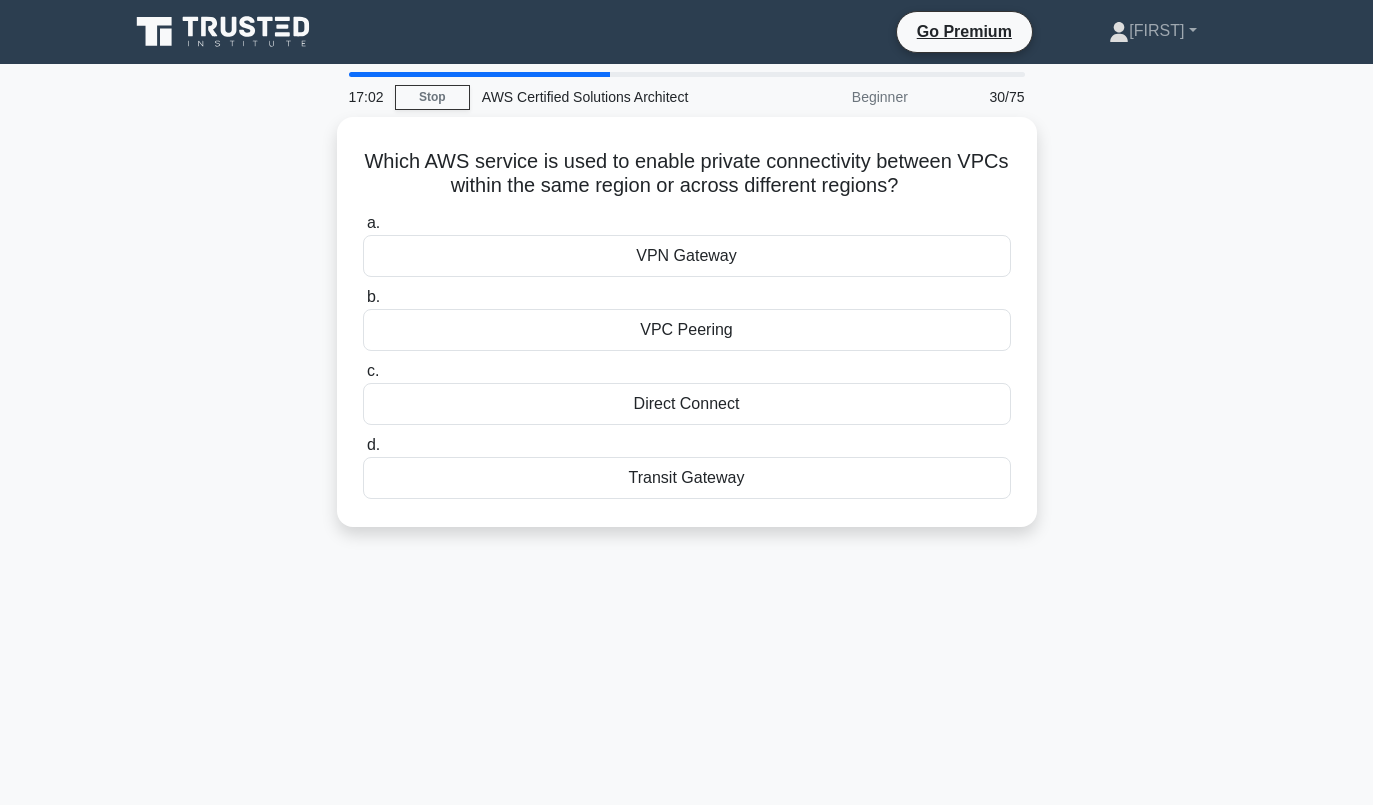 click on "Transit Gateway" at bounding box center [687, 478] 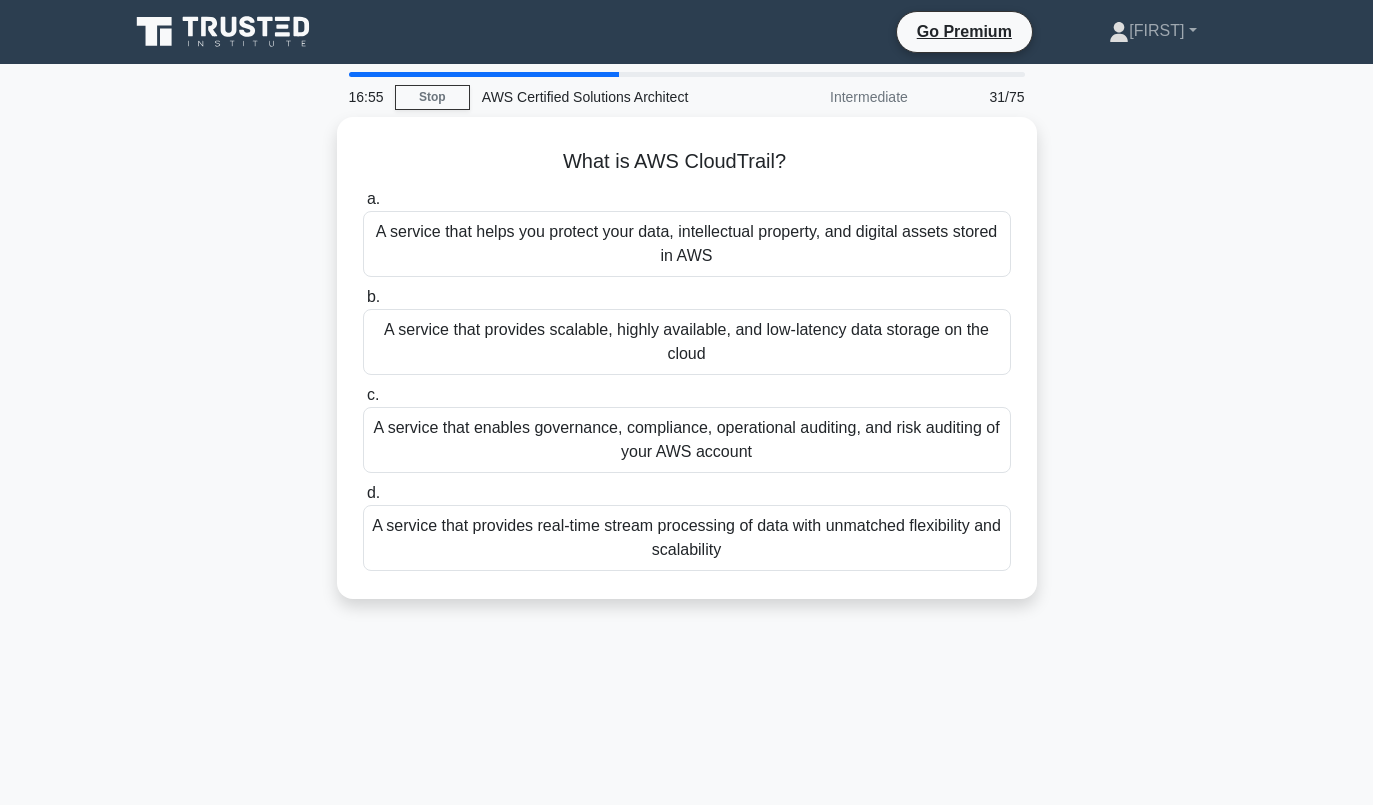 click on "A service that enables governance, compliance, operational auditing, and risk auditing of your AWS account" at bounding box center (687, 440) 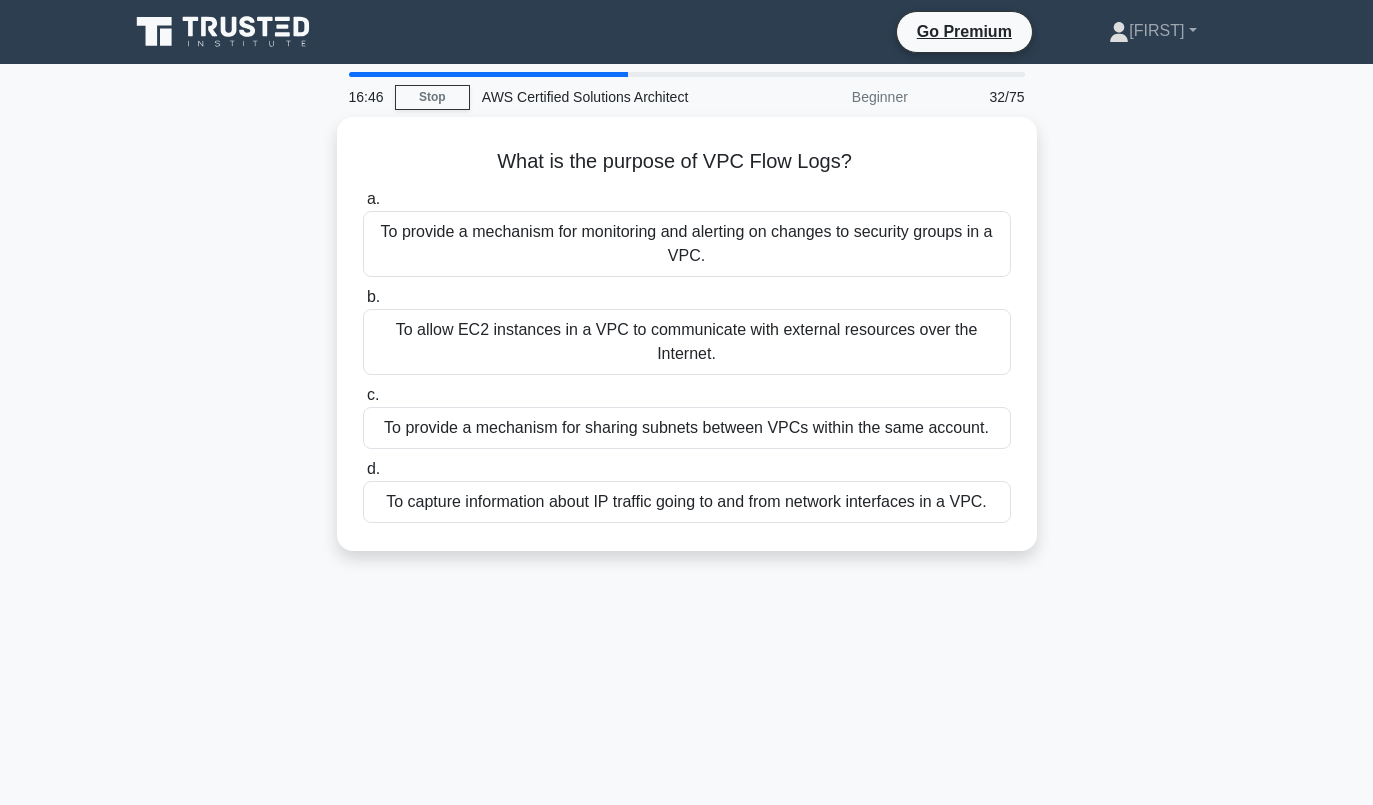 click on "To capture information about IP traffic going to and from network interfaces in a VPC." at bounding box center (687, 502) 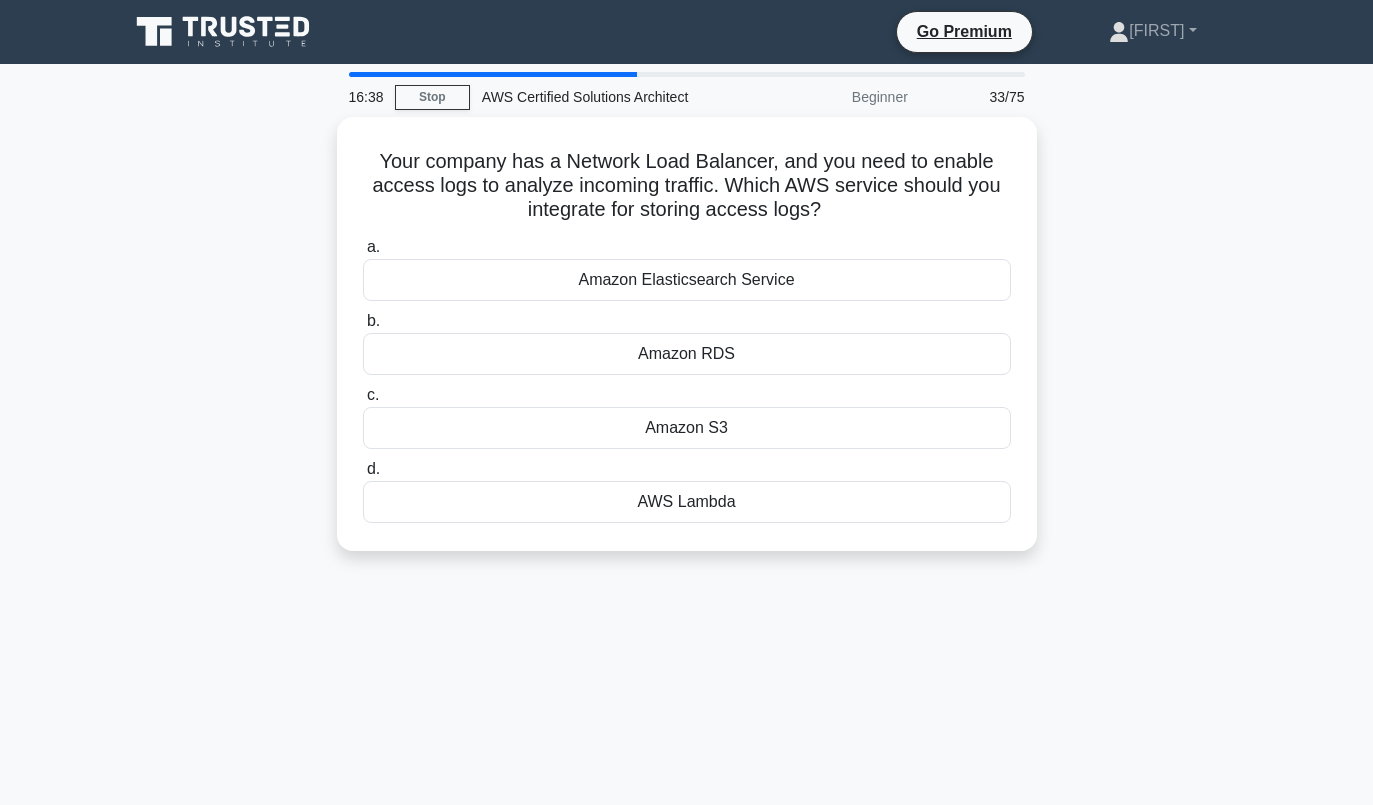 click on "AWS Lambda" at bounding box center (687, 502) 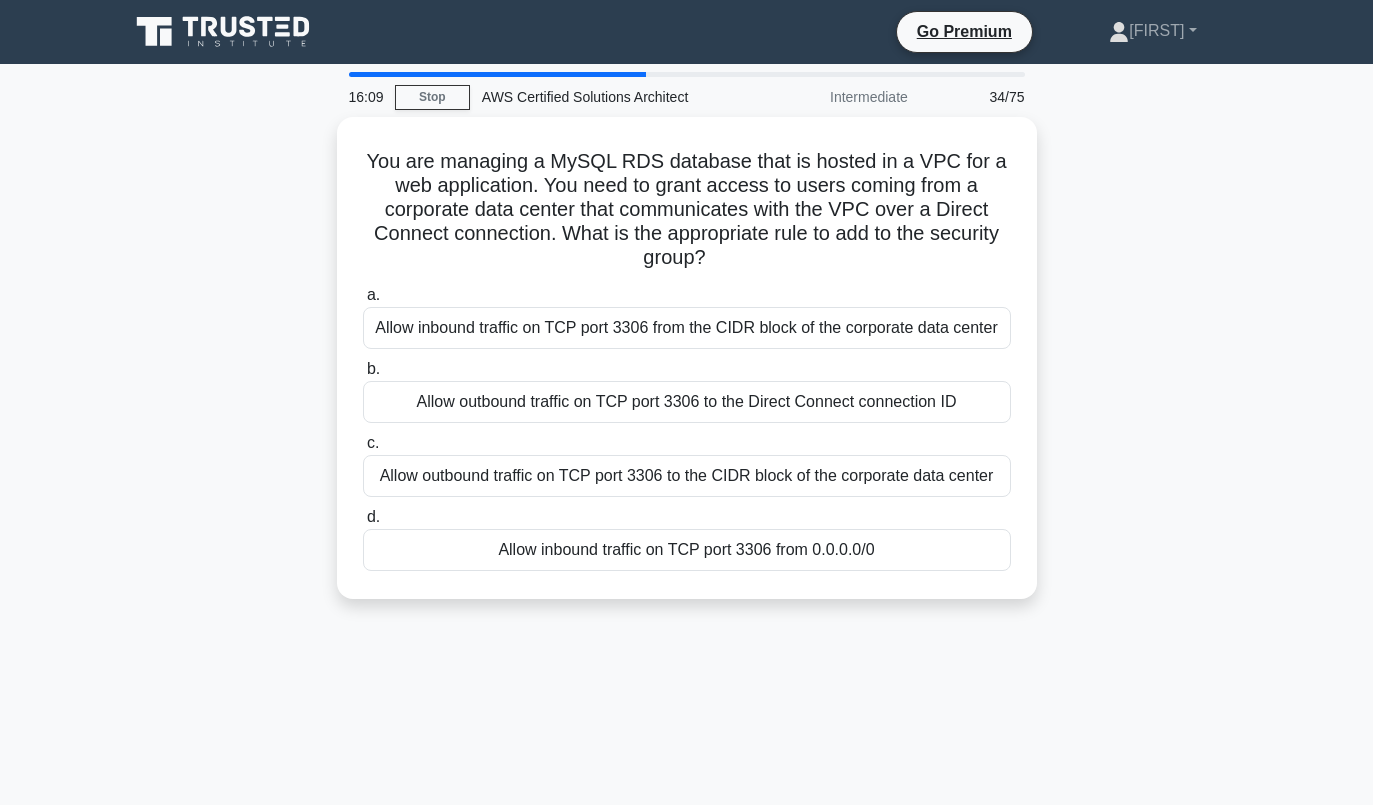 click on "Allow inbound traffic on TCP port 3306 from the CIDR block of the corporate data center" at bounding box center (687, 328) 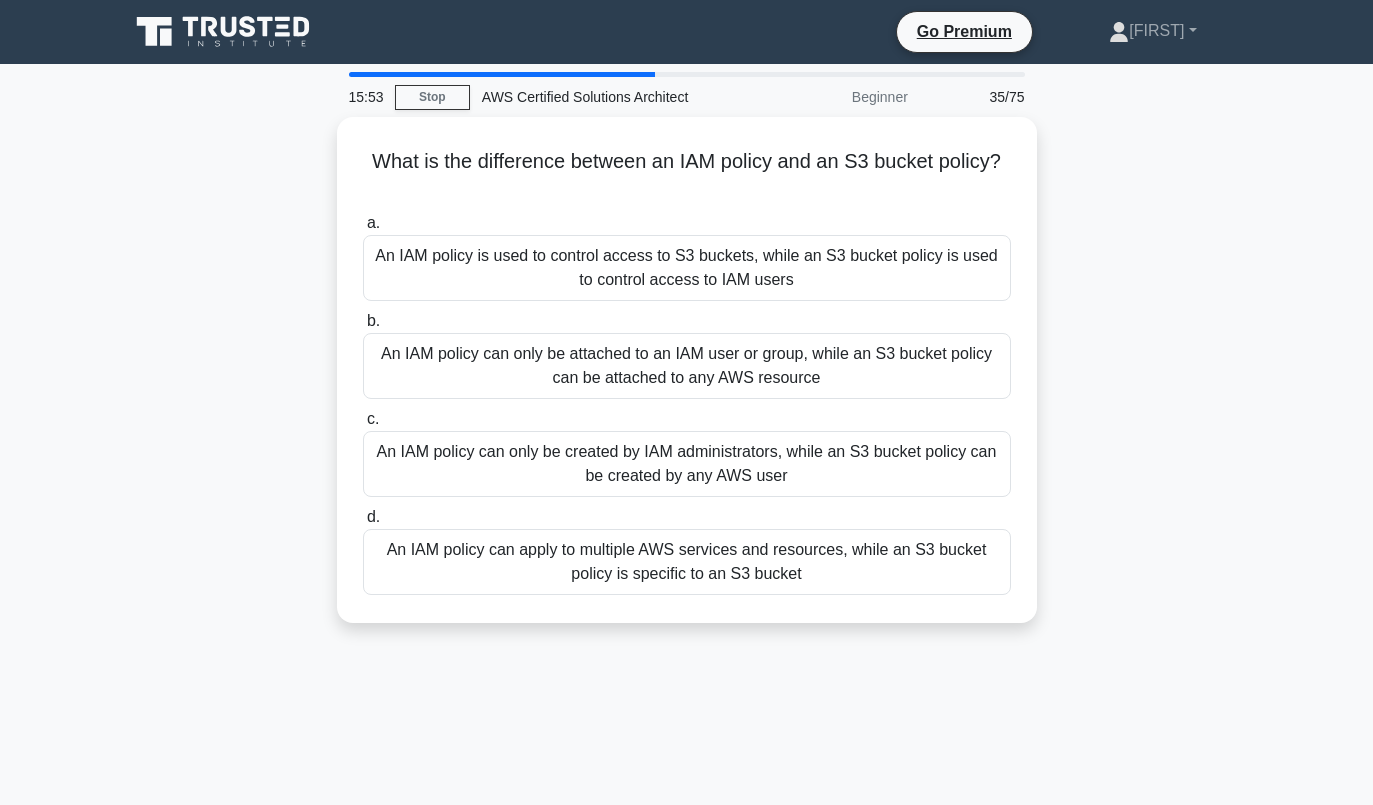 click on "An IAM policy can apply to multiple AWS services and resources, while an S3 bucket policy is specific to an S3 bucket" at bounding box center (687, 562) 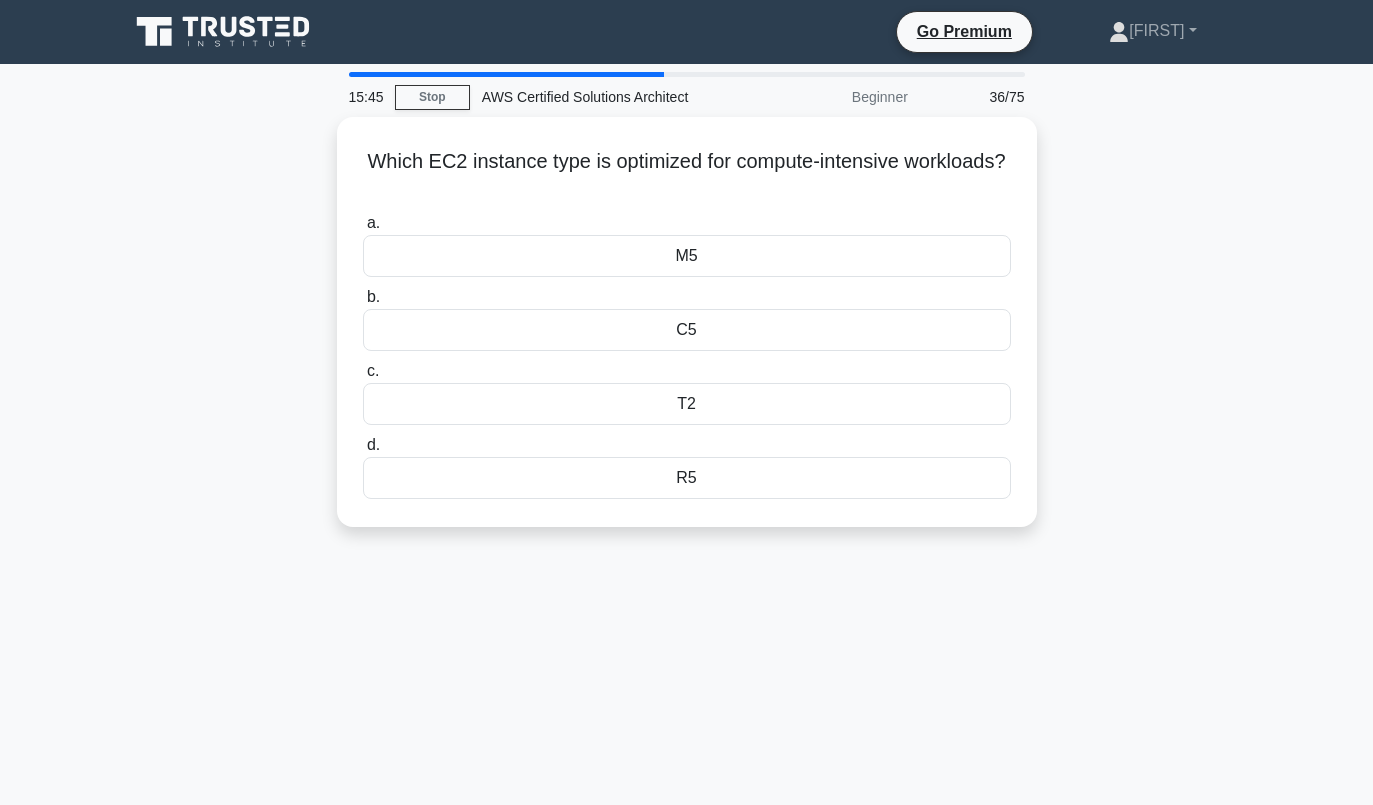 click on "C5" at bounding box center [687, 330] 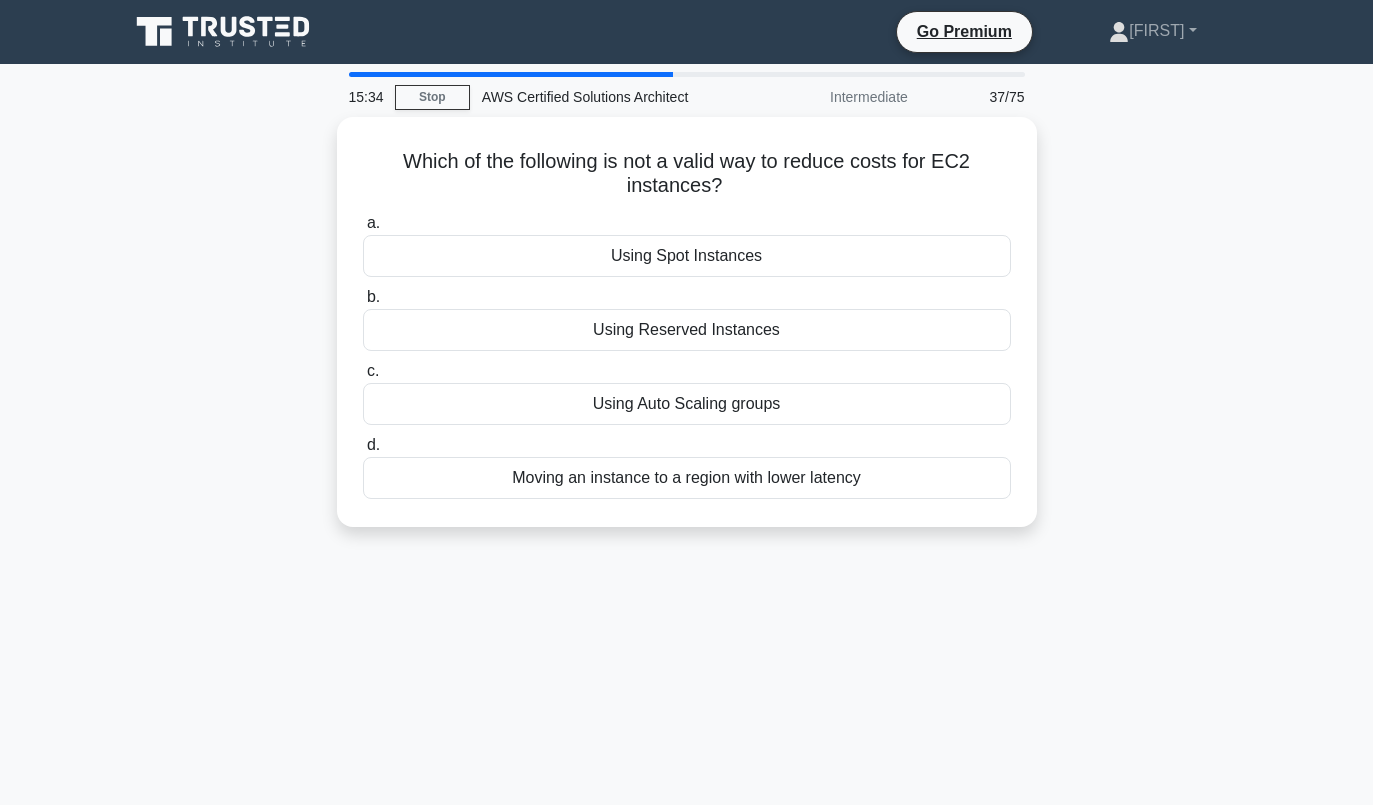 click on "Moving an instance to a region with lower latency" at bounding box center [687, 478] 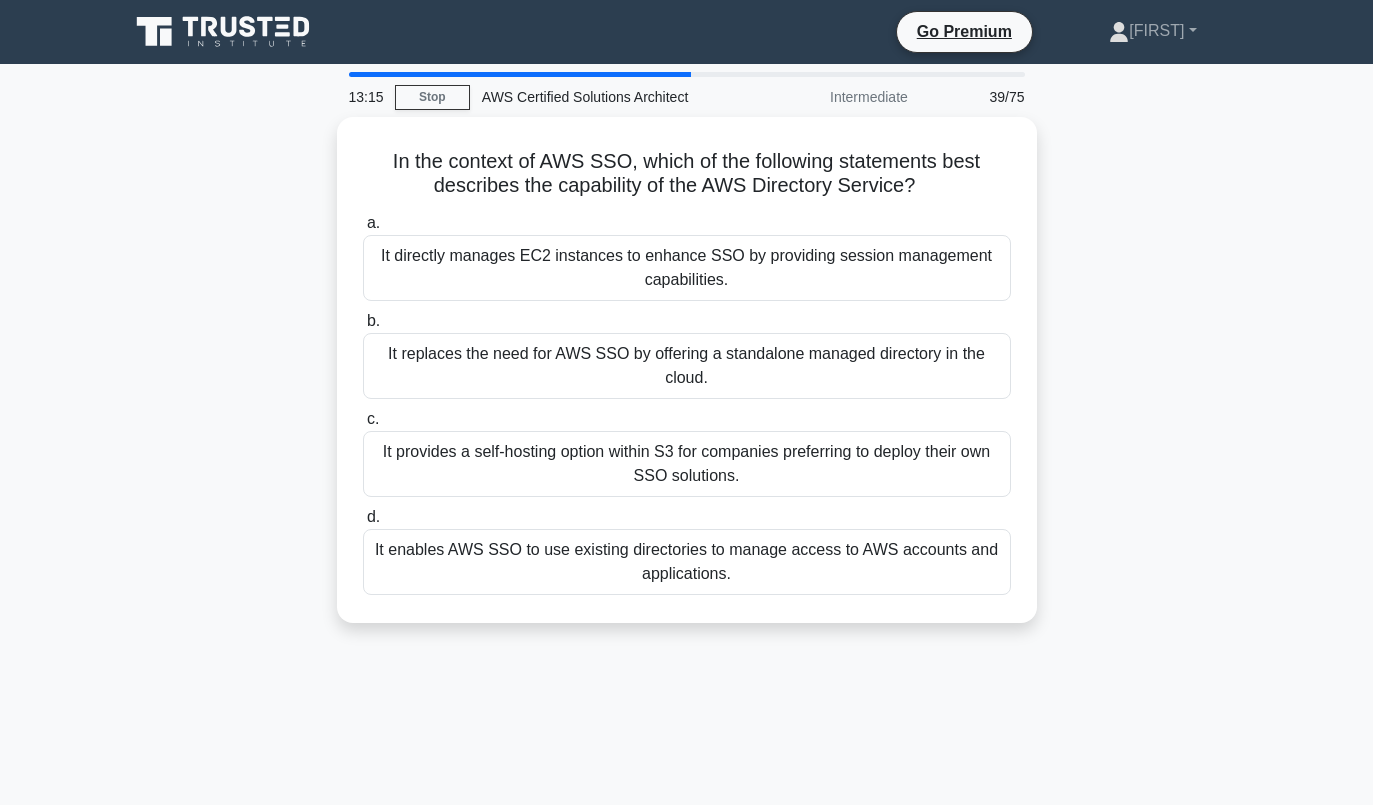 click on "It directly manages EC2 instances to enhance SSO by providing session management capabilities." at bounding box center (687, 268) 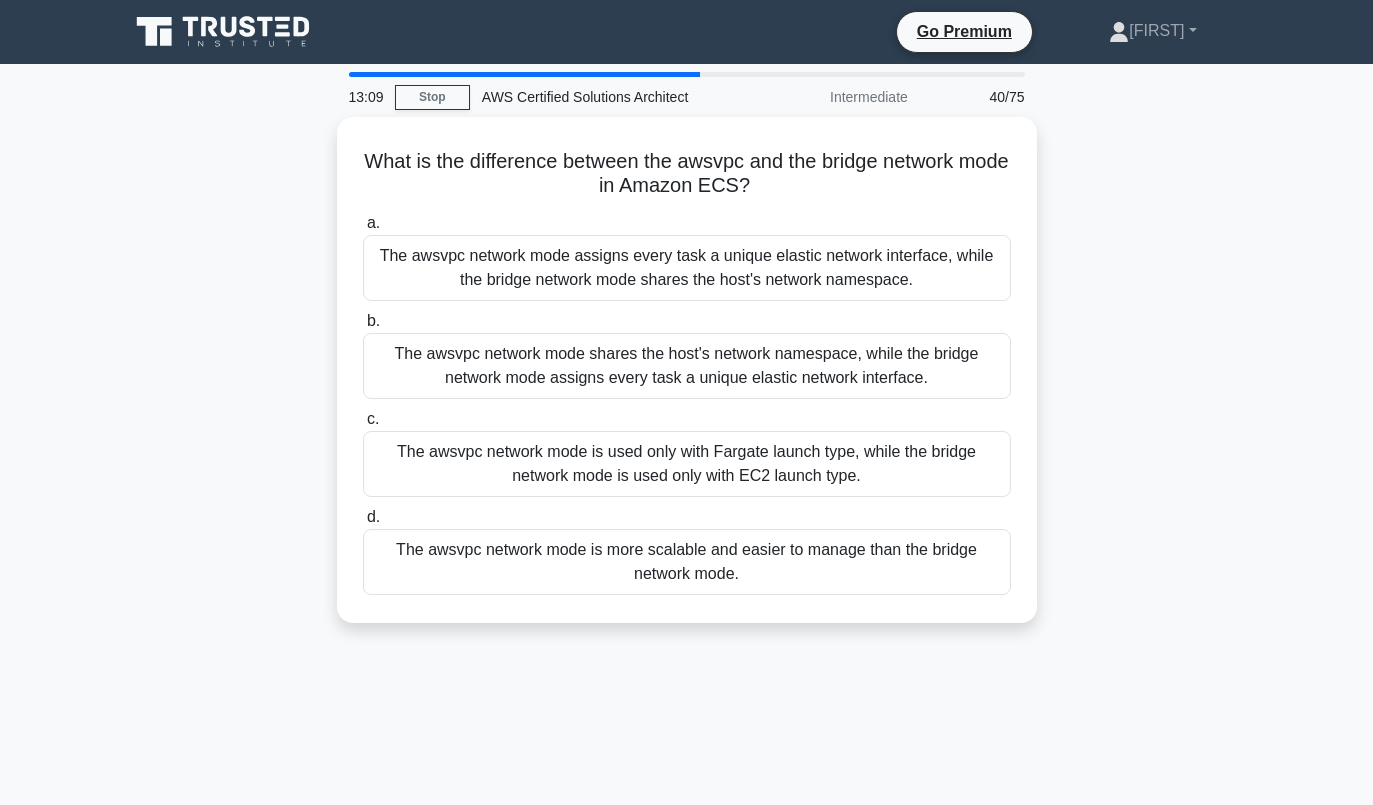 click on "The awsvpc network mode assigns every task a unique elastic network interface, while the bridge network mode shares the host's network namespace." at bounding box center [687, 268] 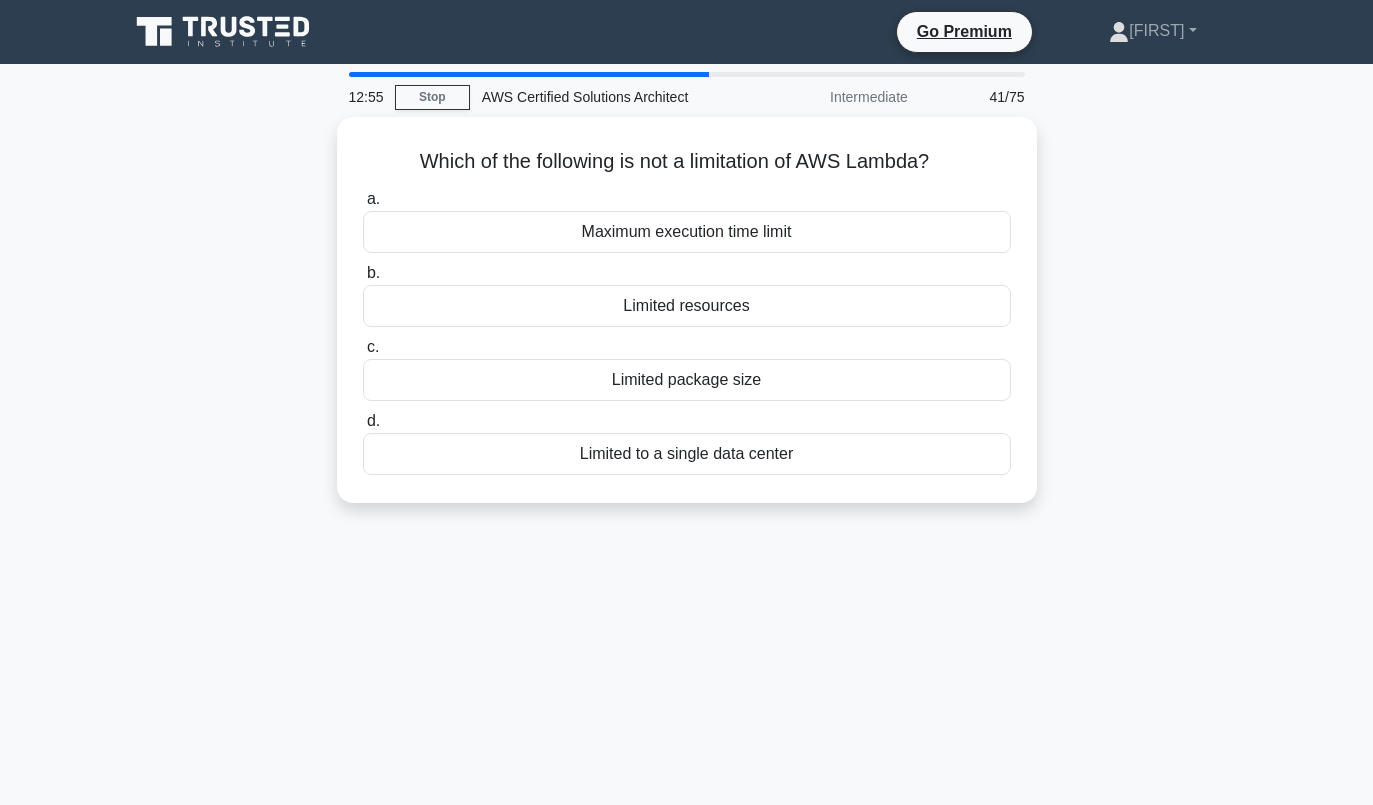 click on "Limited to a single data center" at bounding box center [687, 454] 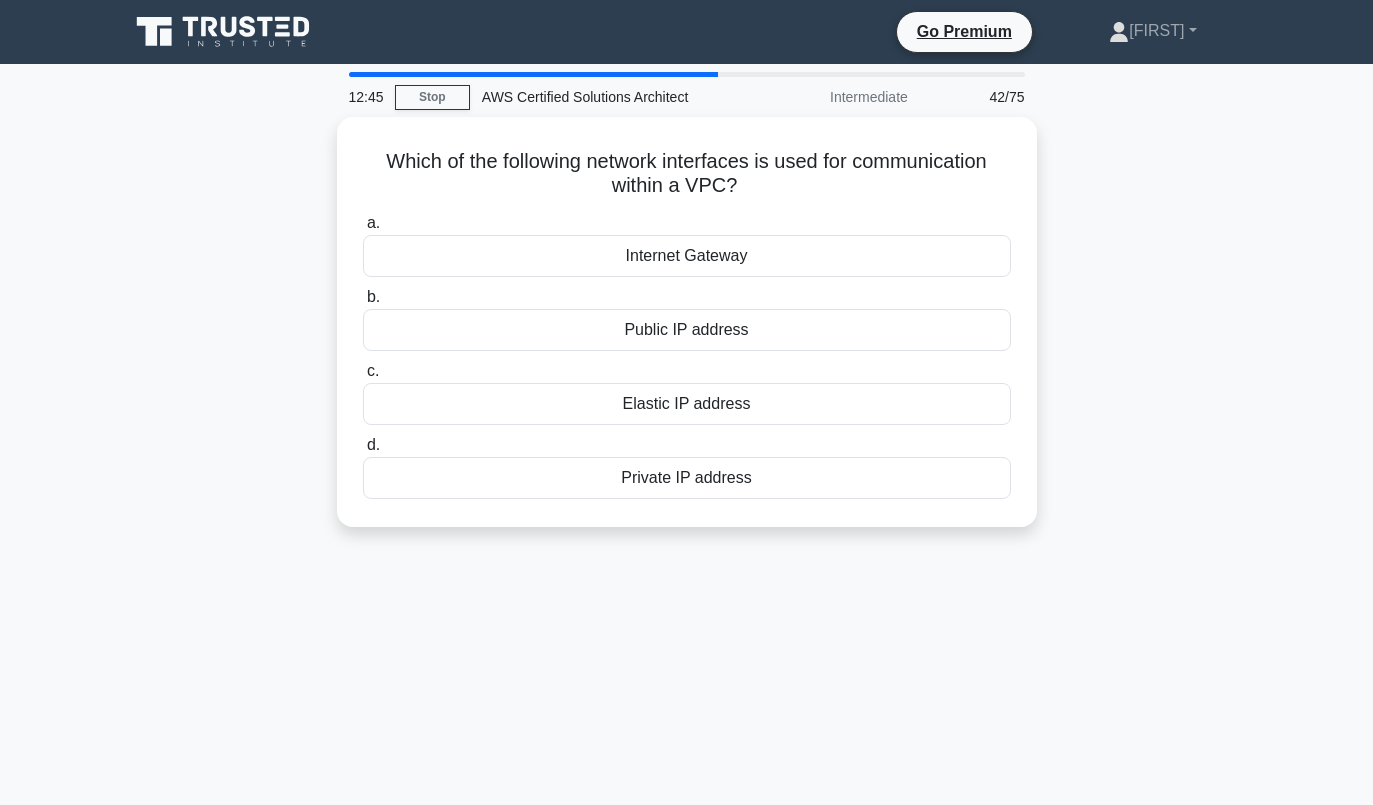 click on "Private IP address" at bounding box center [687, 478] 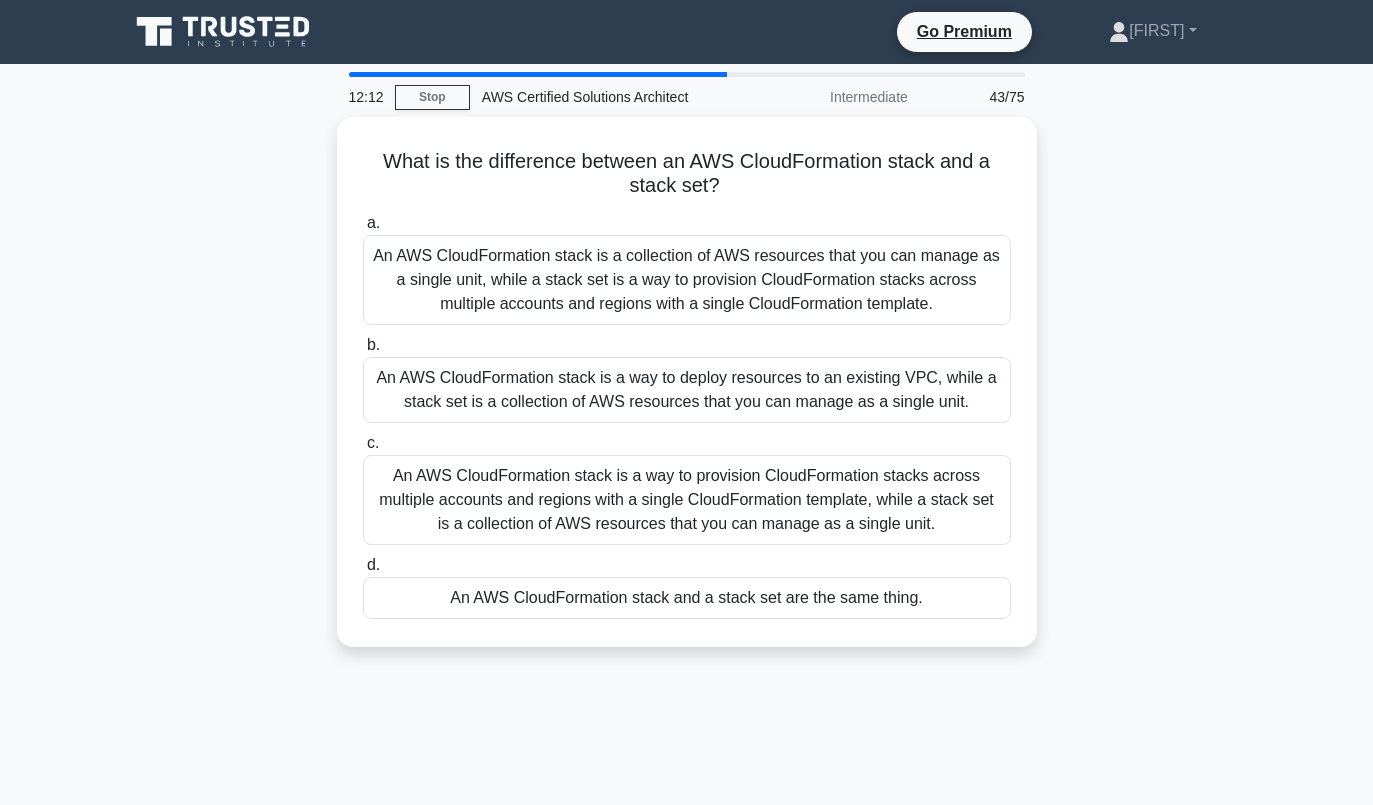 click on "An AWS CloudFormation stack and a stack set are the same thing." at bounding box center (687, 598) 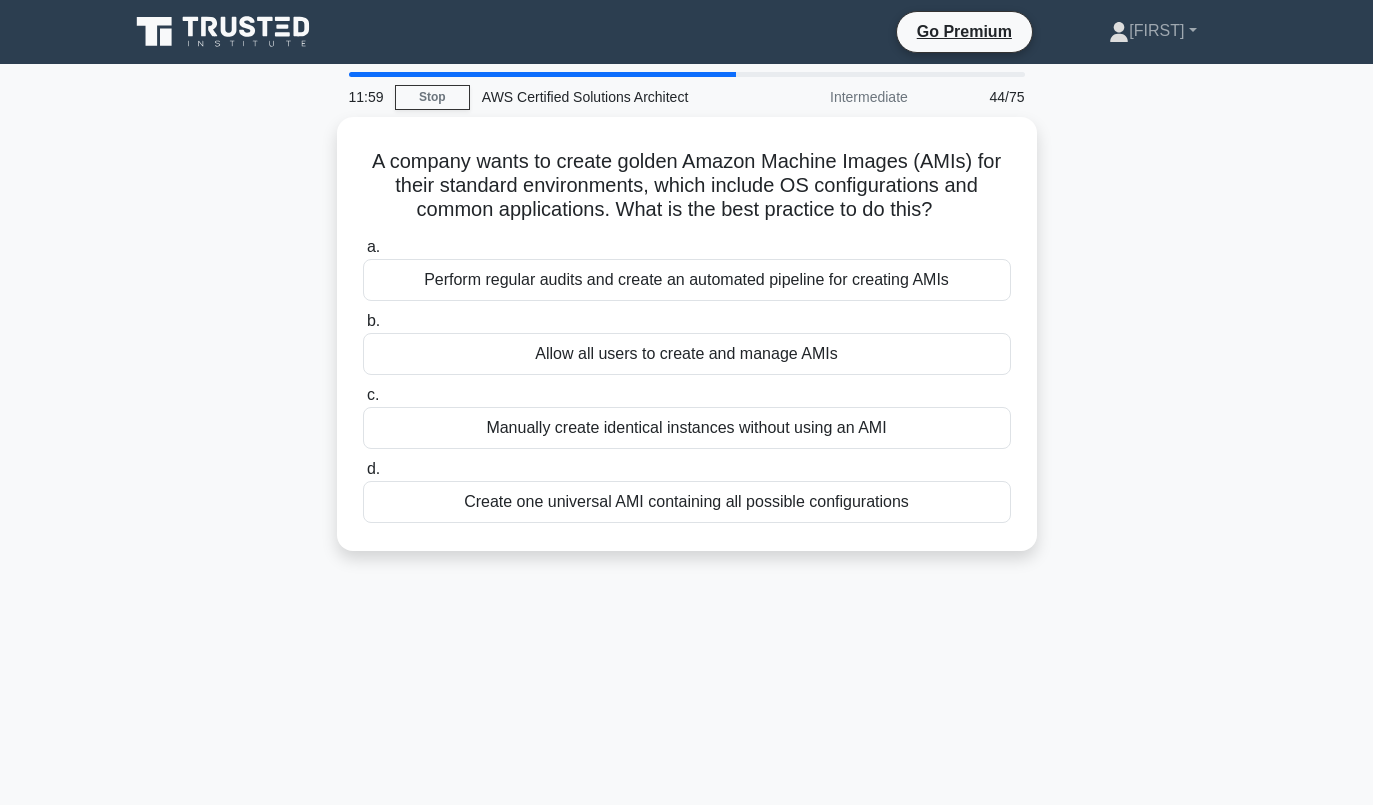 click on "Perform regular audits and create an automated pipeline for creating AMIs" at bounding box center [687, 280] 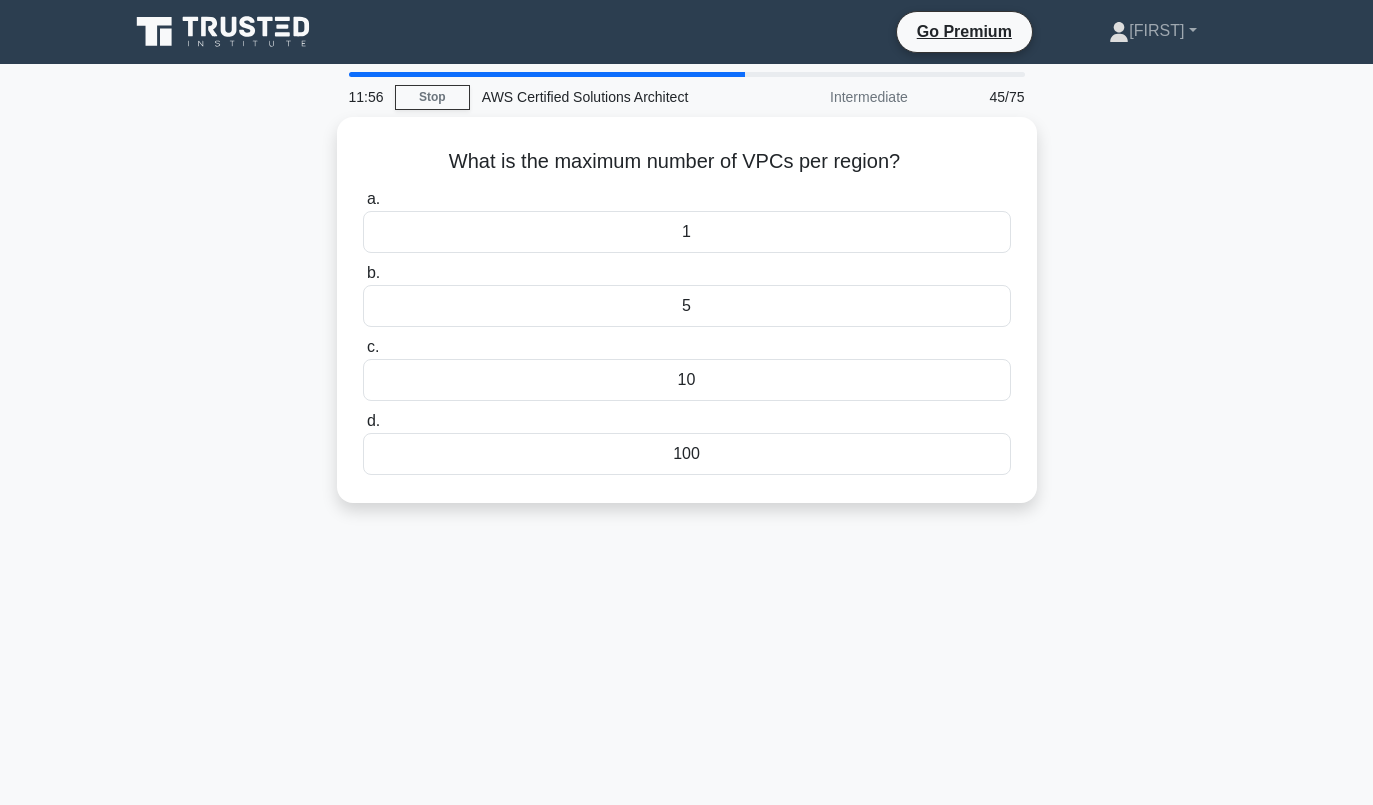 click on "10" at bounding box center [687, 380] 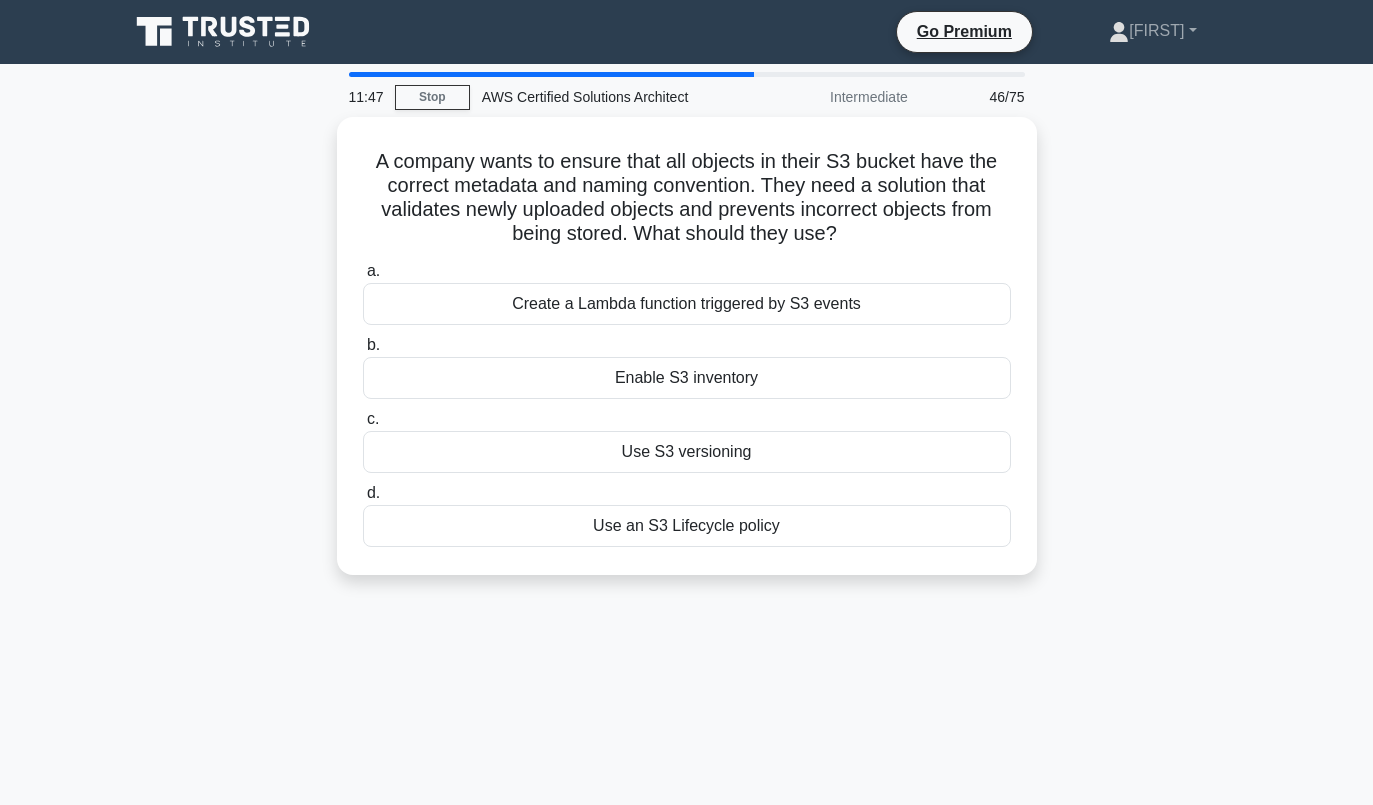 click on "Create a Lambda function triggered by S3 events" at bounding box center [687, 304] 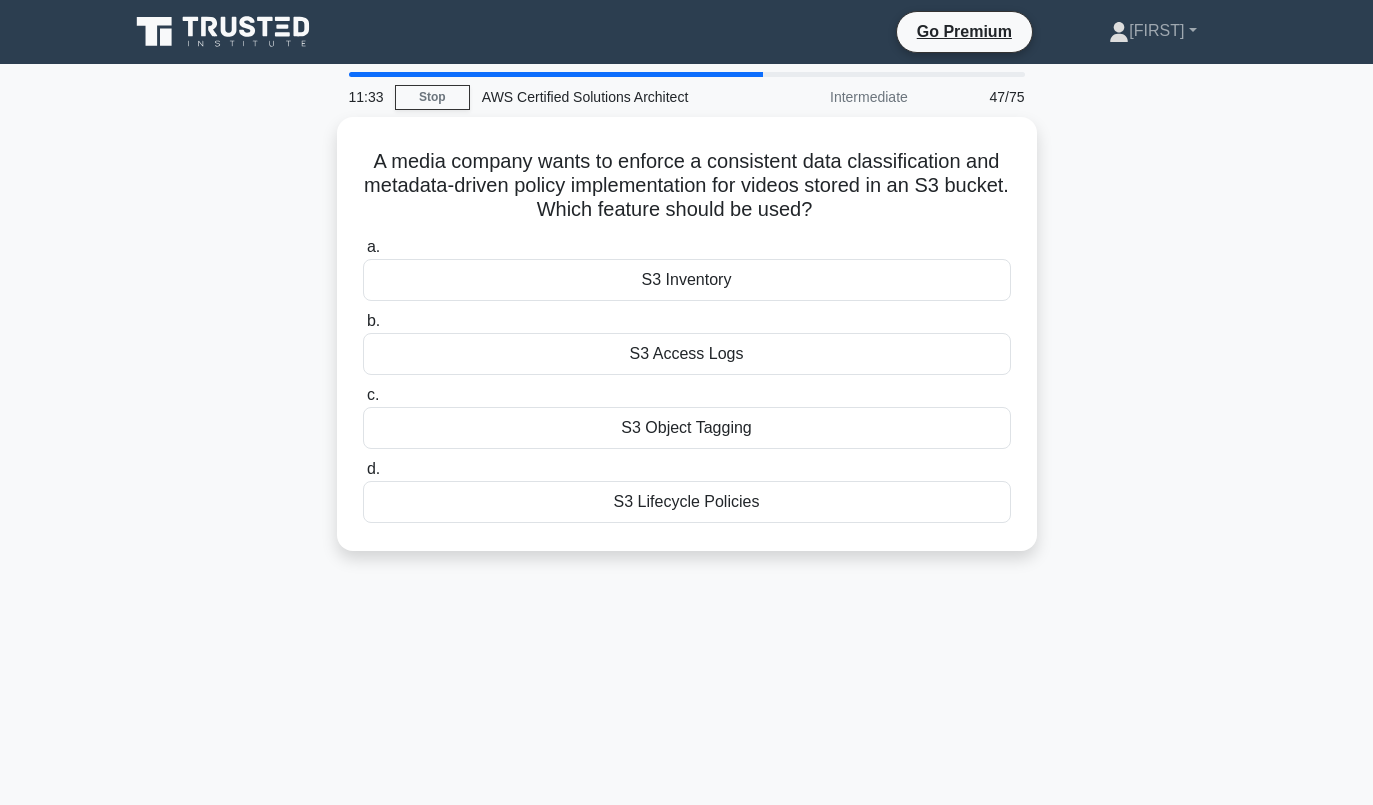 click on "S3 Object Tagging" at bounding box center [687, 428] 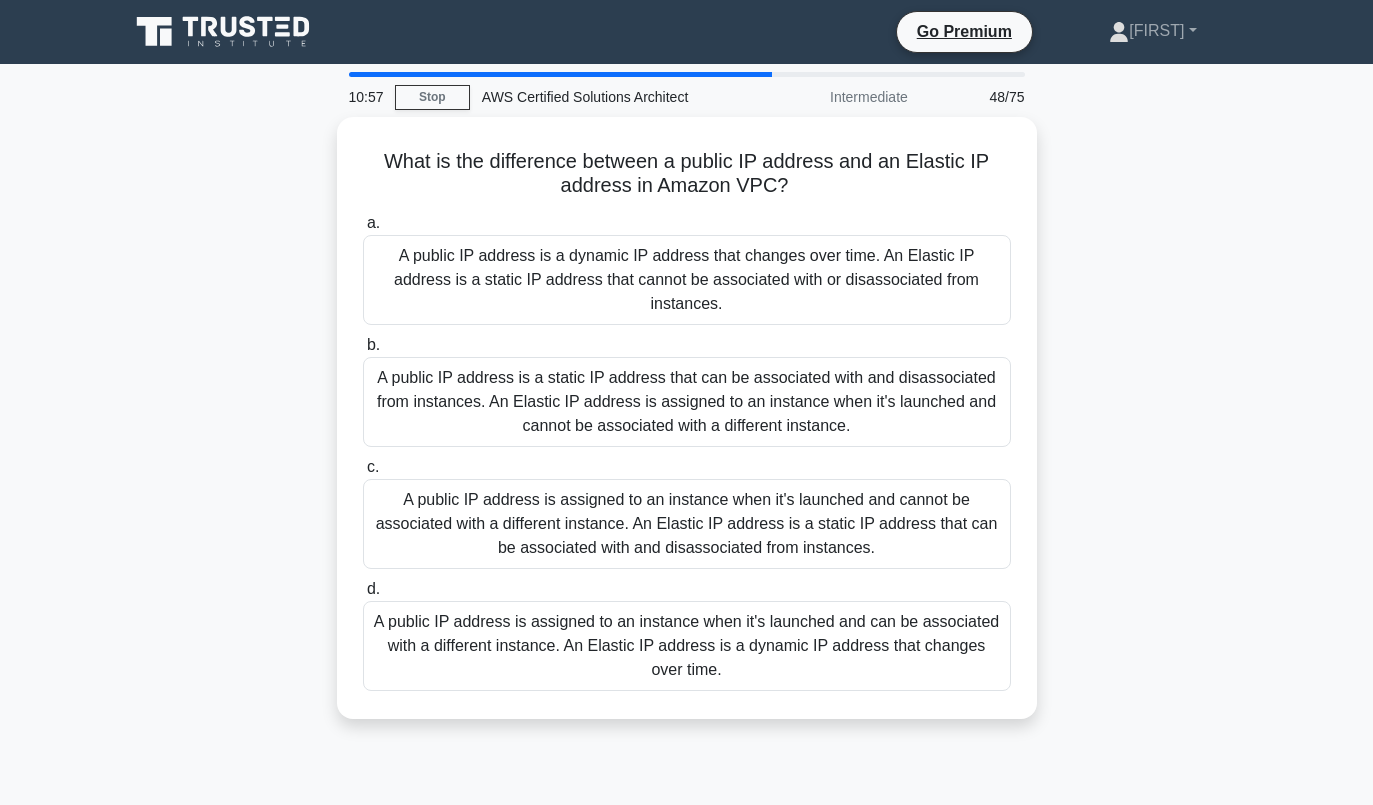 click on "A public IP address is assigned to an instance when it's launched and cannot be associated with a different instance. An Elastic IP address is a static IP address that can be associated with and disassociated from instances." at bounding box center (687, 524) 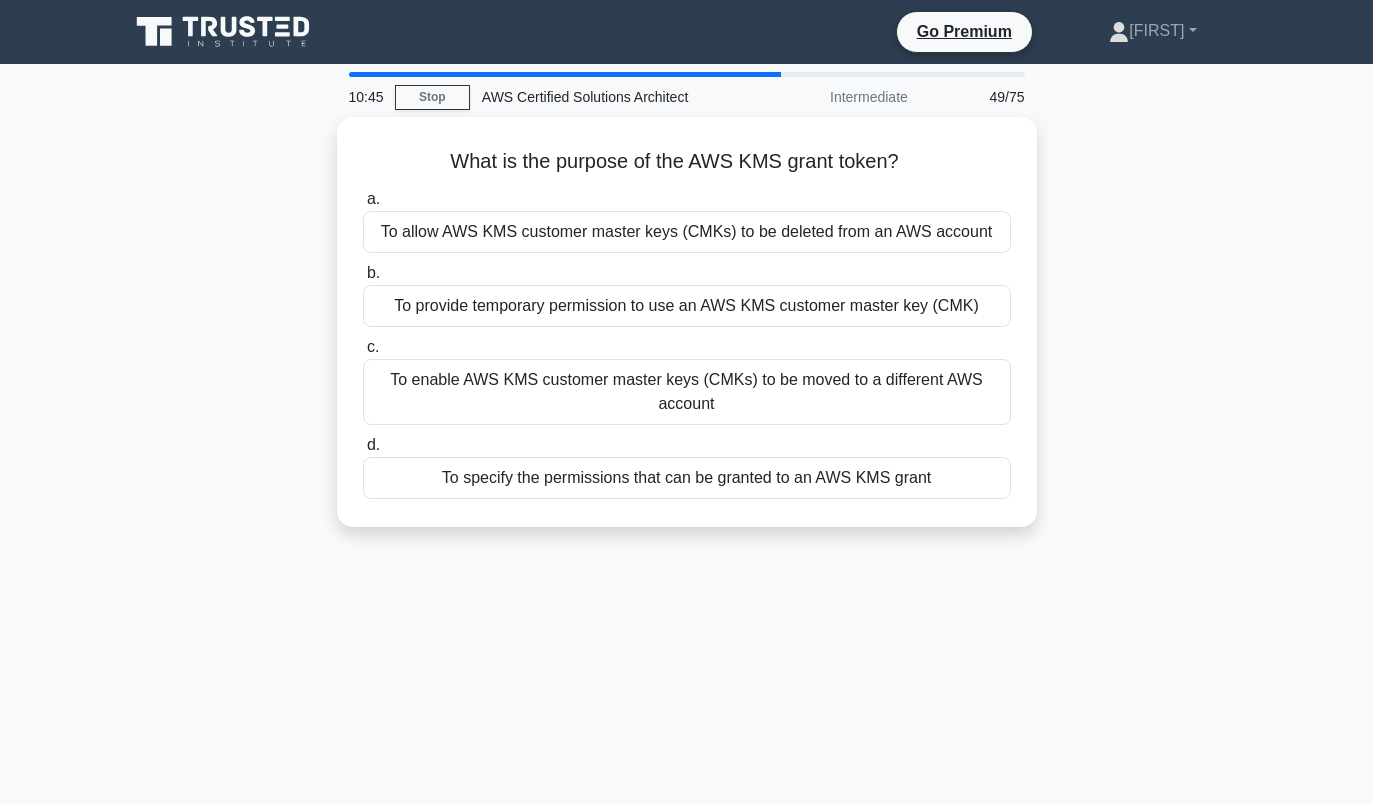 click on "To provide temporary permission to use an AWS KMS customer master key (CMK)" at bounding box center [687, 306] 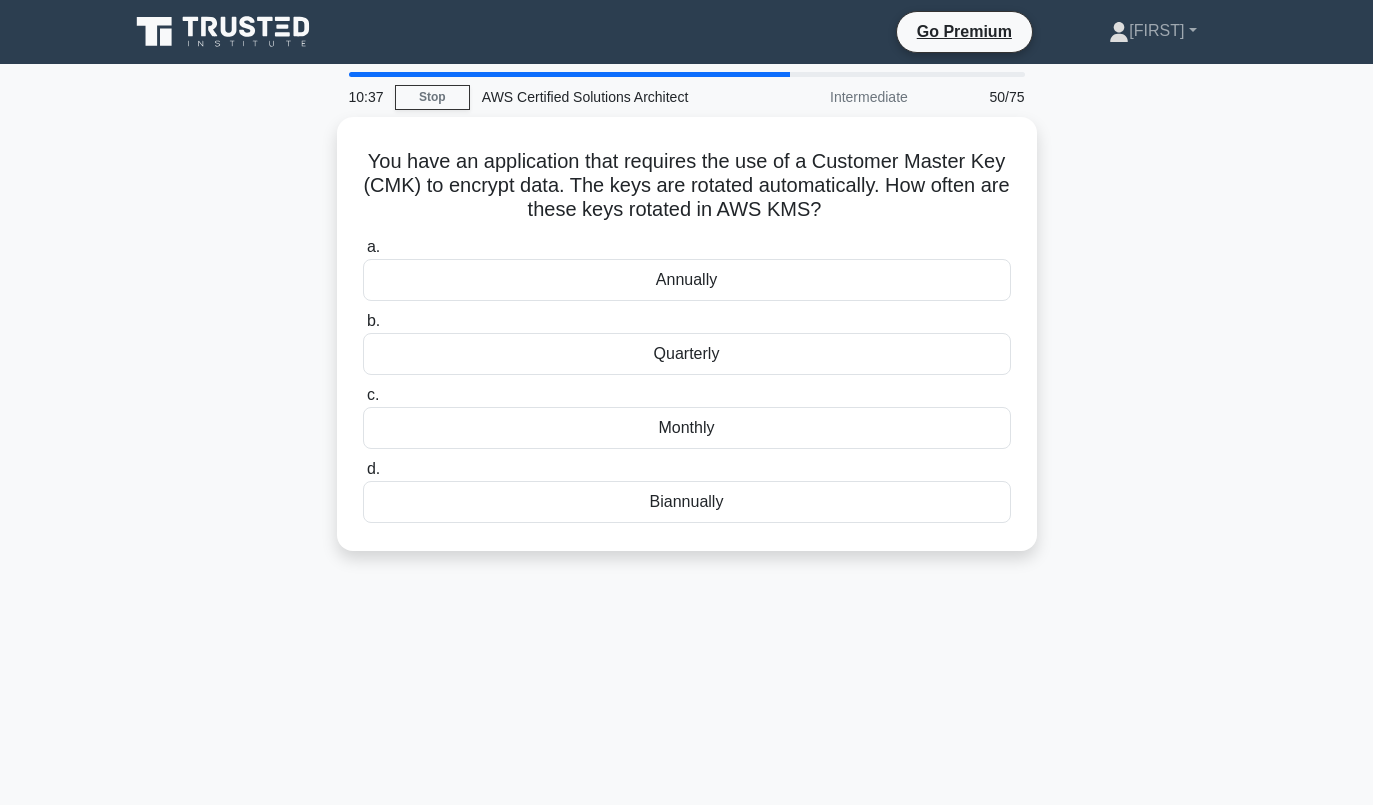 click on "Quarterly" at bounding box center [687, 354] 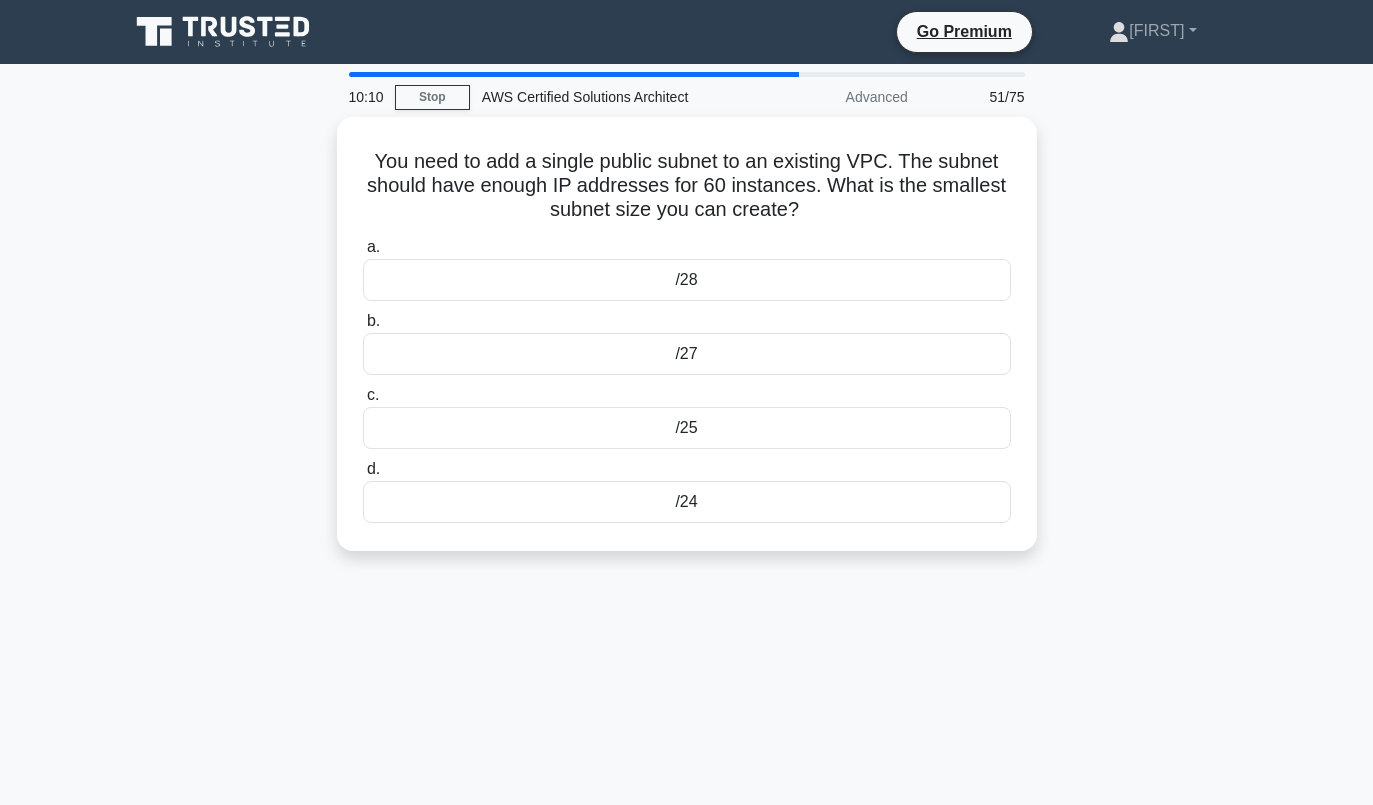 click on "/25" at bounding box center (687, 428) 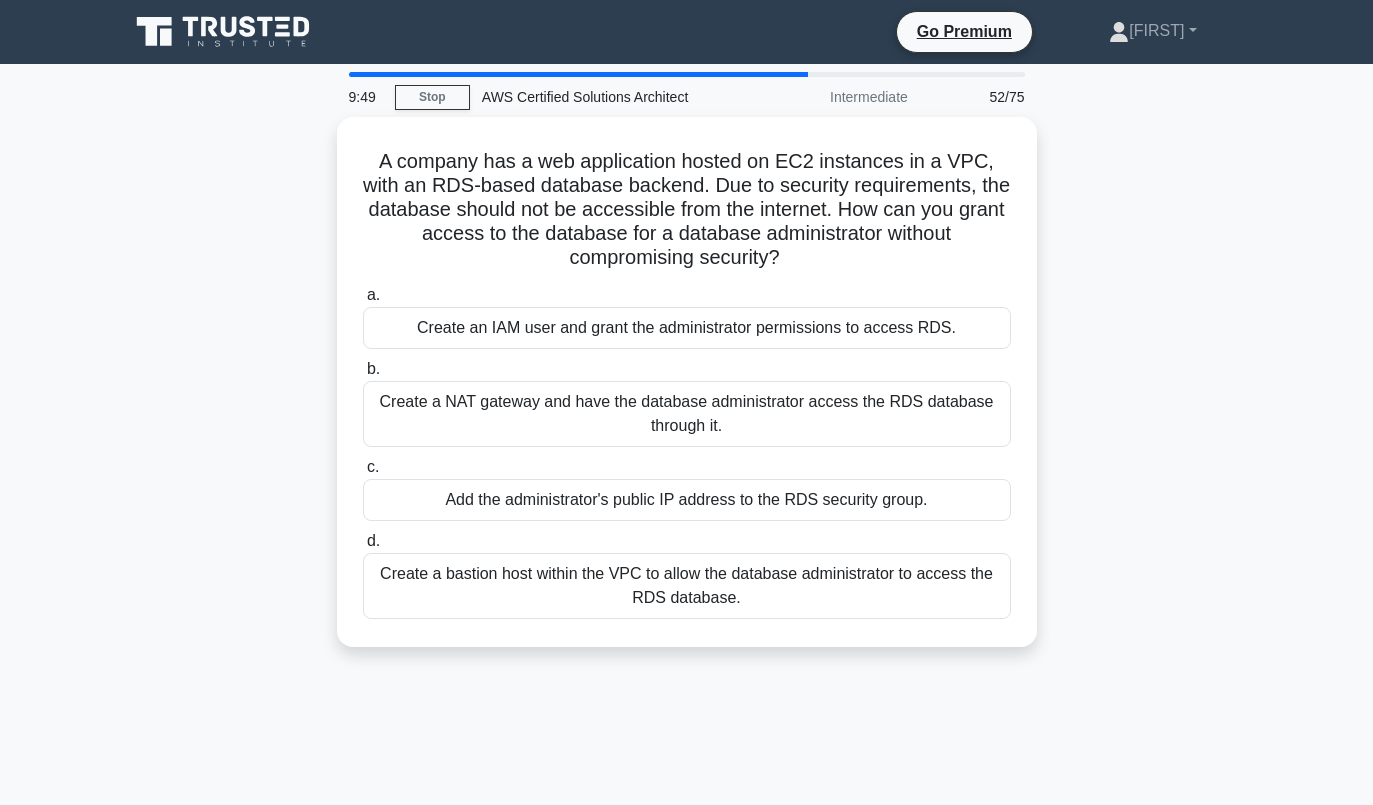 click on "Create a NAT gateway and have the database administrator access the RDS database through it." at bounding box center [687, 414] 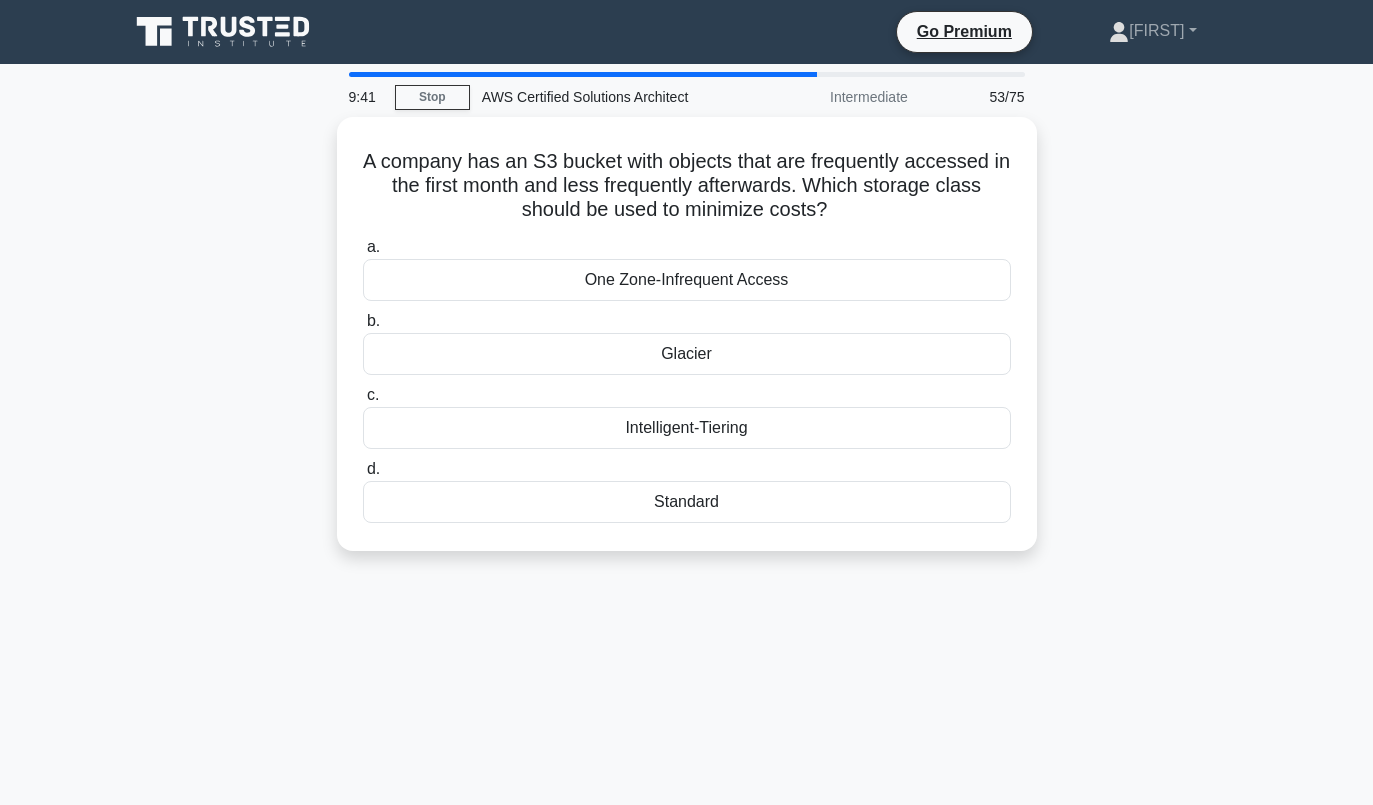 click on "One Zone-Infrequent Access" at bounding box center (687, 280) 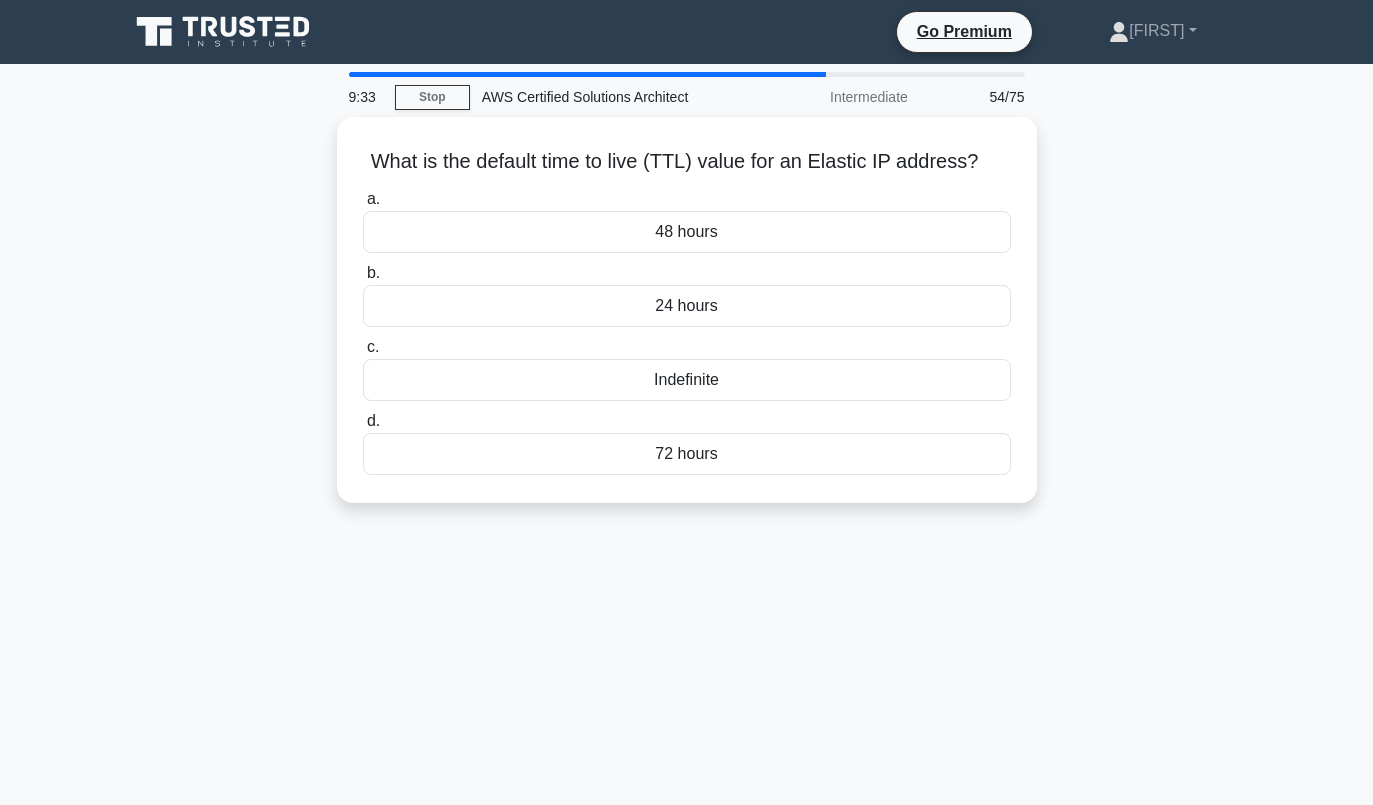 click on "24 hours" at bounding box center (687, 306) 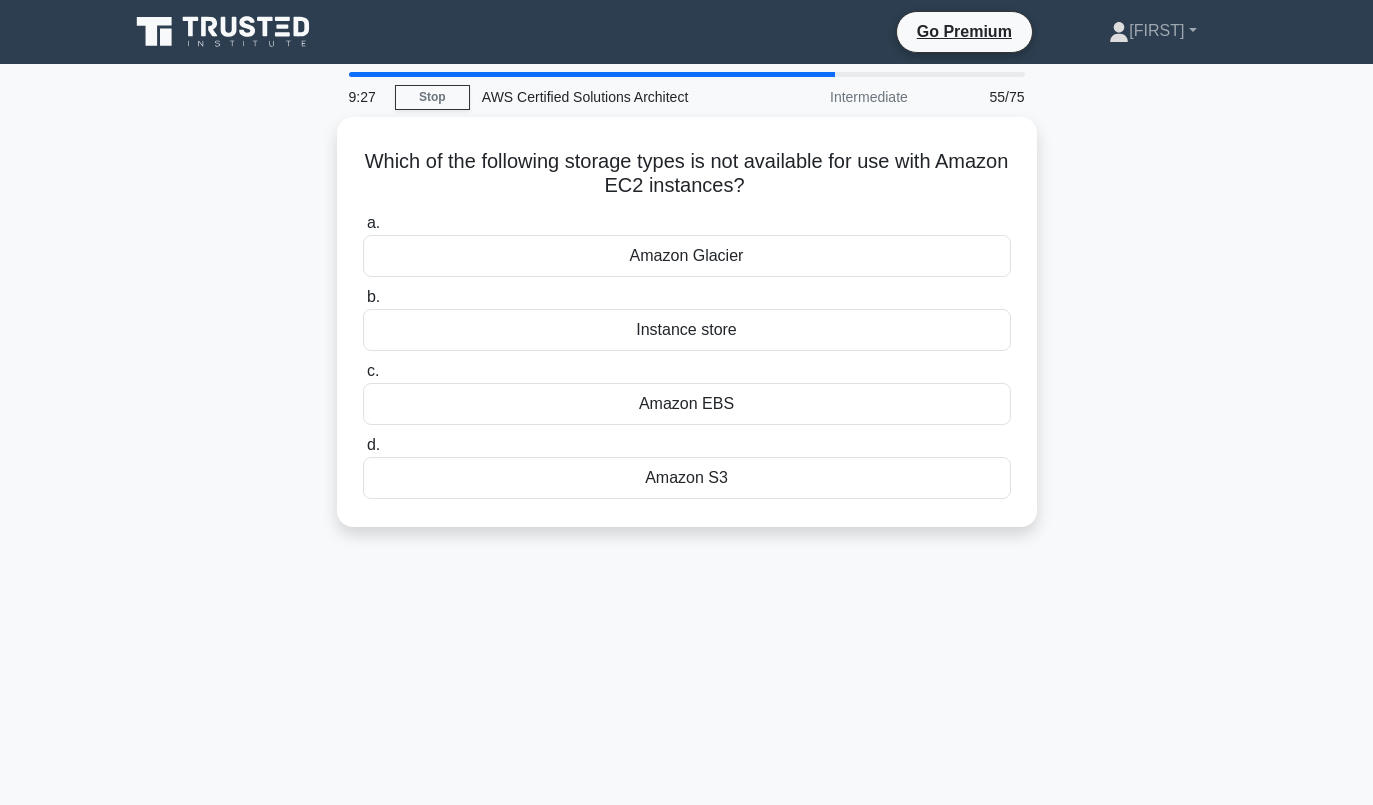 click on "Amazon S3" at bounding box center (687, 478) 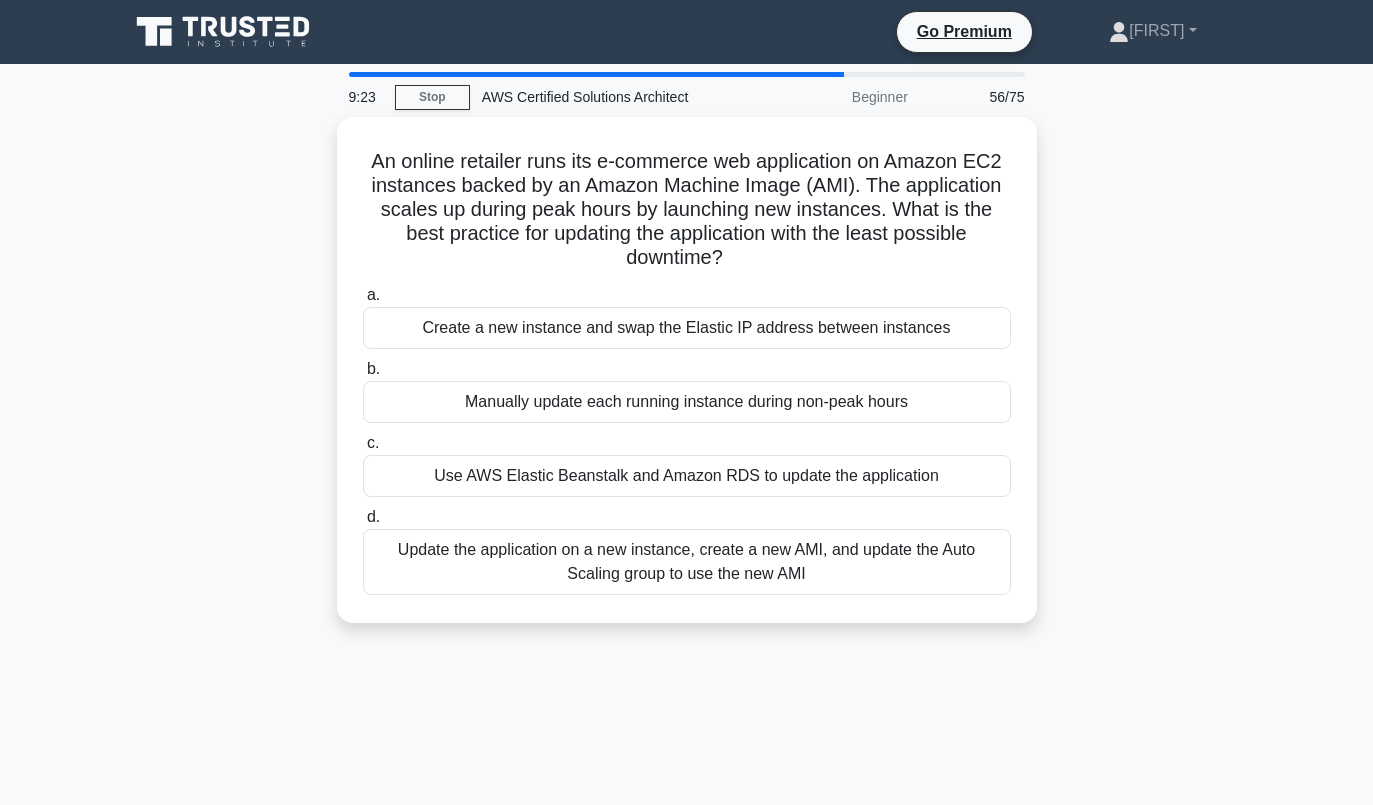 click on "Stop" at bounding box center [432, 97] 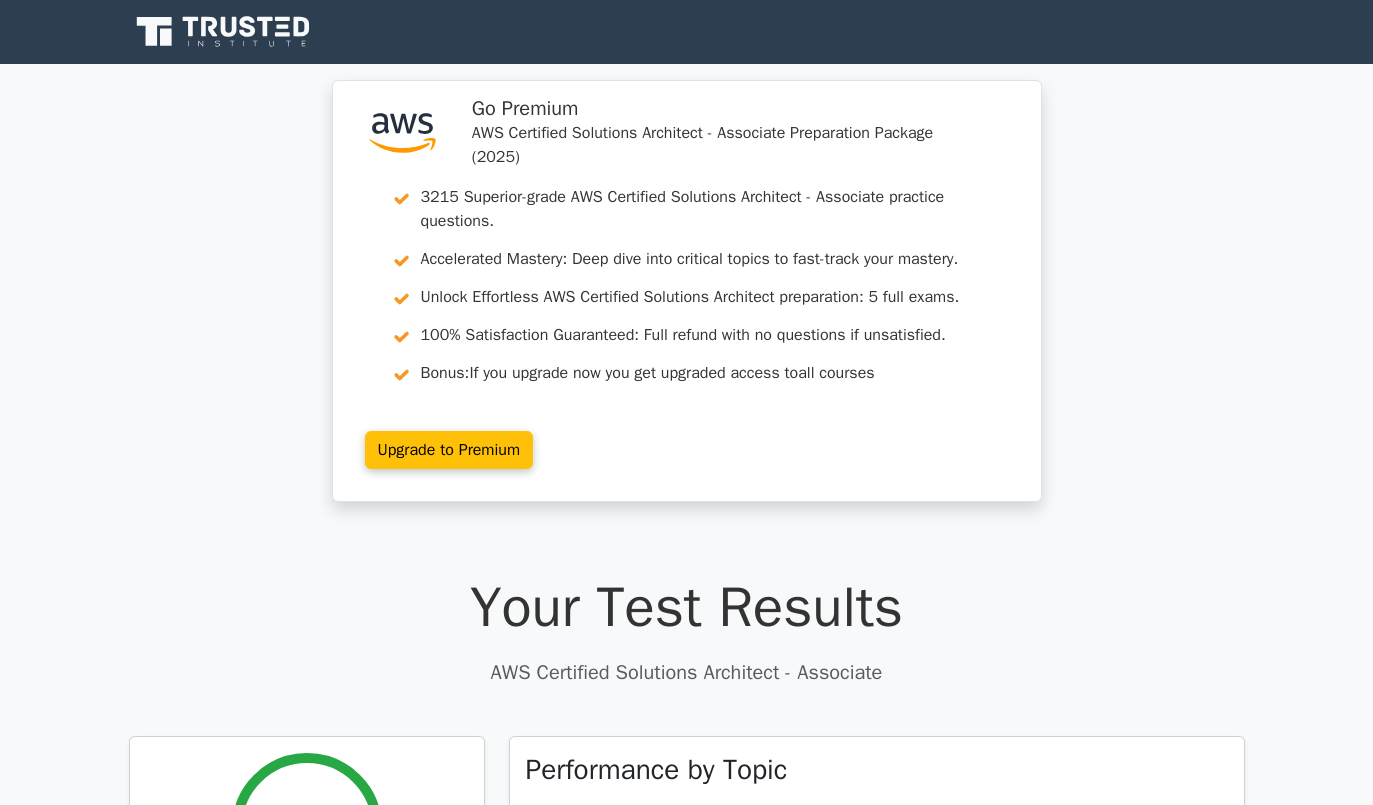 scroll, scrollTop: 0, scrollLeft: 0, axis: both 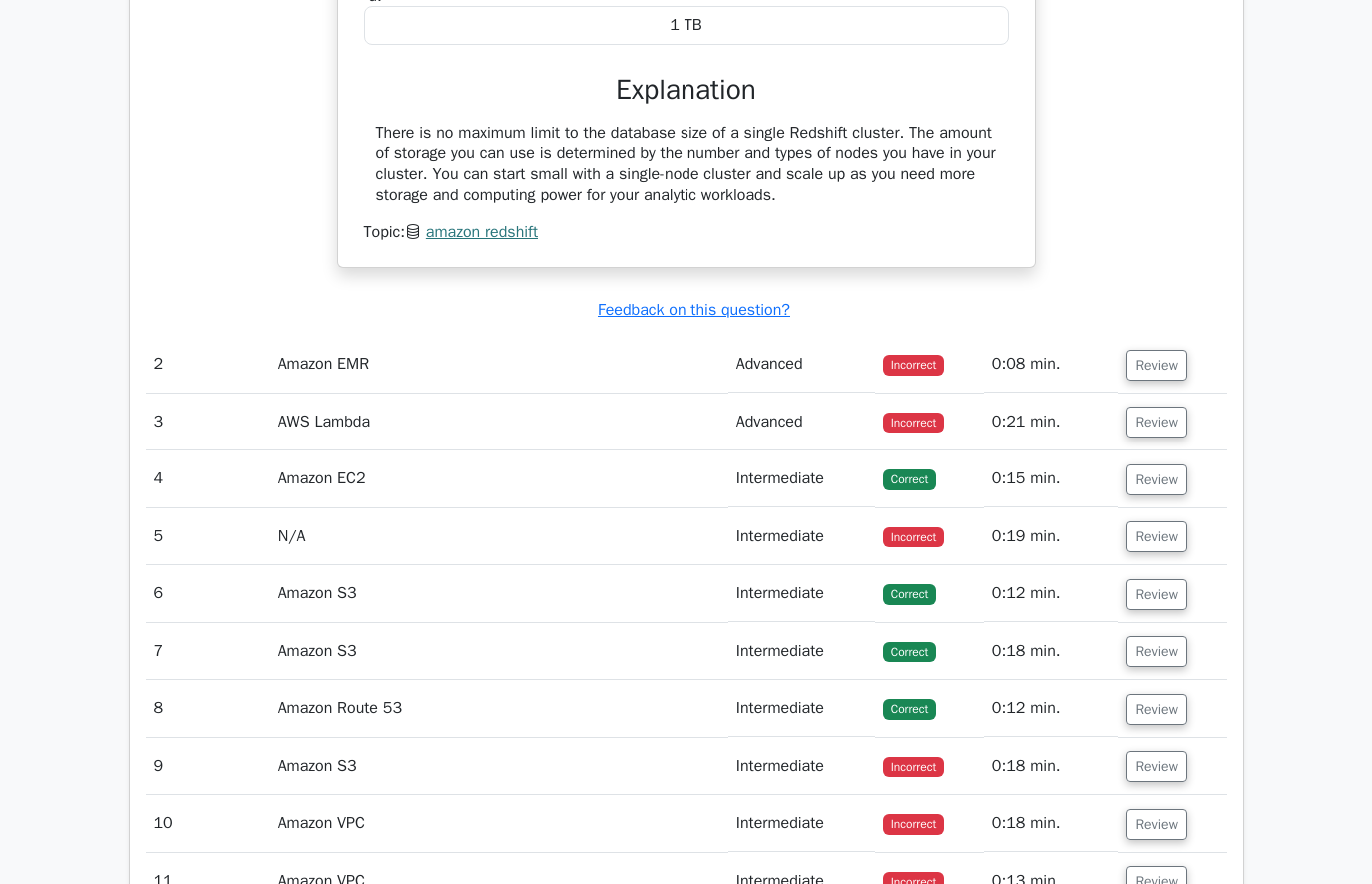 click on "Review" at bounding box center (1156, 365) 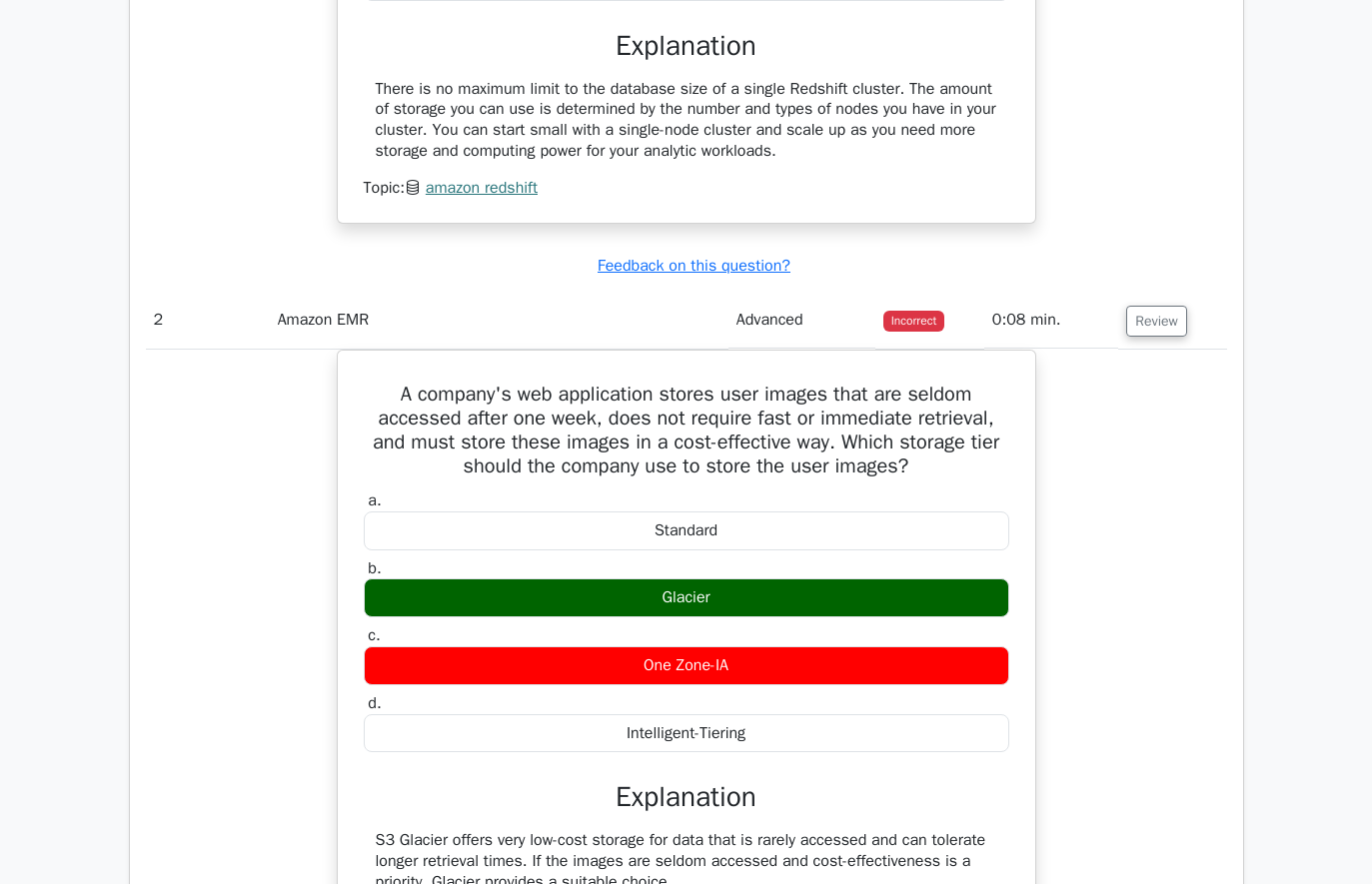 scroll, scrollTop: 2675, scrollLeft: 0, axis: vertical 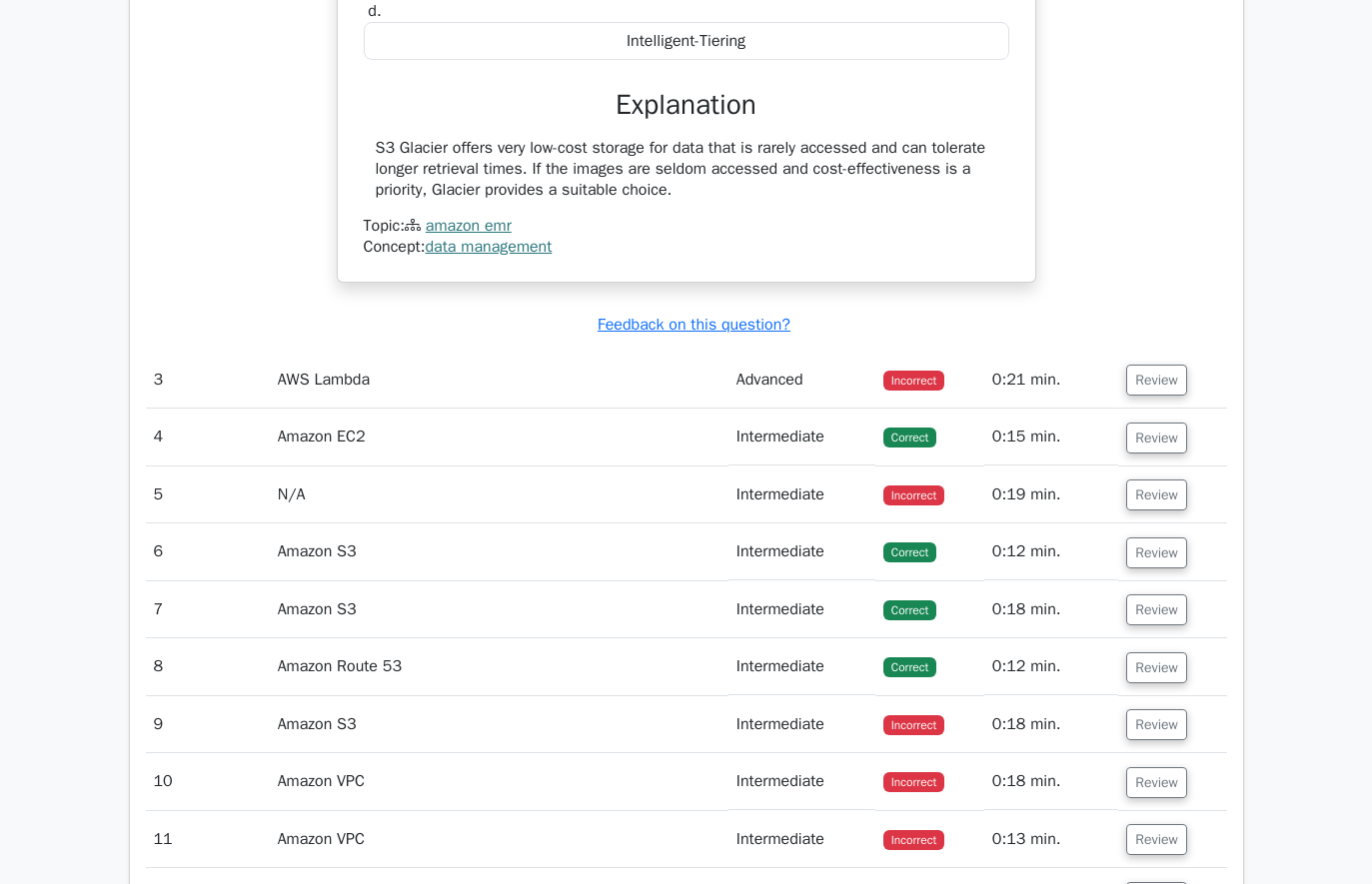 click on "Review" at bounding box center (1156, 381) 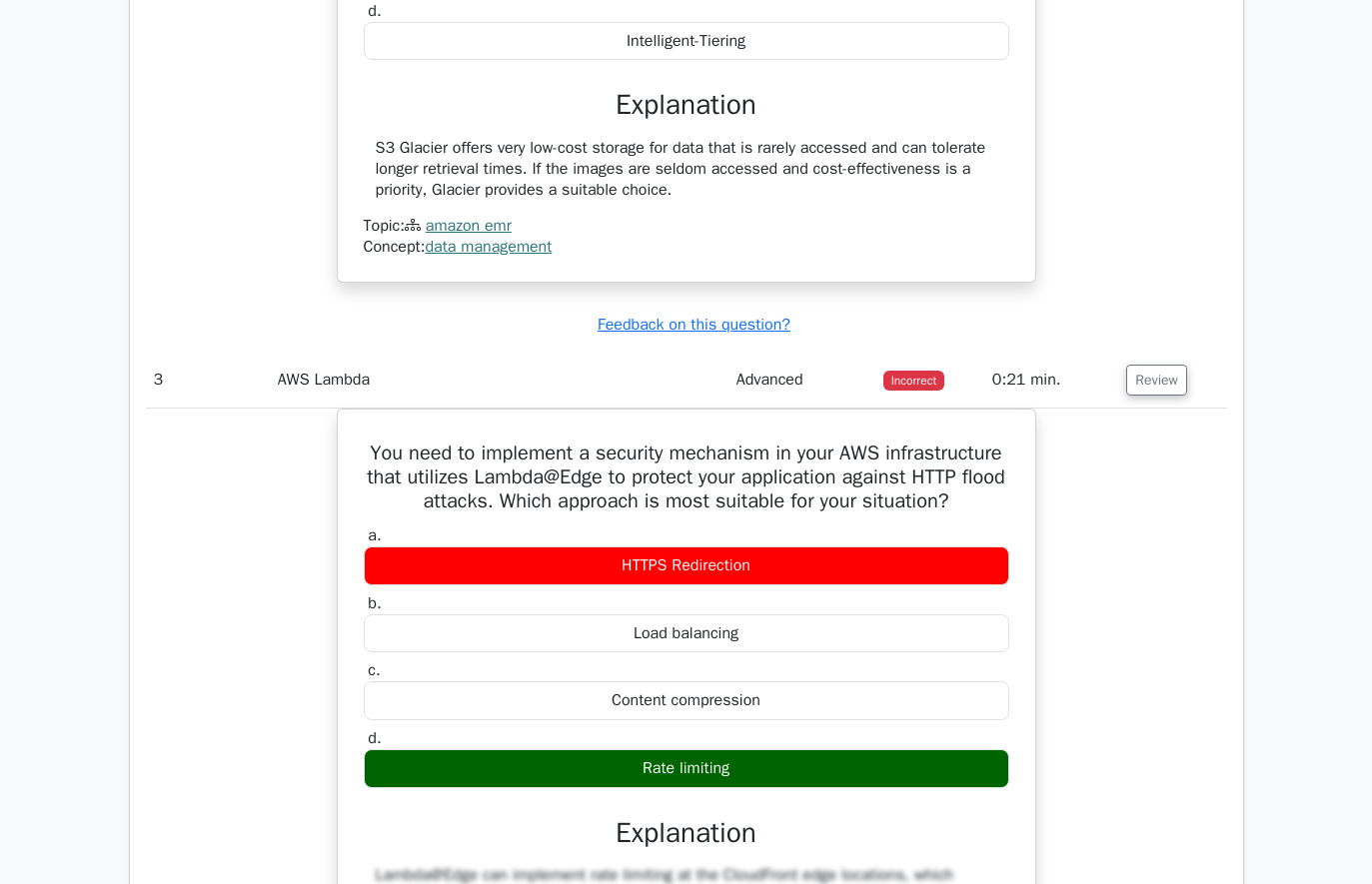 scroll, scrollTop: 0, scrollLeft: 0, axis: both 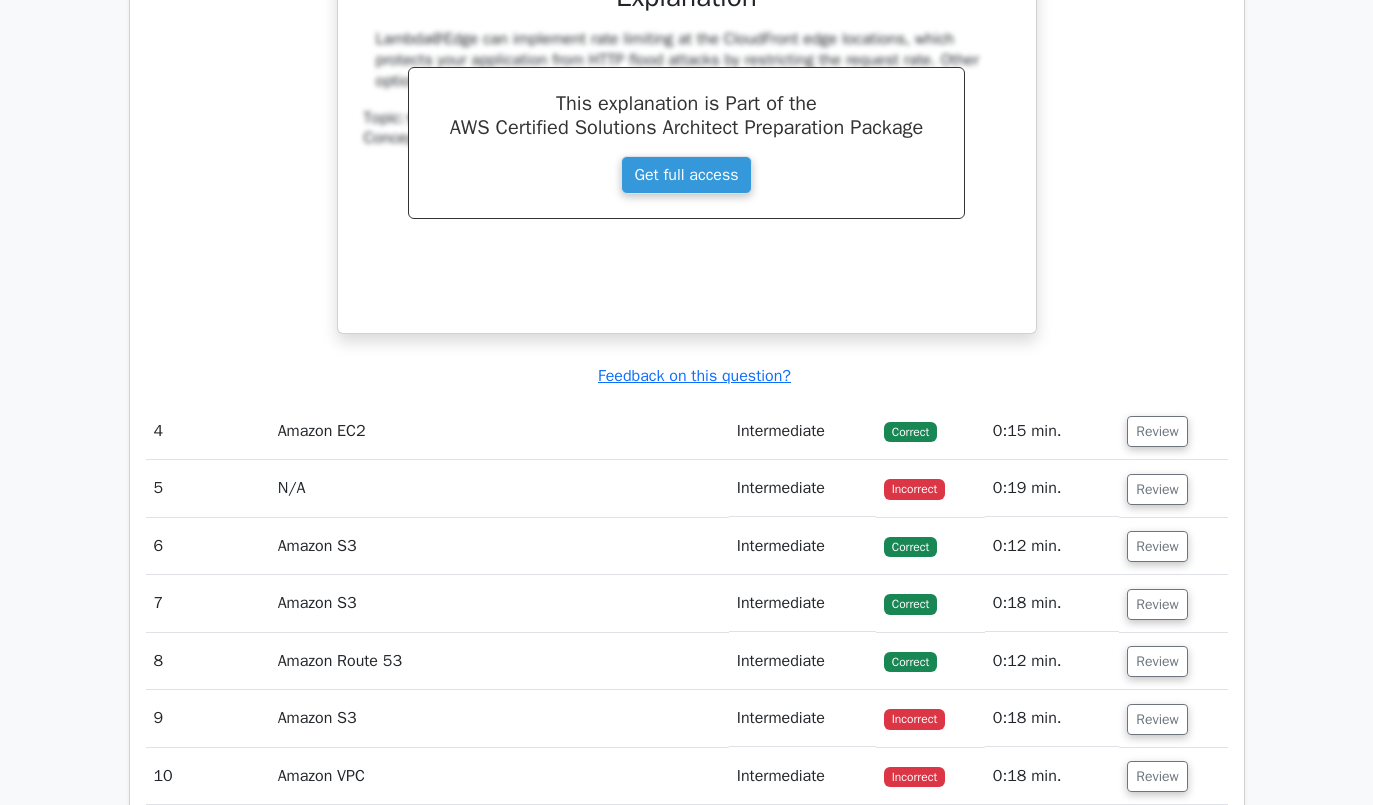 click on "Review" at bounding box center [1157, 432] 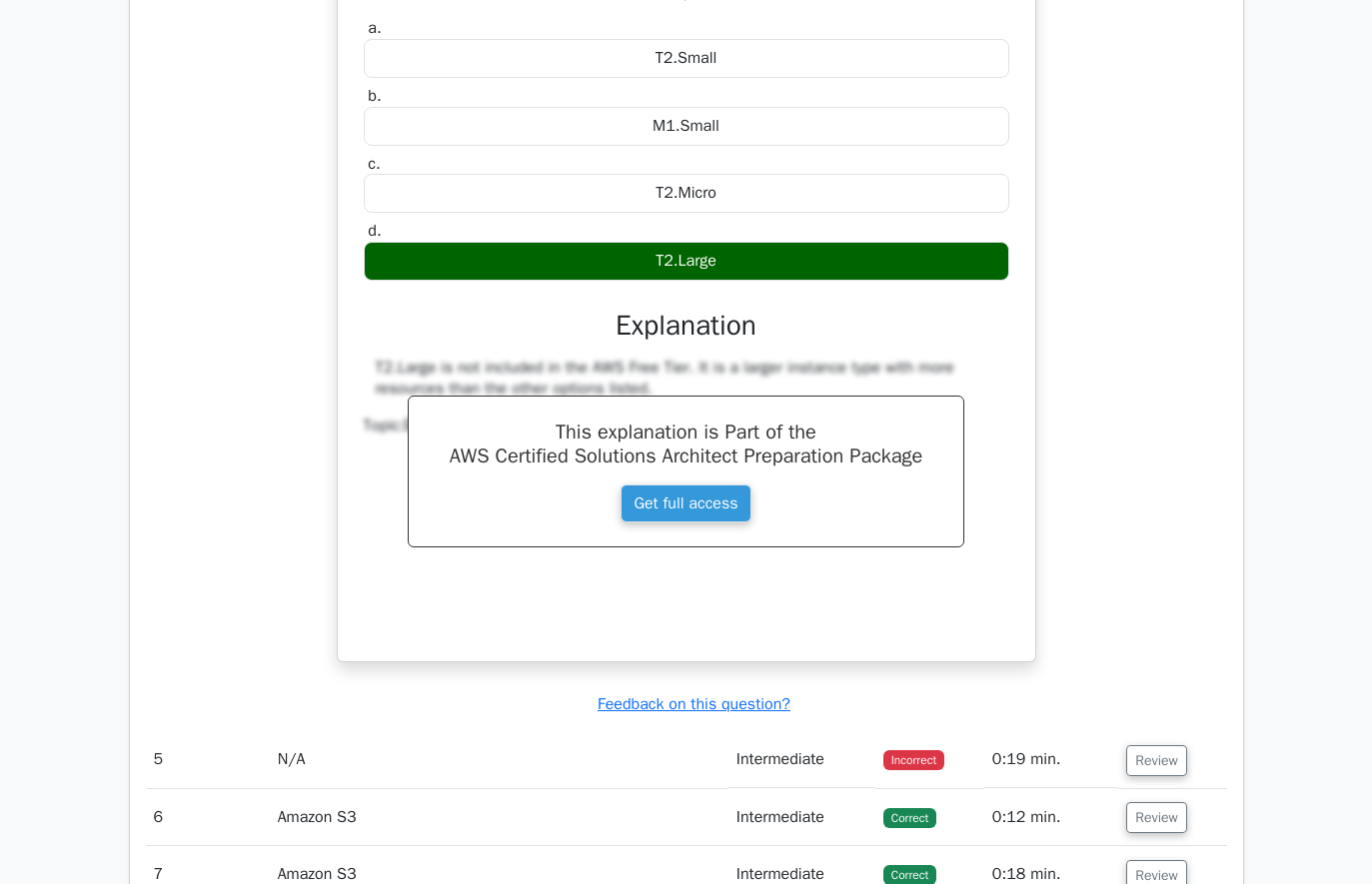 click on "Review" at bounding box center [1156, 761] 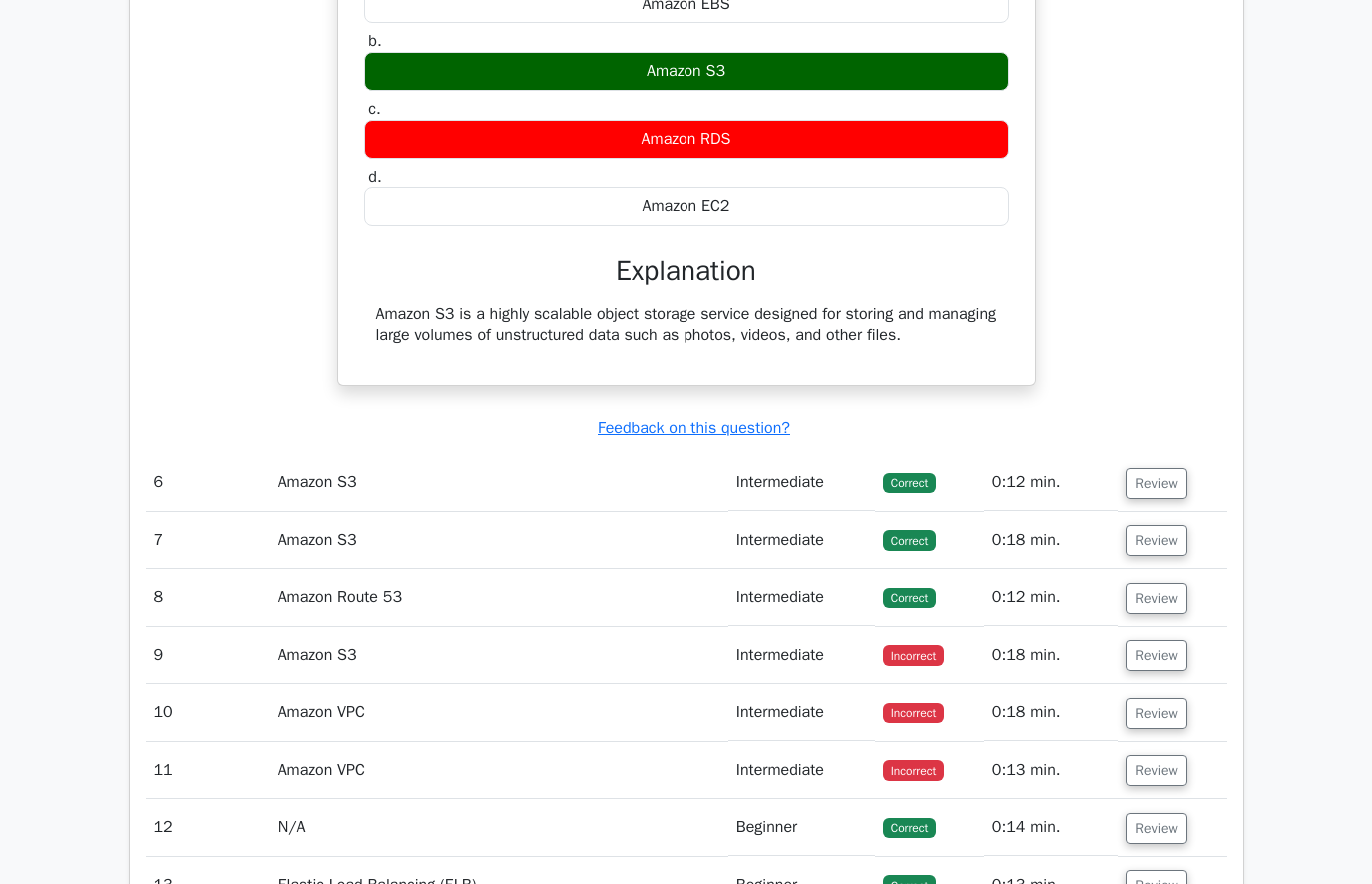 scroll, scrollTop: 5641, scrollLeft: 0, axis: vertical 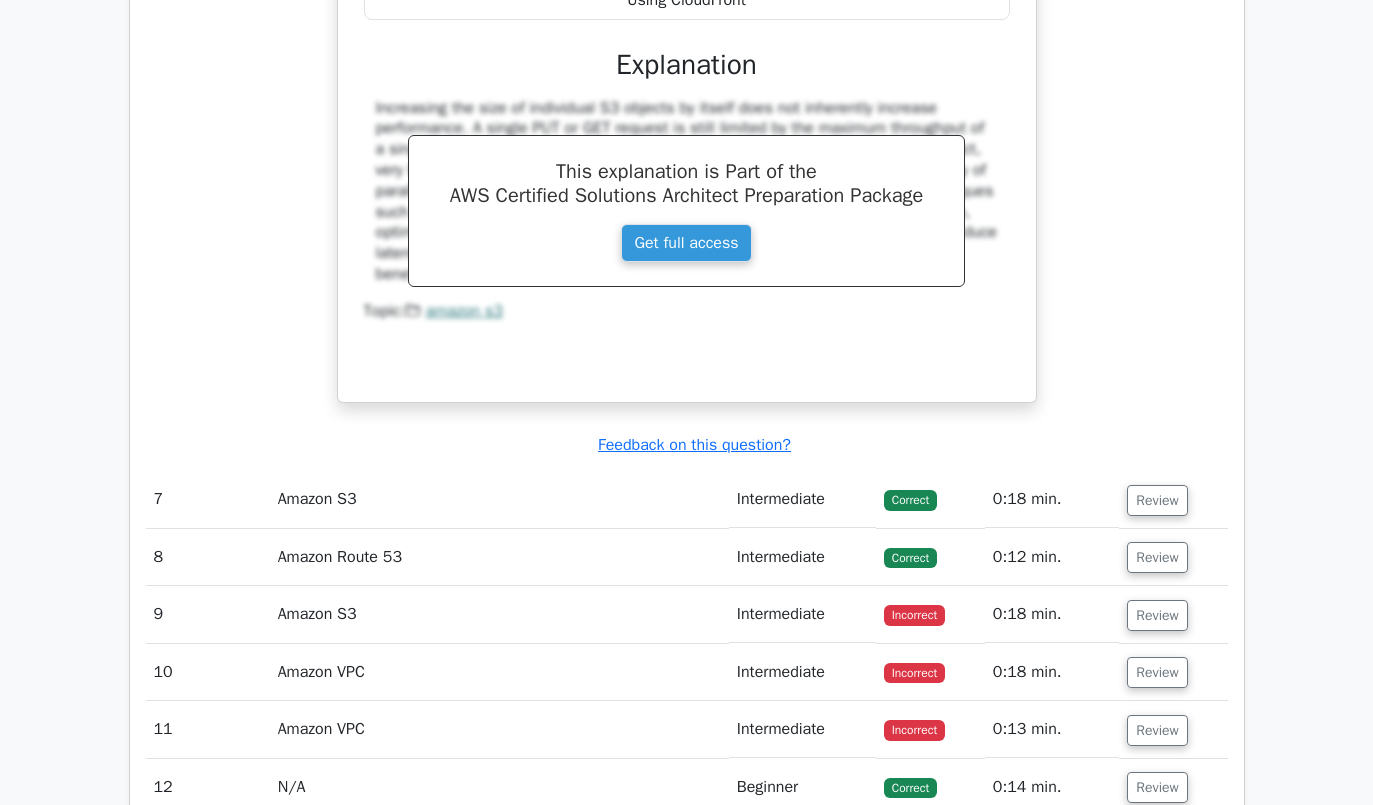 click on "Review" at bounding box center (1157, 501) 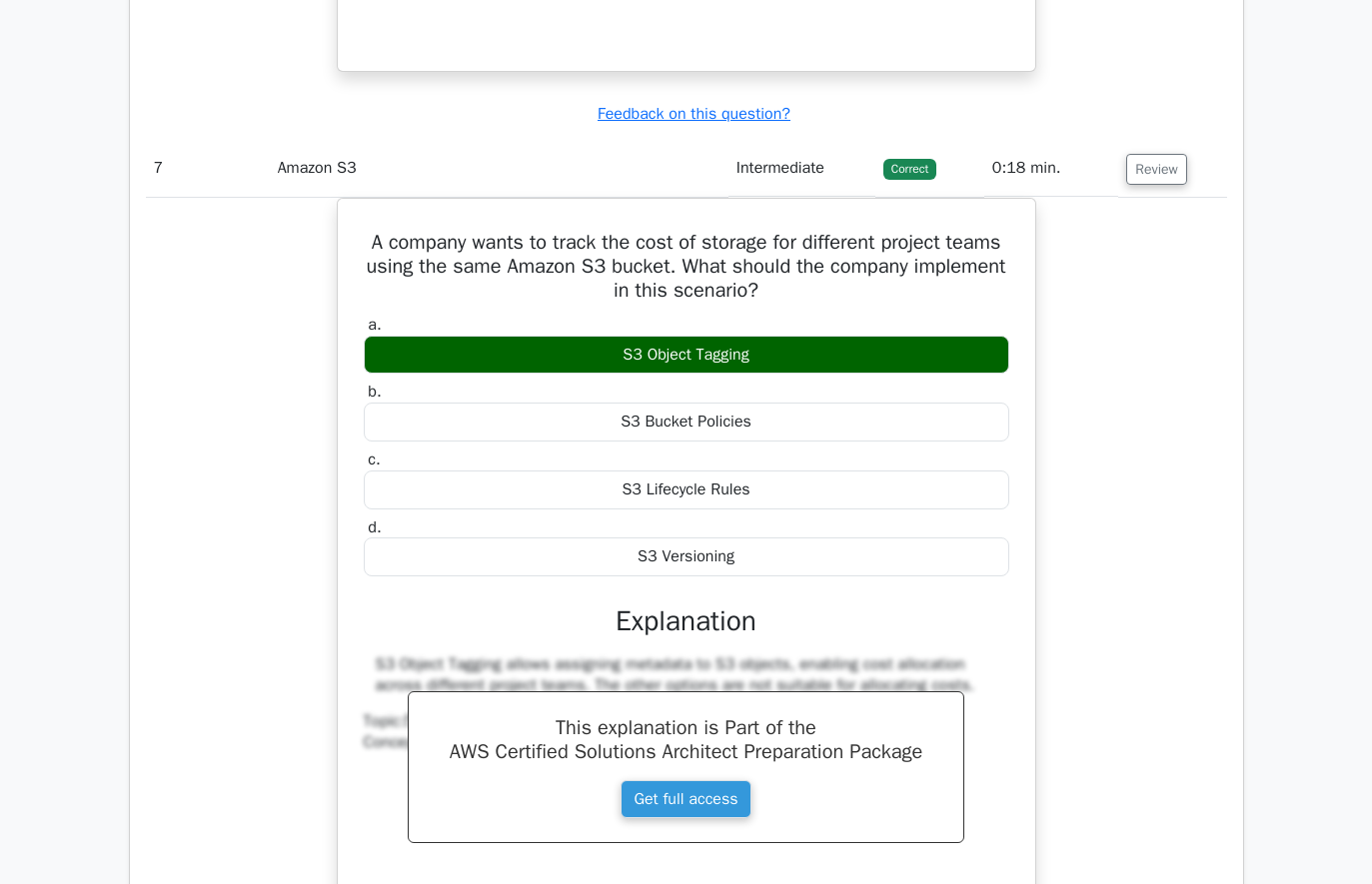 scroll, scrollTop: 6794, scrollLeft: 0, axis: vertical 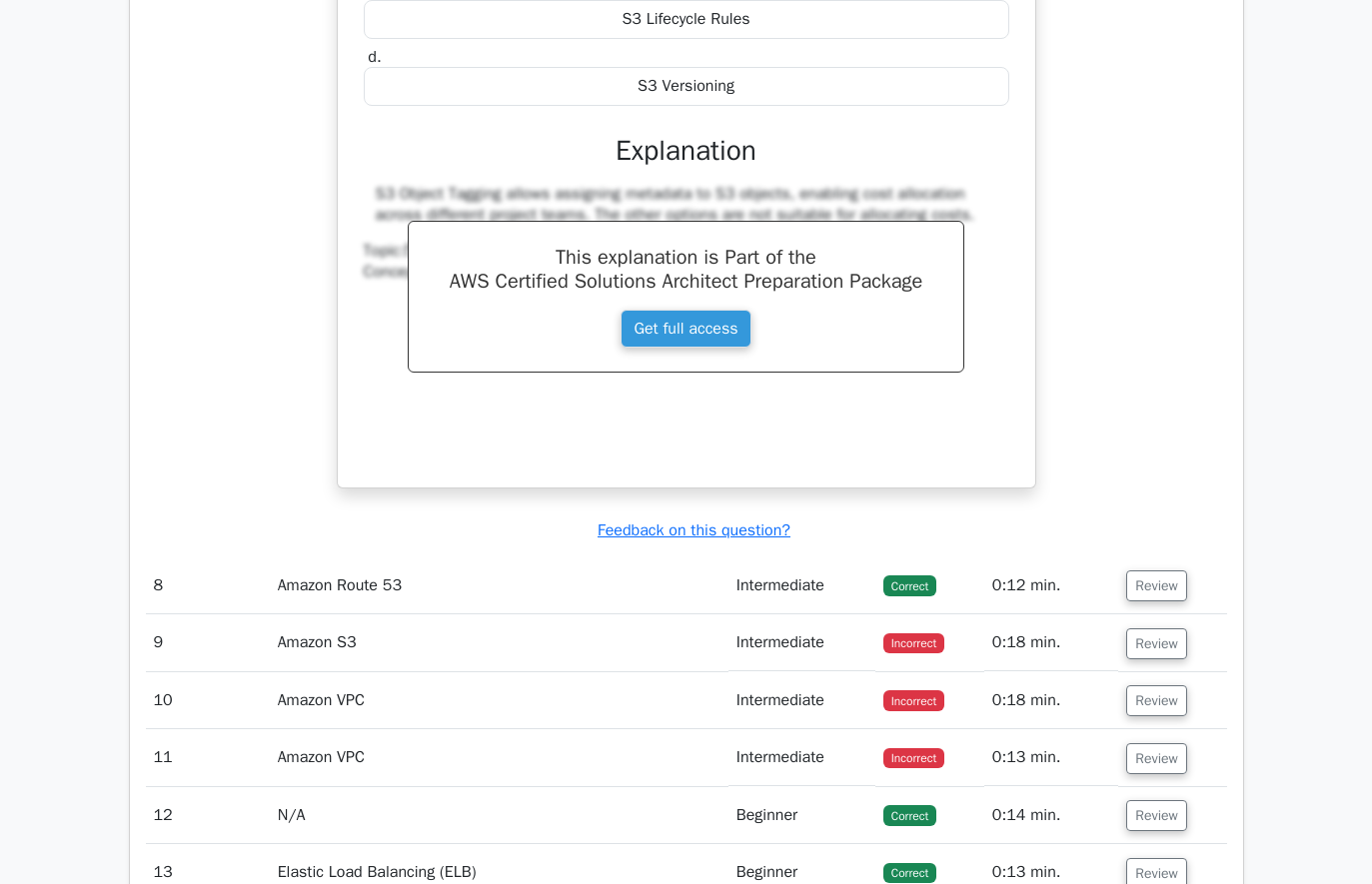 click on "Review" at bounding box center [1156, 586] 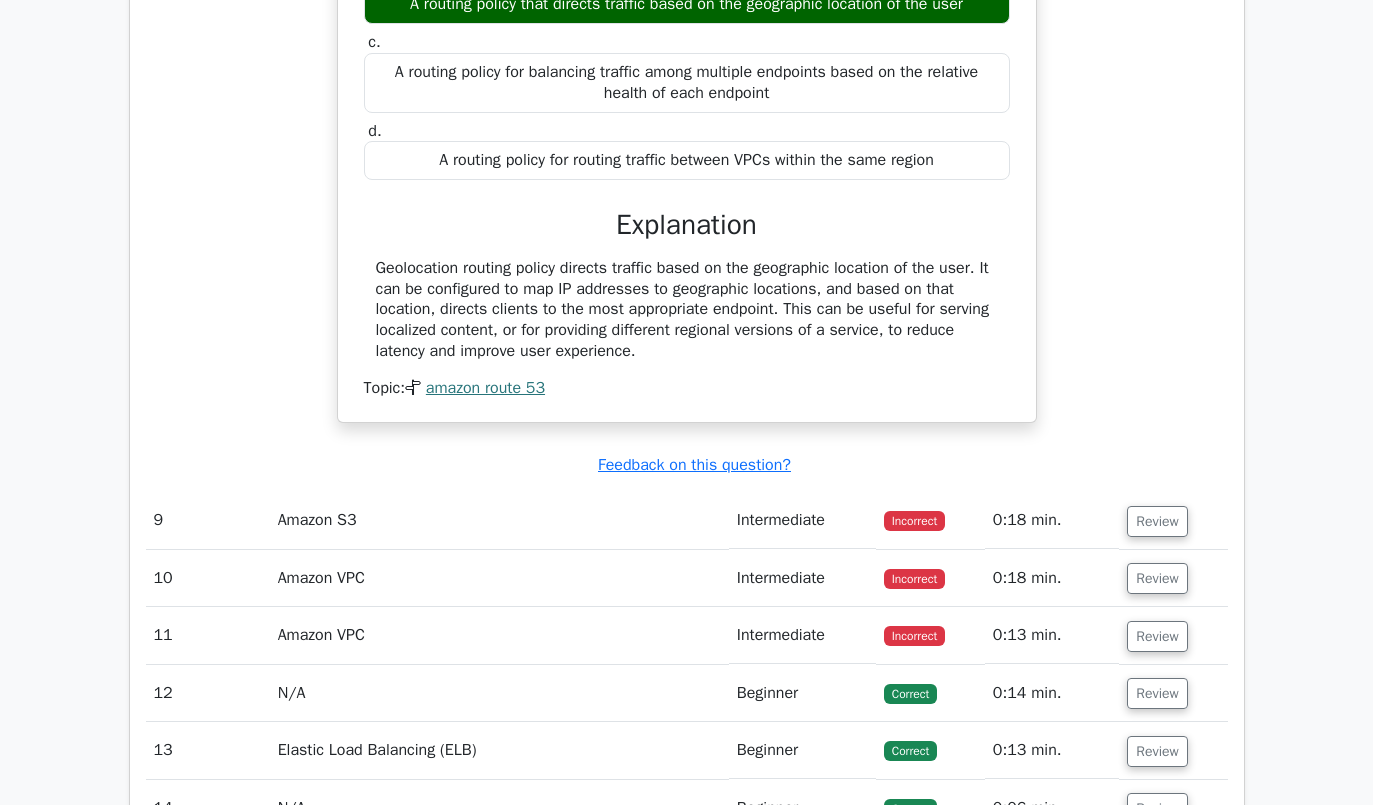 scroll, scrollTop: 8058, scrollLeft: 0, axis: vertical 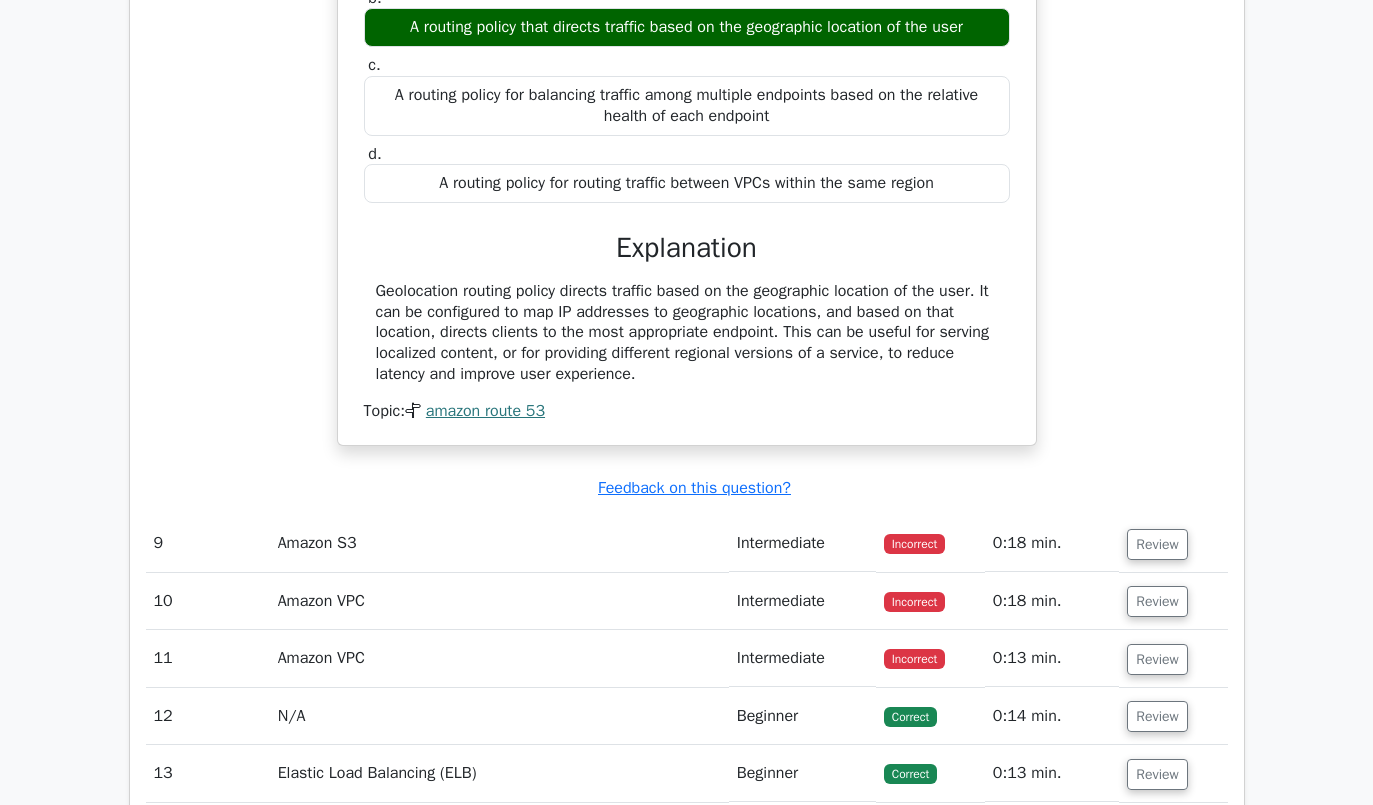 click on "Review" at bounding box center (1157, 544) 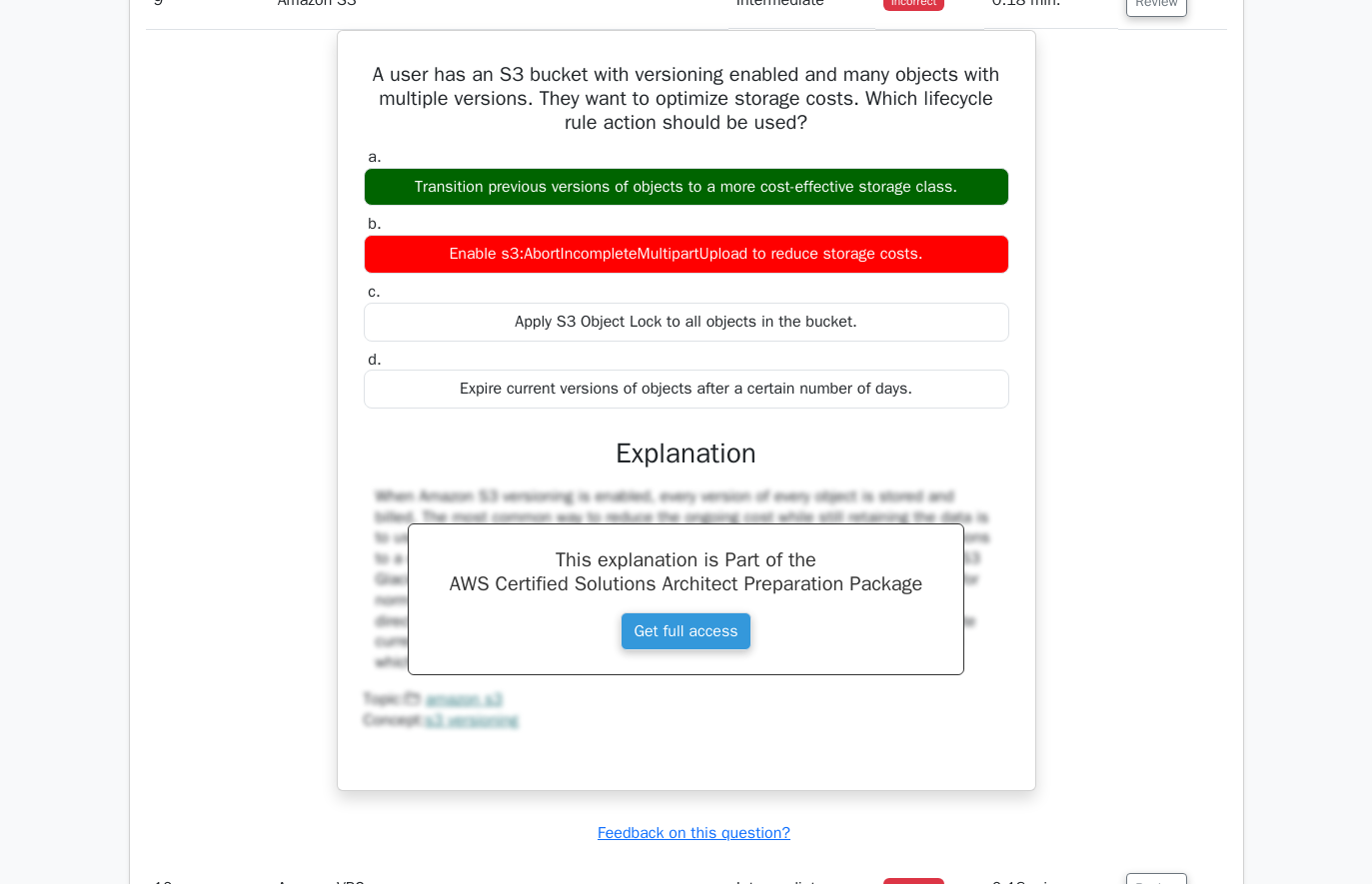 scroll, scrollTop: 8647, scrollLeft: 0, axis: vertical 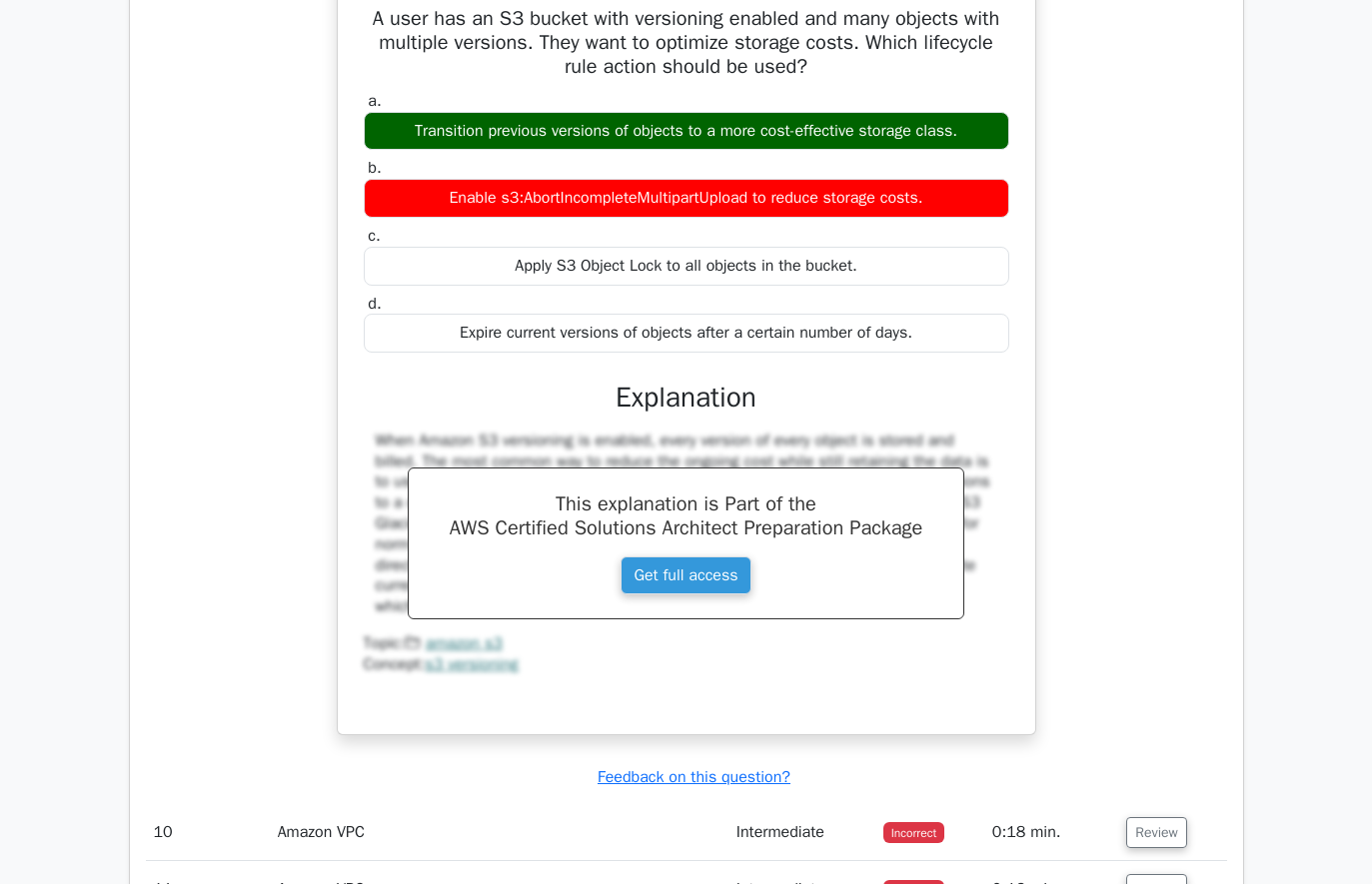 click on "Review" at bounding box center [1156, 832] 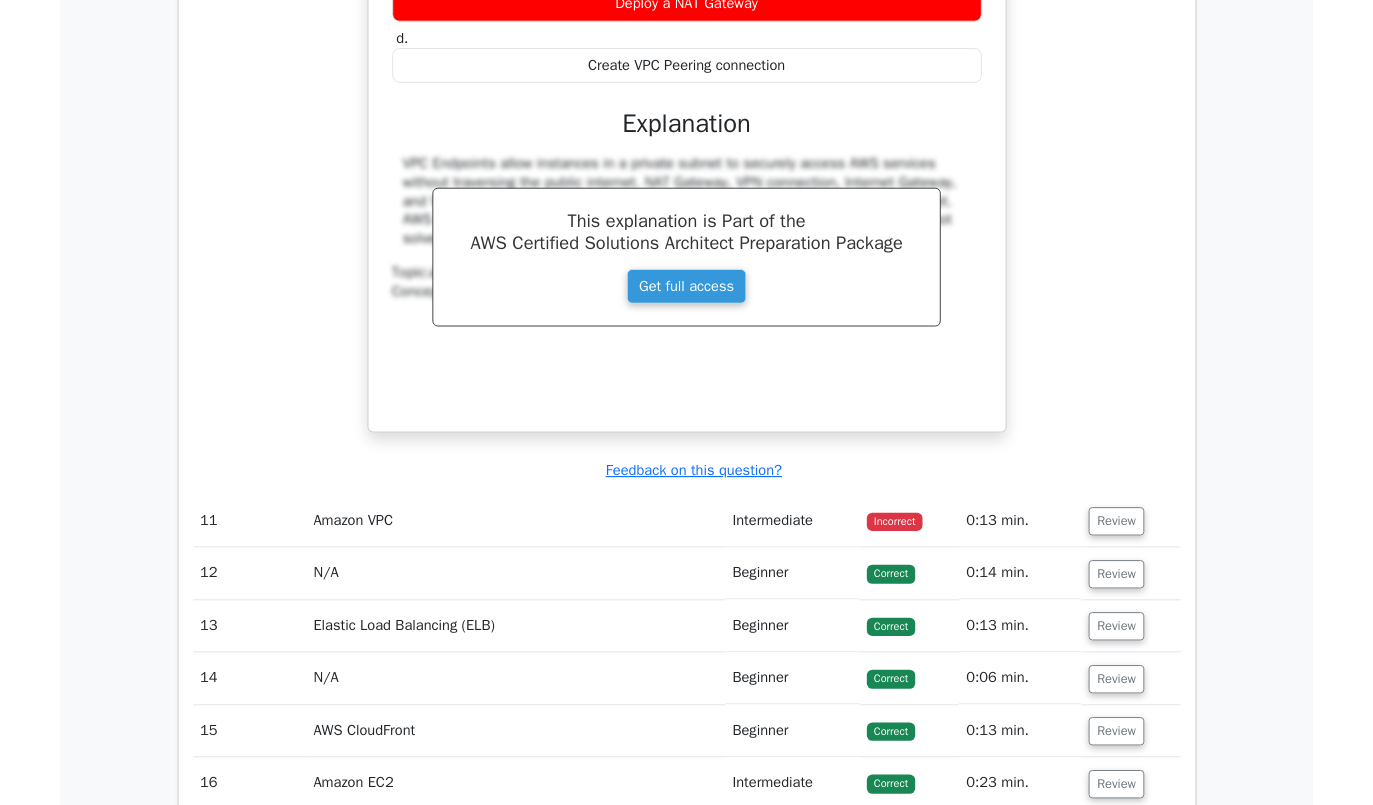 scroll, scrollTop: 9908, scrollLeft: 0, axis: vertical 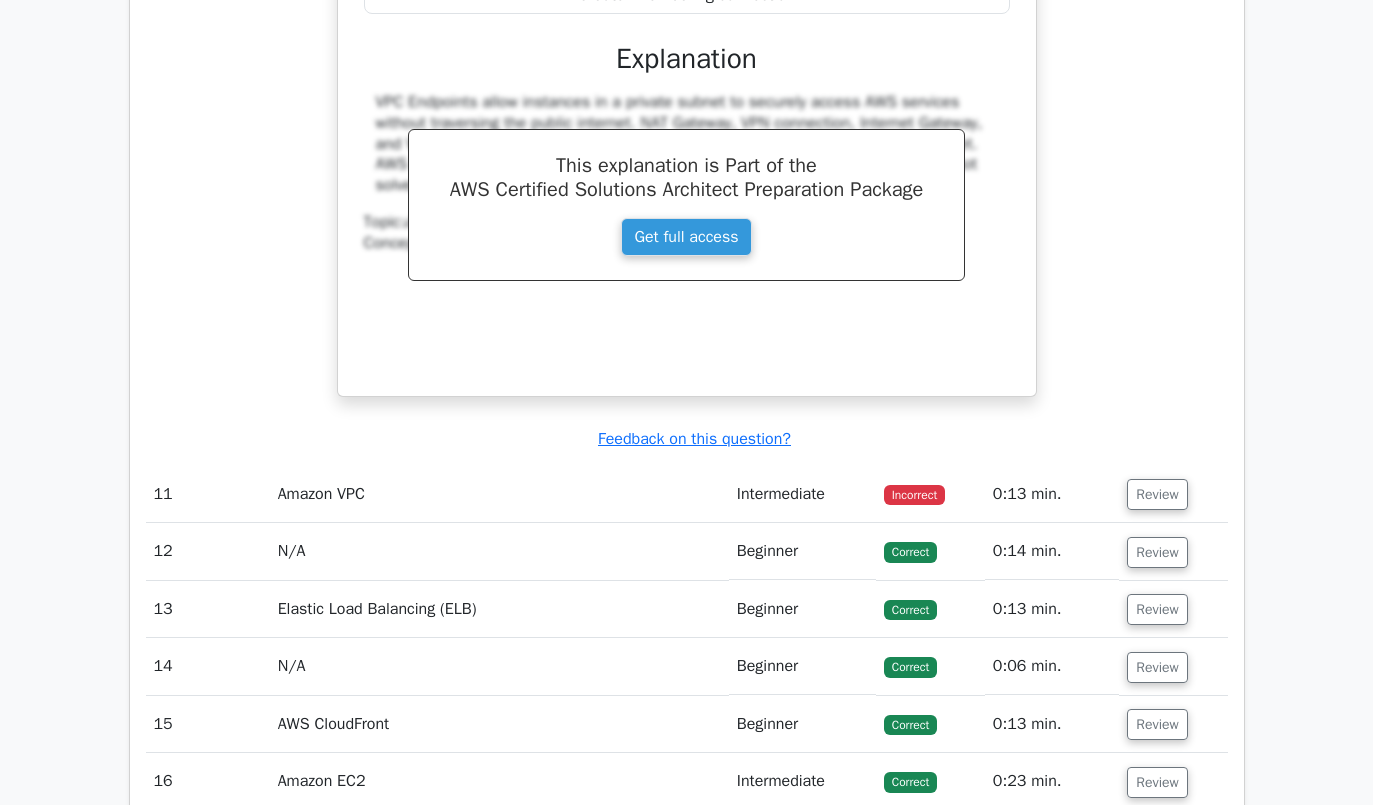 click on "Review" at bounding box center (1157, 494) 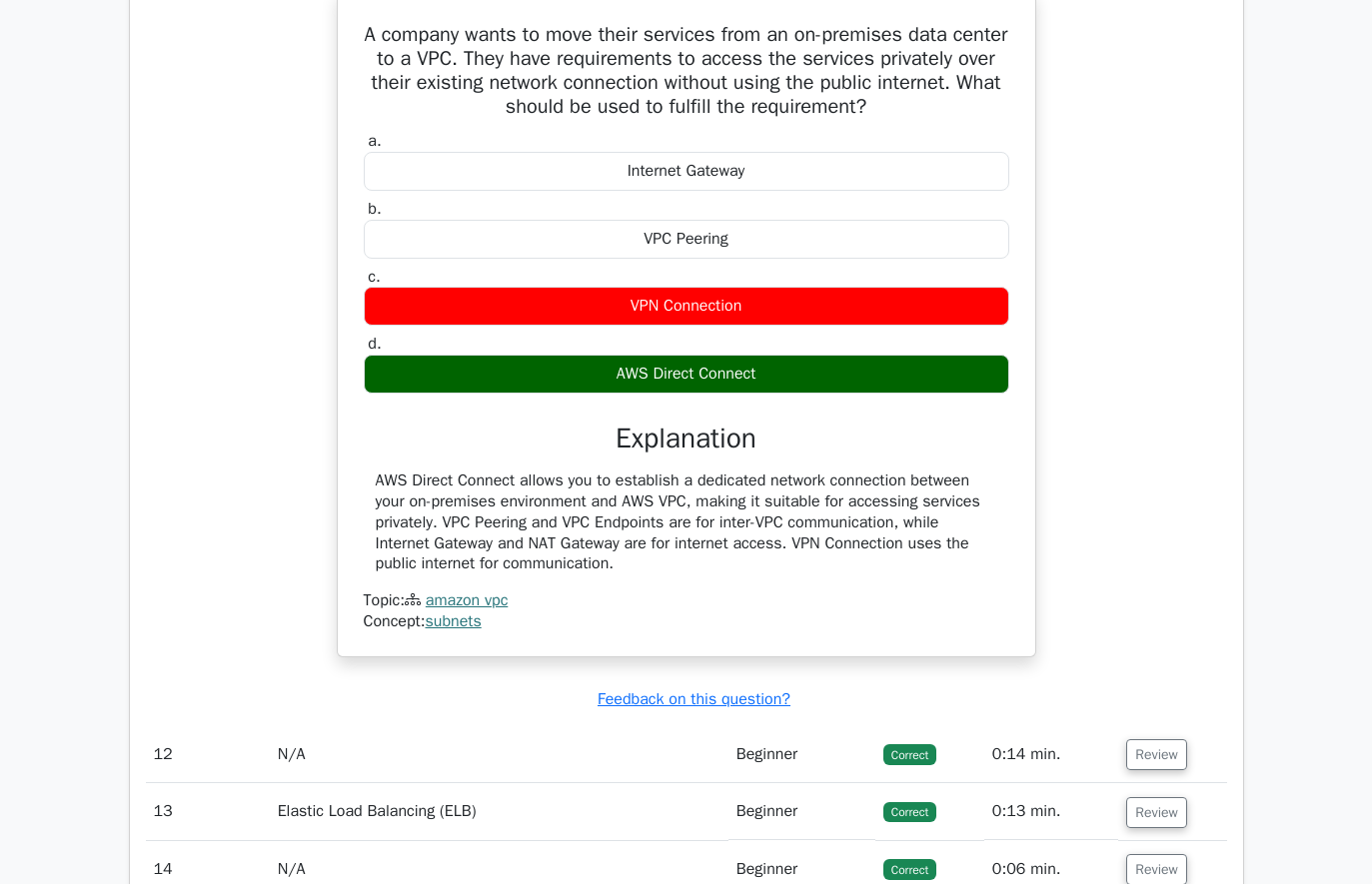 scroll, scrollTop: 10429, scrollLeft: 0, axis: vertical 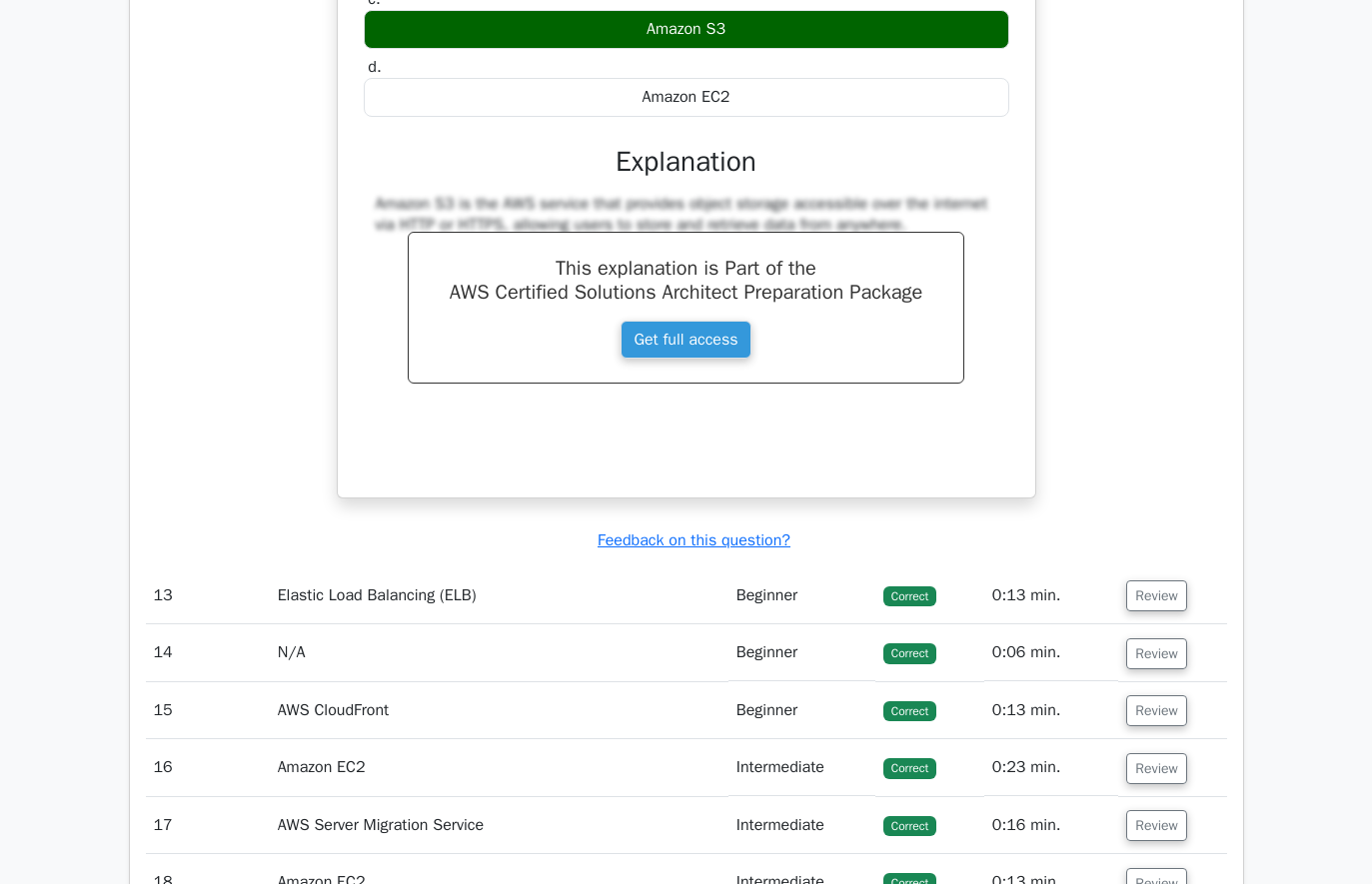 click on "Review" at bounding box center [1156, 595] 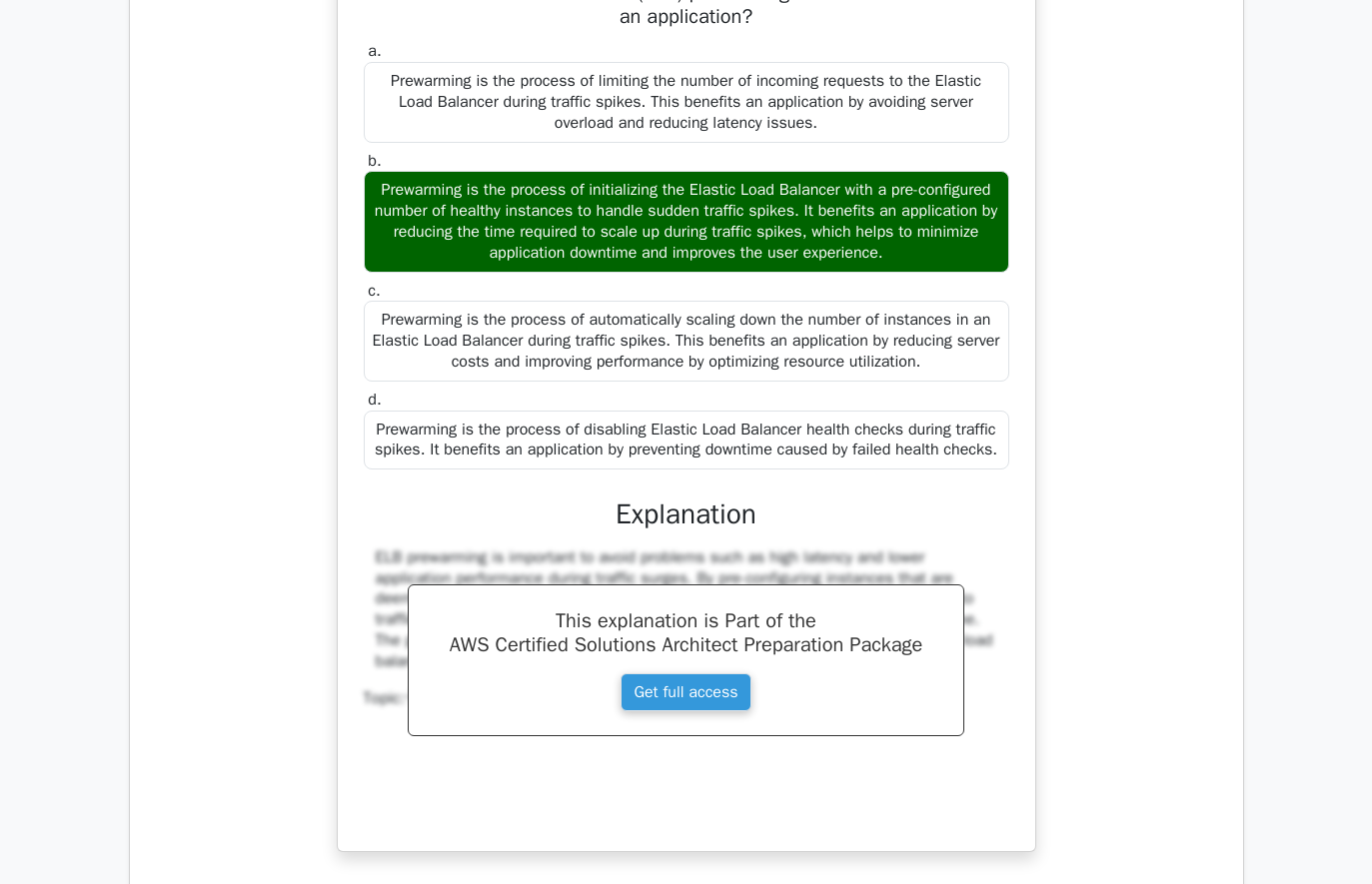 scroll, scrollTop: 12383, scrollLeft: 0, axis: vertical 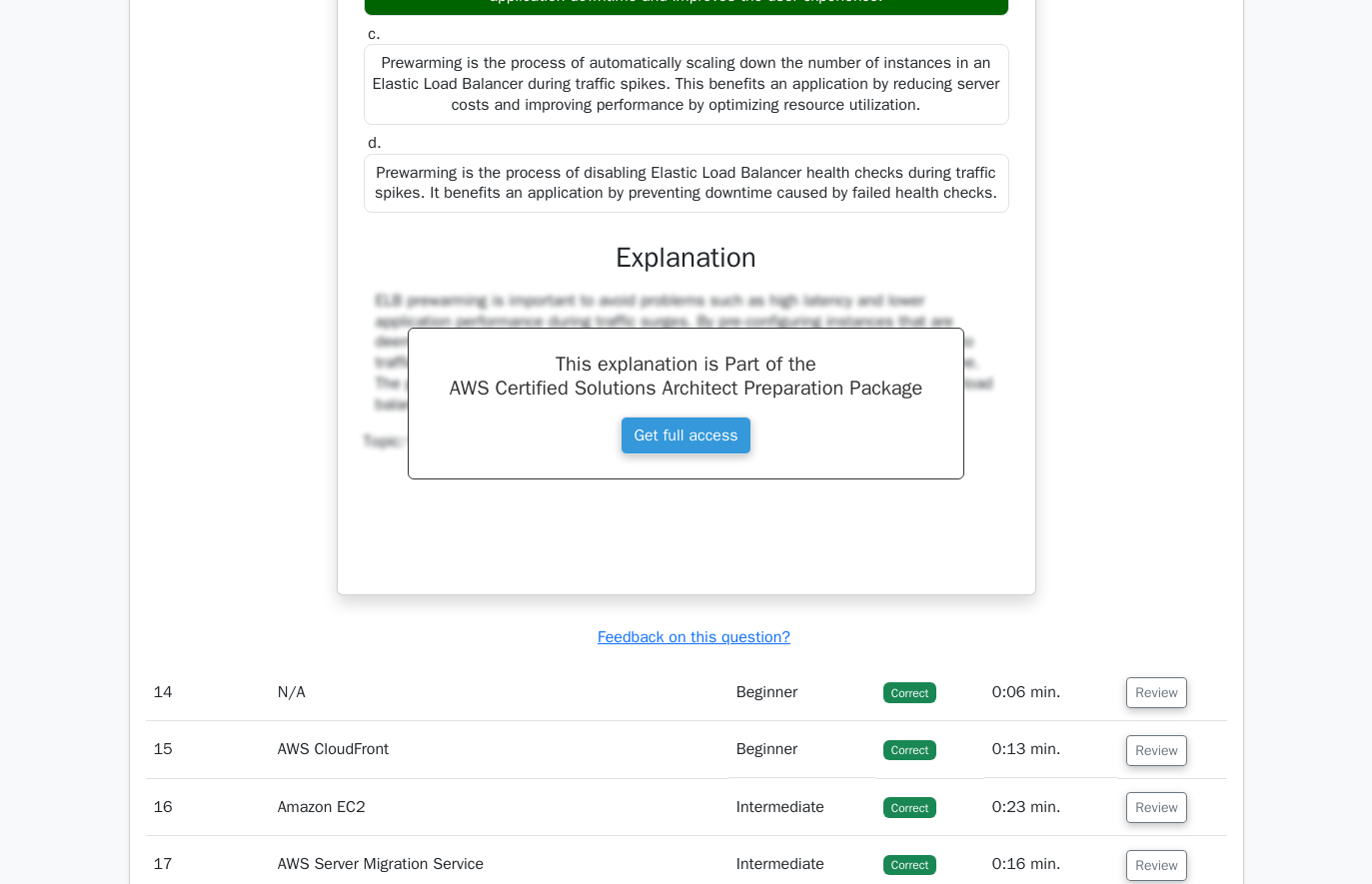 click on "Review" at bounding box center [1172, 693] 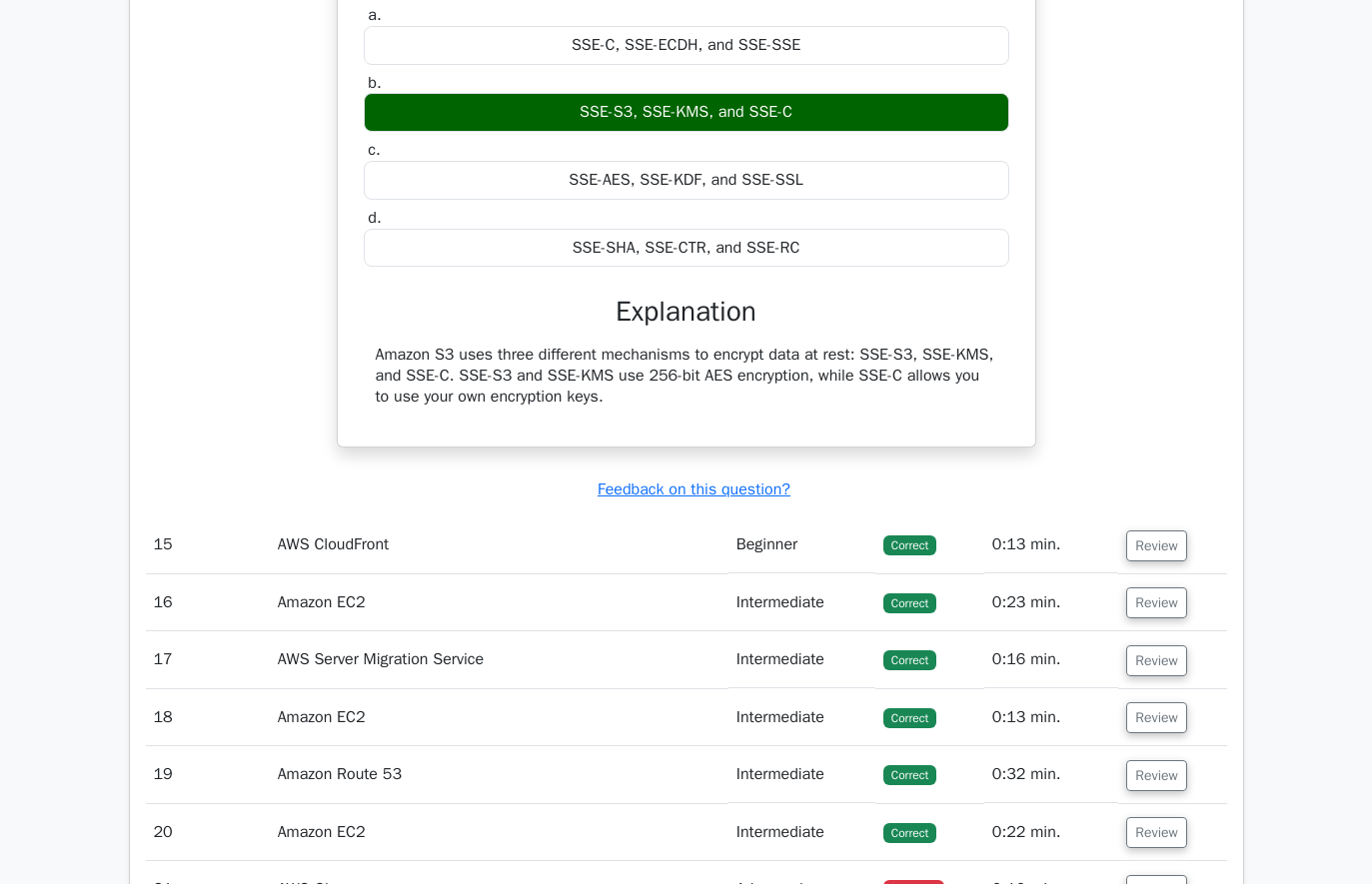 click on "Review" at bounding box center (1156, 546) 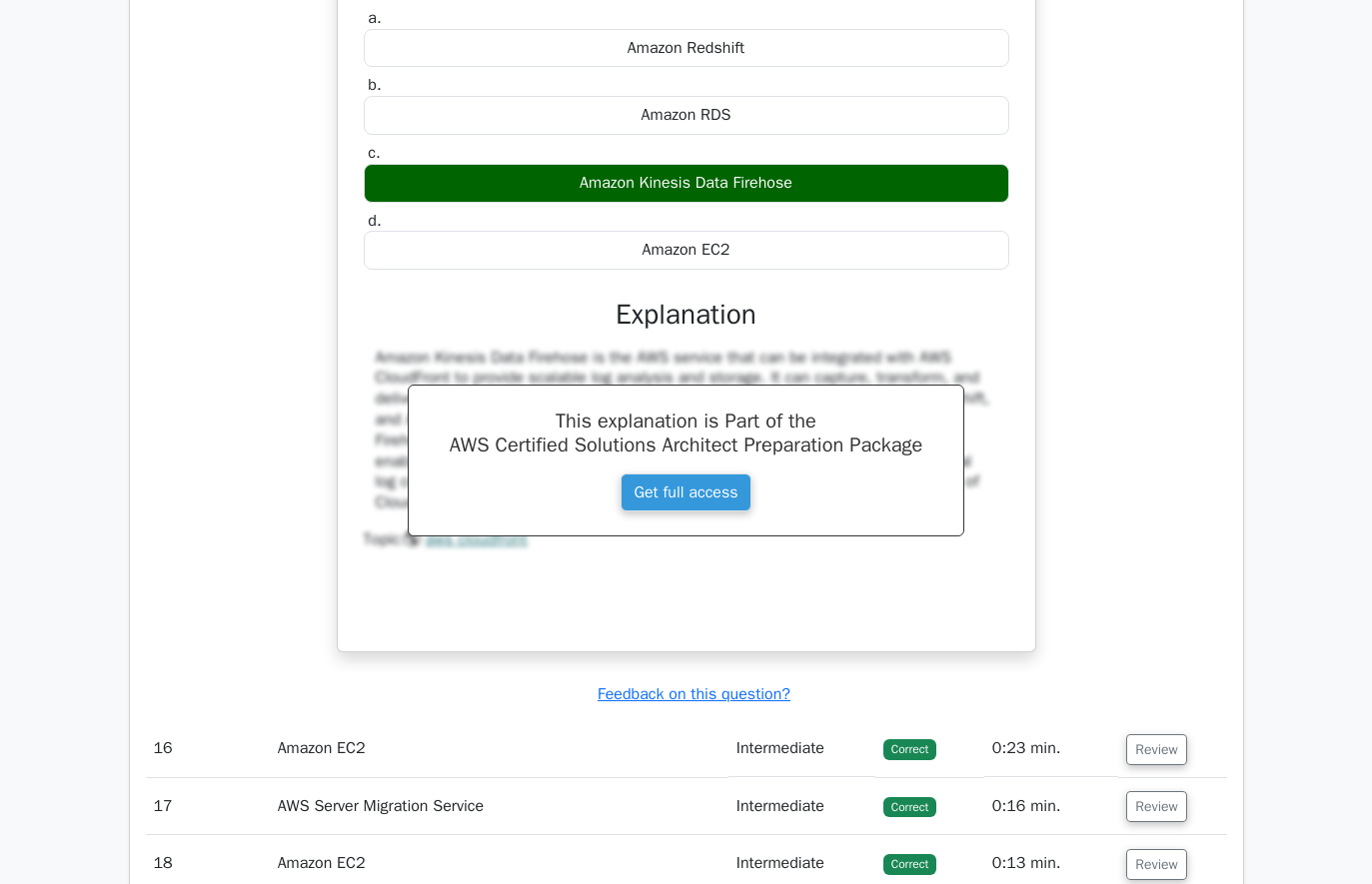 scroll, scrollTop: 13852, scrollLeft: 0, axis: vertical 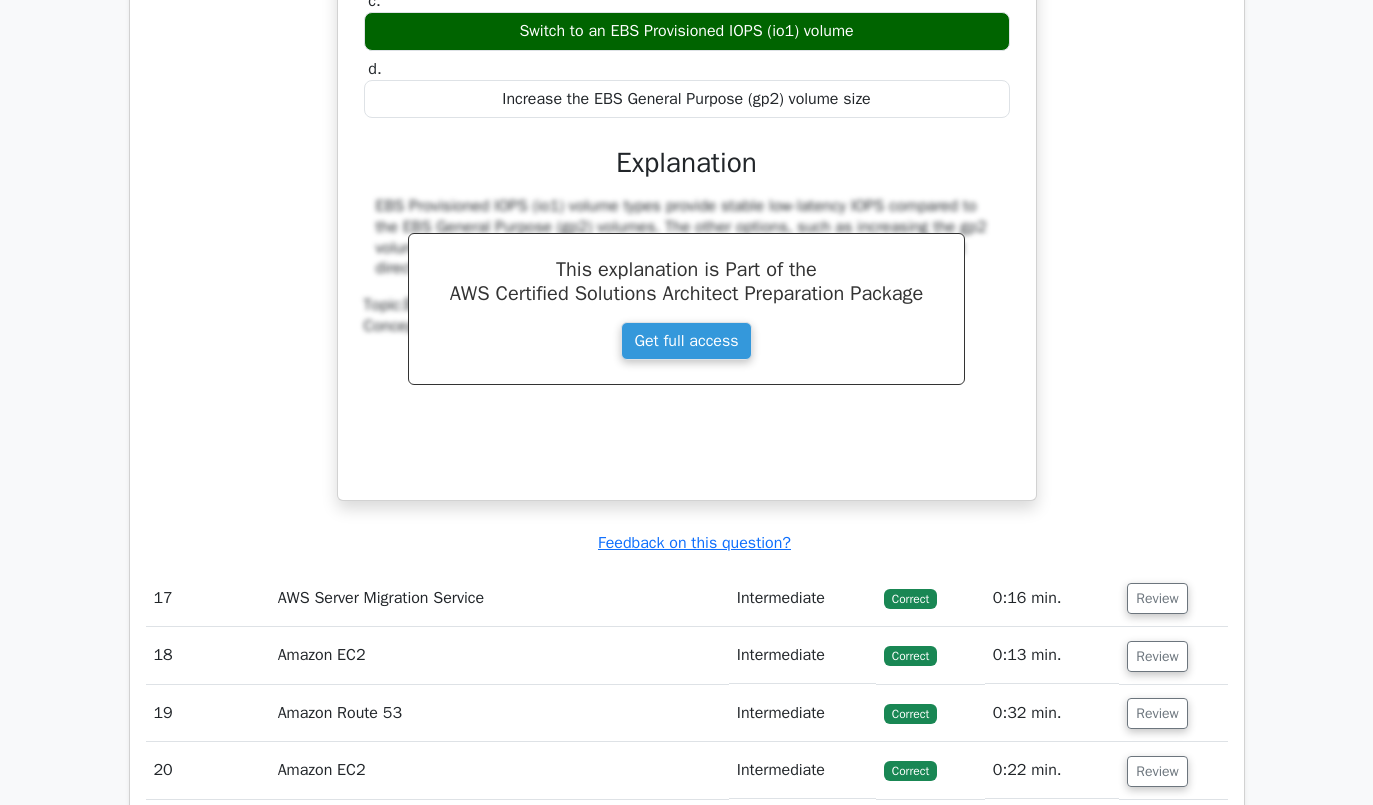 click on "Review" at bounding box center (1157, 598) 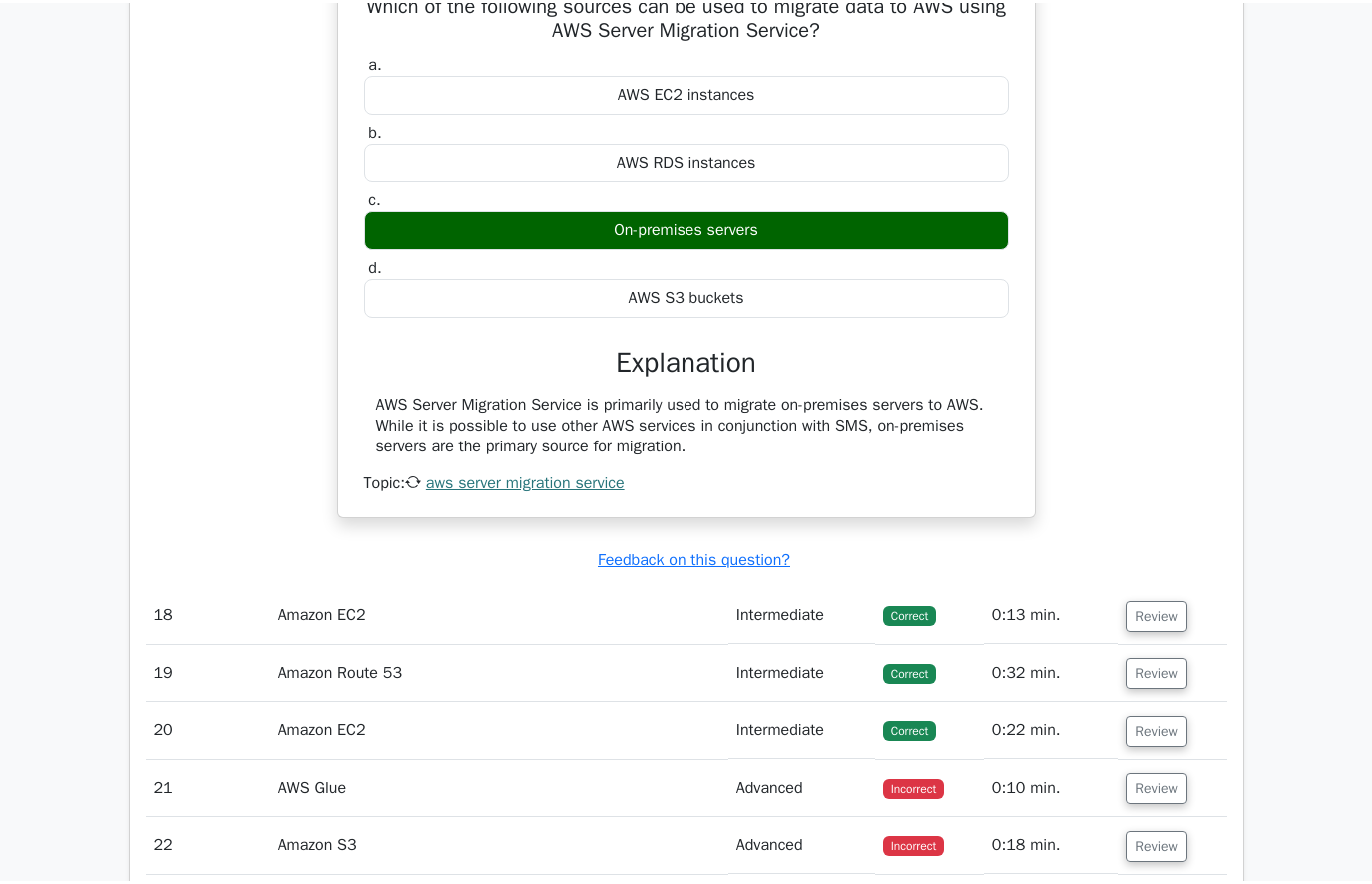 scroll, scrollTop: 15552, scrollLeft: 0, axis: vertical 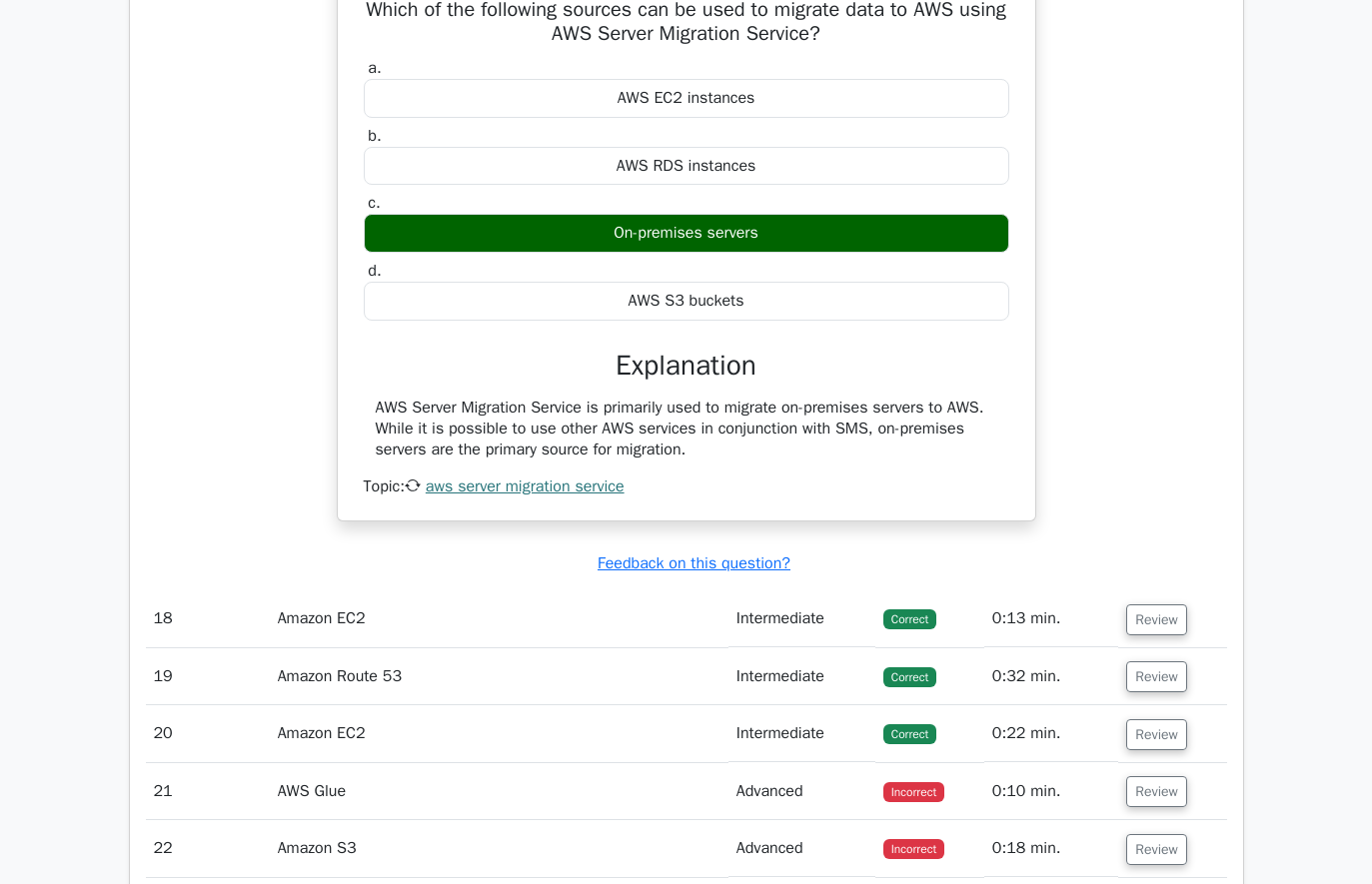 click on "Review" at bounding box center (1156, 619) 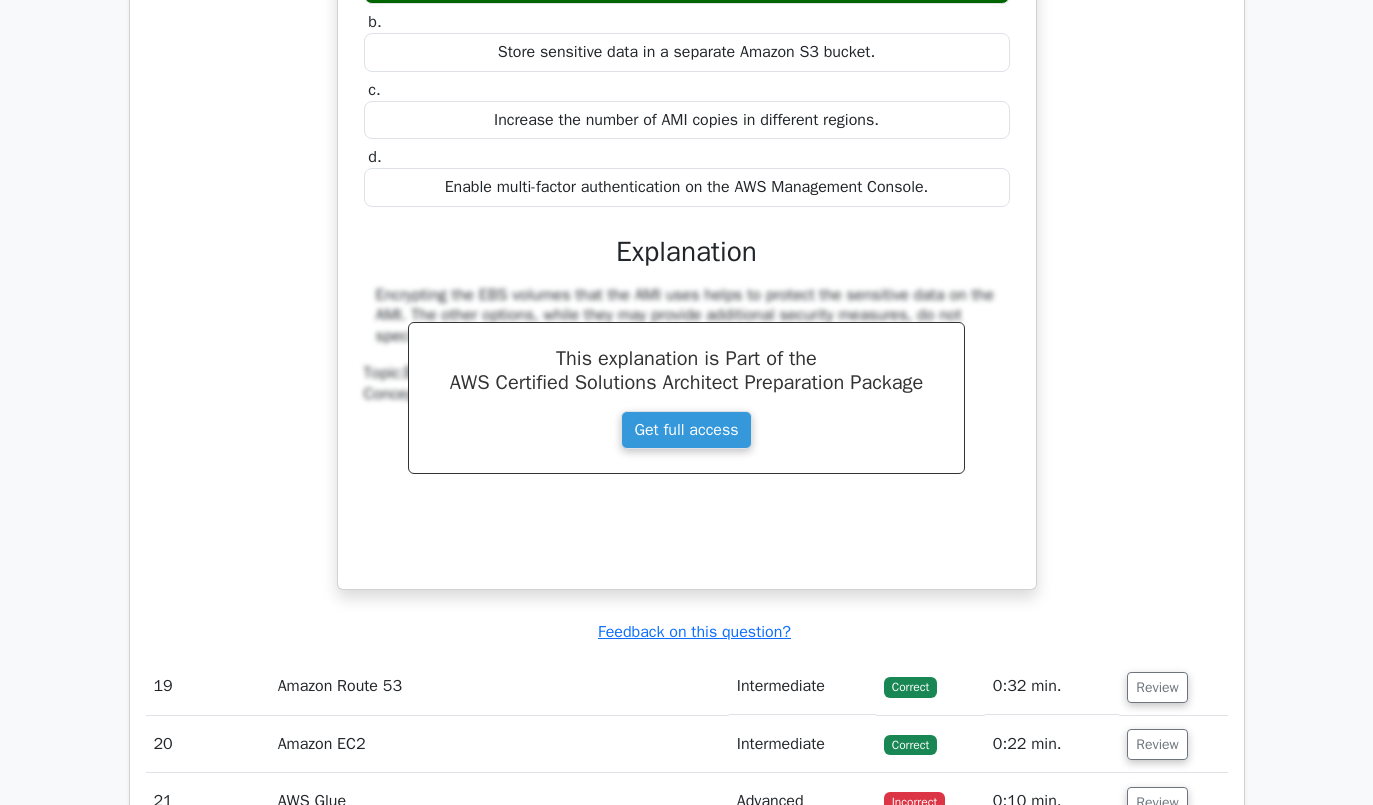 scroll, scrollTop: 16363, scrollLeft: 0, axis: vertical 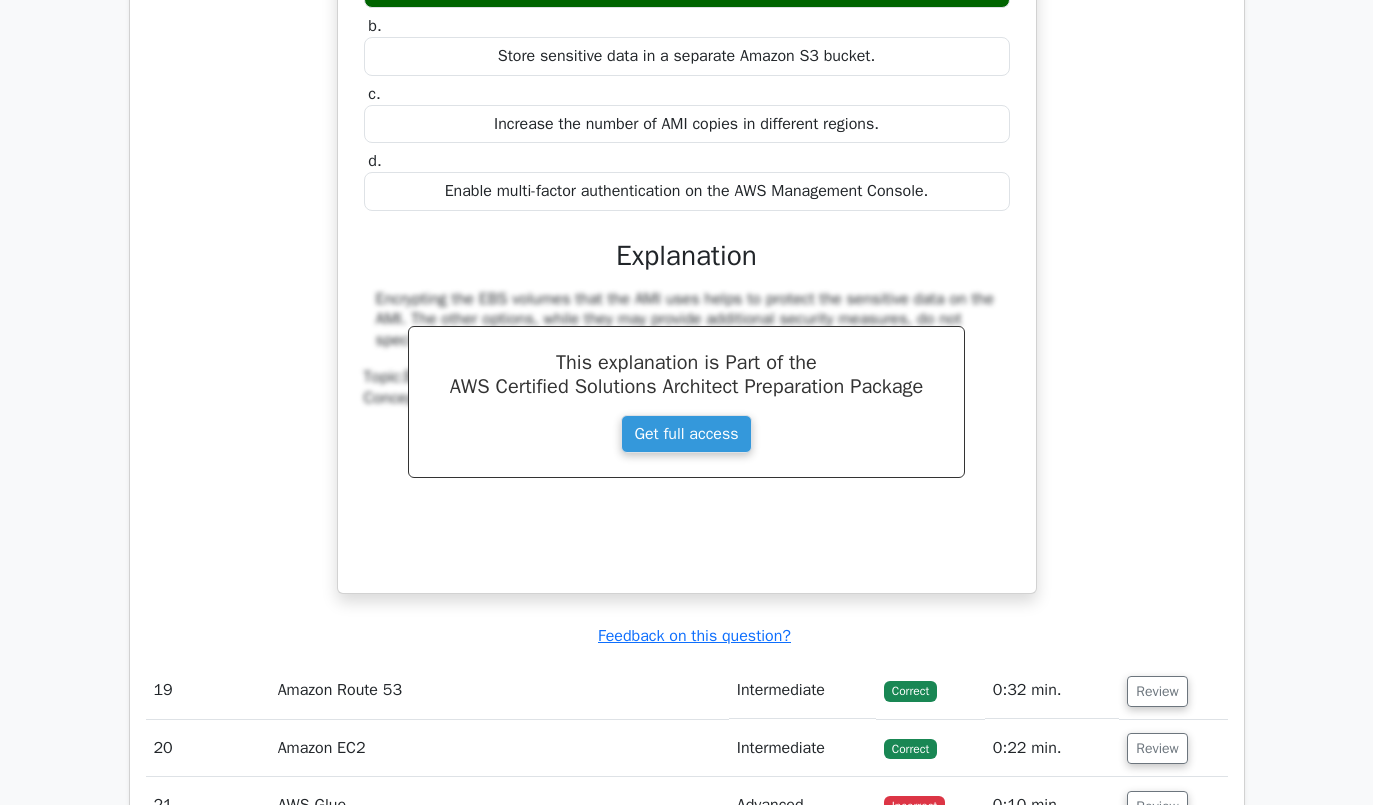 click on "Review" at bounding box center [1157, 691] 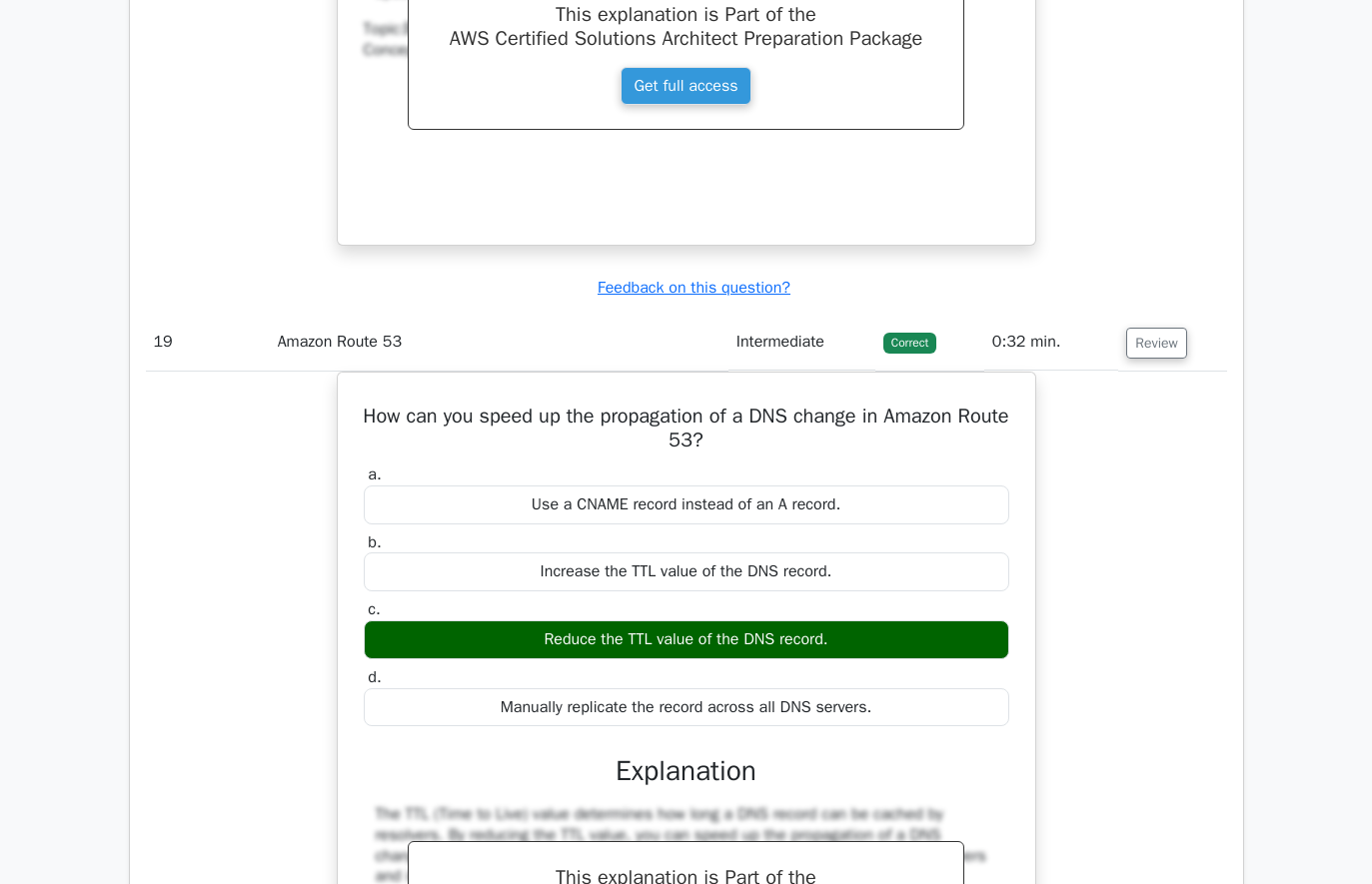 scroll, scrollTop: 16695, scrollLeft: 0, axis: vertical 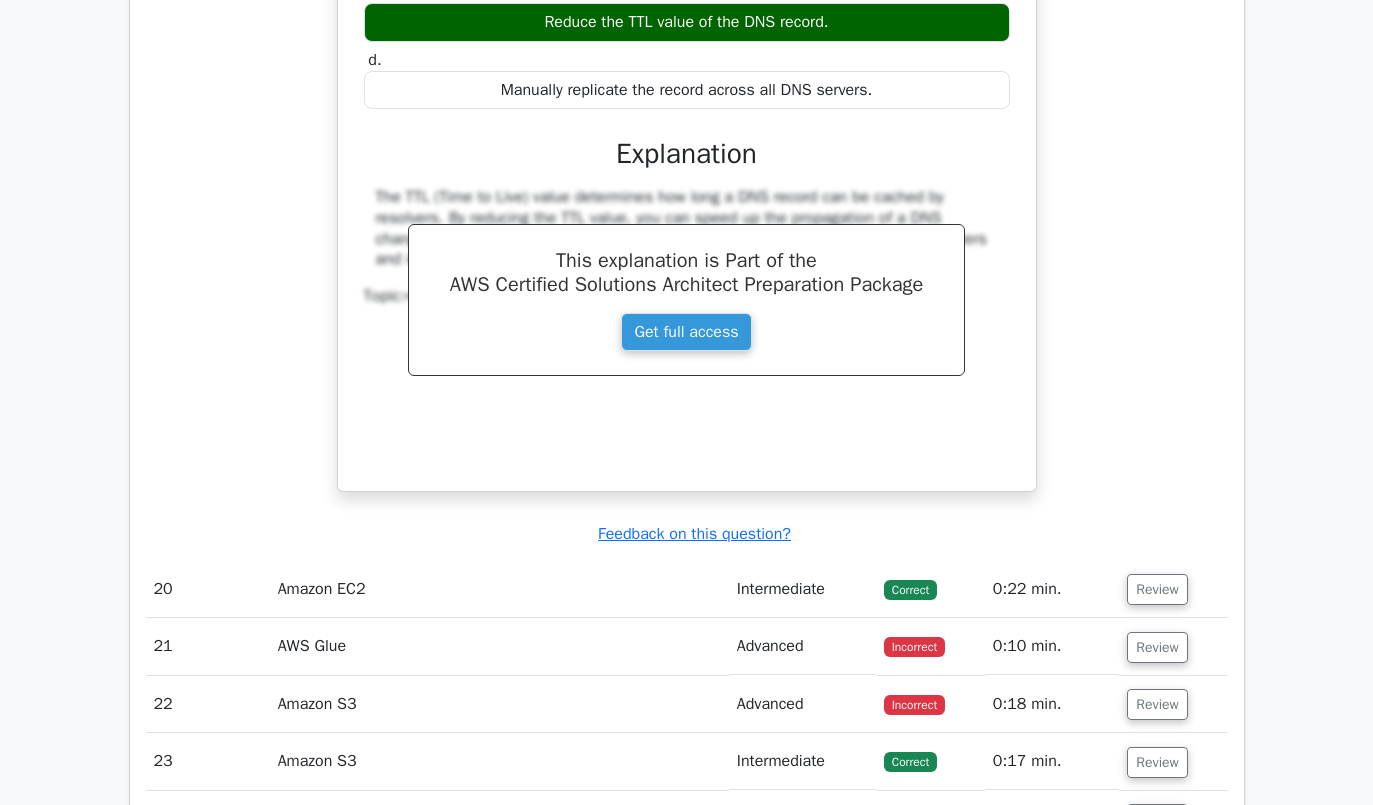 click on "Review" at bounding box center (1157, 589) 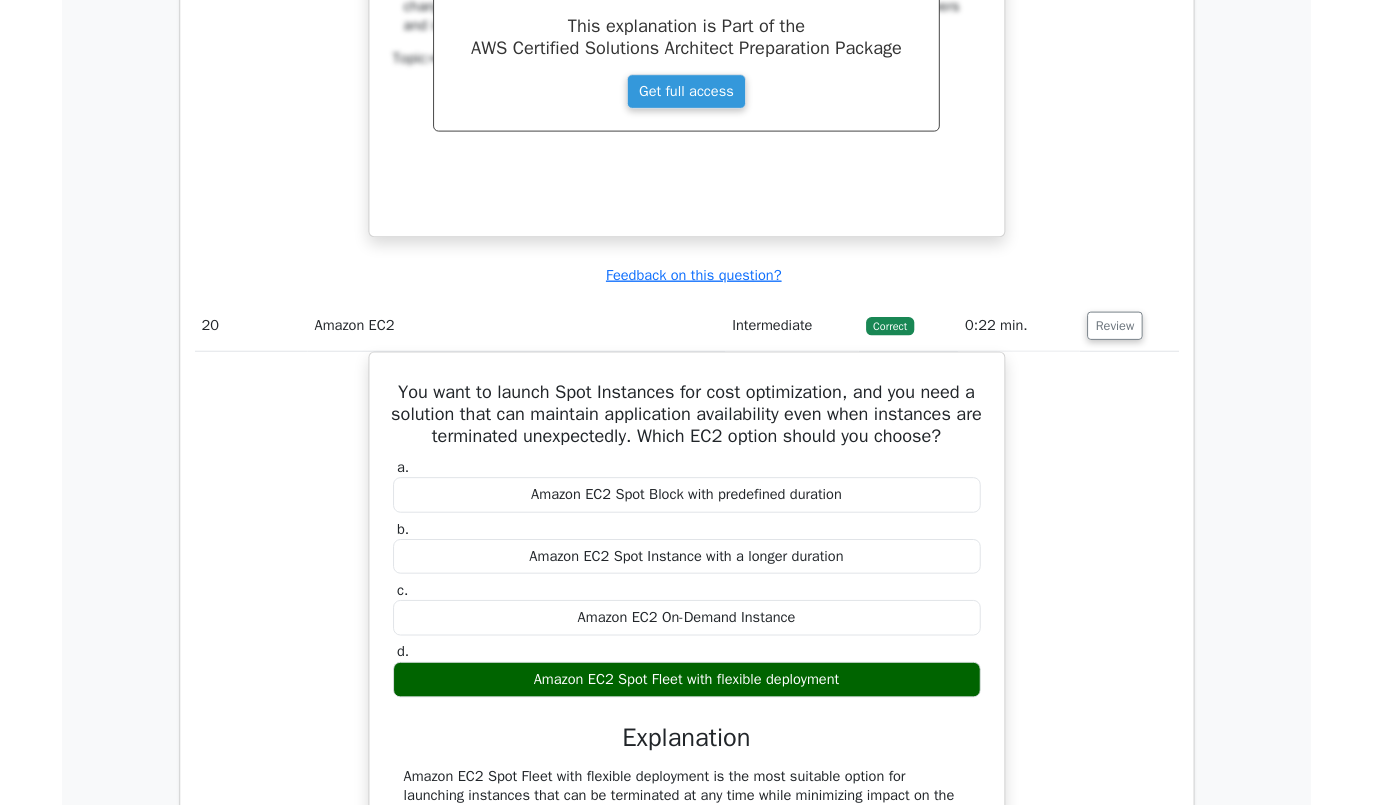 scroll, scrollTop: 17638, scrollLeft: 0, axis: vertical 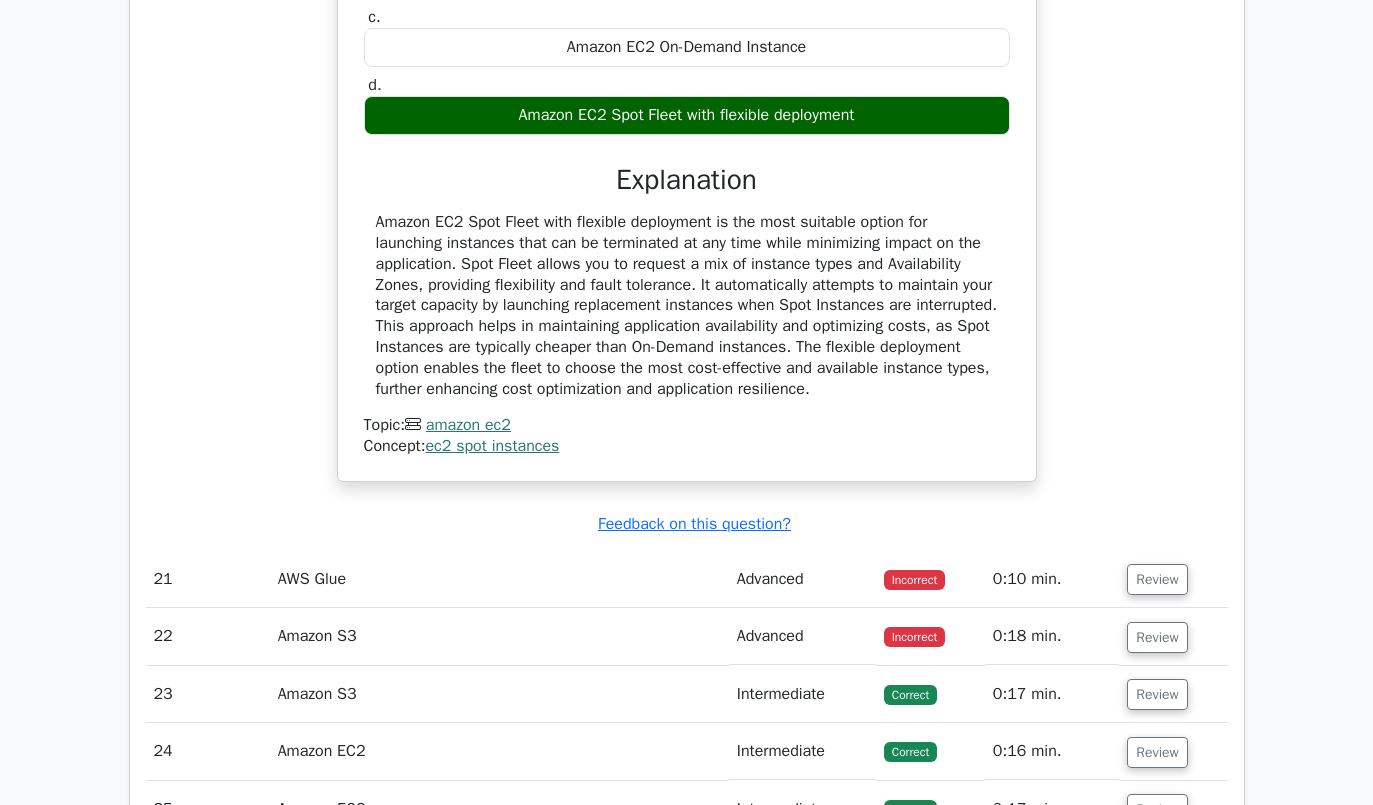 click on "Review" at bounding box center (1157, 580) 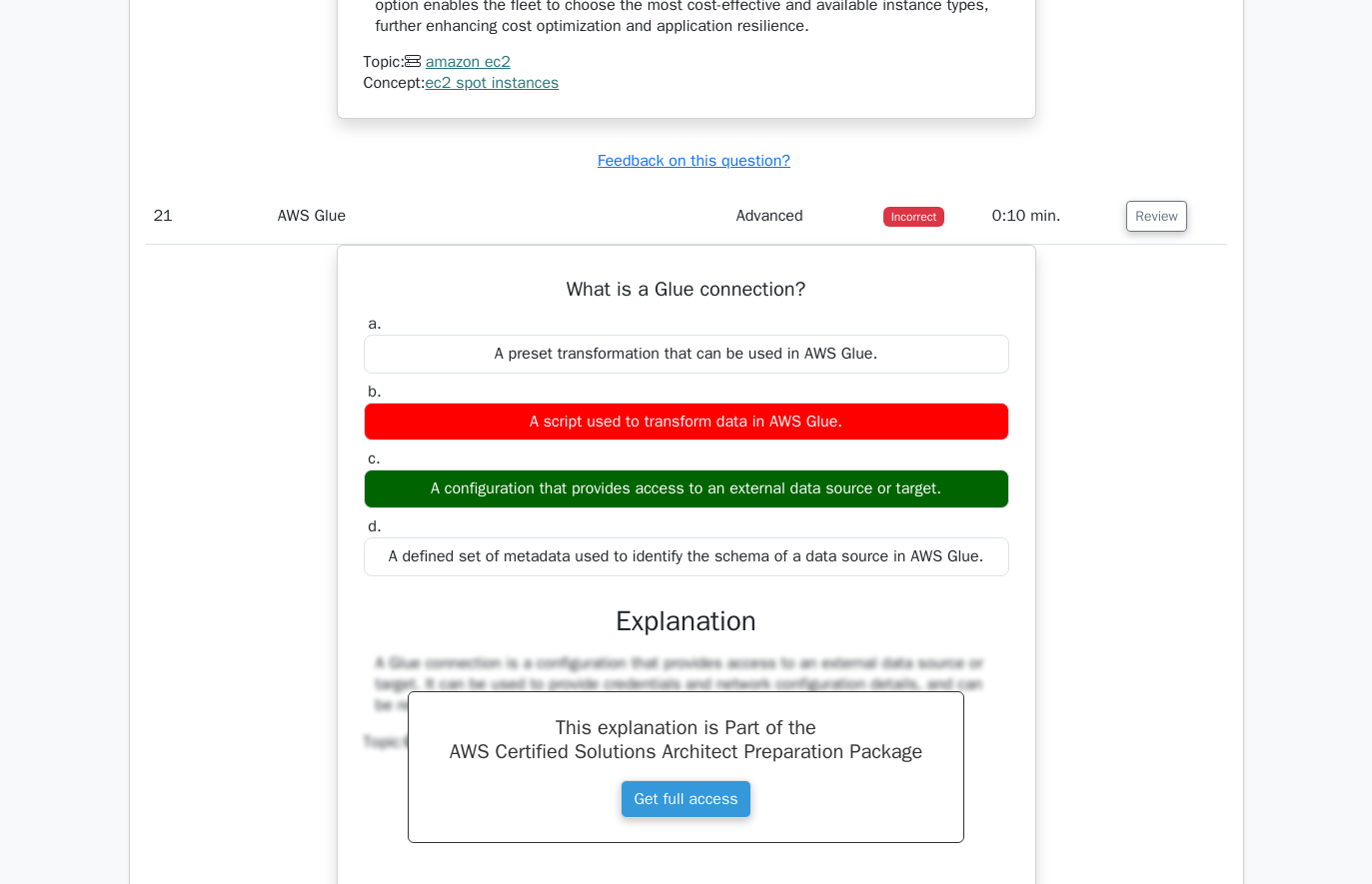 scroll, scrollTop: 18535, scrollLeft: 0, axis: vertical 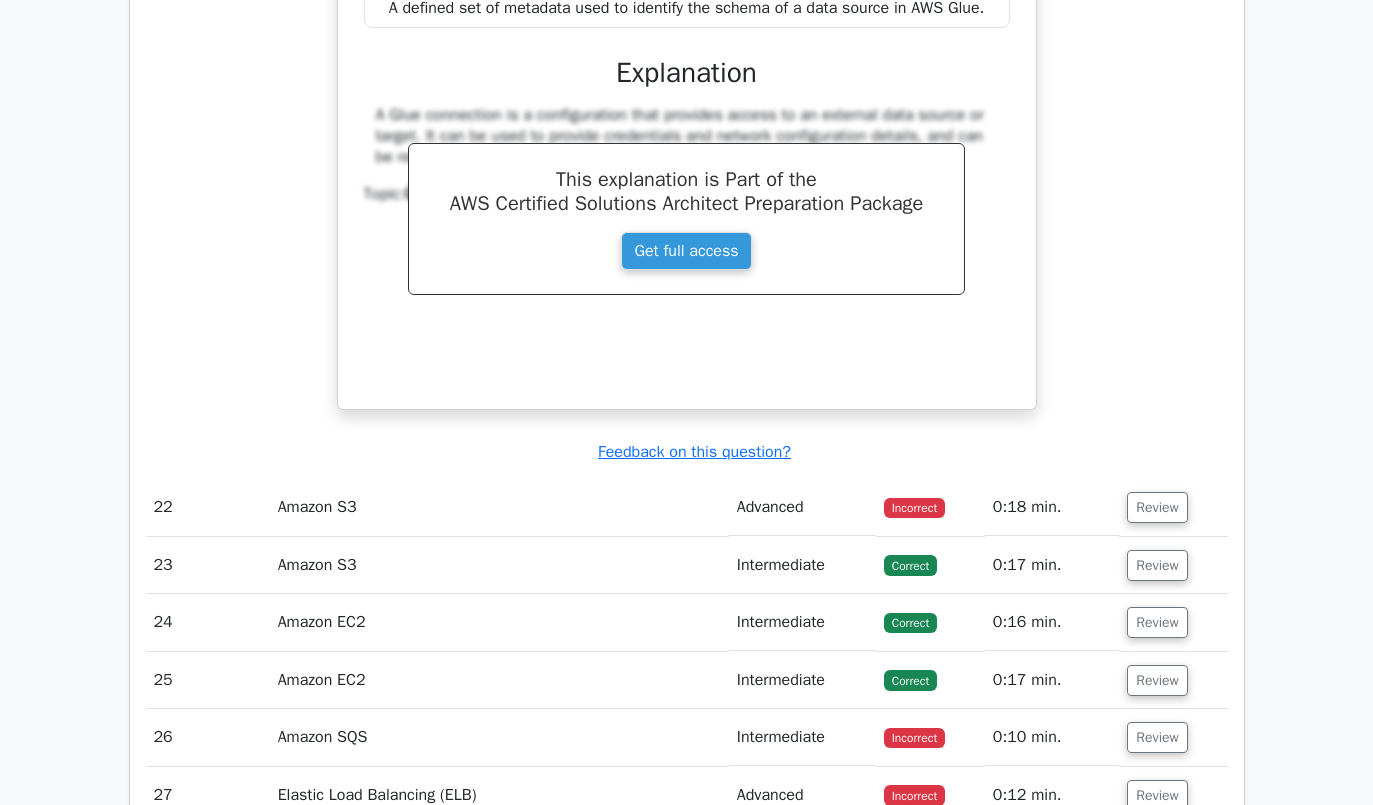 click on "Review" at bounding box center (1157, 507) 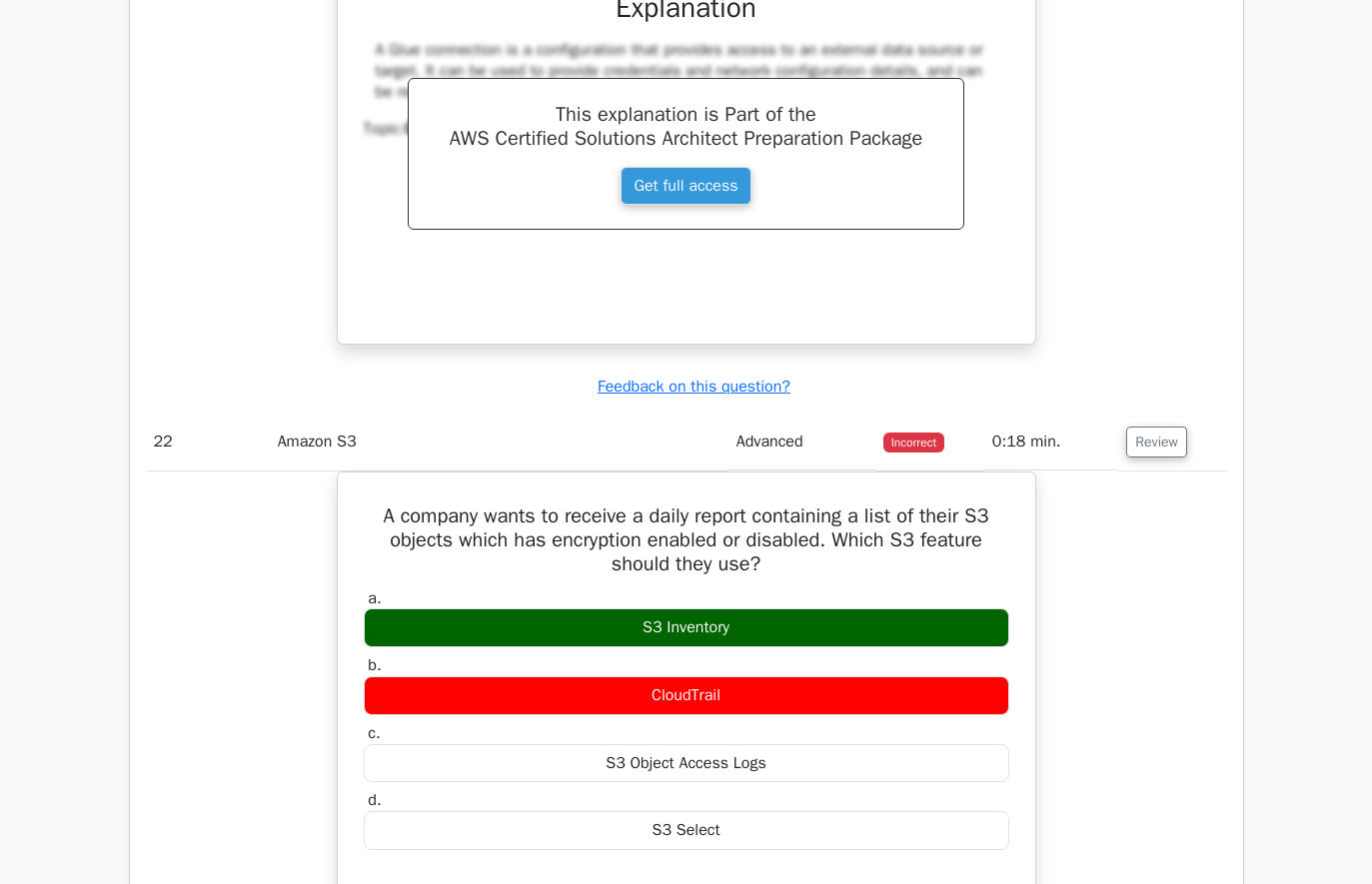 scroll, scrollTop: 19147, scrollLeft: 0, axis: vertical 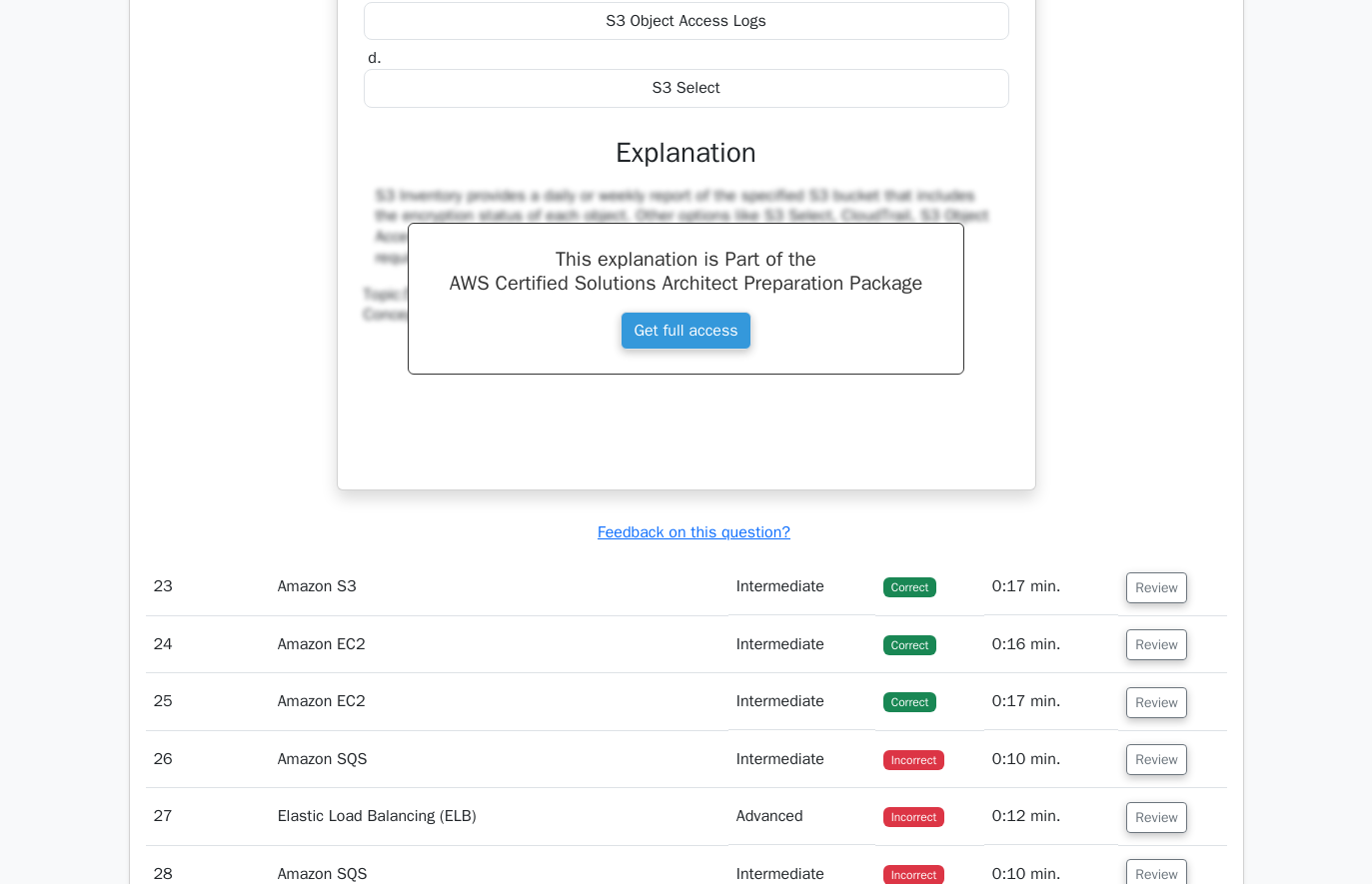 click on "Review" at bounding box center (1156, 588) 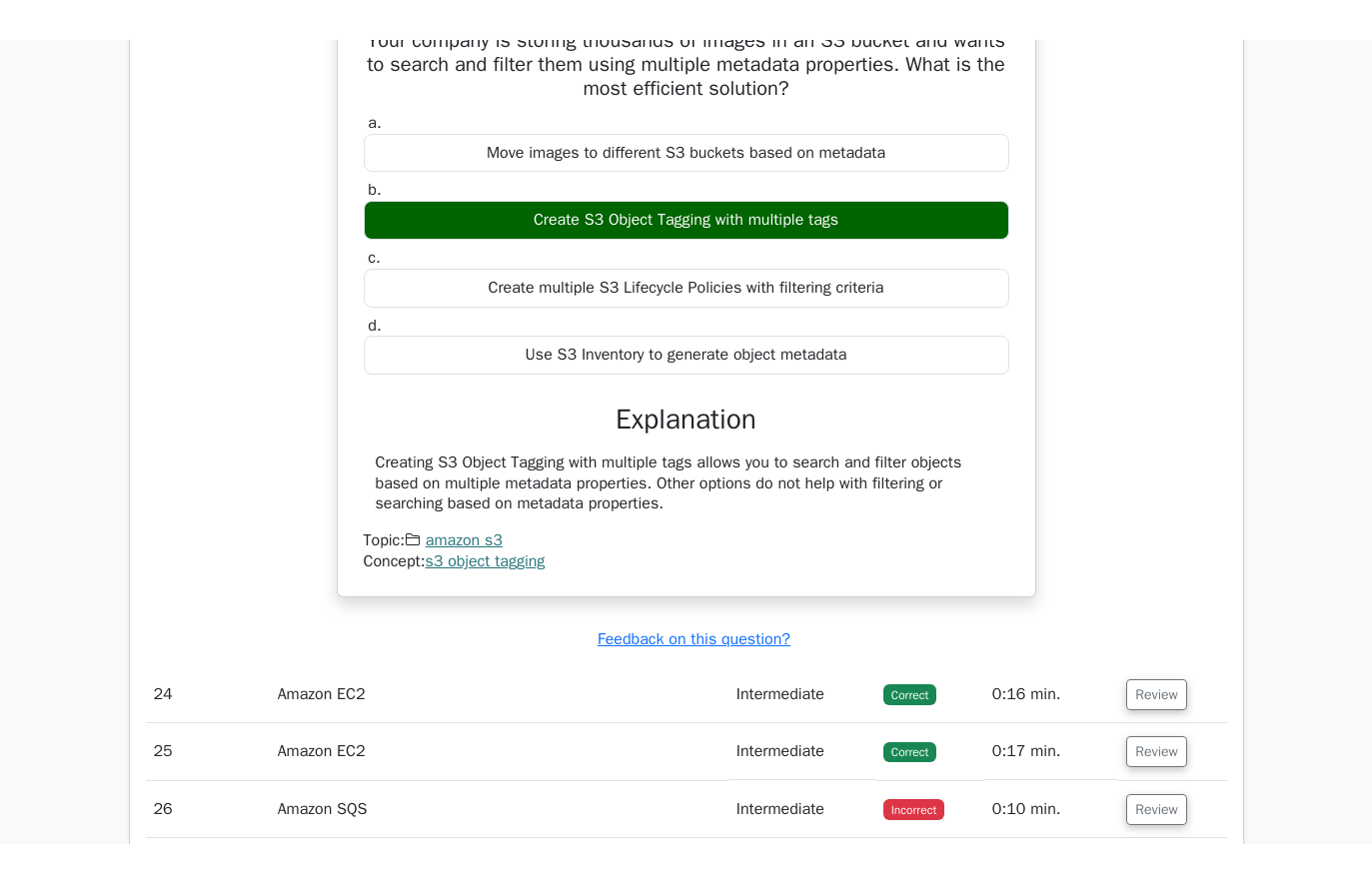 scroll, scrollTop: 20471, scrollLeft: 0, axis: vertical 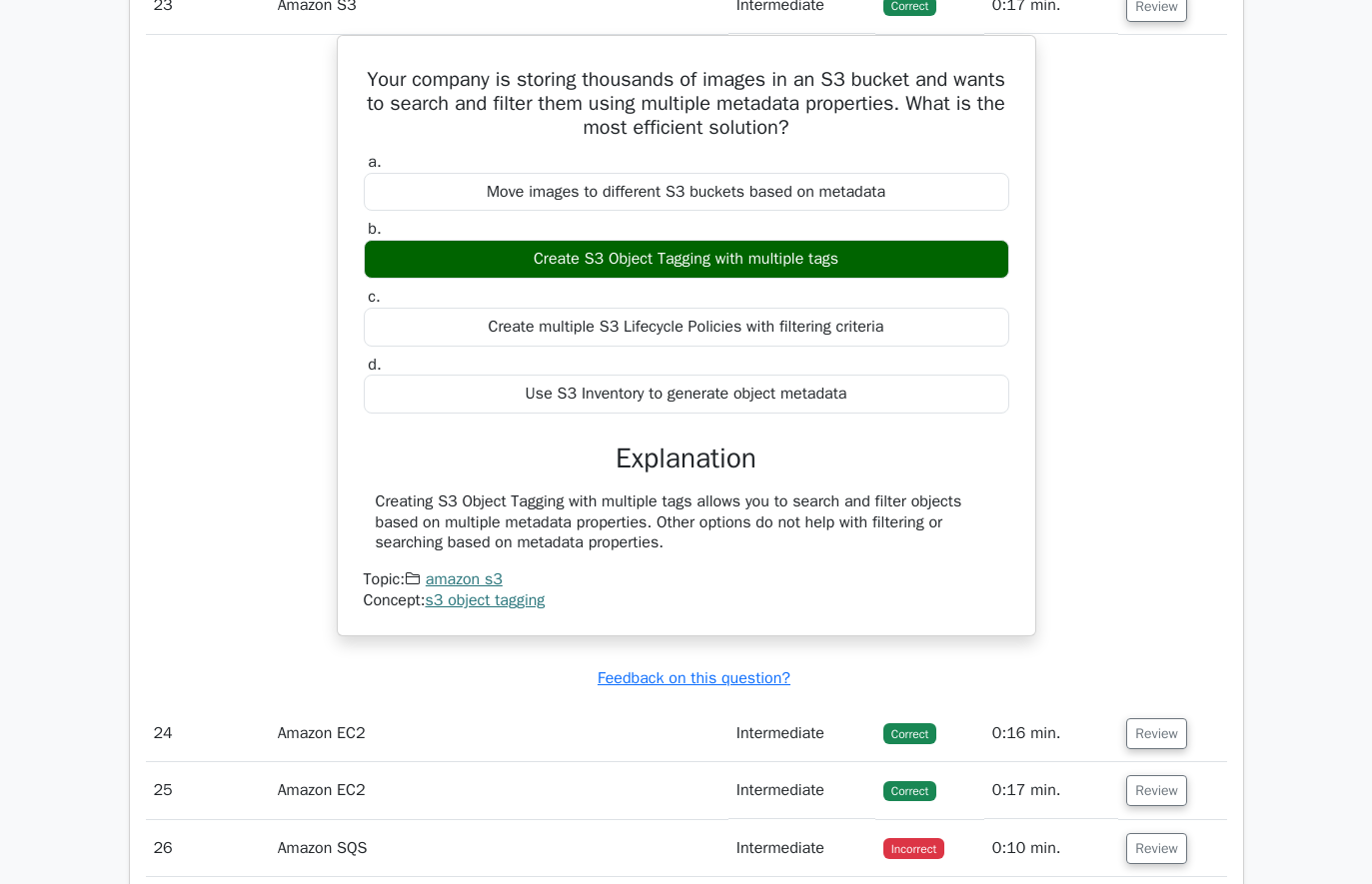 click on "Review" at bounding box center (1156, 733) 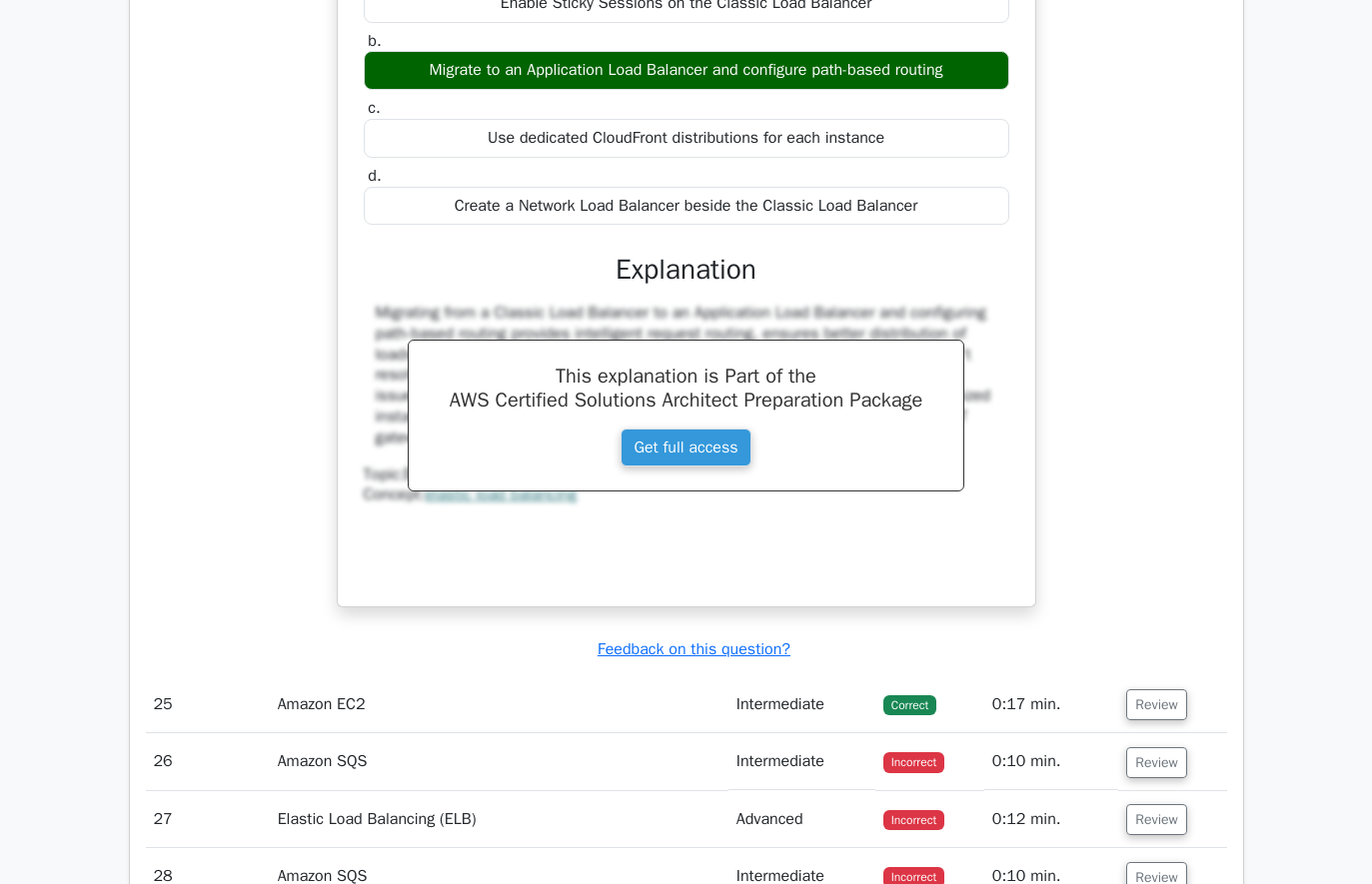 scroll, scrollTop: 21387, scrollLeft: 0, axis: vertical 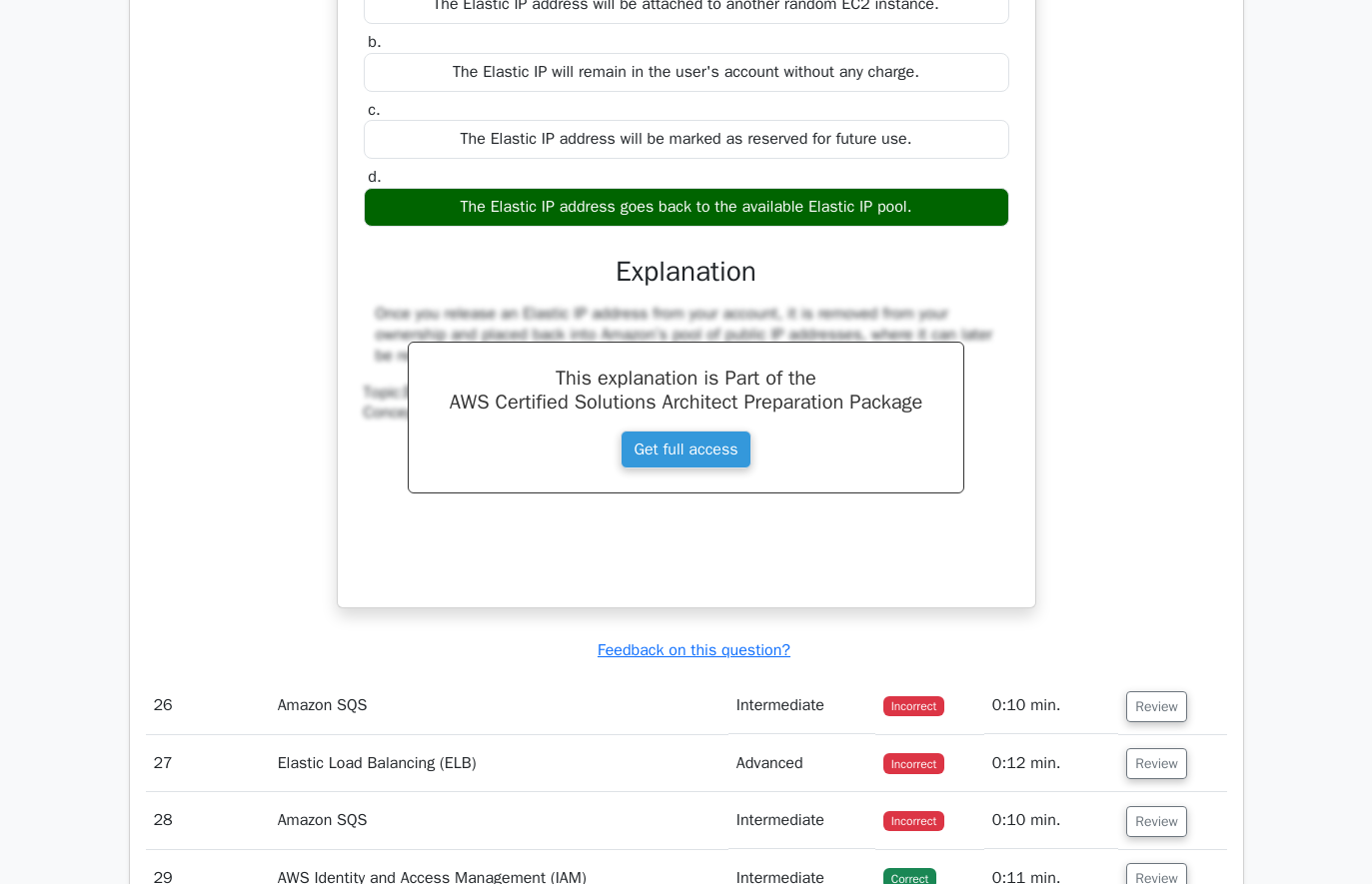 click on "Review" at bounding box center (1156, 707) 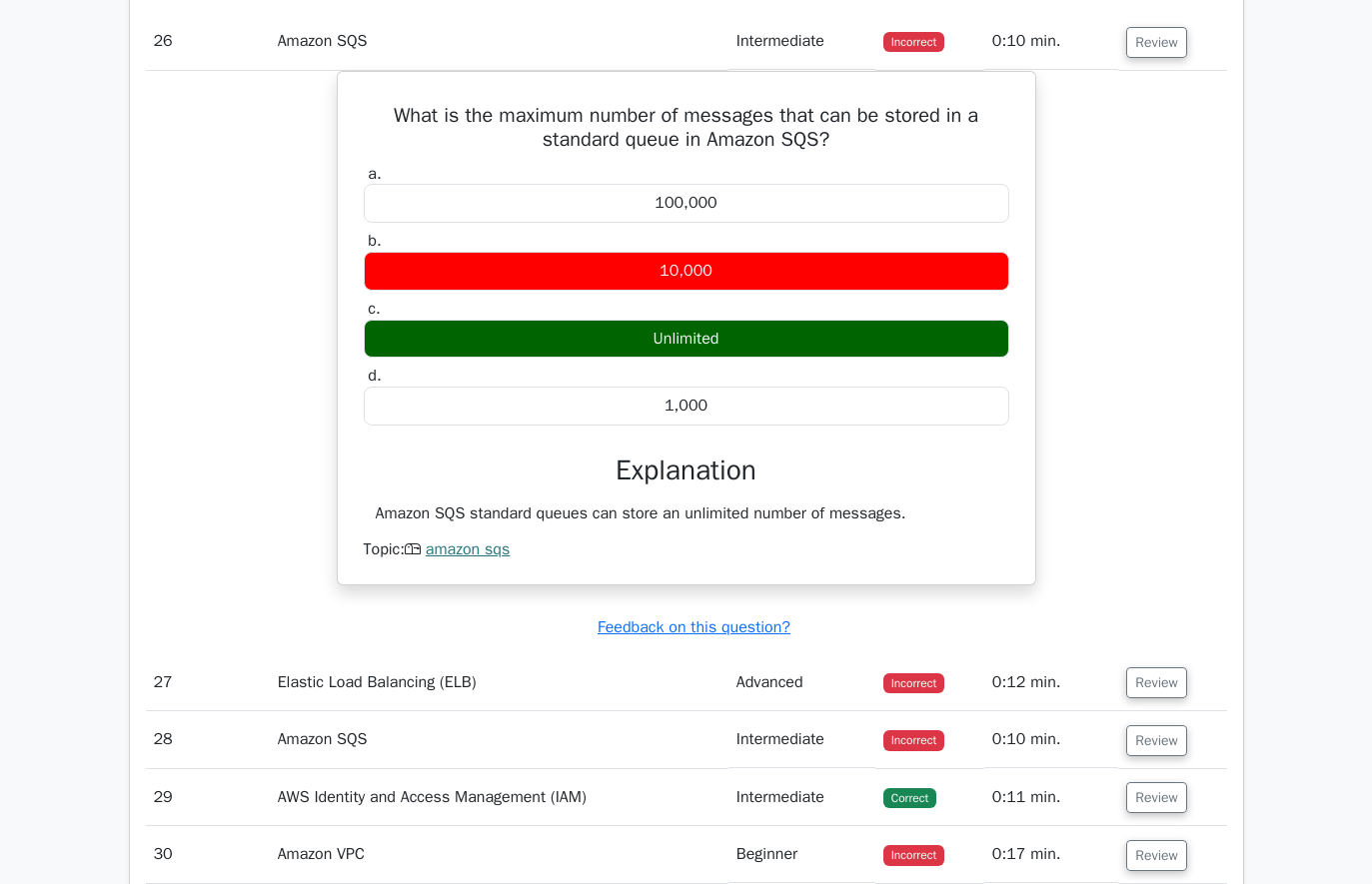 click on "Review" at bounding box center [1156, 683] 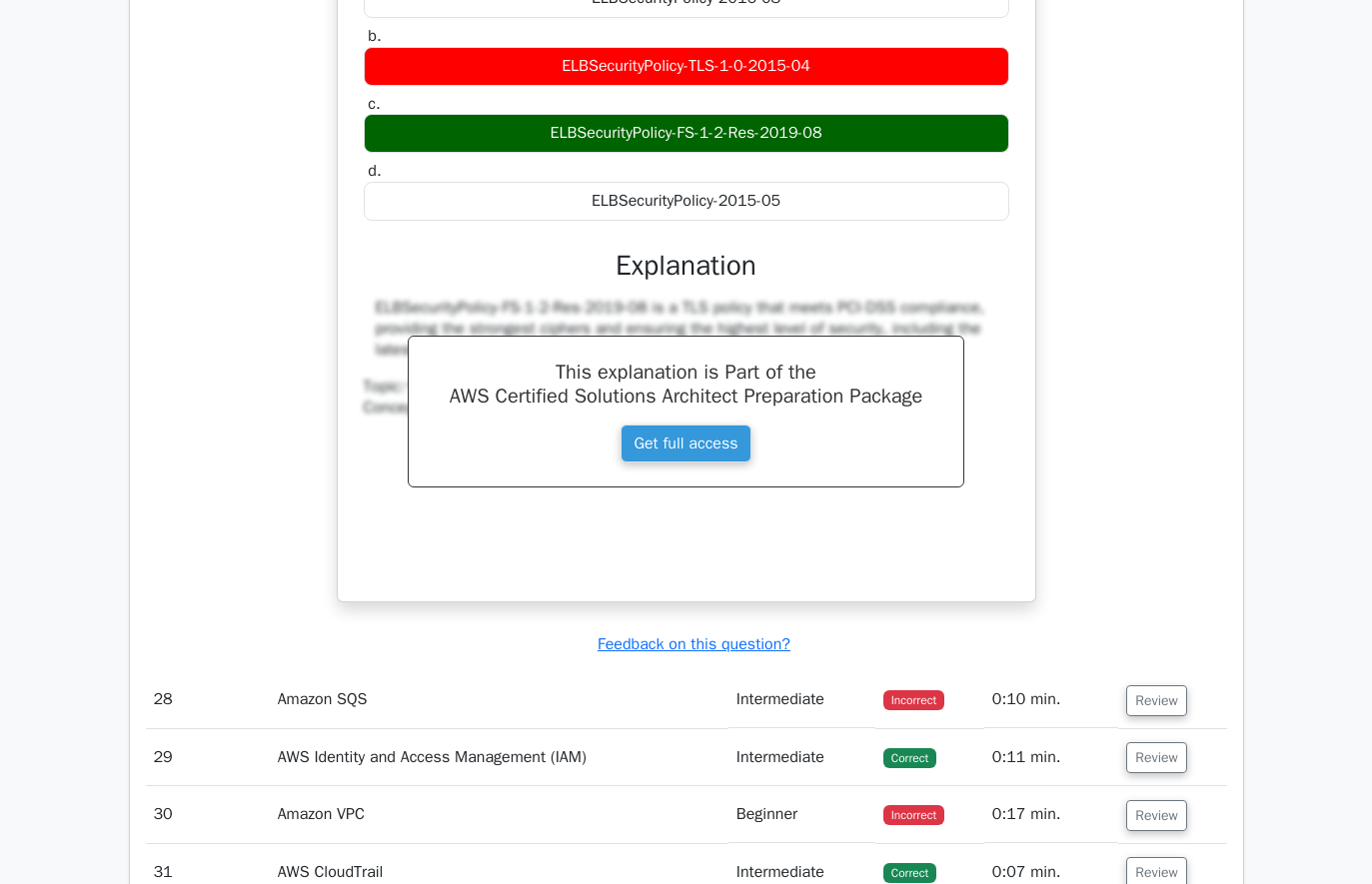 click on "Review" at bounding box center [1156, 700] 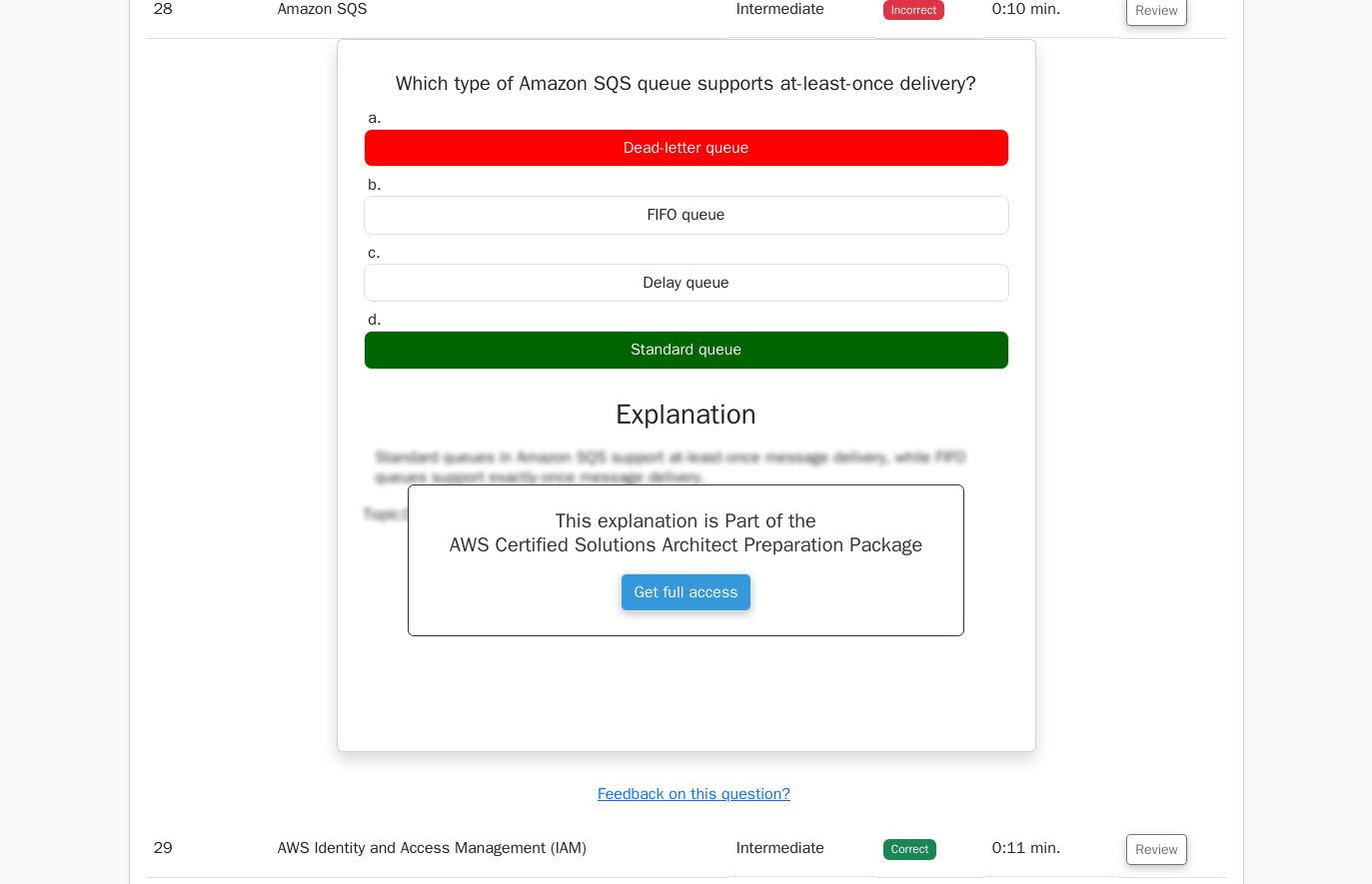 scroll, scrollTop: 24516, scrollLeft: 0, axis: vertical 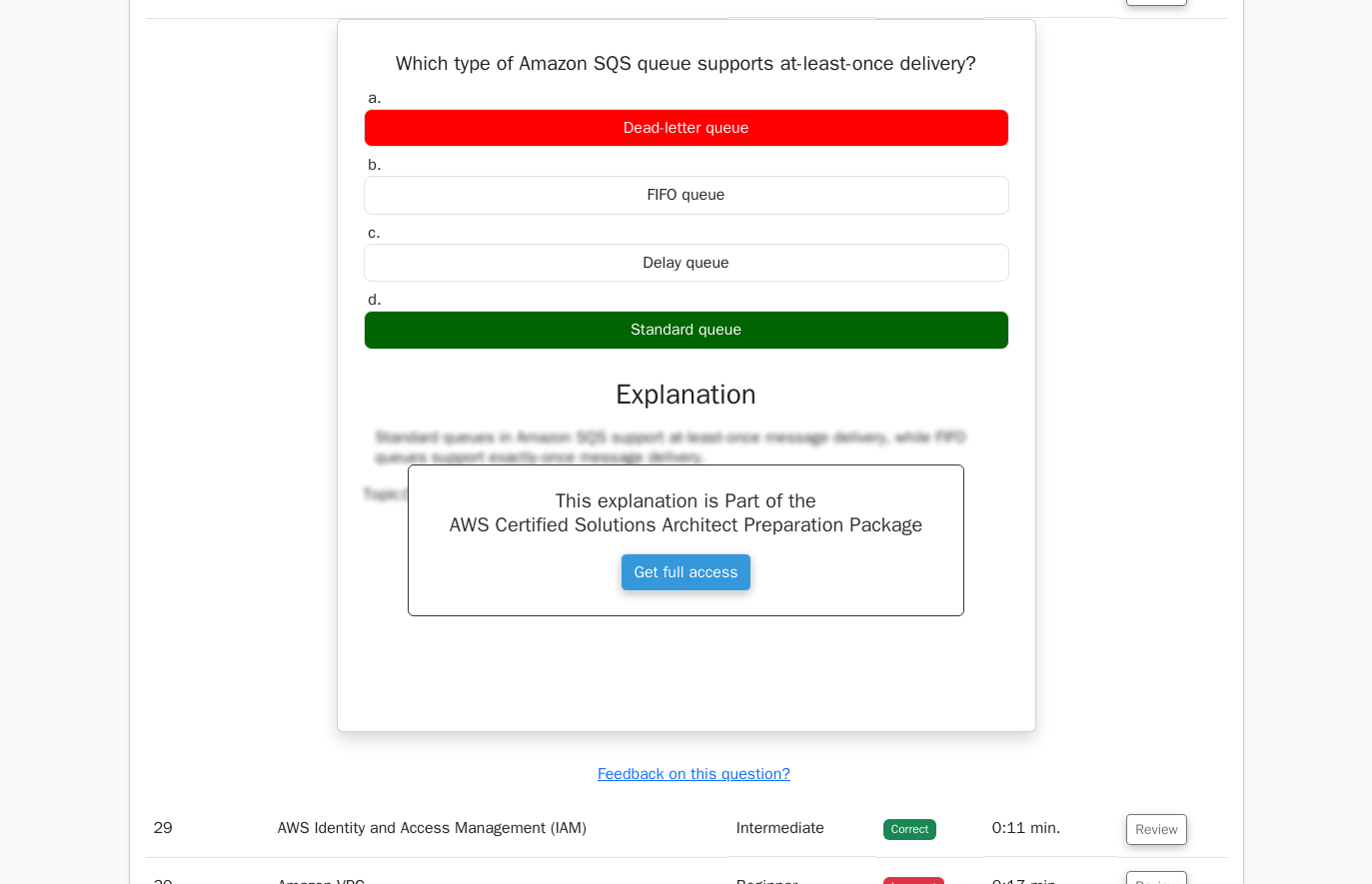 click on "Review" at bounding box center [1172, 829] 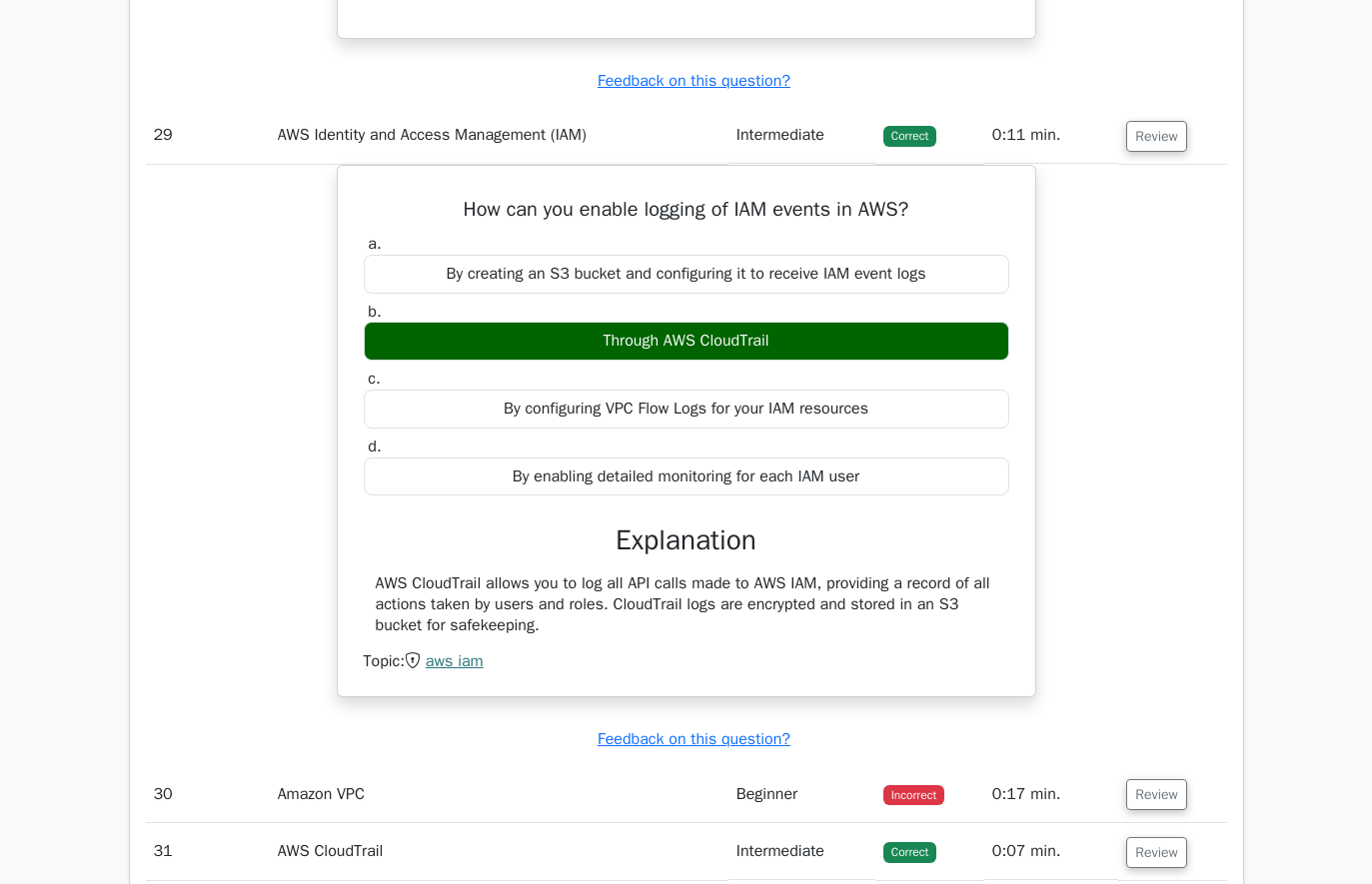 scroll, scrollTop: 25210, scrollLeft: 0, axis: vertical 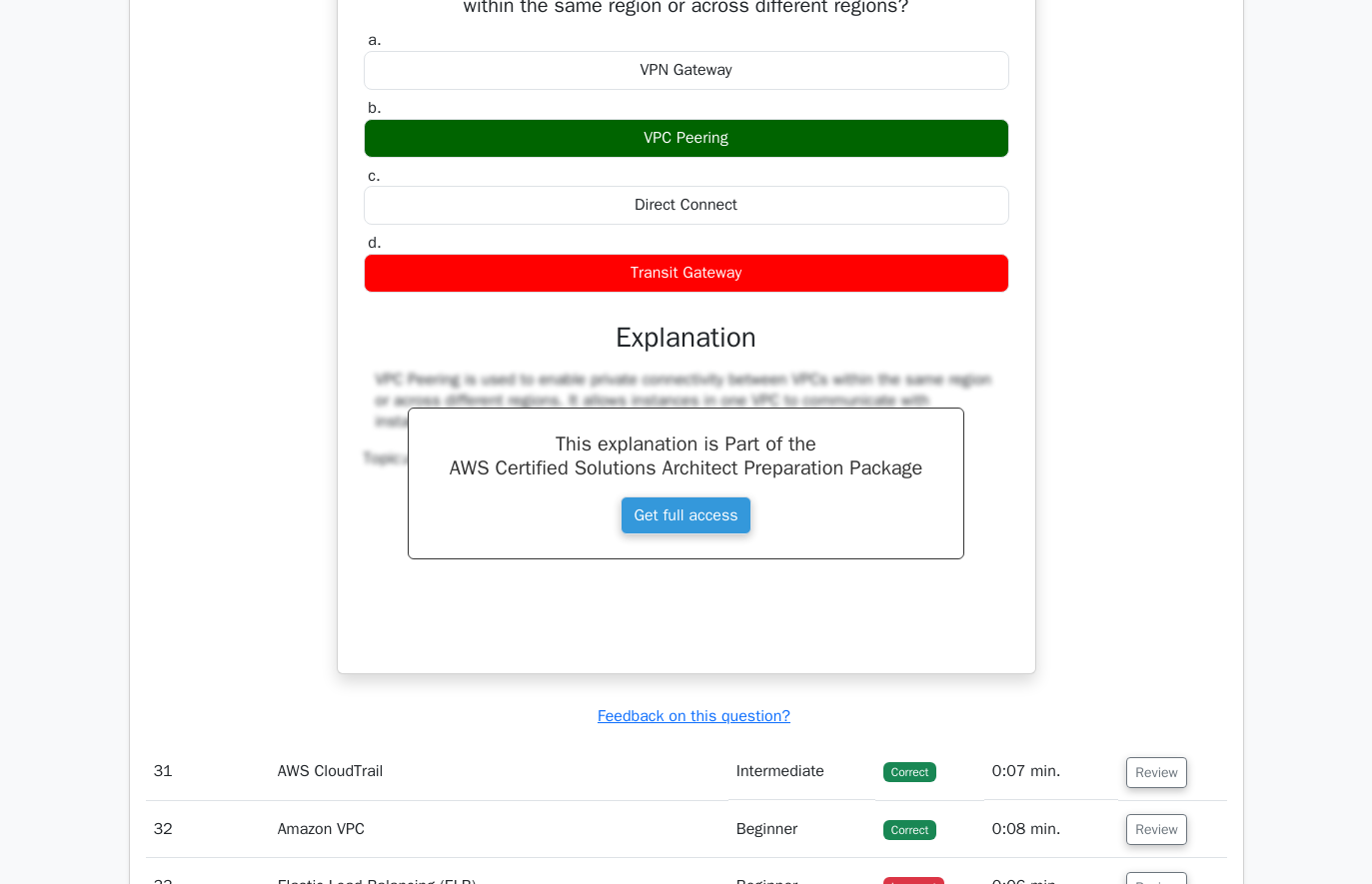 click on "Review" at bounding box center (1156, 773) 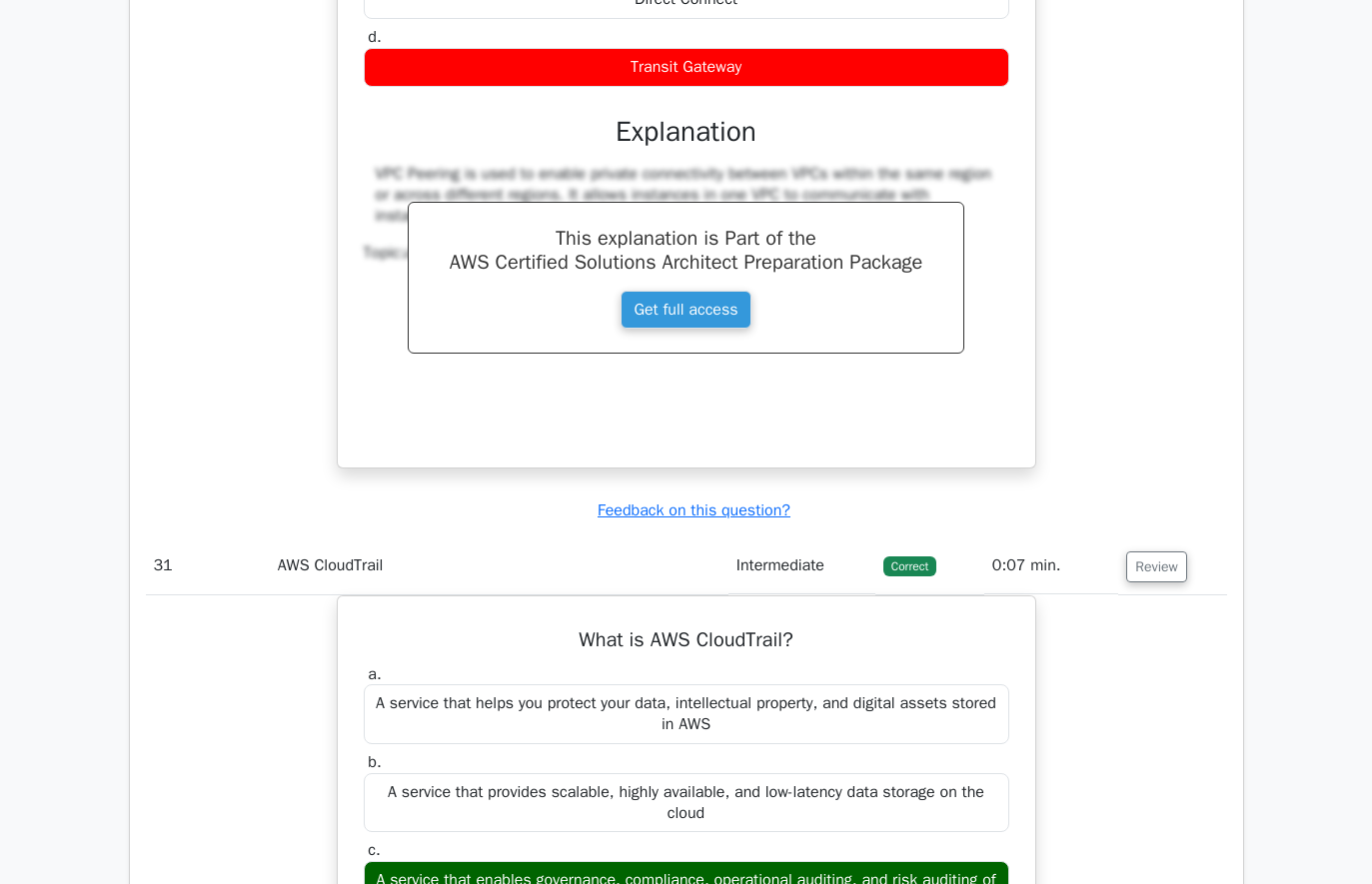 scroll, scrollTop: 26303, scrollLeft: 0, axis: vertical 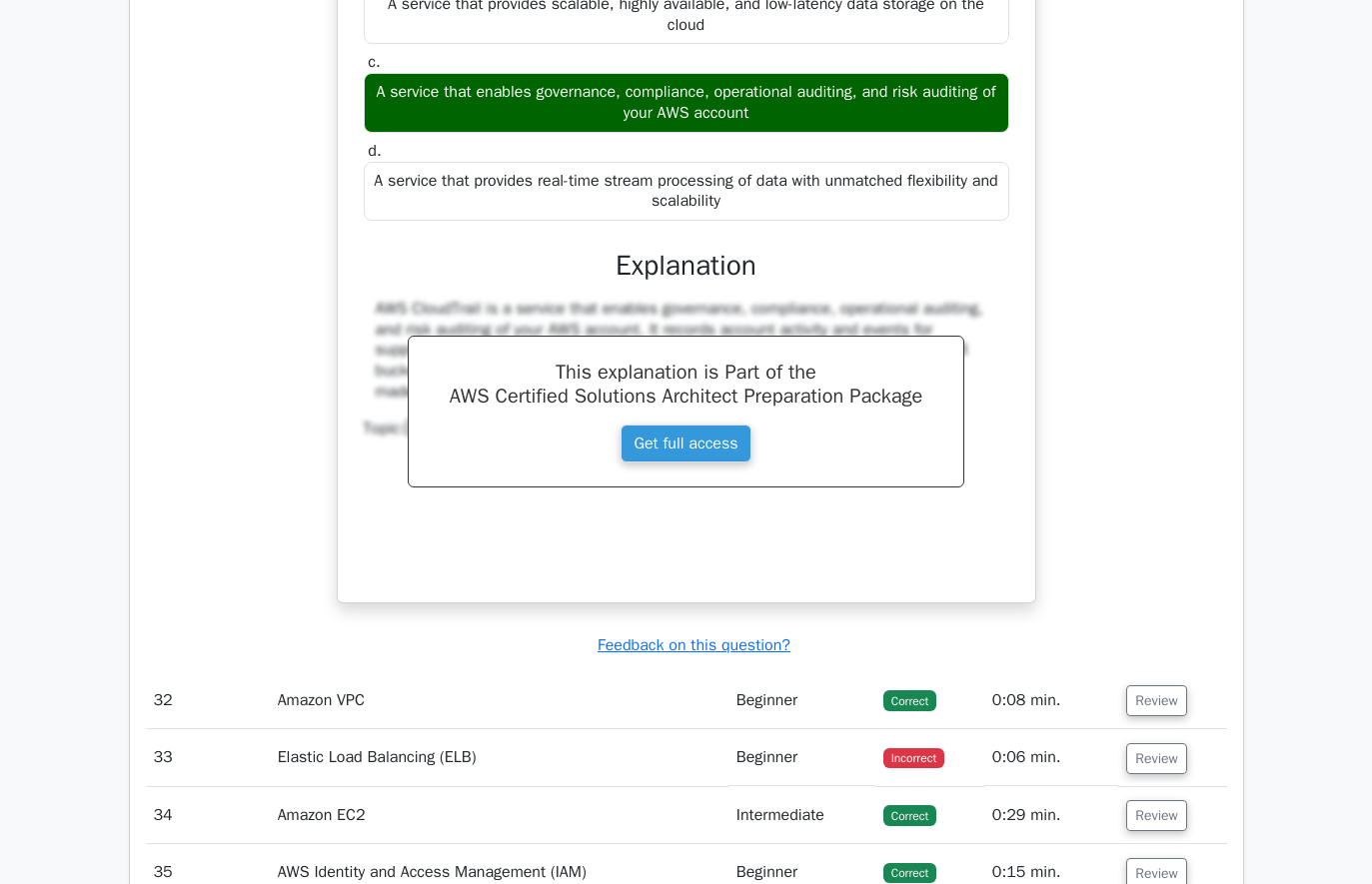 click on "Review" at bounding box center (1156, 701) 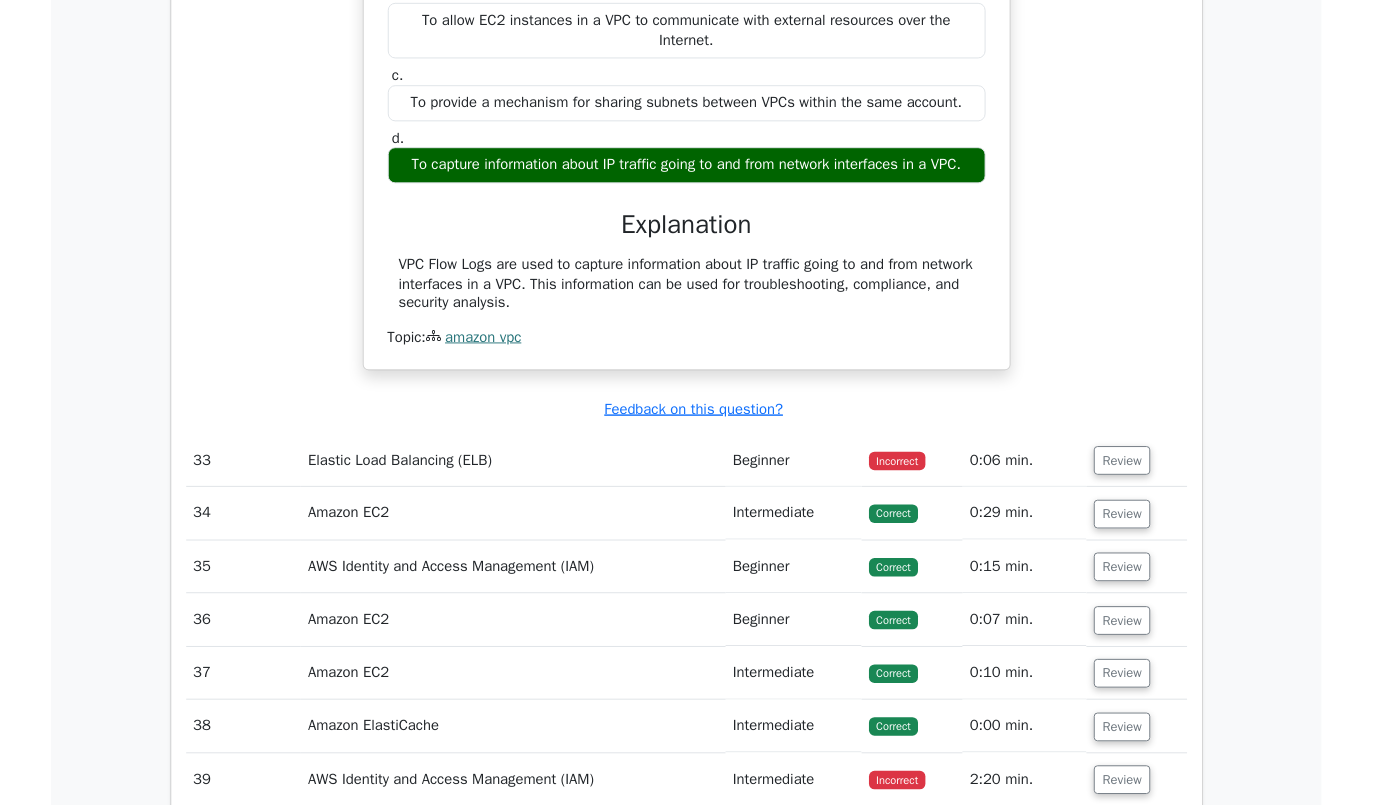 scroll, scrollTop: 28090, scrollLeft: 0, axis: vertical 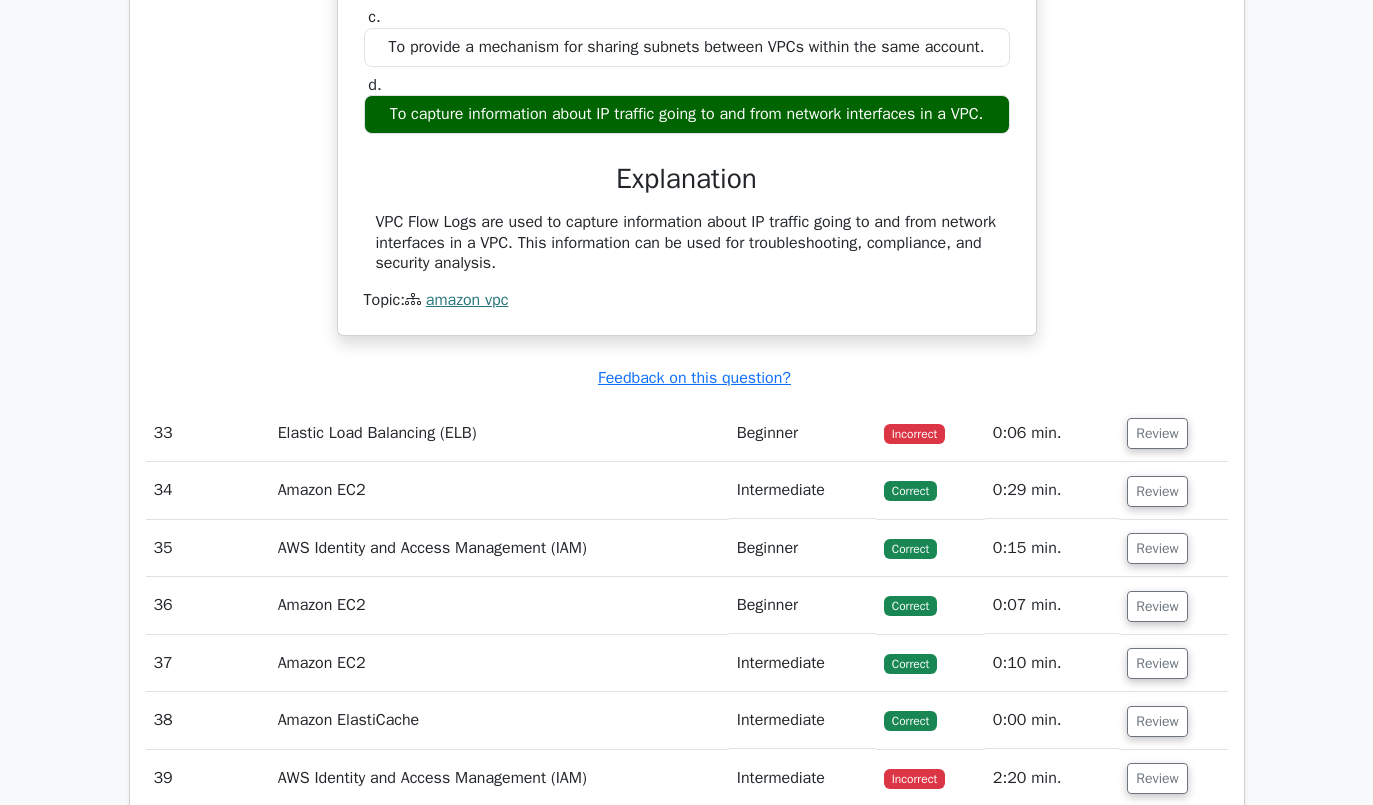 click on "Review" at bounding box center [1157, 433] 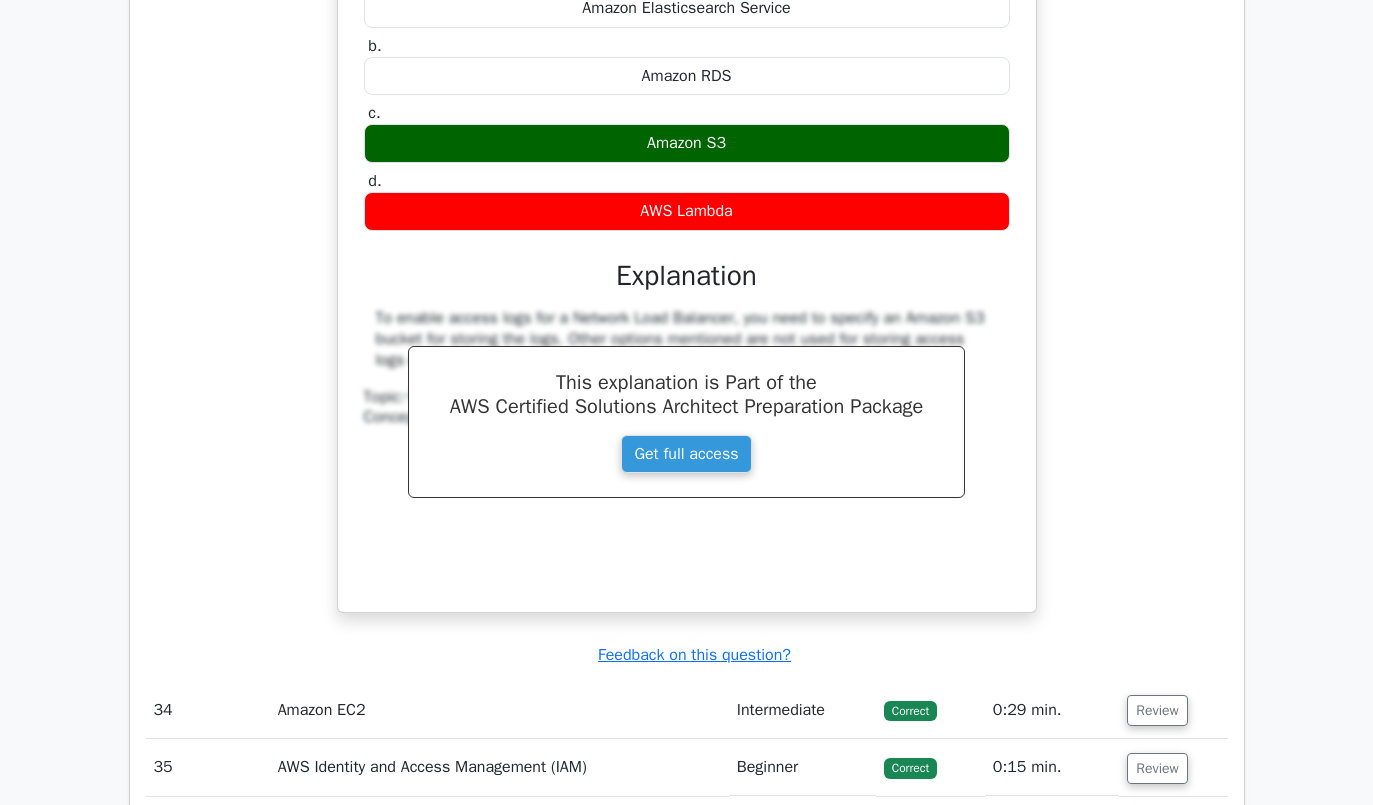 click on "Review" at bounding box center (1157, 711) 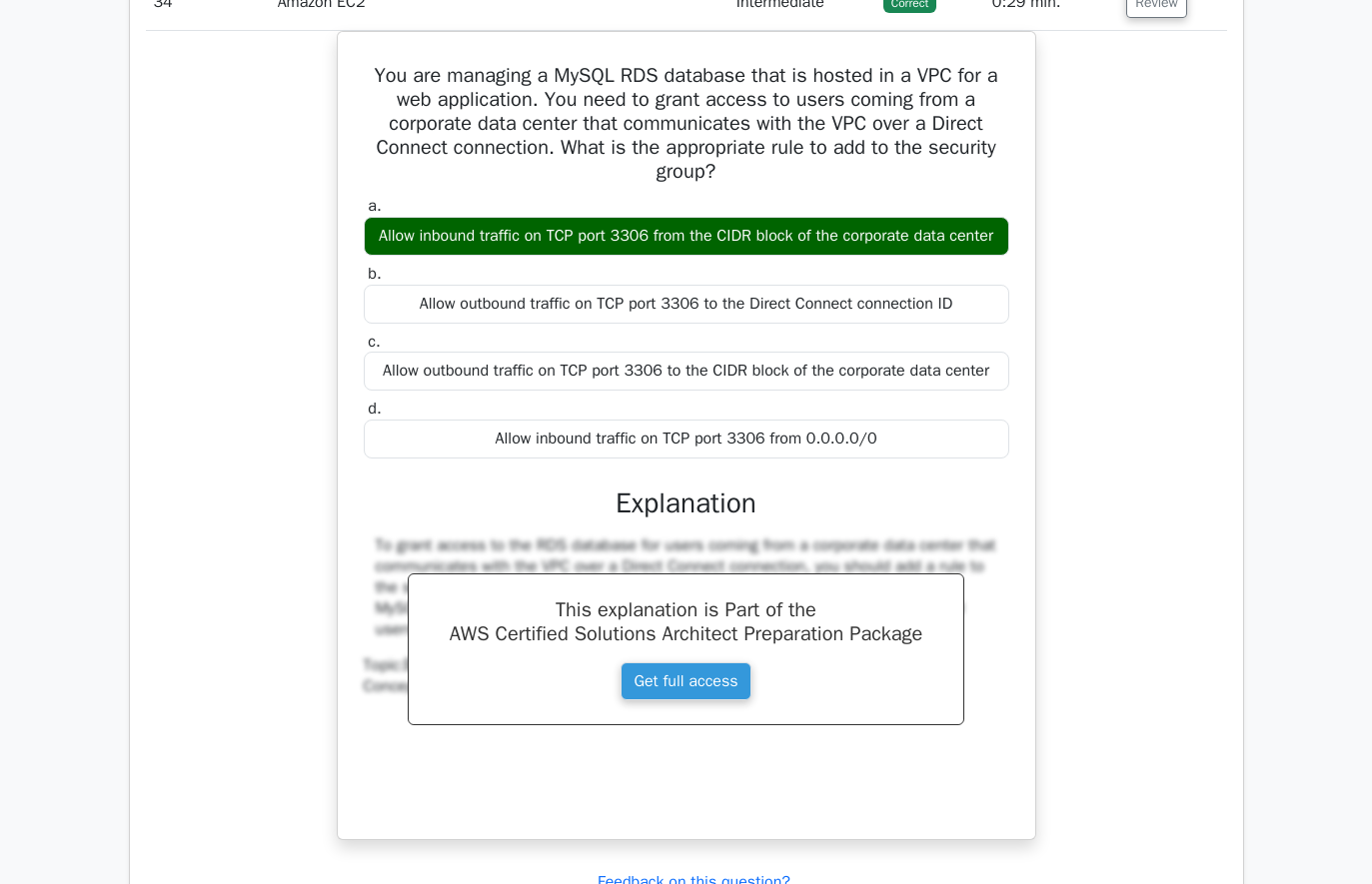 scroll, scrollTop: 29376, scrollLeft: 0, axis: vertical 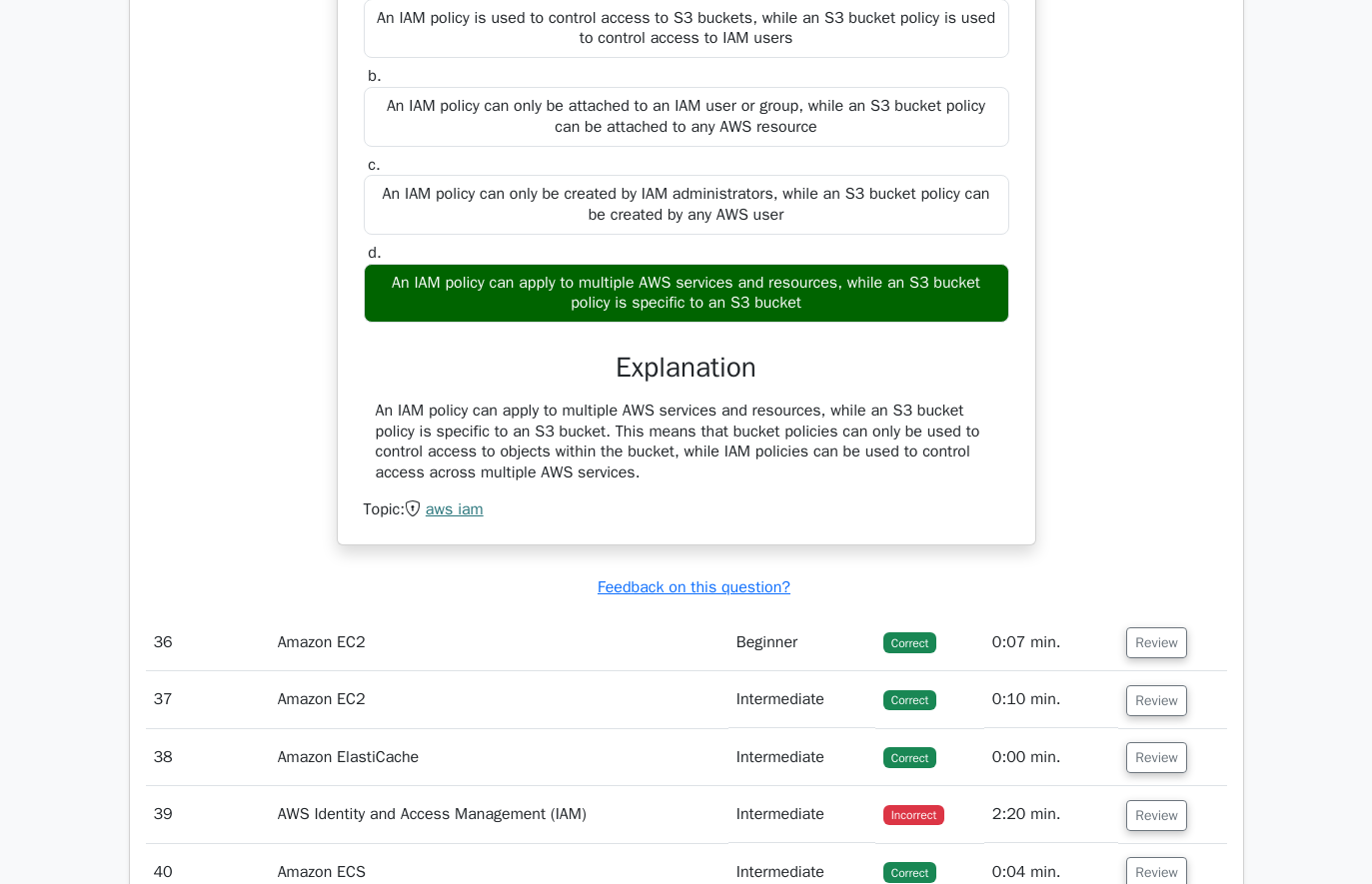 click on "Review" at bounding box center [1156, 642] 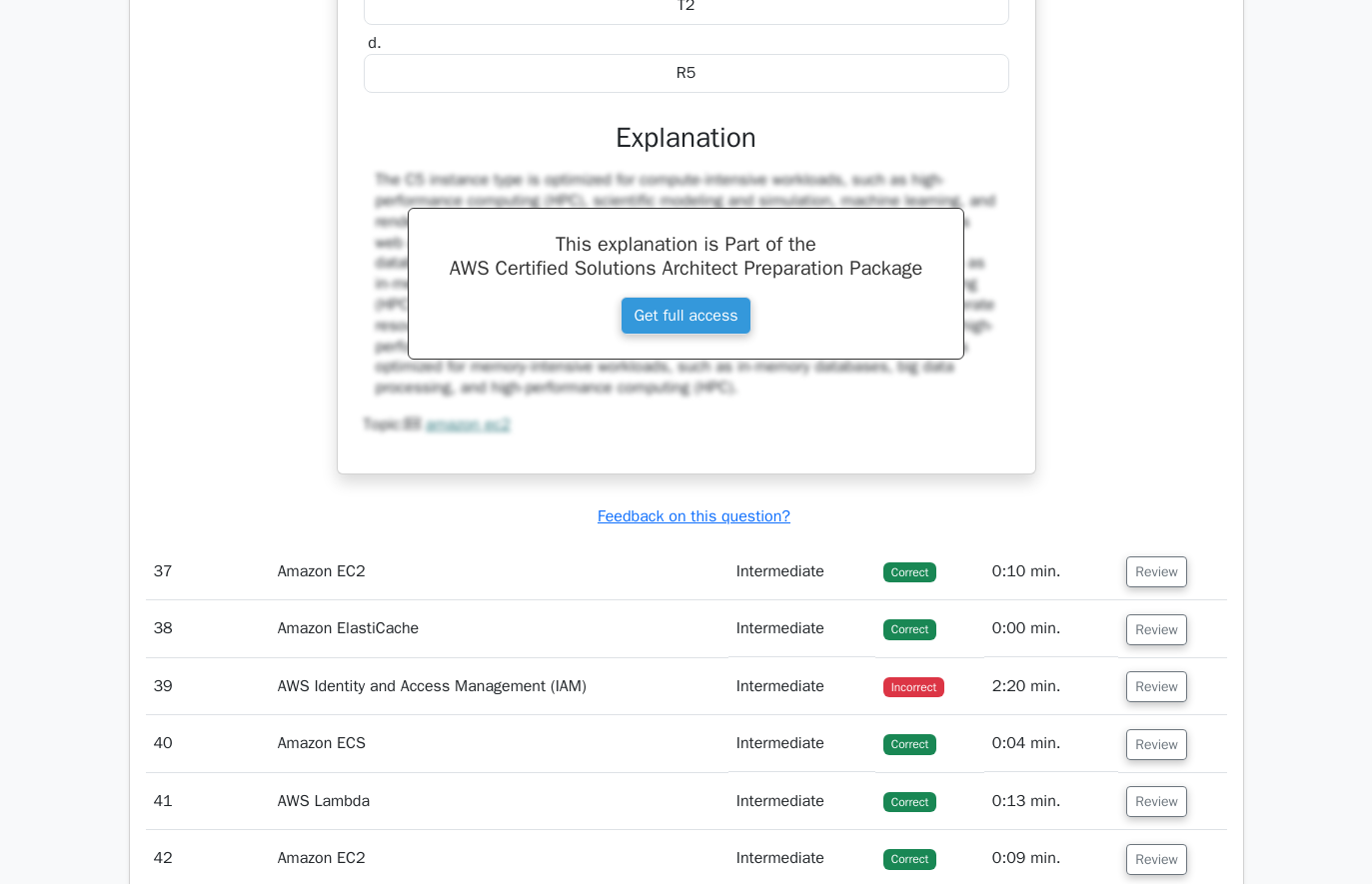 scroll, scrollTop: 31344, scrollLeft: 0, axis: vertical 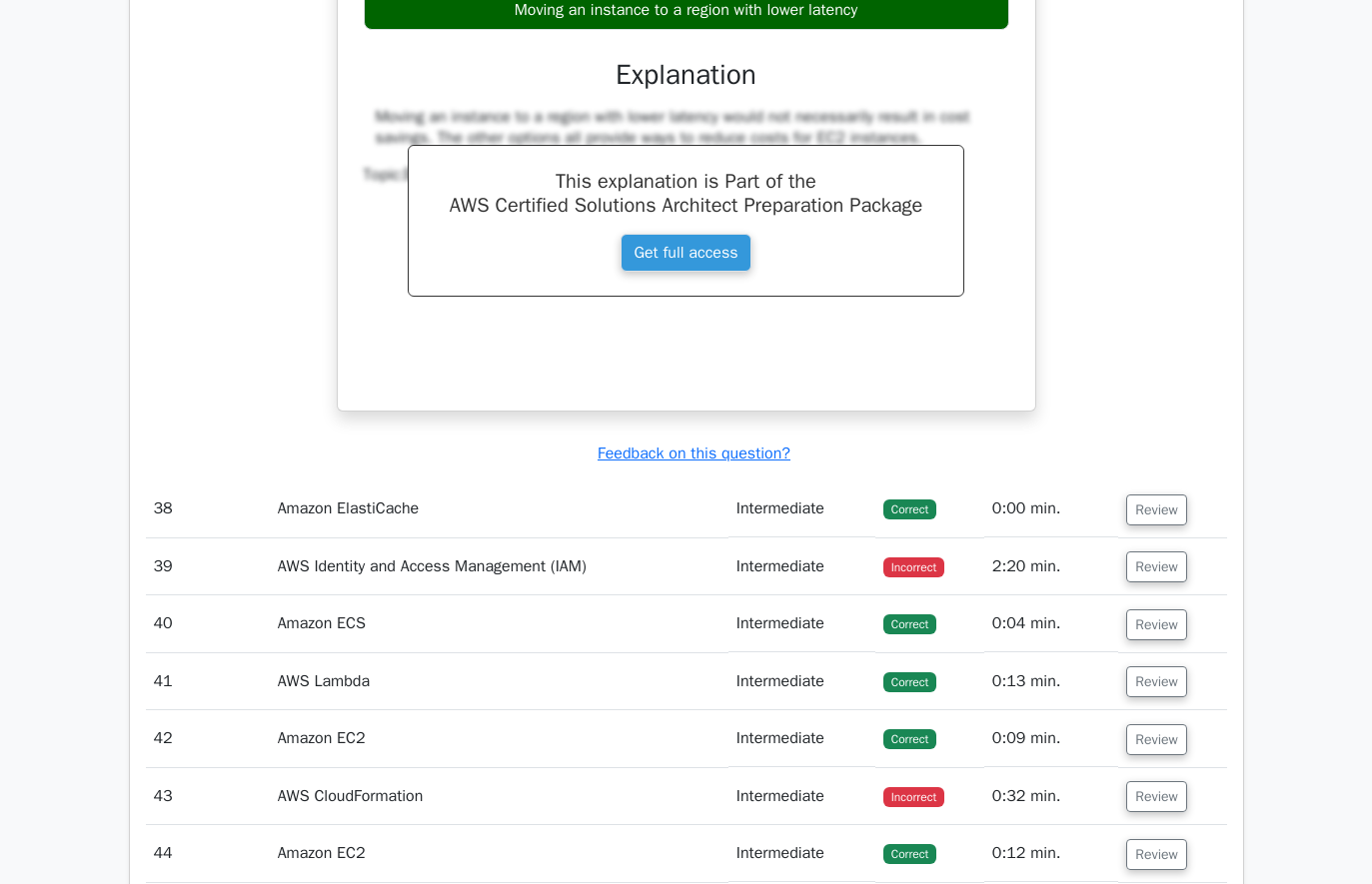 click on "Review" at bounding box center (1156, 510) 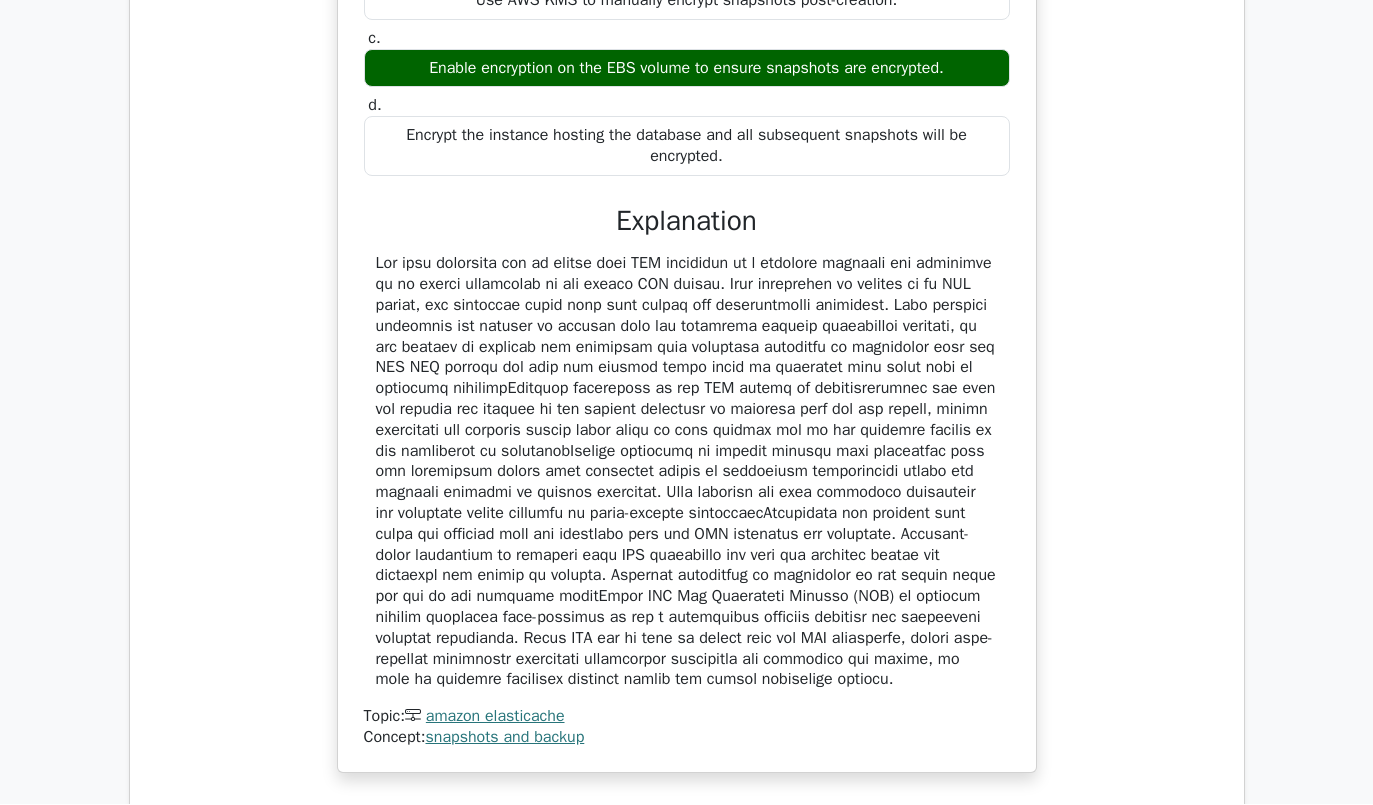 scroll, scrollTop: 33171, scrollLeft: 0, axis: vertical 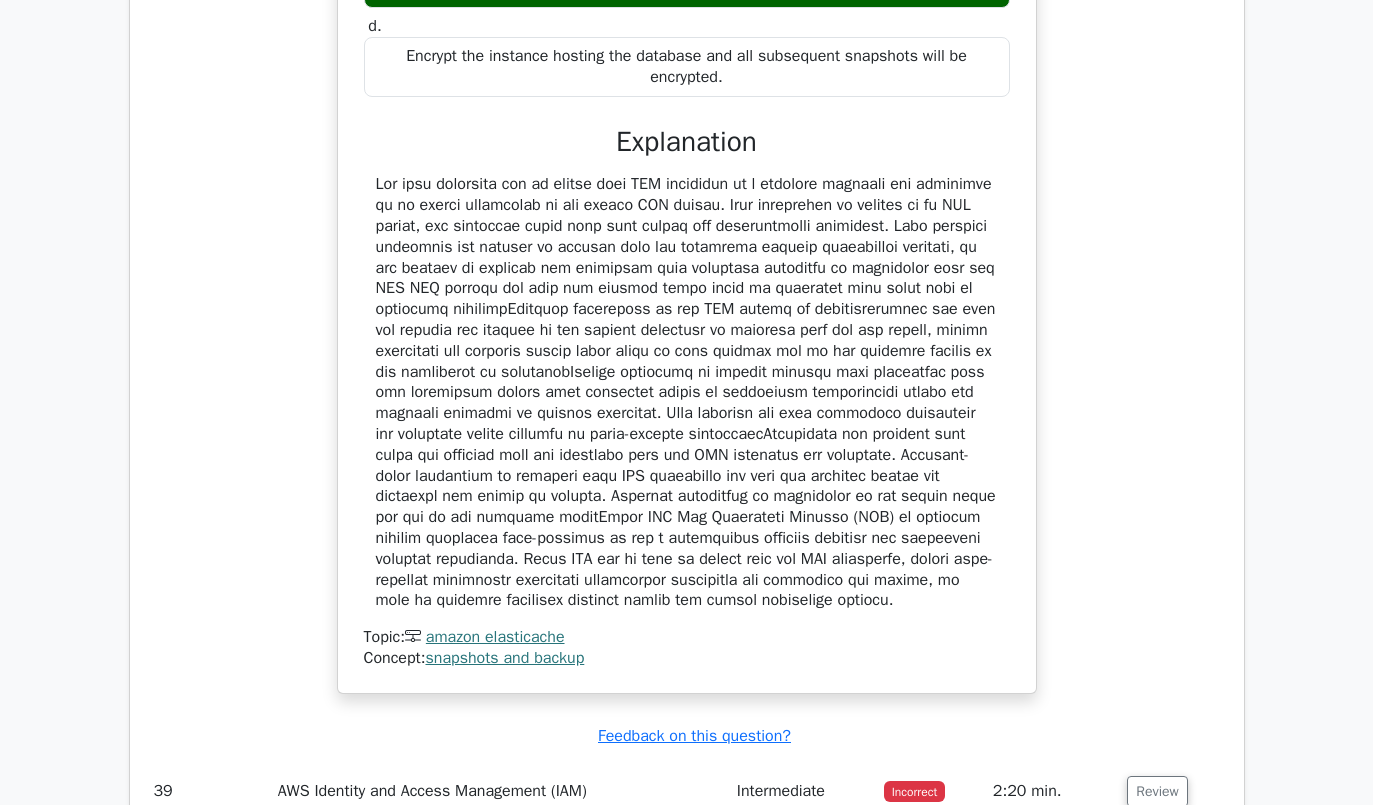 click on "Review" at bounding box center (1157, 792) 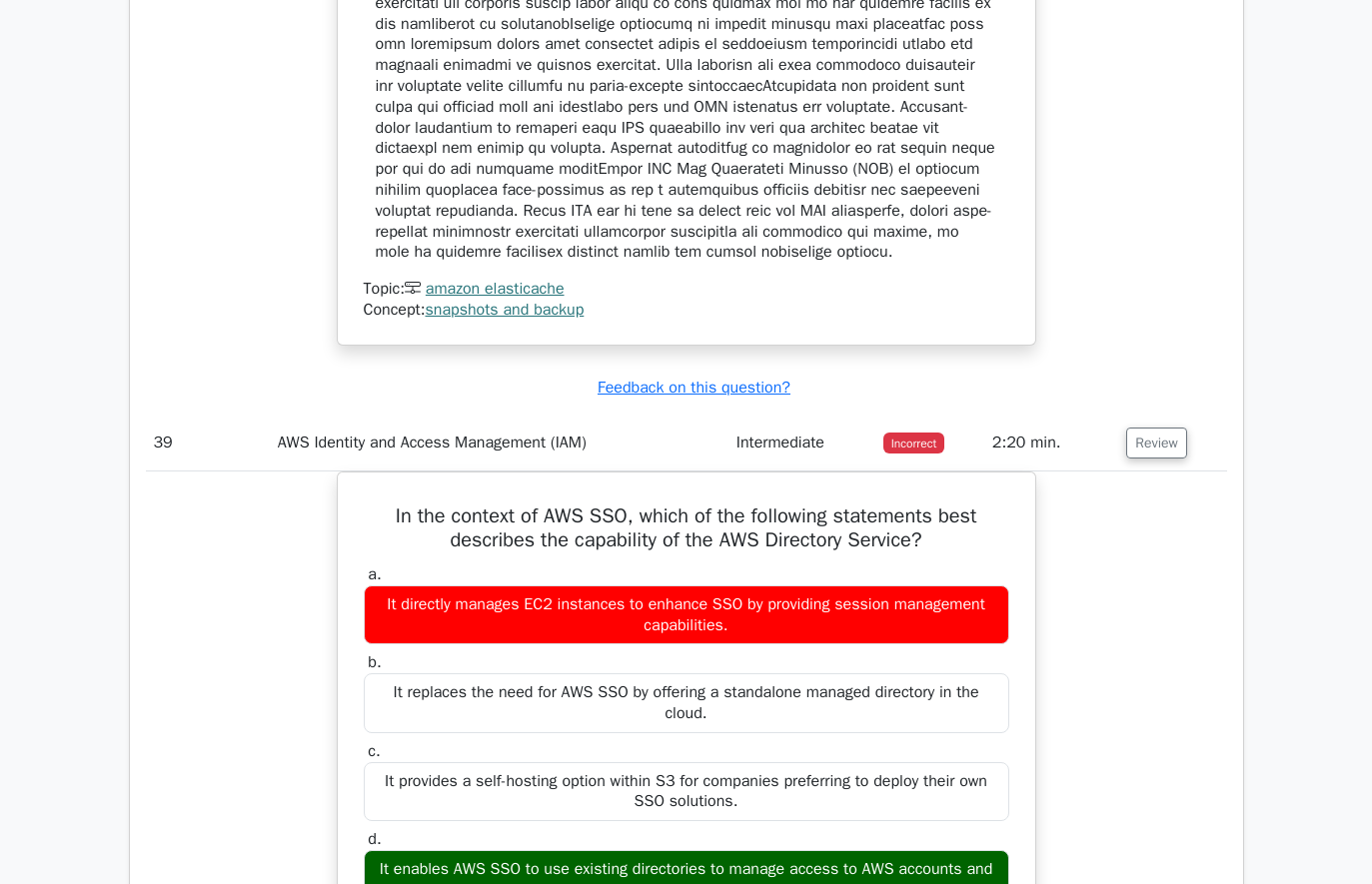 scroll, scrollTop: 33482, scrollLeft: 0, axis: vertical 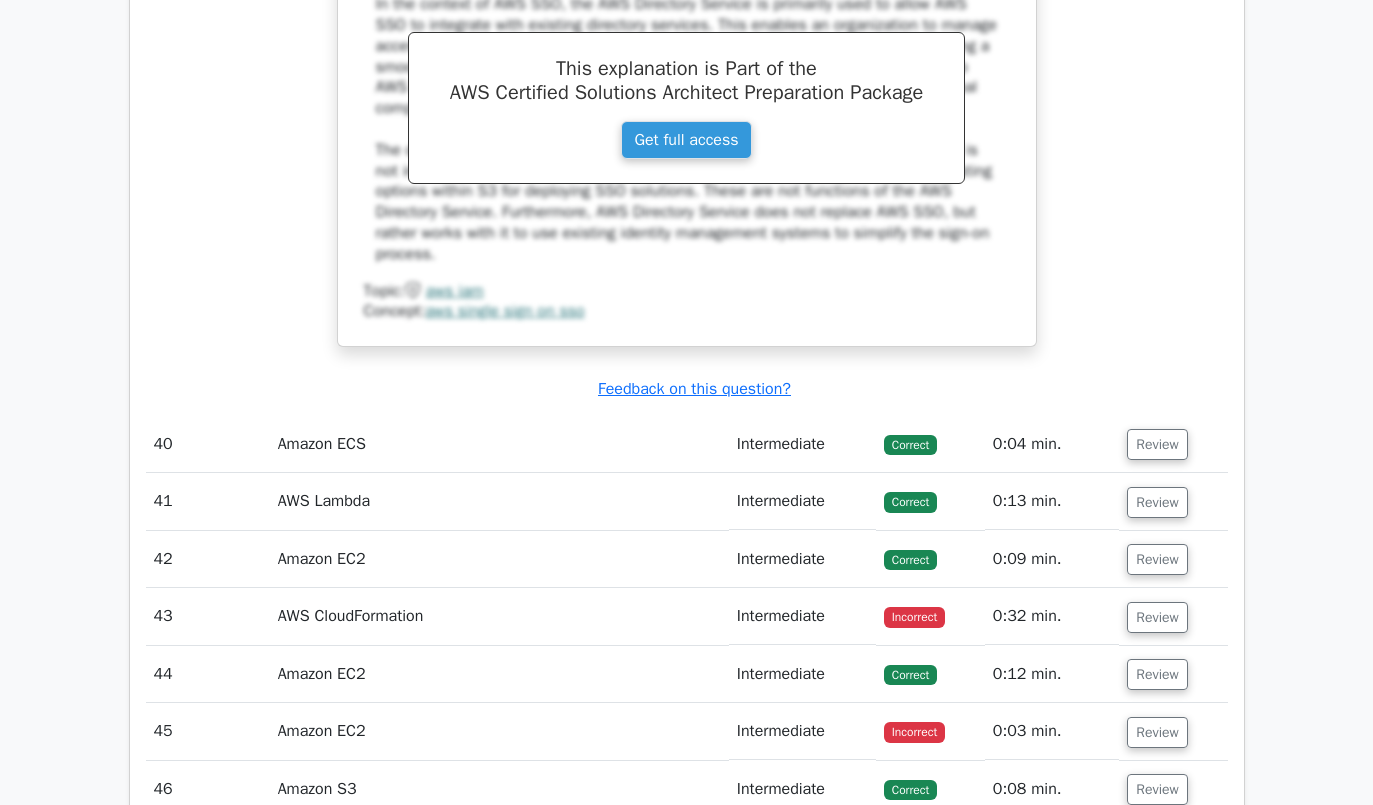 click on "Review" at bounding box center (1157, 445) 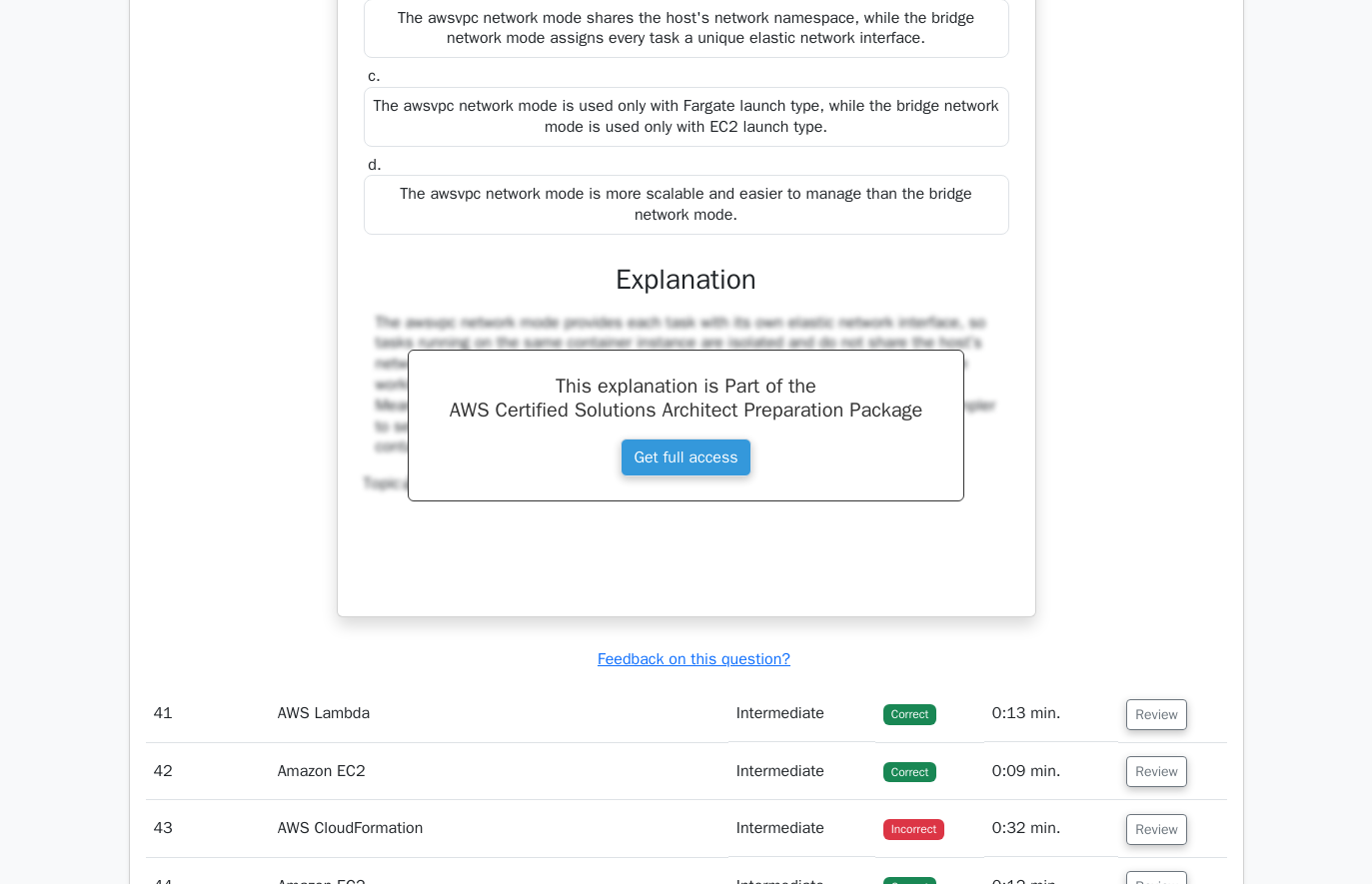 scroll, scrollTop: 35178, scrollLeft: 0, axis: vertical 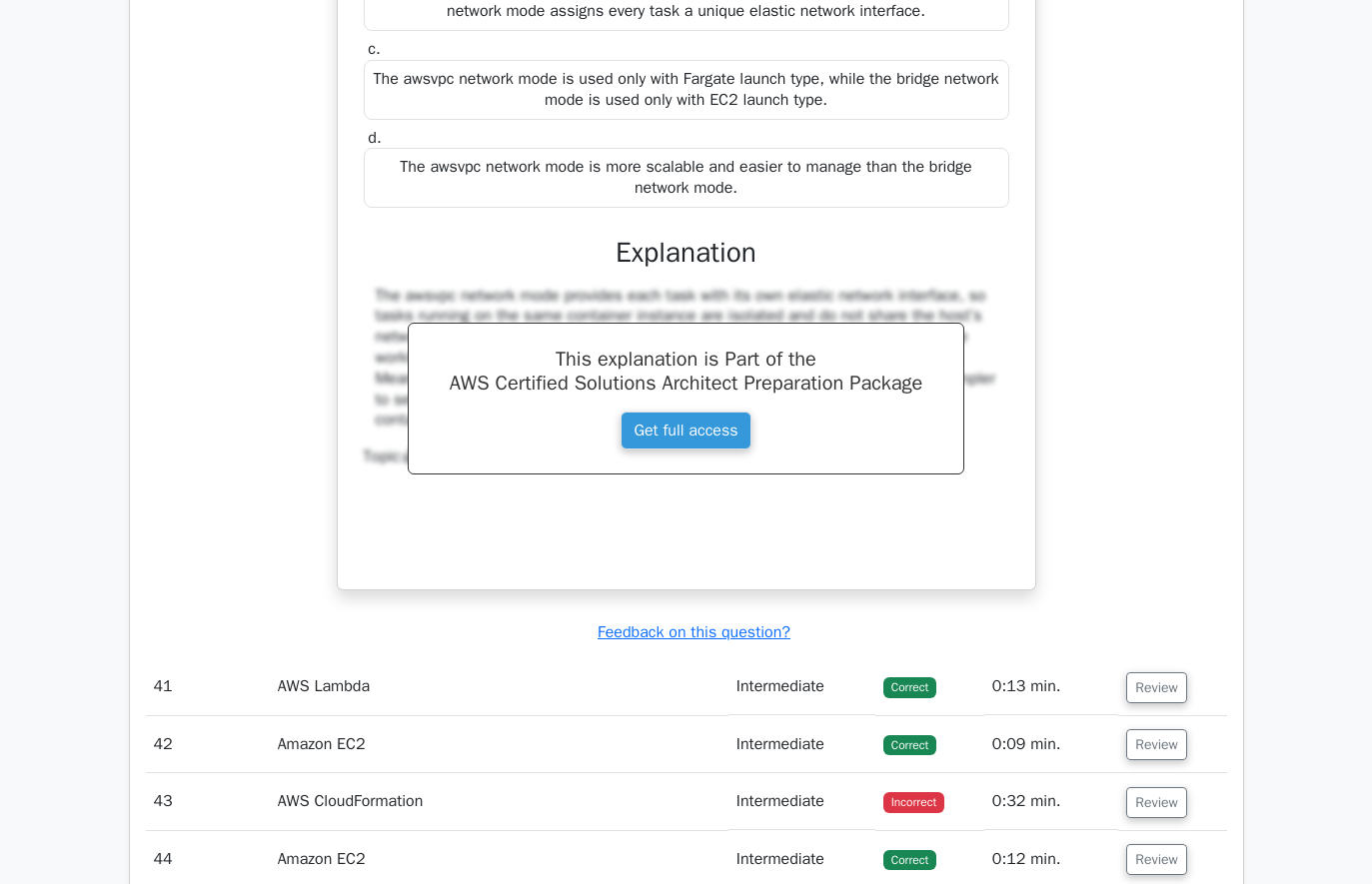 click on "Review" at bounding box center [1156, 687] 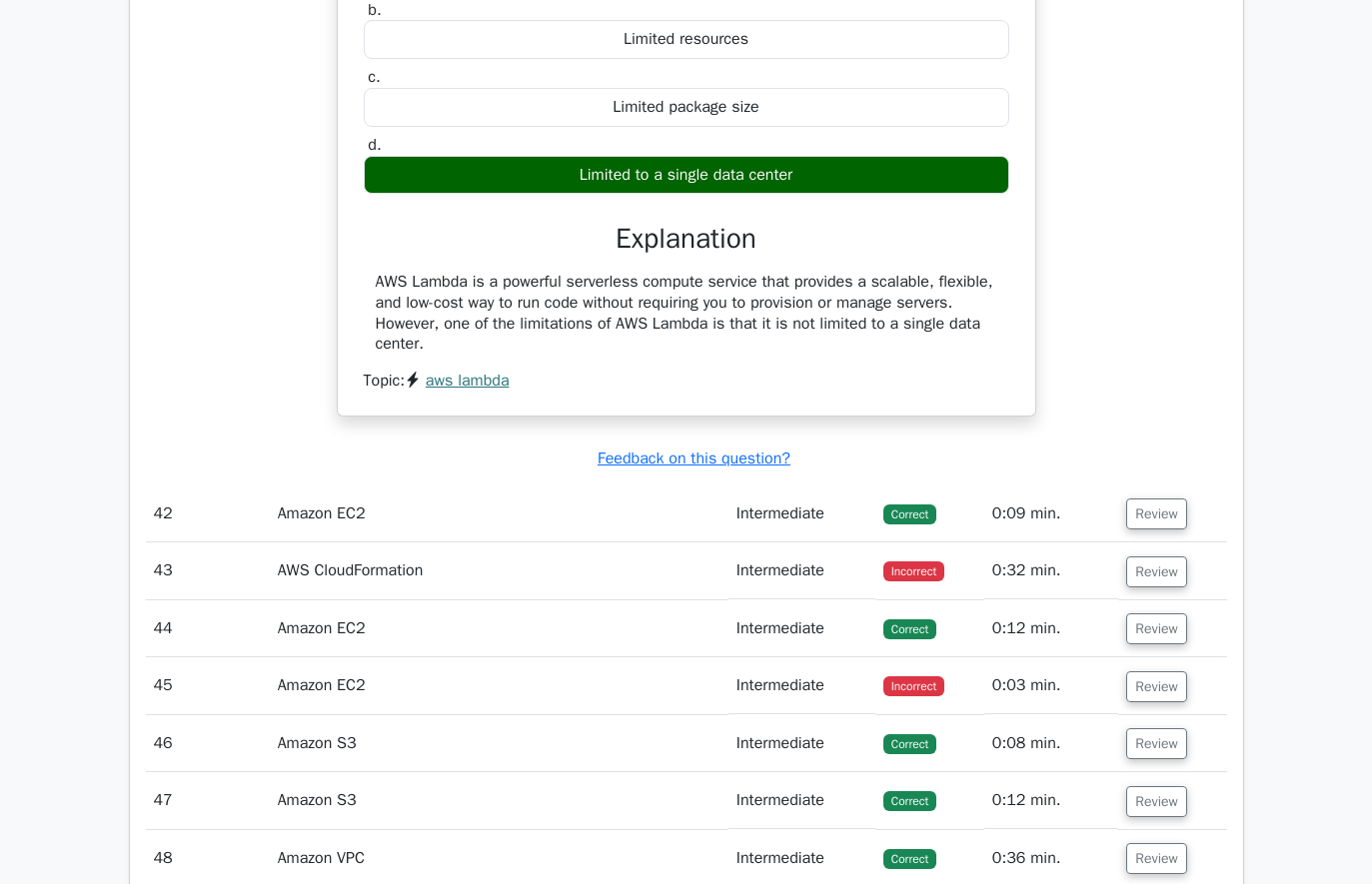 scroll, scrollTop: 36031, scrollLeft: 0, axis: vertical 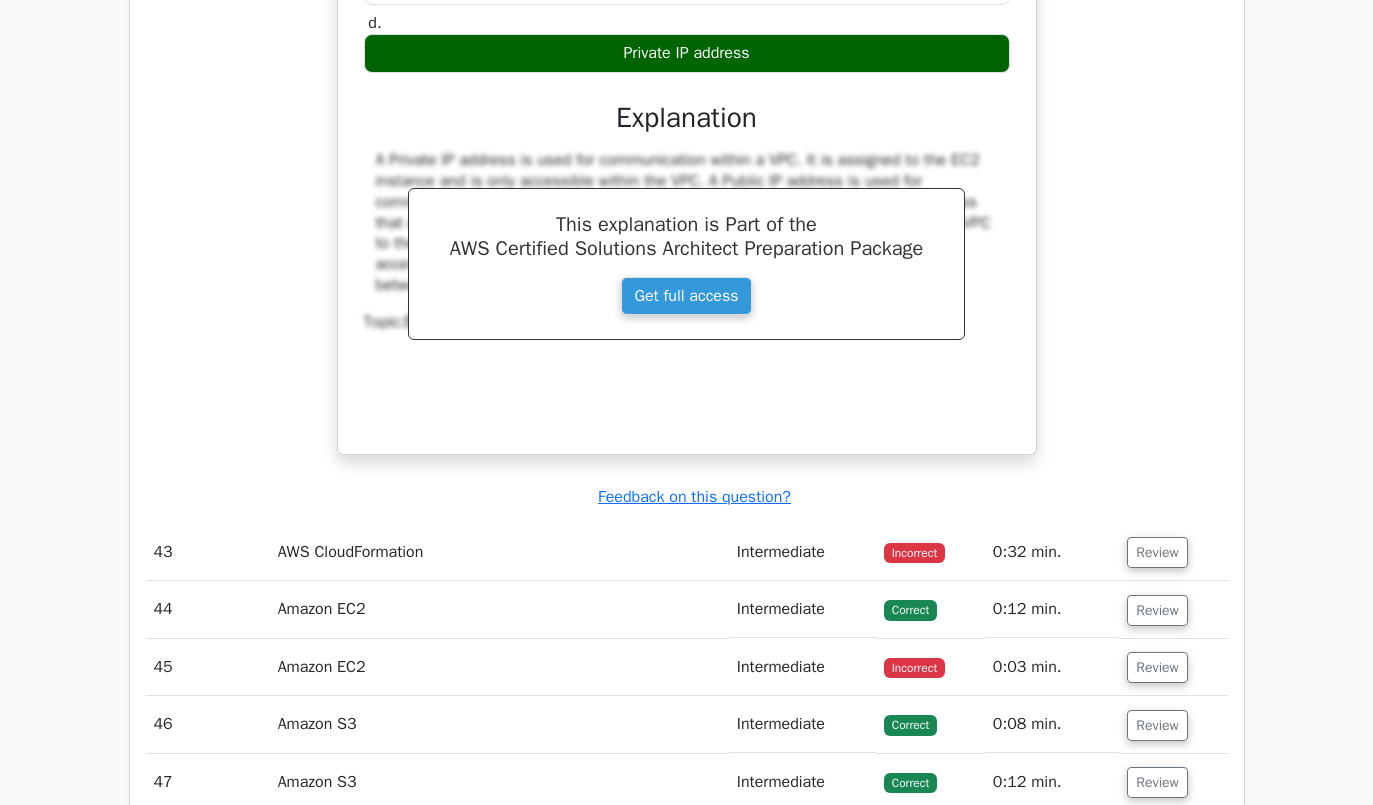 click on "Review" at bounding box center (1157, 552) 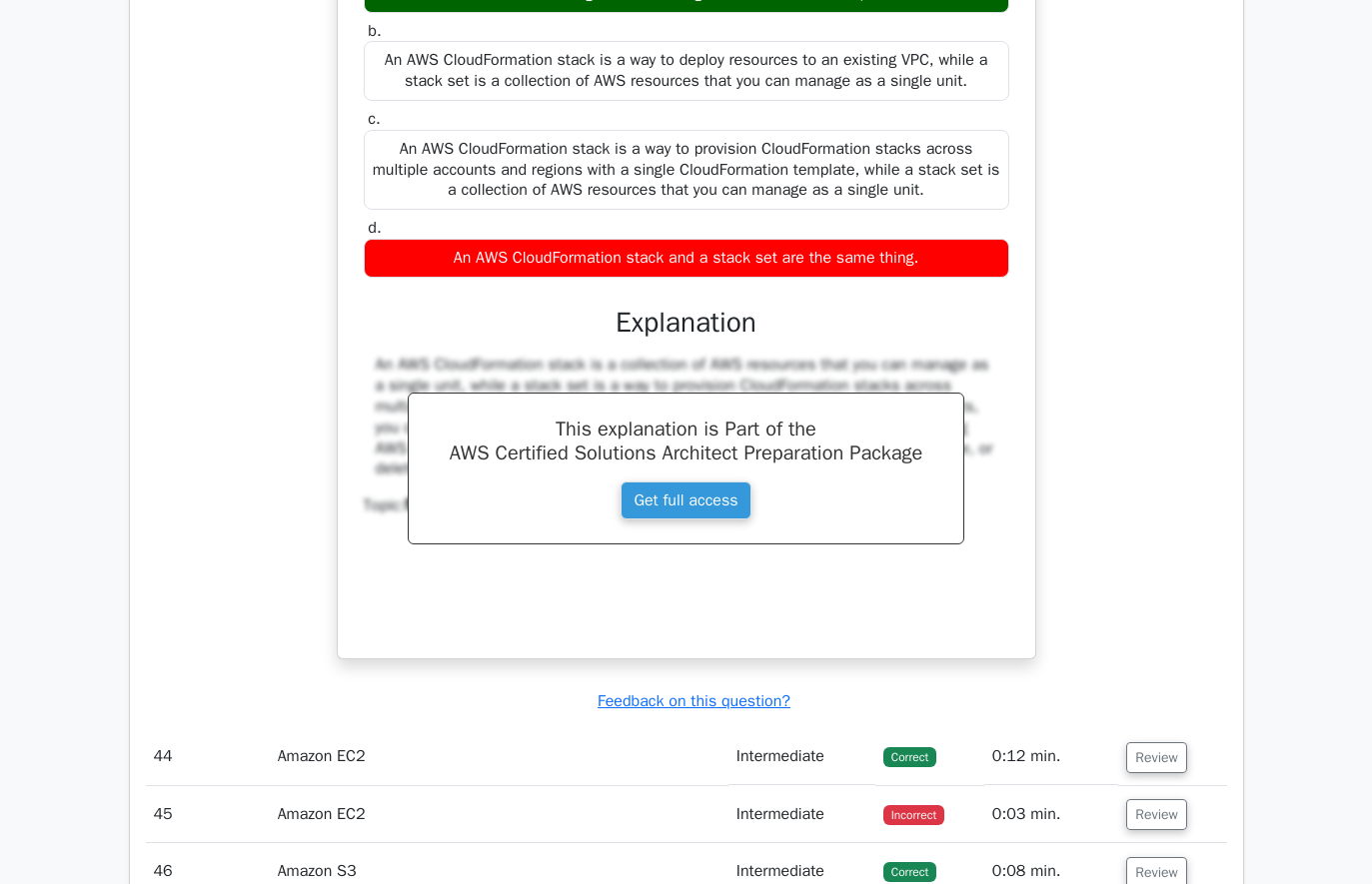 scroll, scrollTop: 37618, scrollLeft: 0, axis: vertical 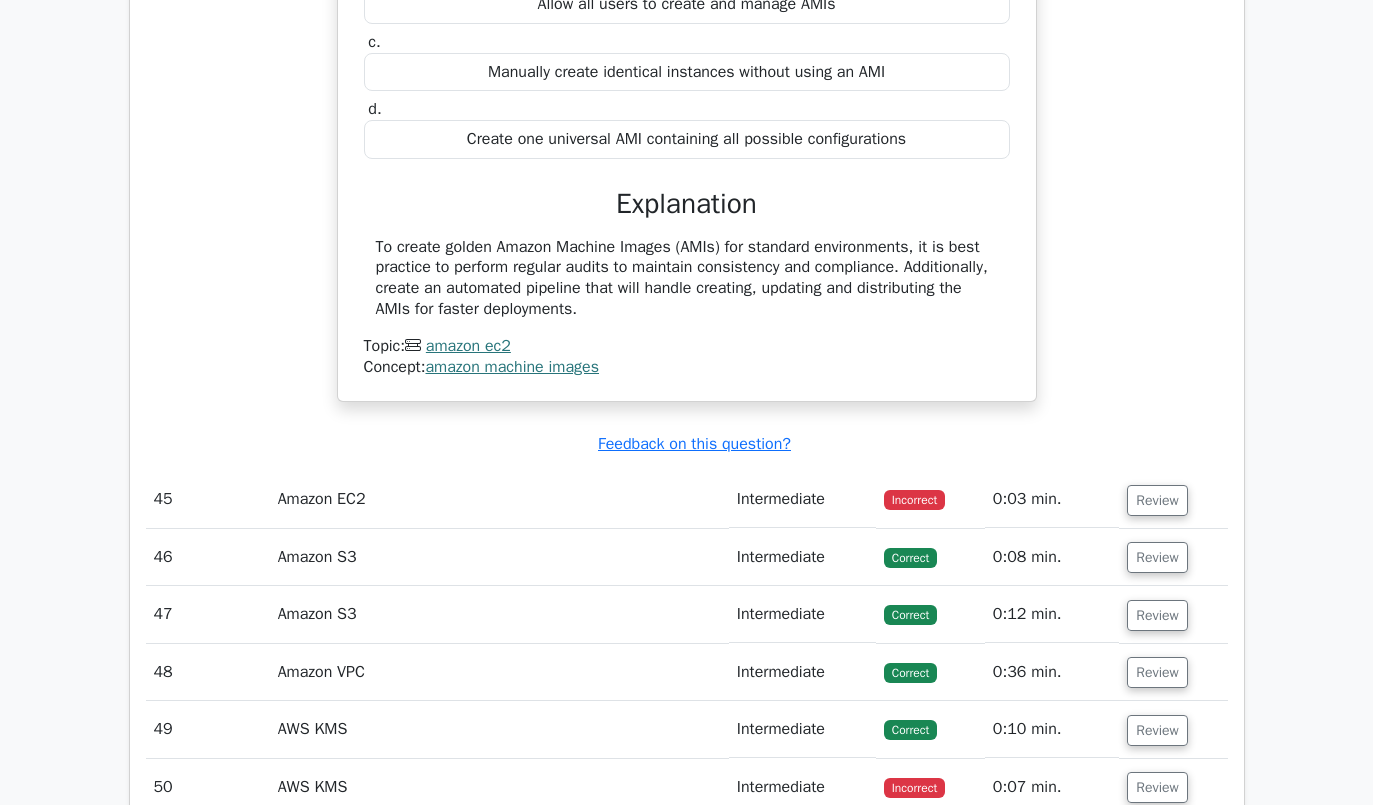 click on "Review" at bounding box center (1157, 500) 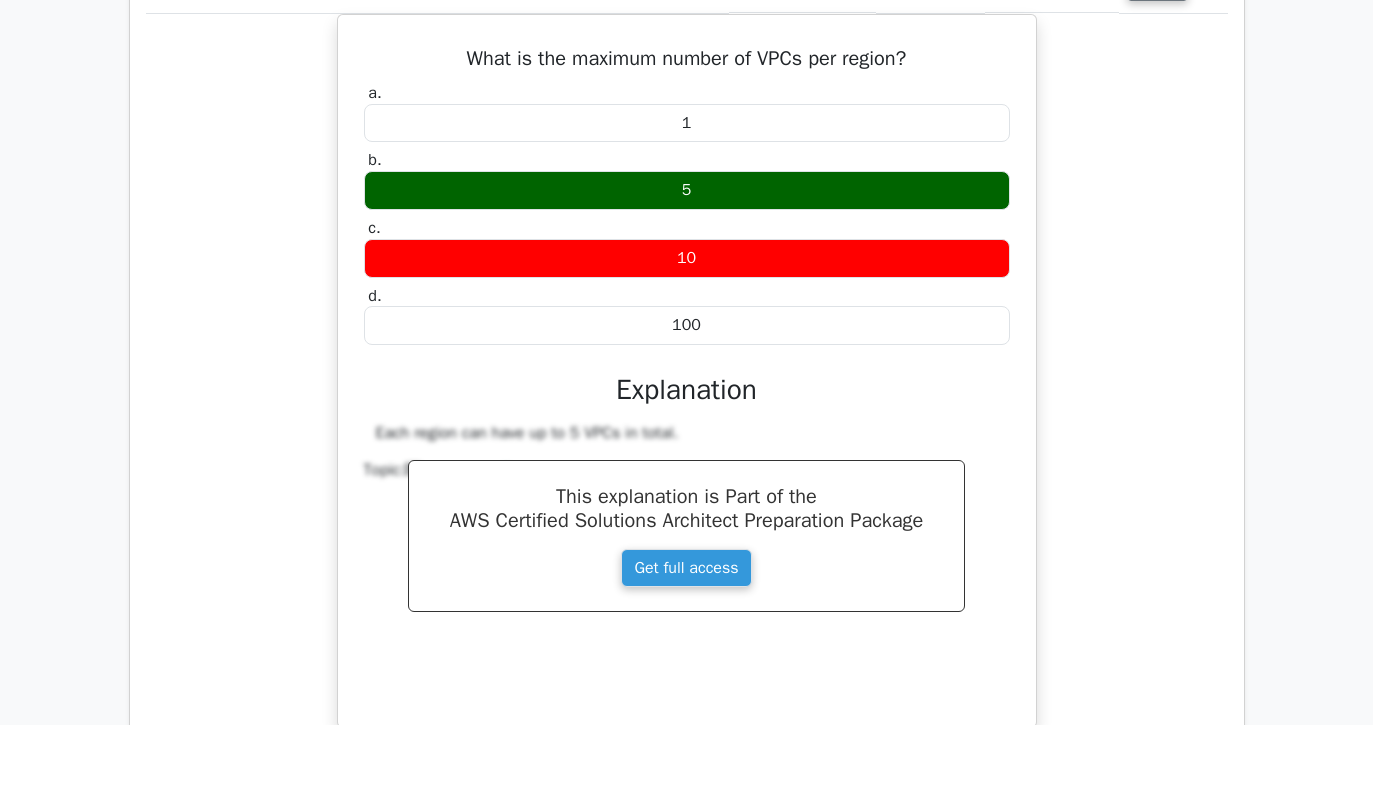 scroll, scrollTop: 39183, scrollLeft: 0, axis: vertical 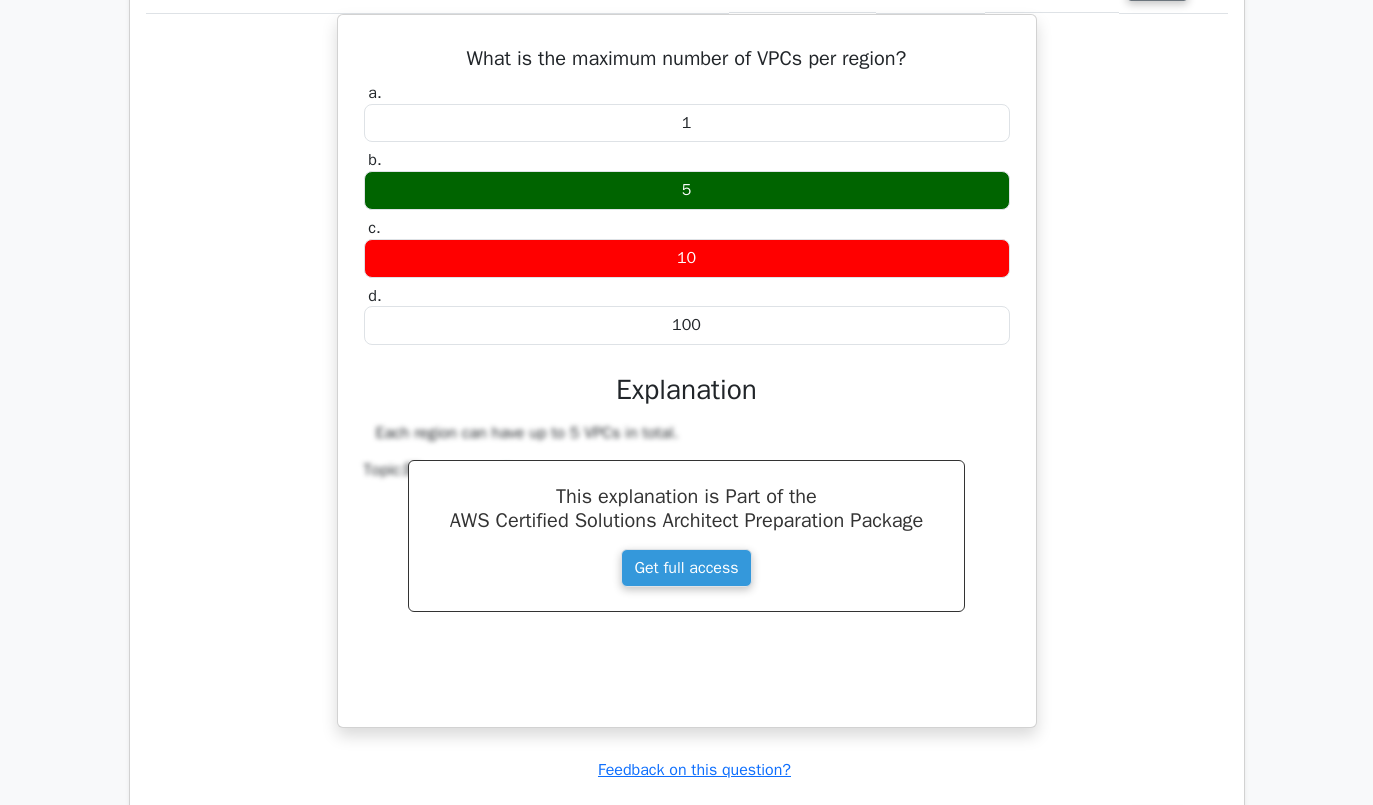 click on "Review" at bounding box center [1157, 825] 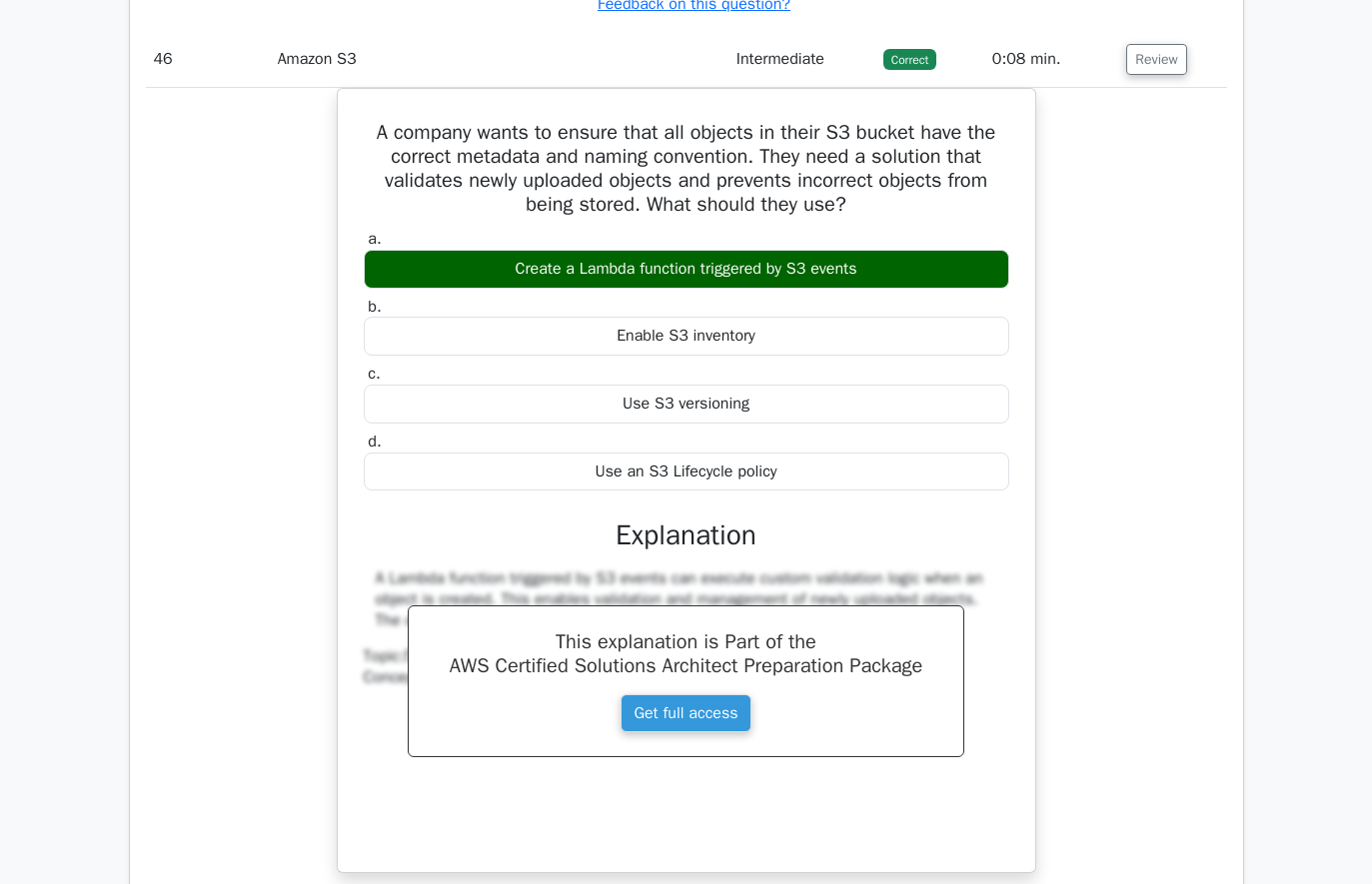 scroll, scrollTop: 39904, scrollLeft: 0, axis: vertical 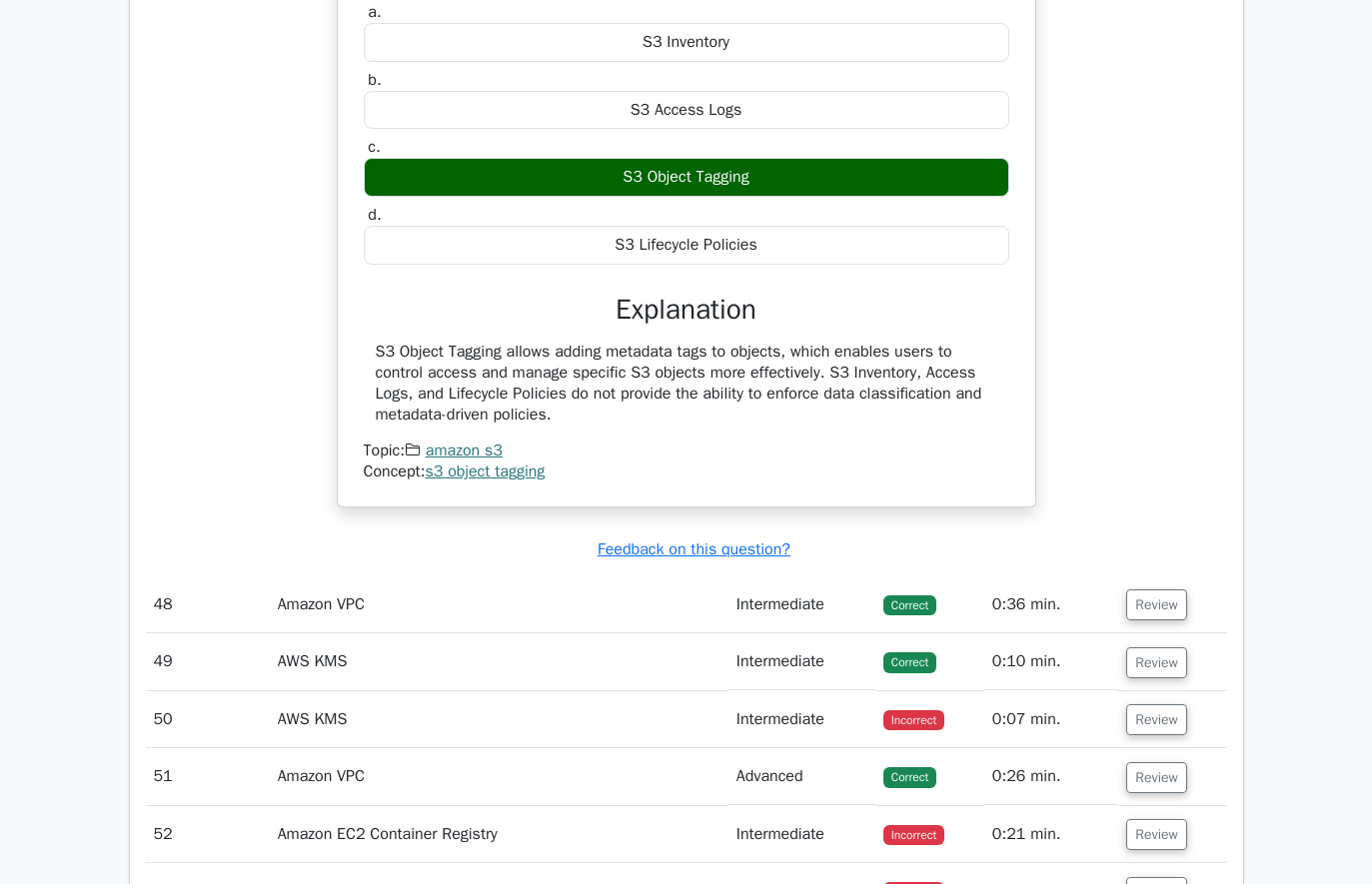 click on "Review" at bounding box center [1156, 604] 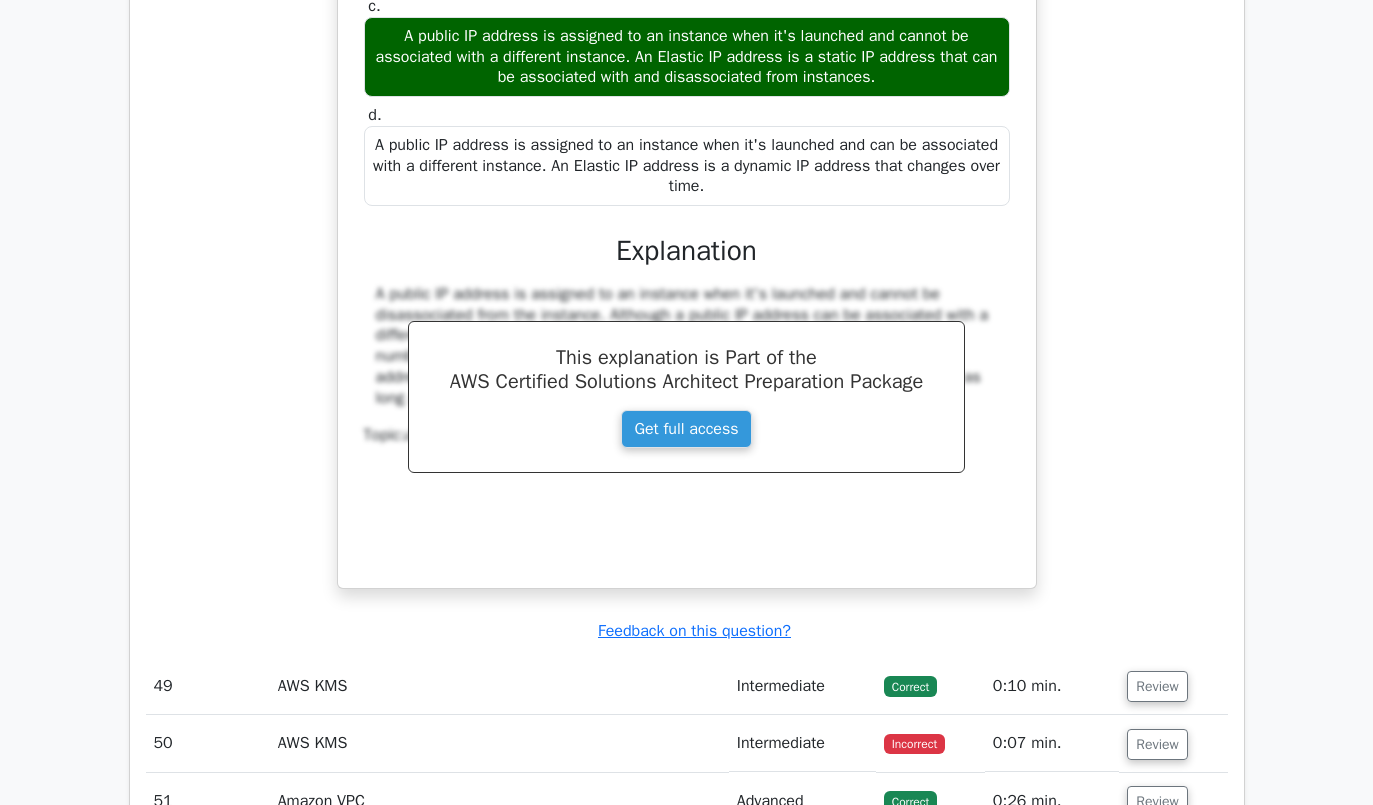 click on "Review" at bounding box center (1157, 687) 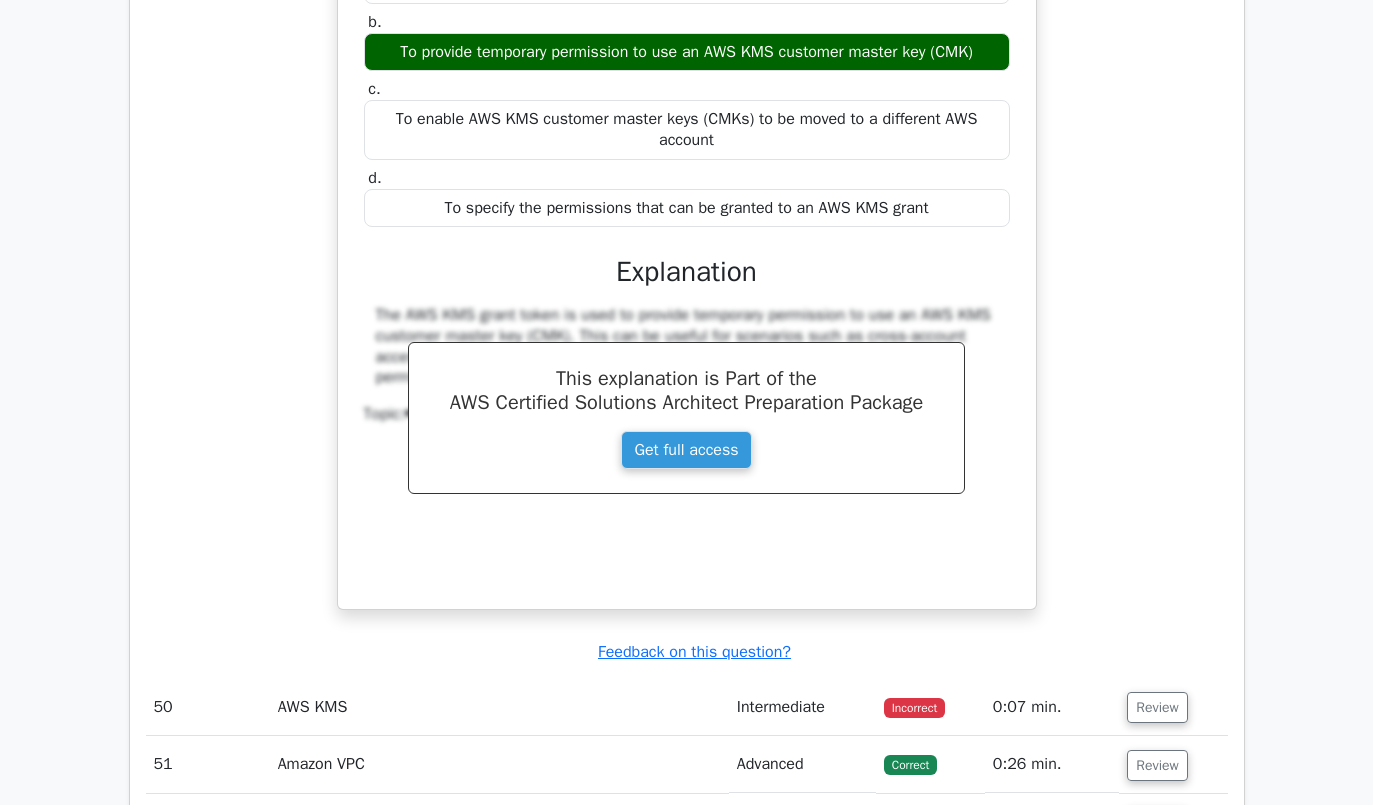 click on "Review" at bounding box center [1157, 708] 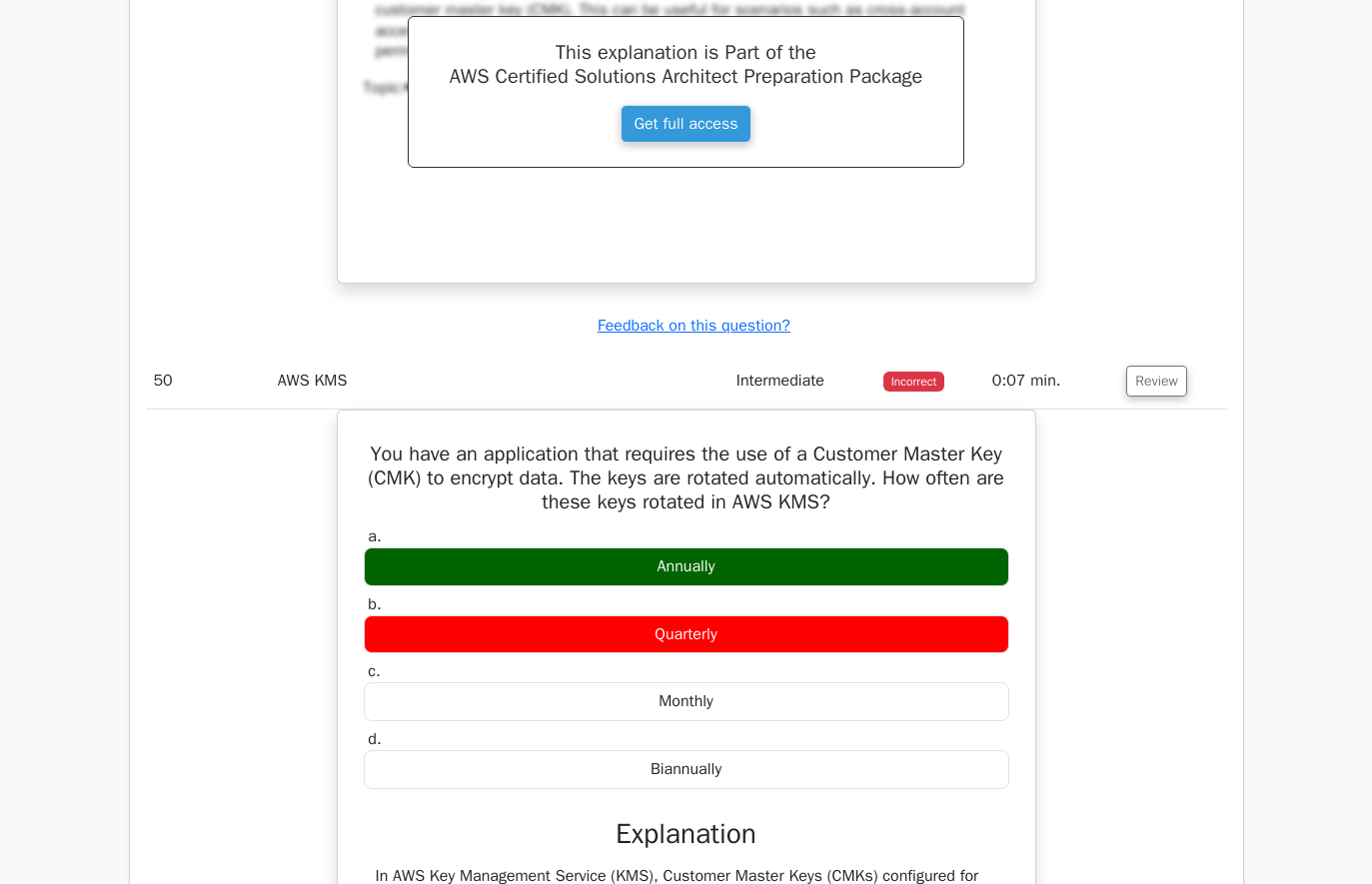scroll, scrollTop: 43177, scrollLeft: 0, axis: vertical 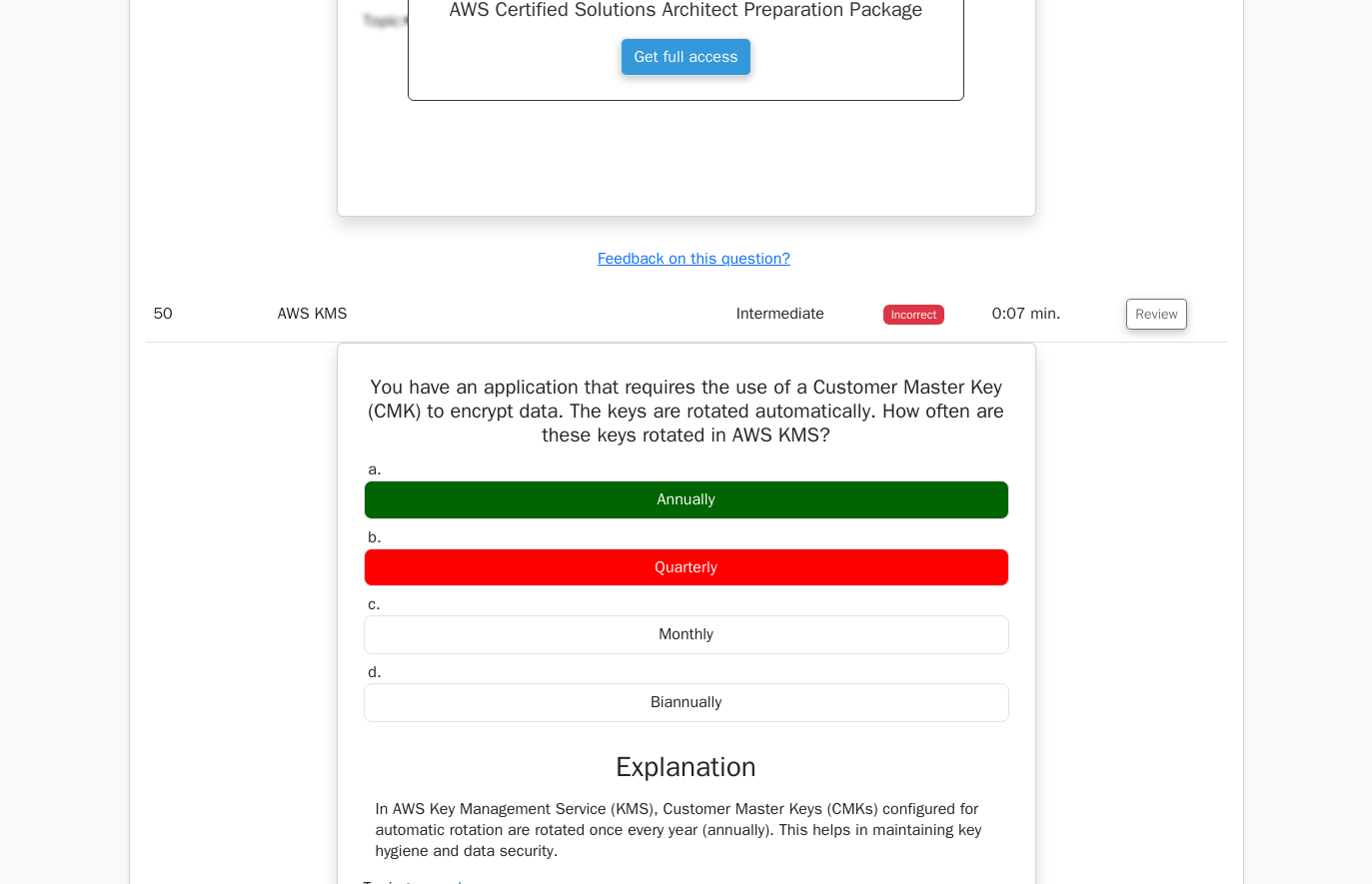 click on "Review" at bounding box center (1156, 1041) 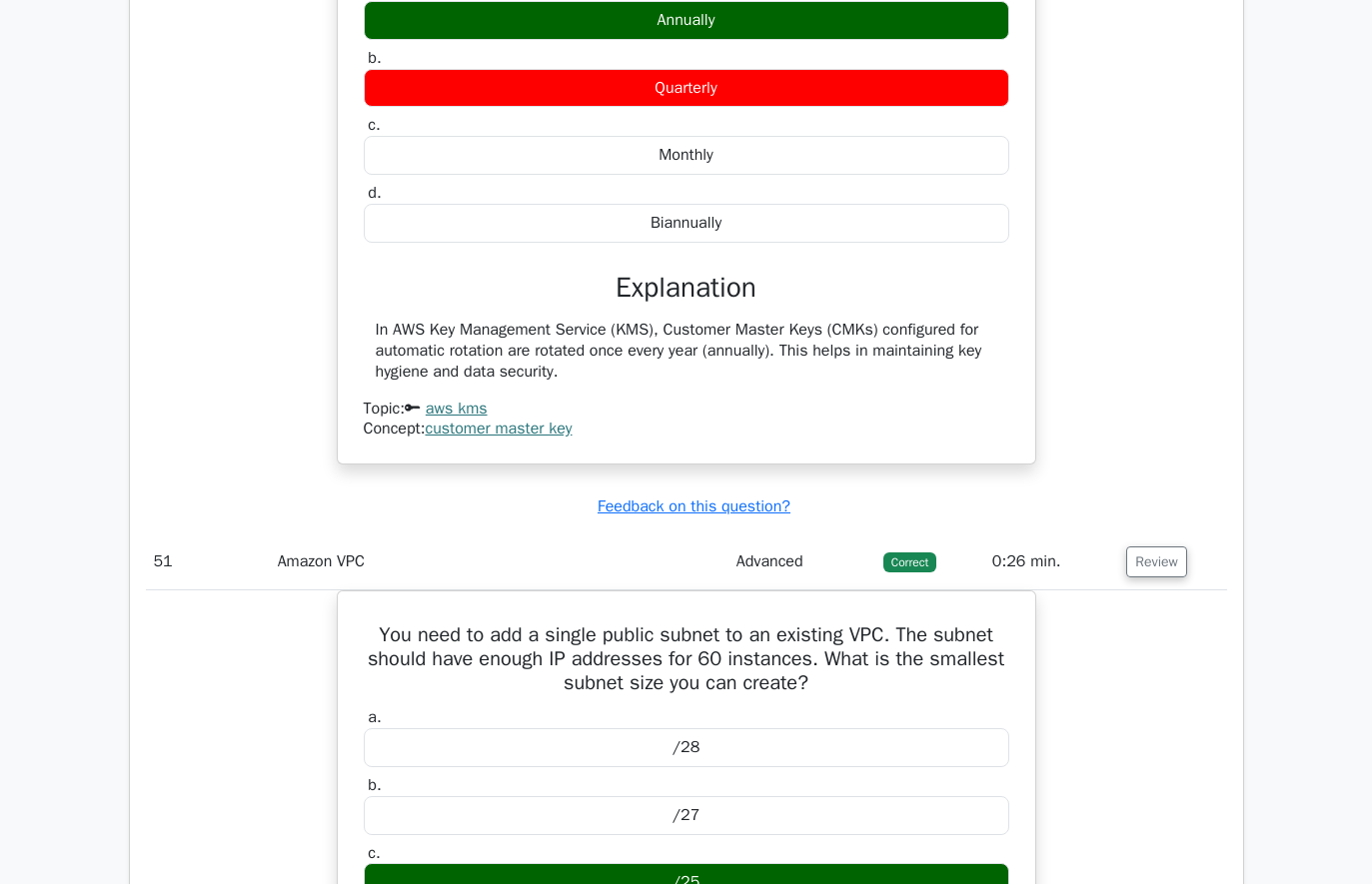 scroll, scrollTop: 43662, scrollLeft: 0, axis: vertical 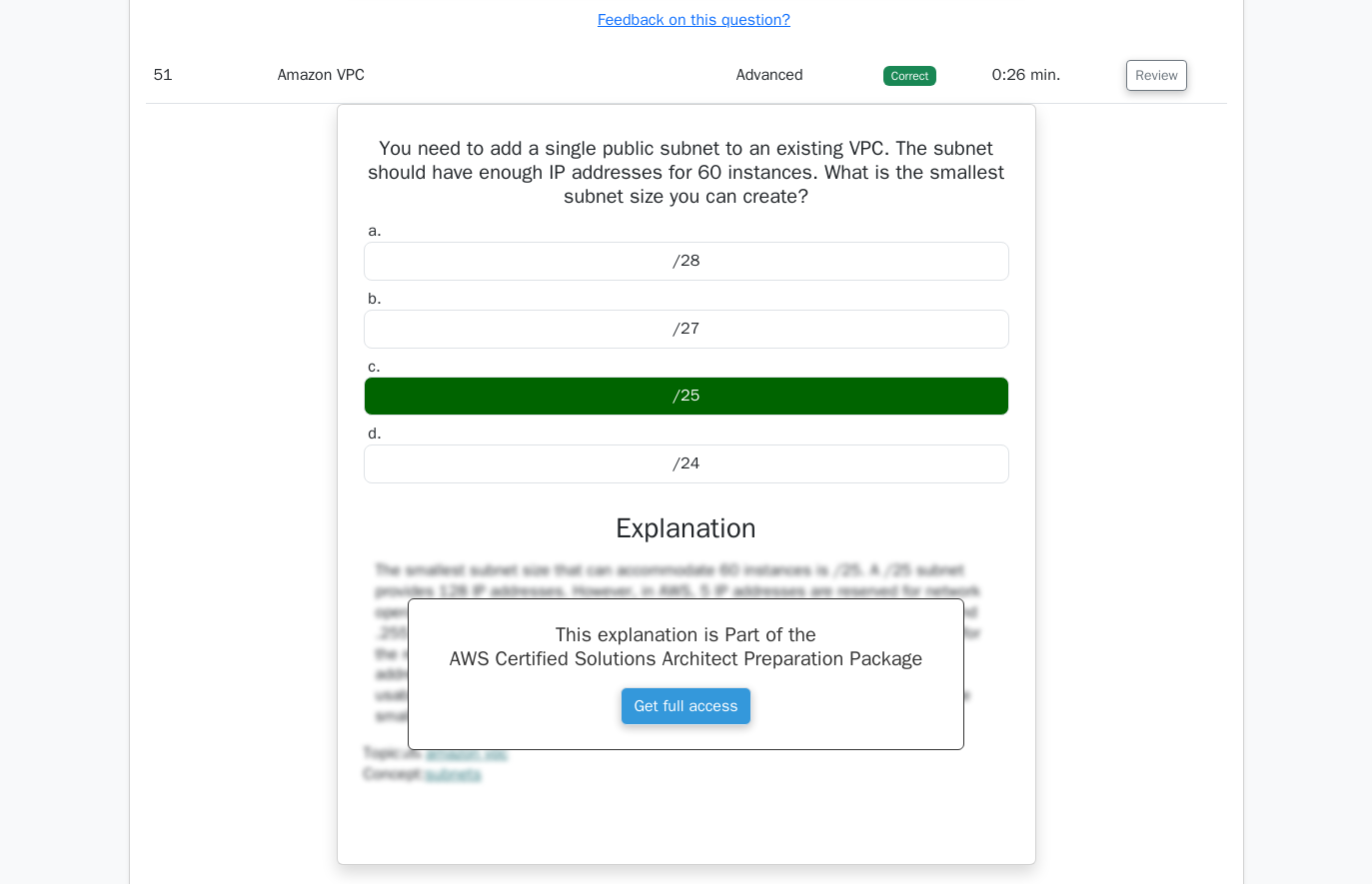 click on "Review" at bounding box center (1156, 964) 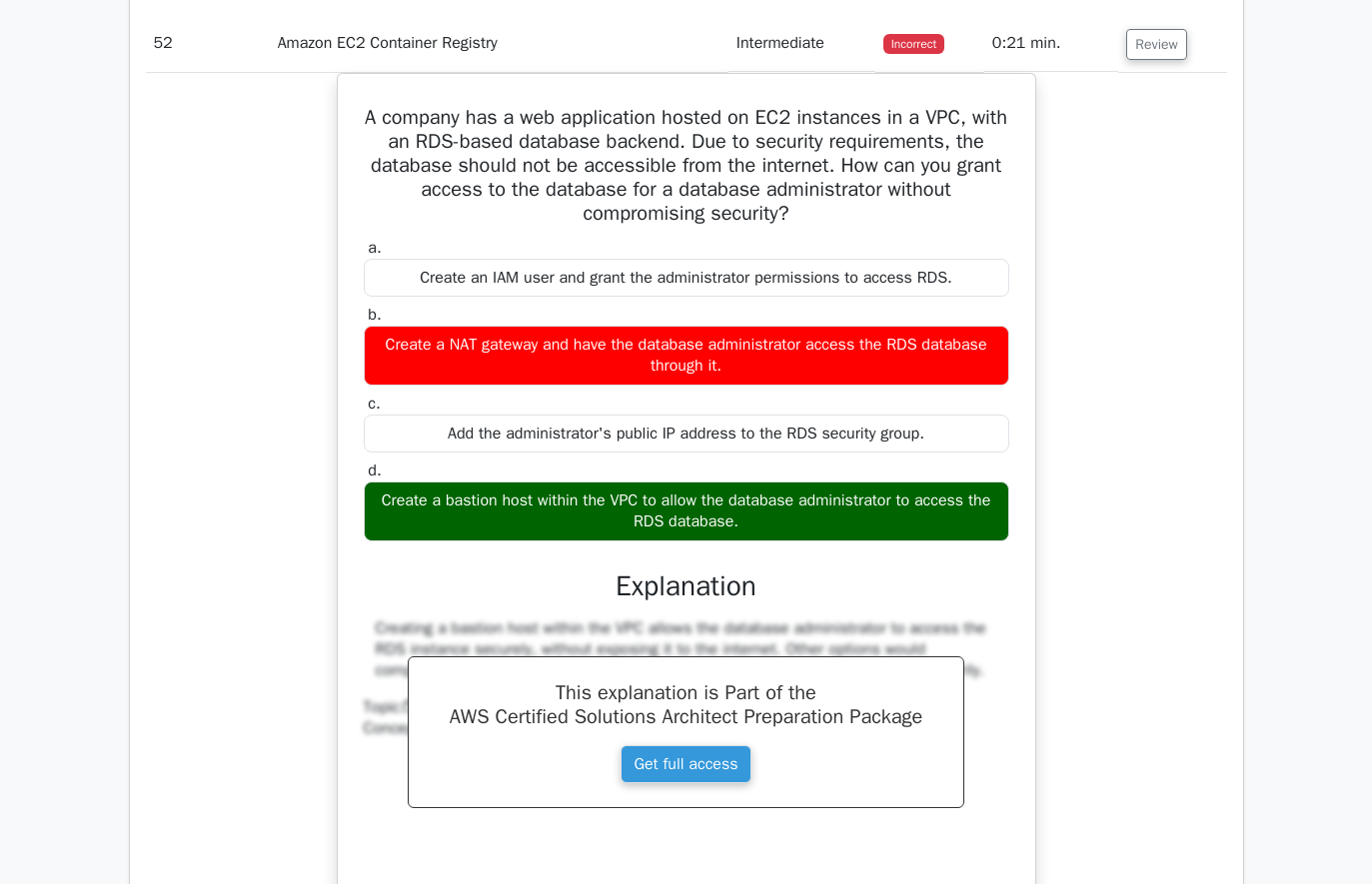 scroll, scrollTop: 45063, scrollLeft: 0, axis: vertical 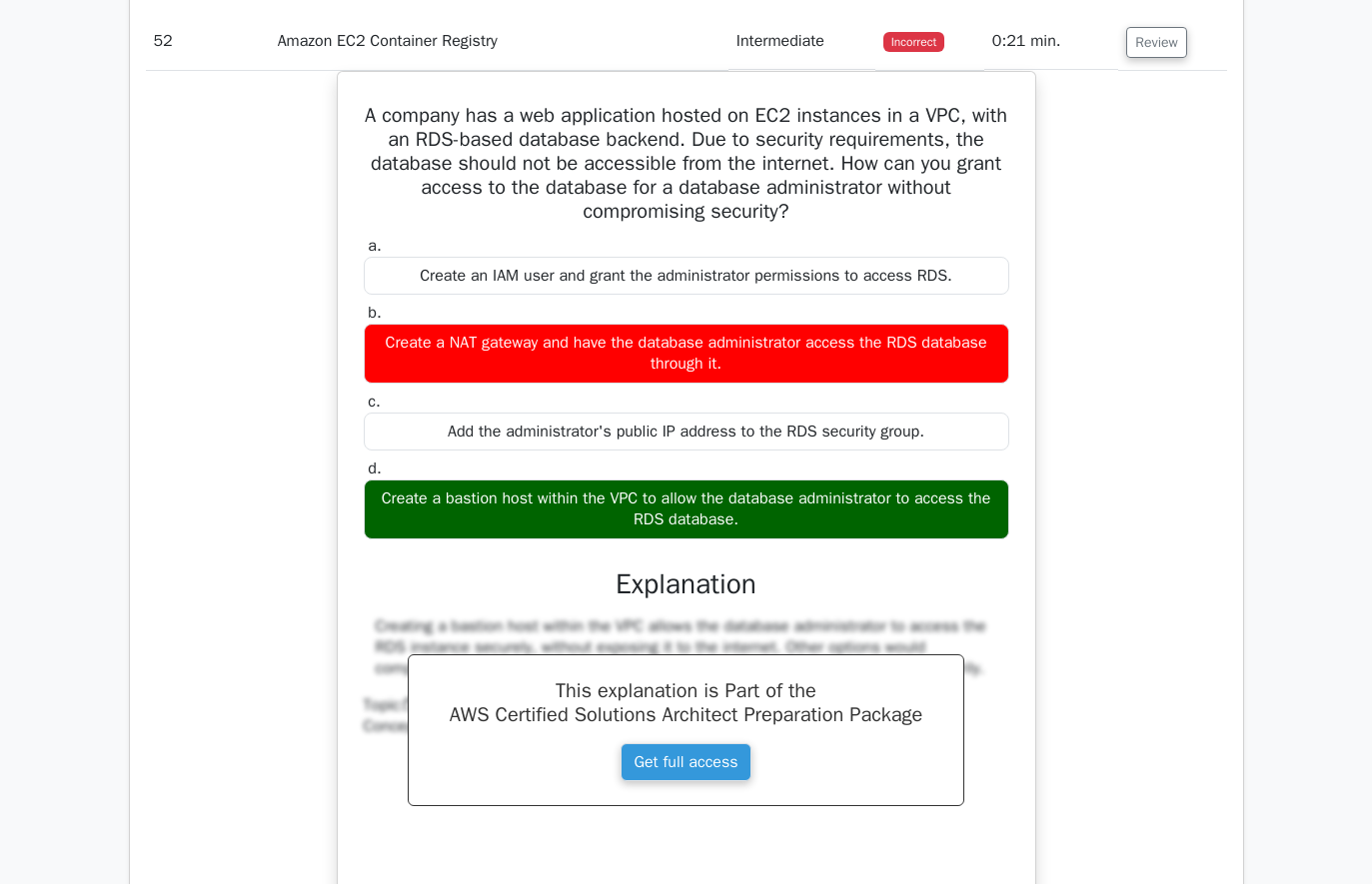 click on "Review" at bounding box center (1156, 1020) 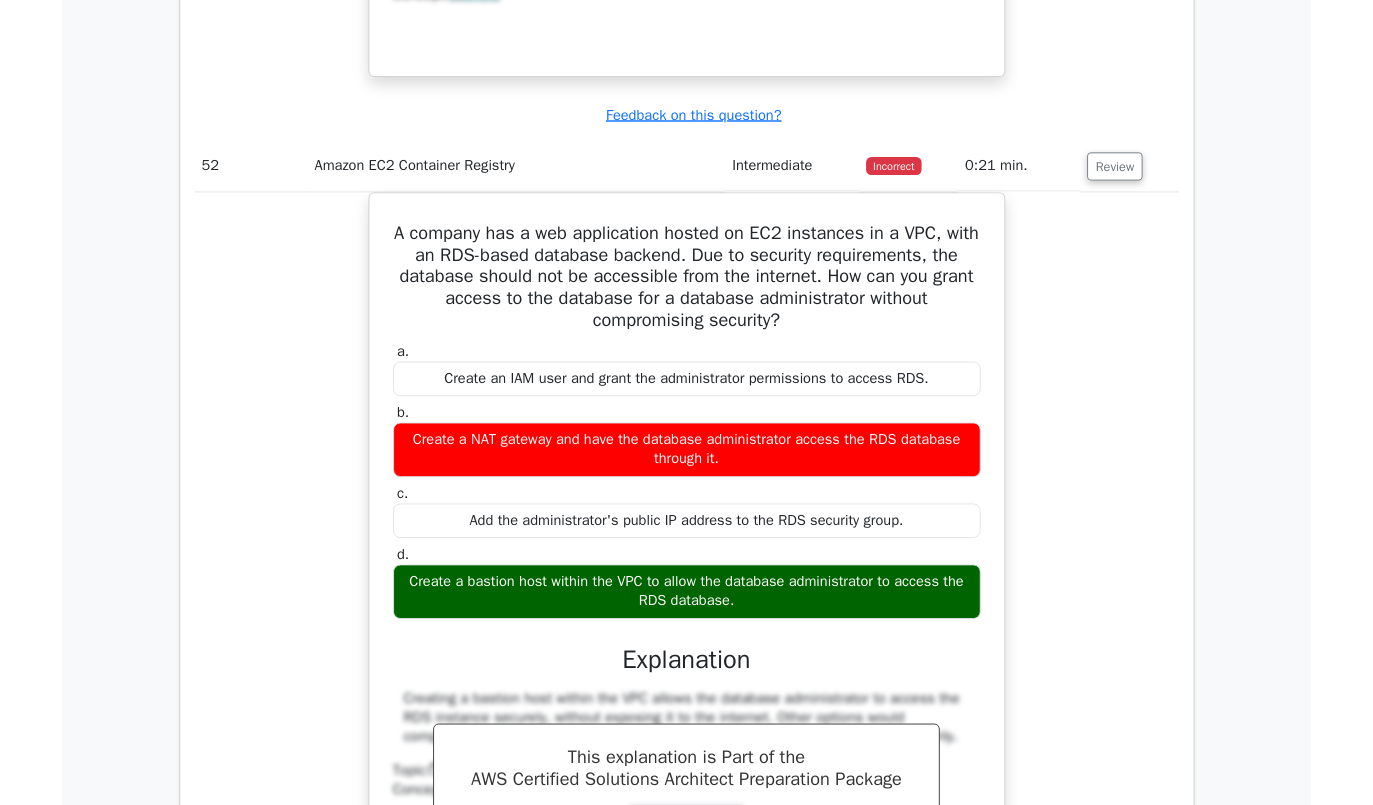 scroll, scrollTop: 45062, scrollLeft: 0, axis: vertical 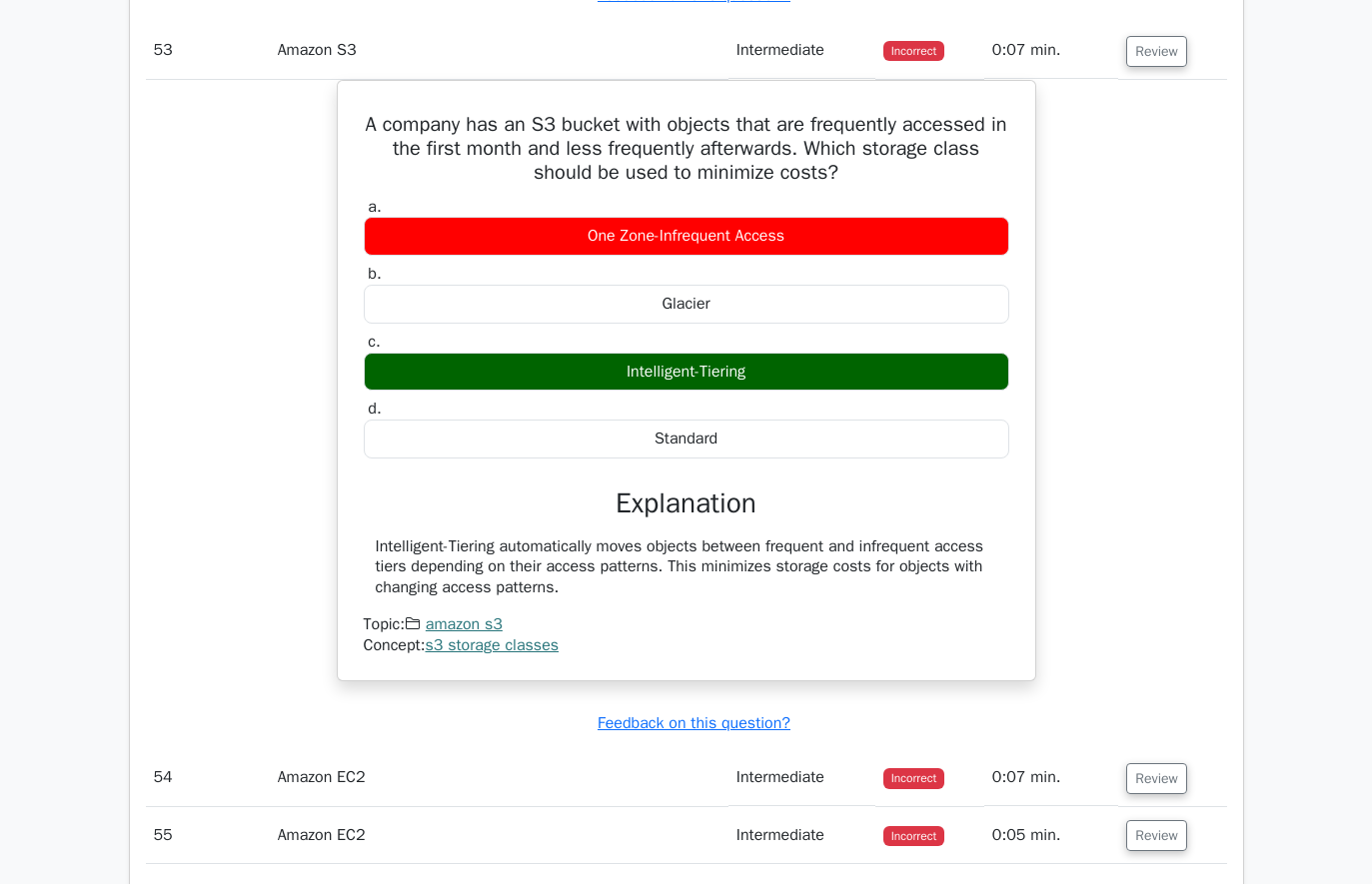 click on "Review" at bounding box center (1156, 779) 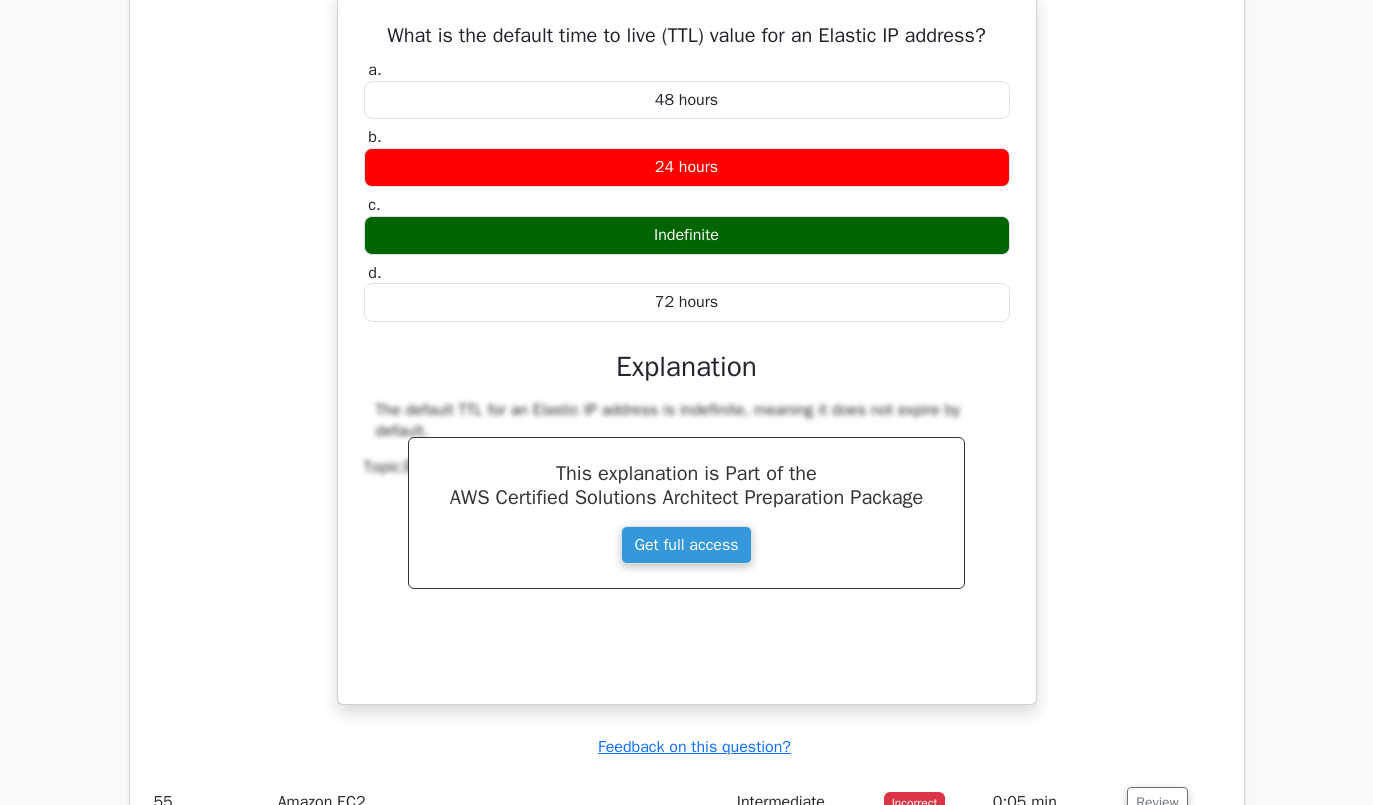 scroll, scrollTop: 46901, scrollLeft: 0, axis: vertical 